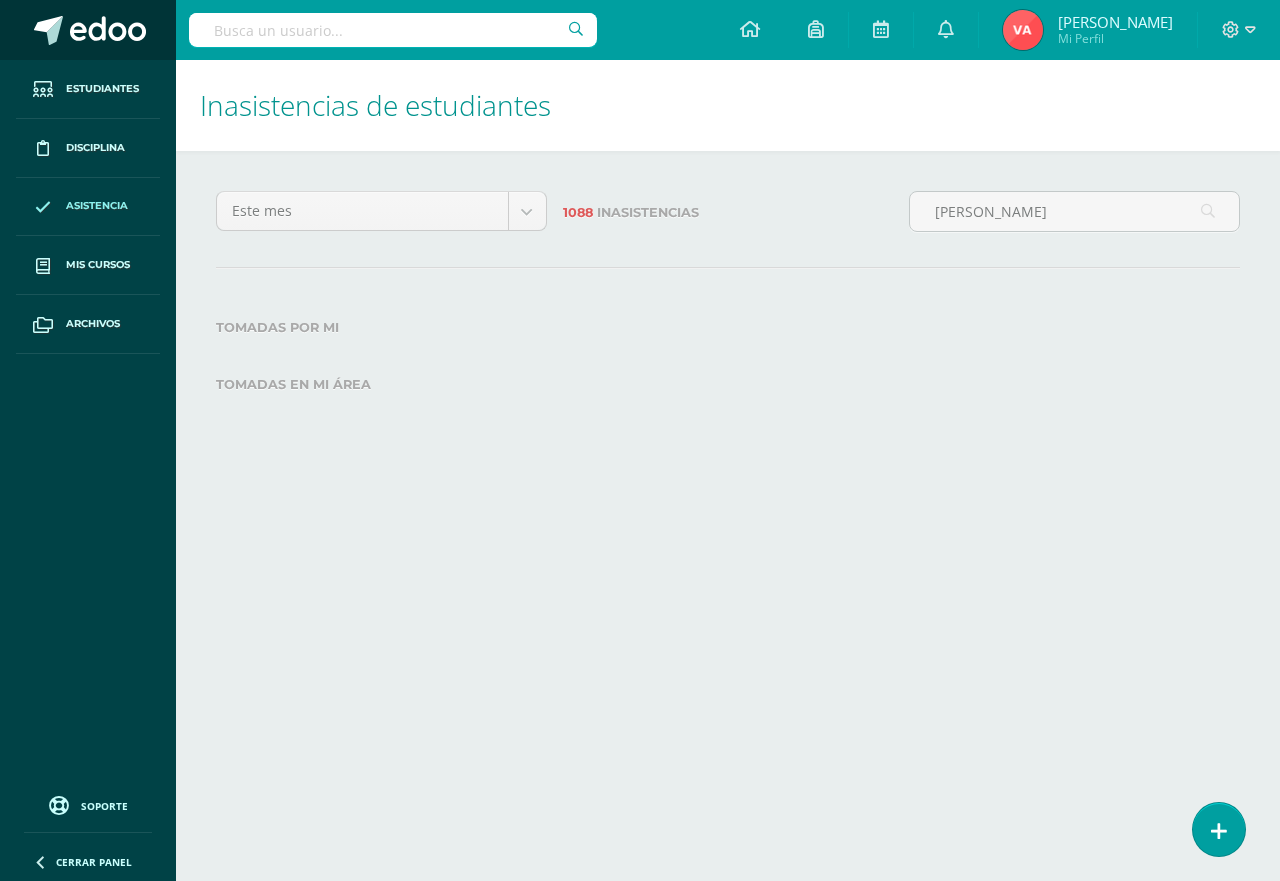 scroll, scrollTop: 0, scrollLeft: 0, axis: both 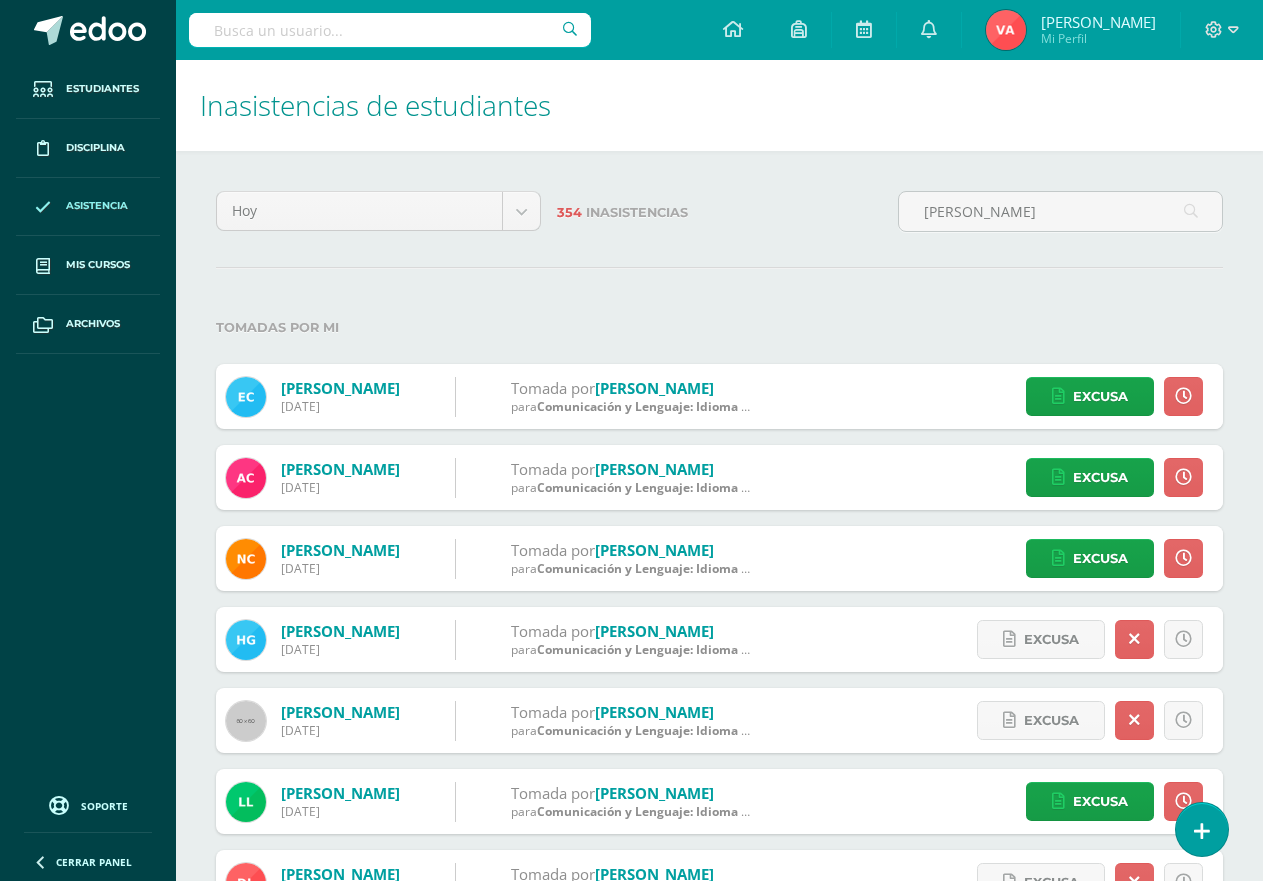 select on "month" 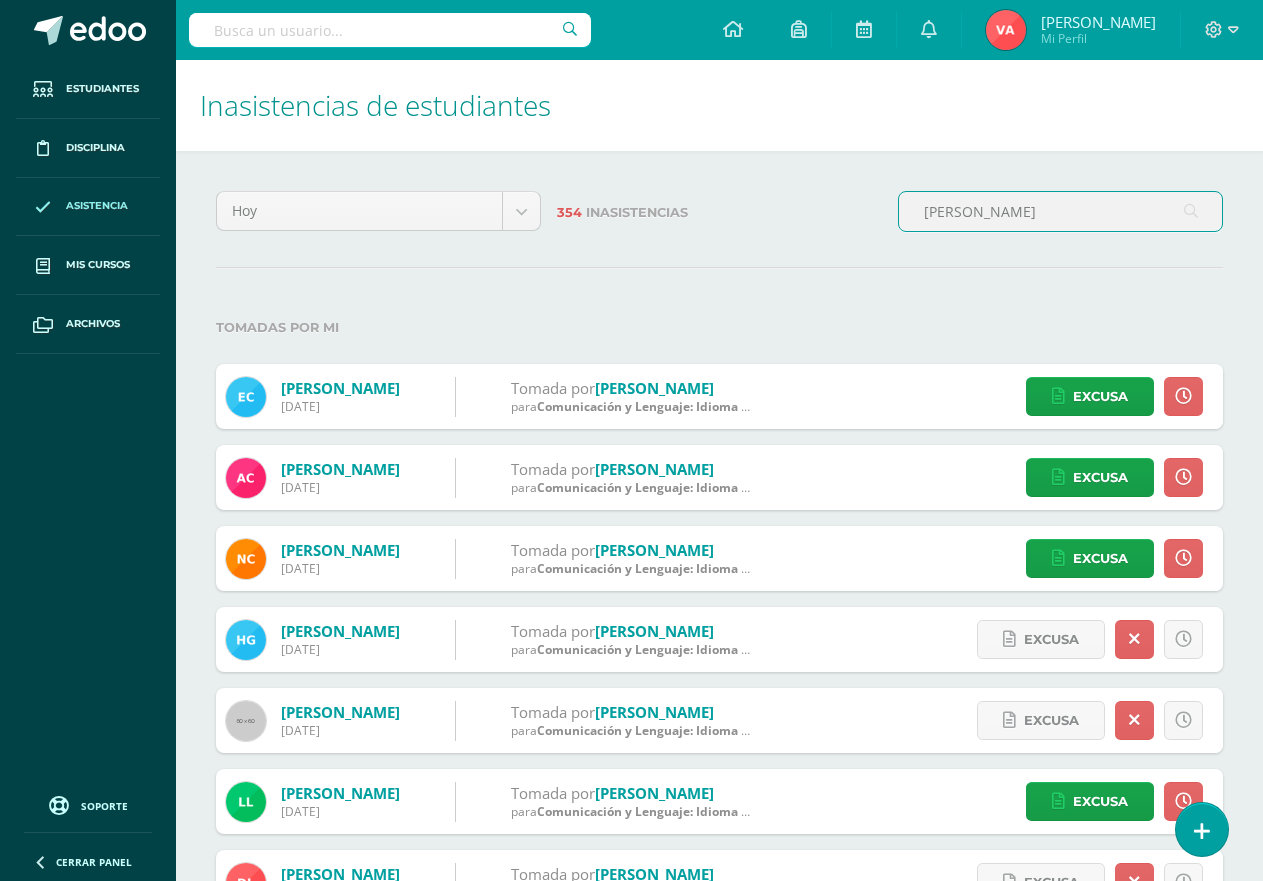 scroll, scrollTop: 0, scrollLeft: 0, axis: both 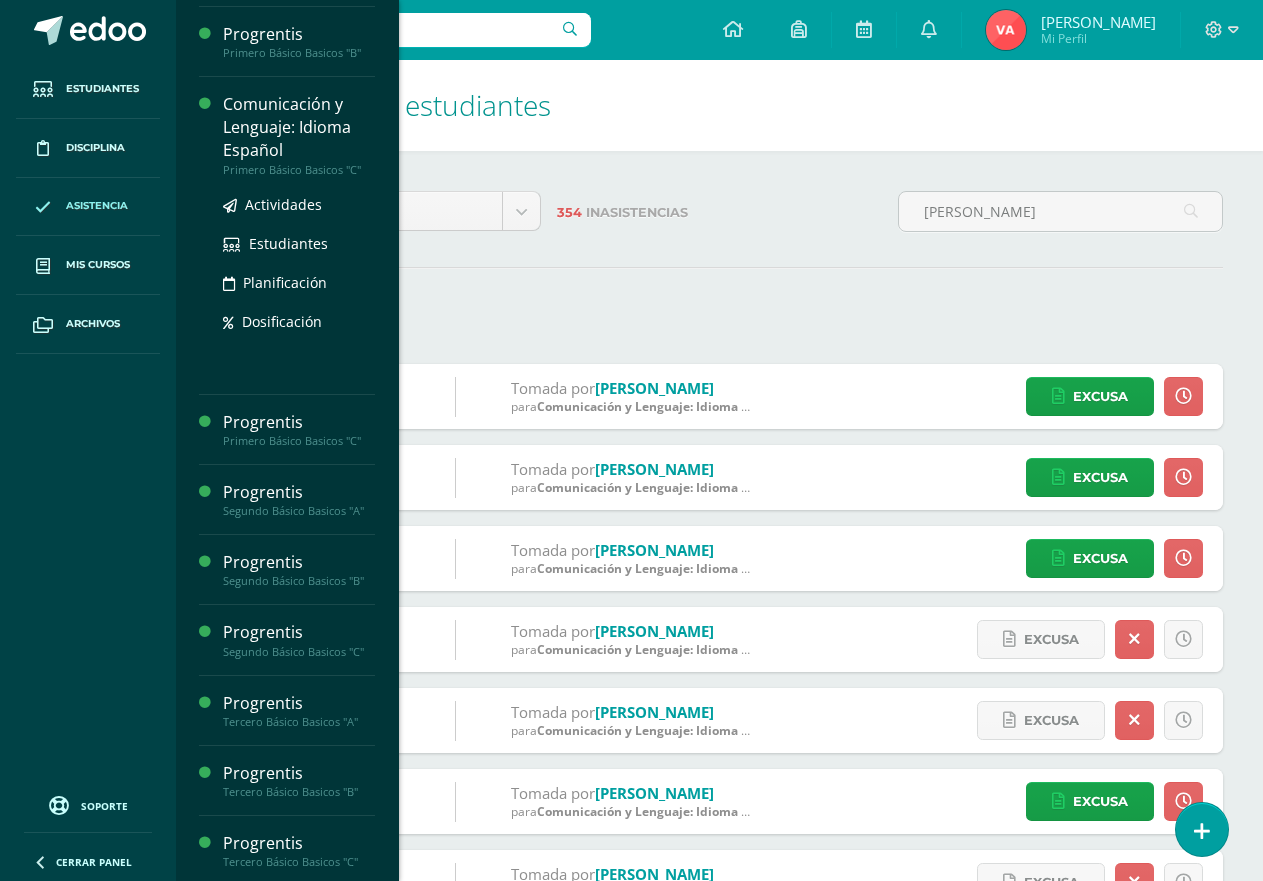 click on "Comunicación y Lenguaje: Idioma Español" at bounding box center (299, 127) 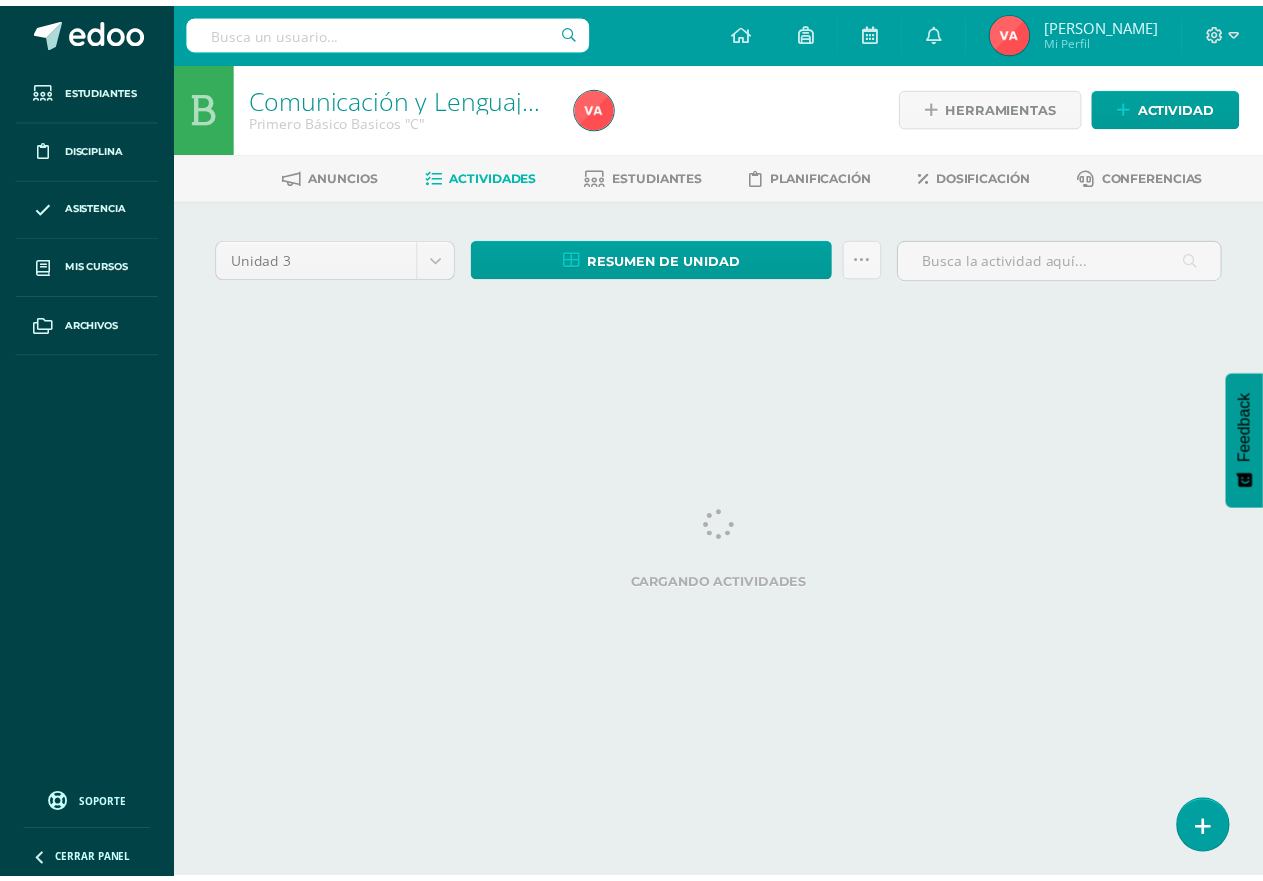 scroll, scrollTop: 0, scrollLeft: 0, axis: both 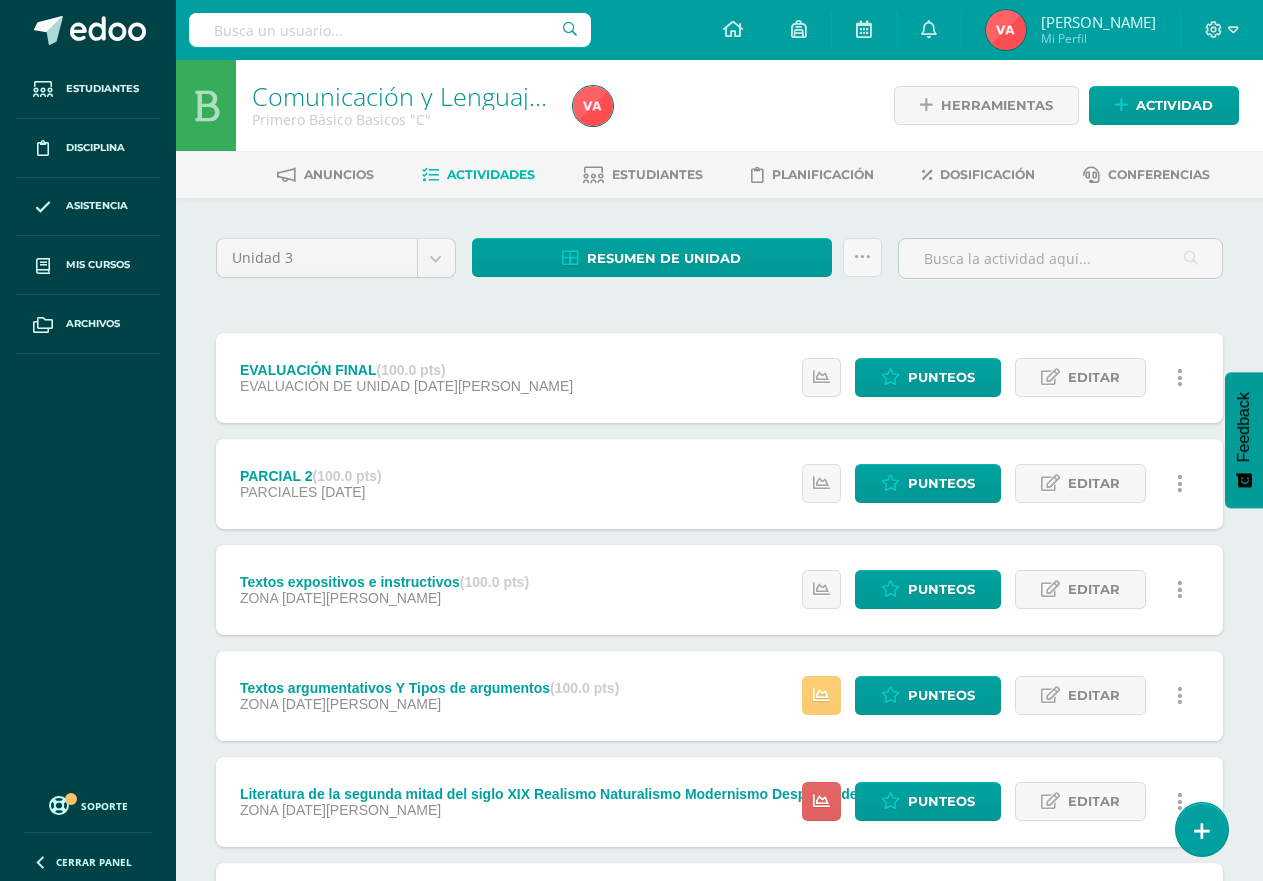 click on "Unidad 3                             Unidad 1 Unidad 2 Unidad 3 Unidad 4 Resumen de unidad
Descargar como HTML
Descargar como PDF
Descargar como XLS
Subir actividades en masa
Enviar punteos a revision
Historial de actividad
¿Estás seguro que deseas  Enviar a revisión  las notas de este curso?
Esta acción  enviará una notificación a tu supervisor y no podrás eliminar o cambiar tus notas.  Esta acción no podrá ser revertida a menos que se te conceda permiso
Cancelar
Enviar a revisión
Creación  y  Calificación   en masa.
Para poder crear actividades y calificar las mismas  24" at bounding box center [719, 801] 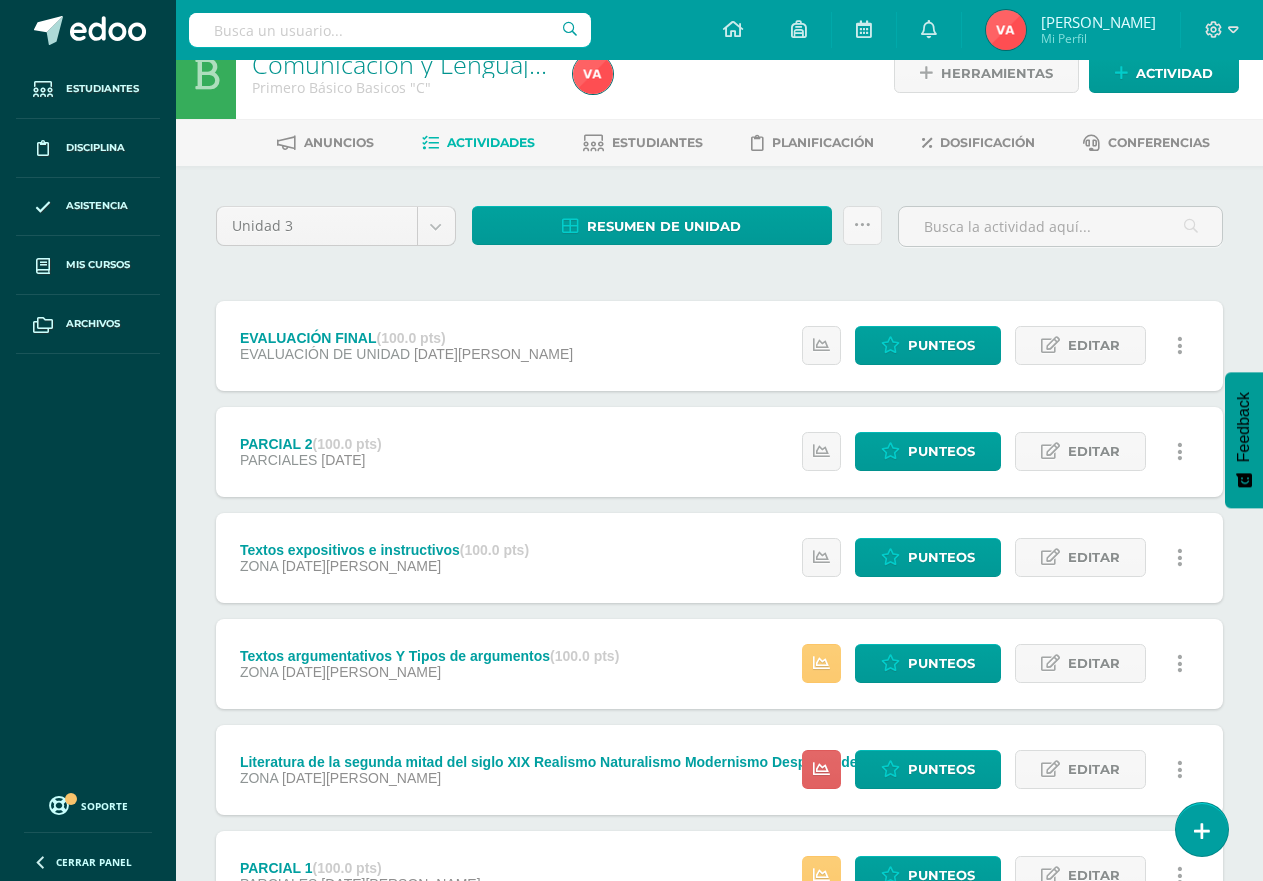 scroll, scrollTop: 0, scrollLeft: 0, axis: both 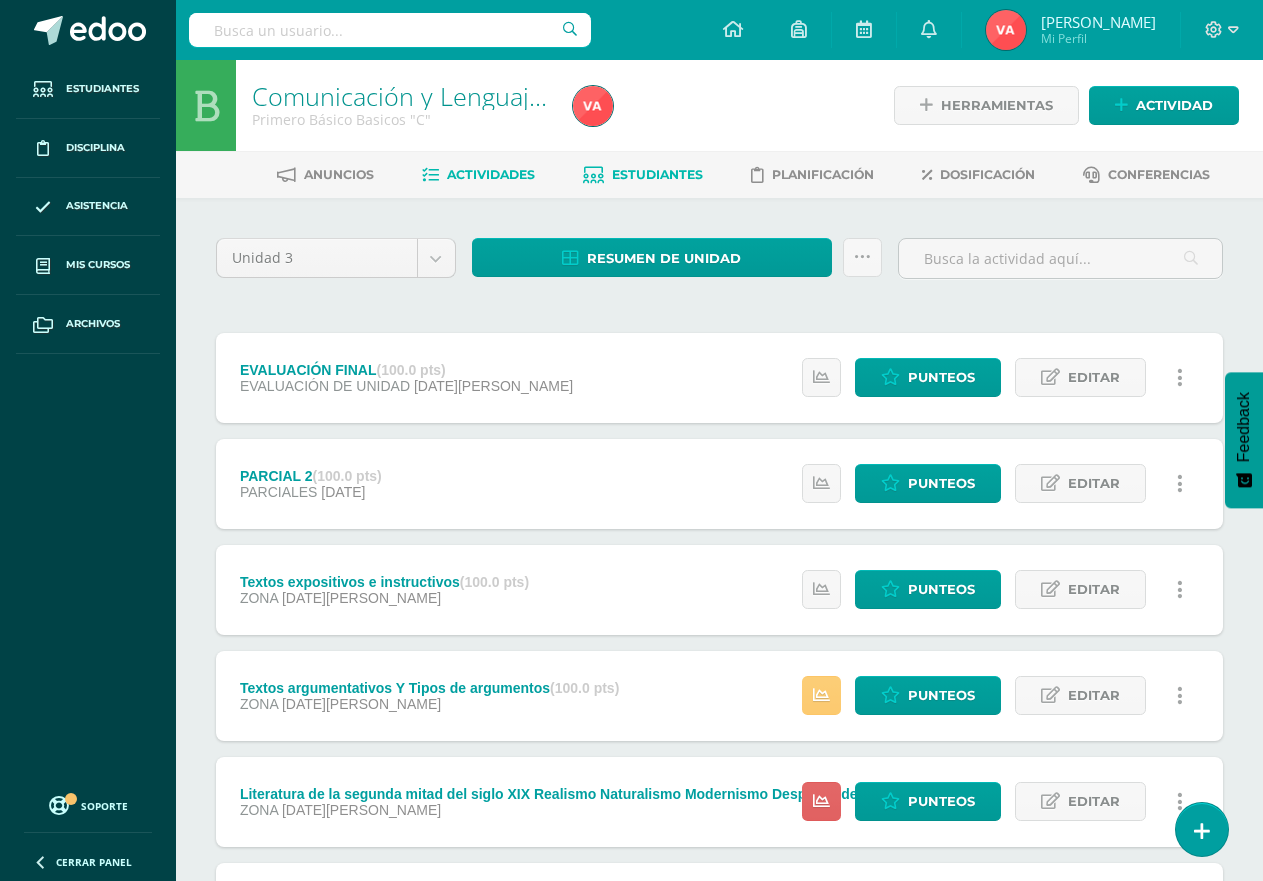 click on "Estudiantes" at bounding box center (657, 174) 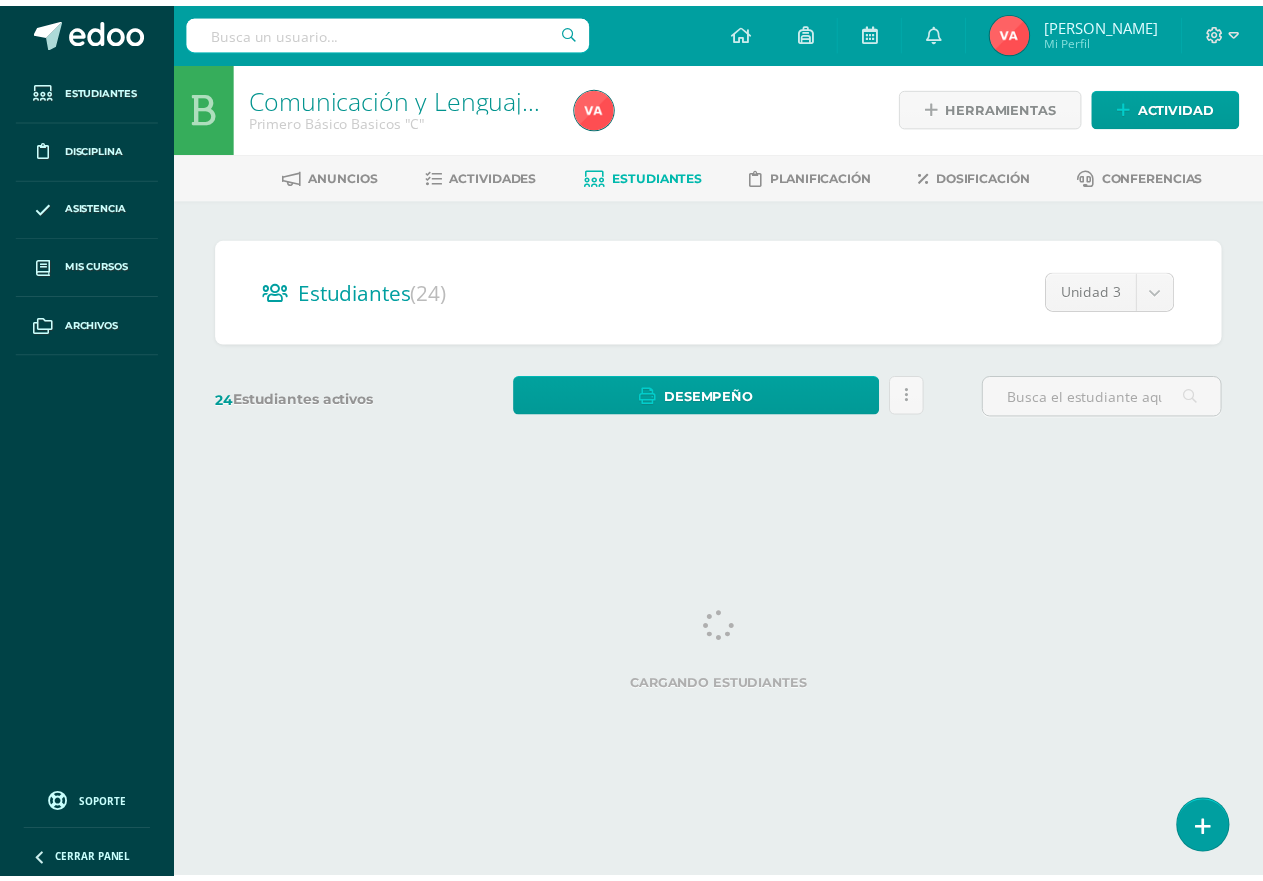 scroll, scrollTop: 0, scrollLeft: 0, axis: both 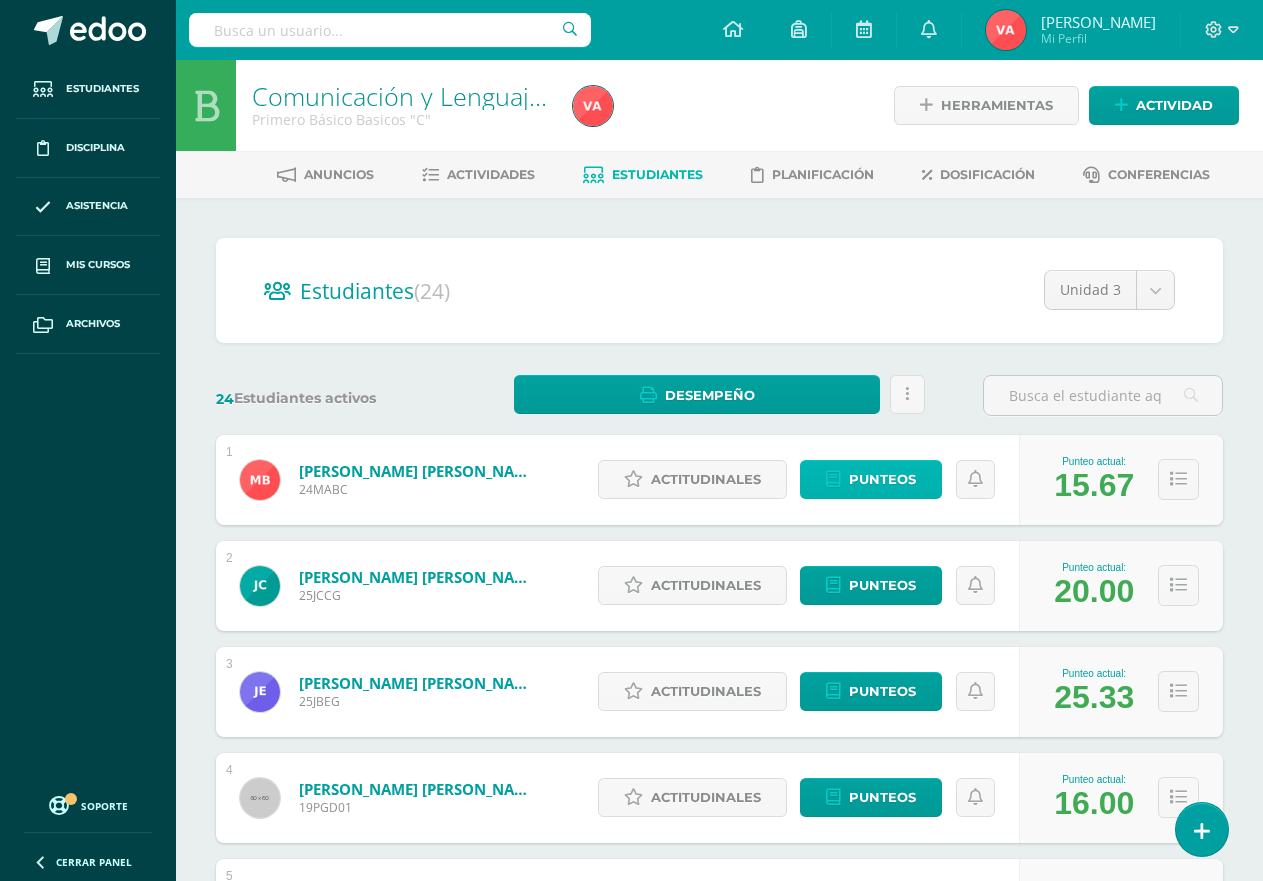 click on "Punteos" at bounding box center (882, 479) 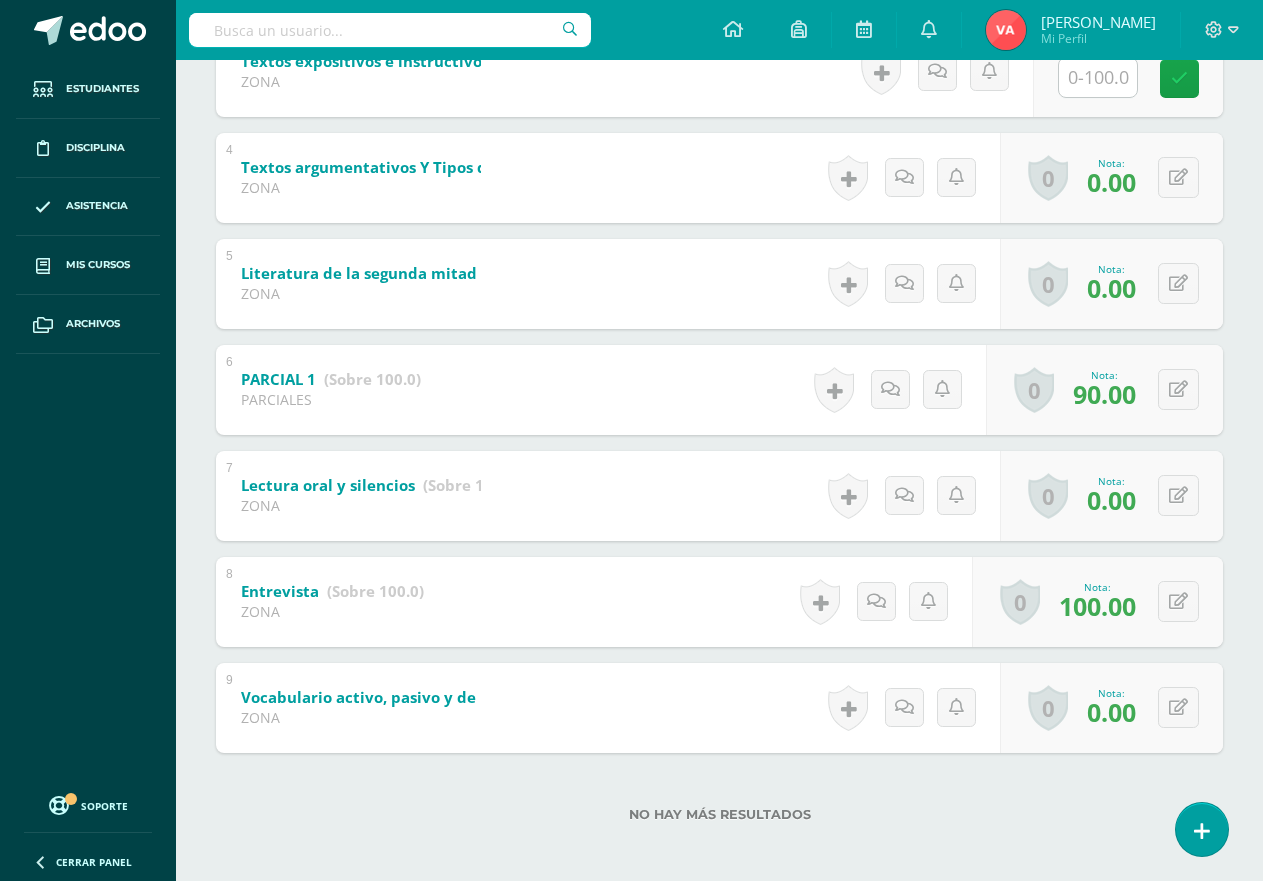 scroll, scrollTop: 689, scrollLeft: 0, axis: vertical 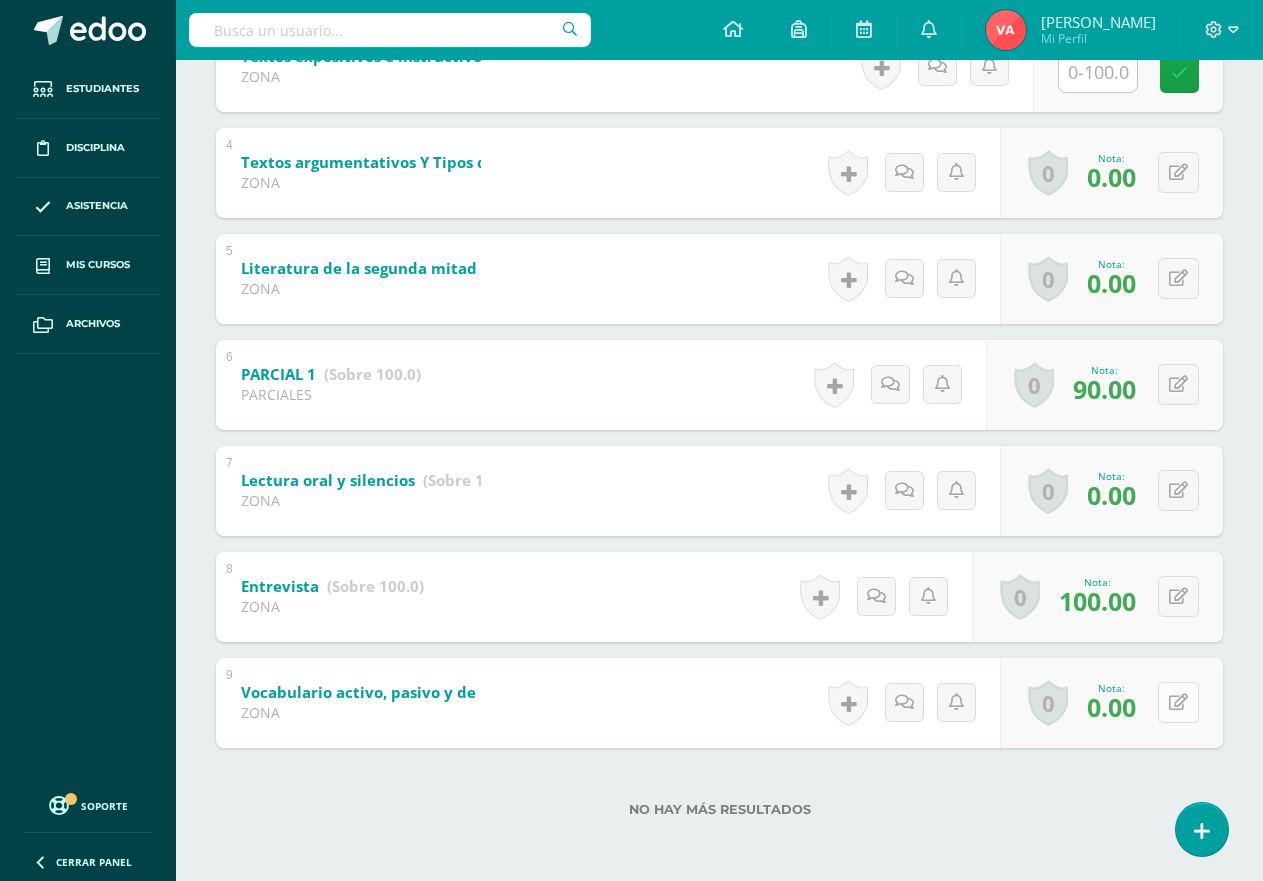 click at bounding box center (1178, 702) 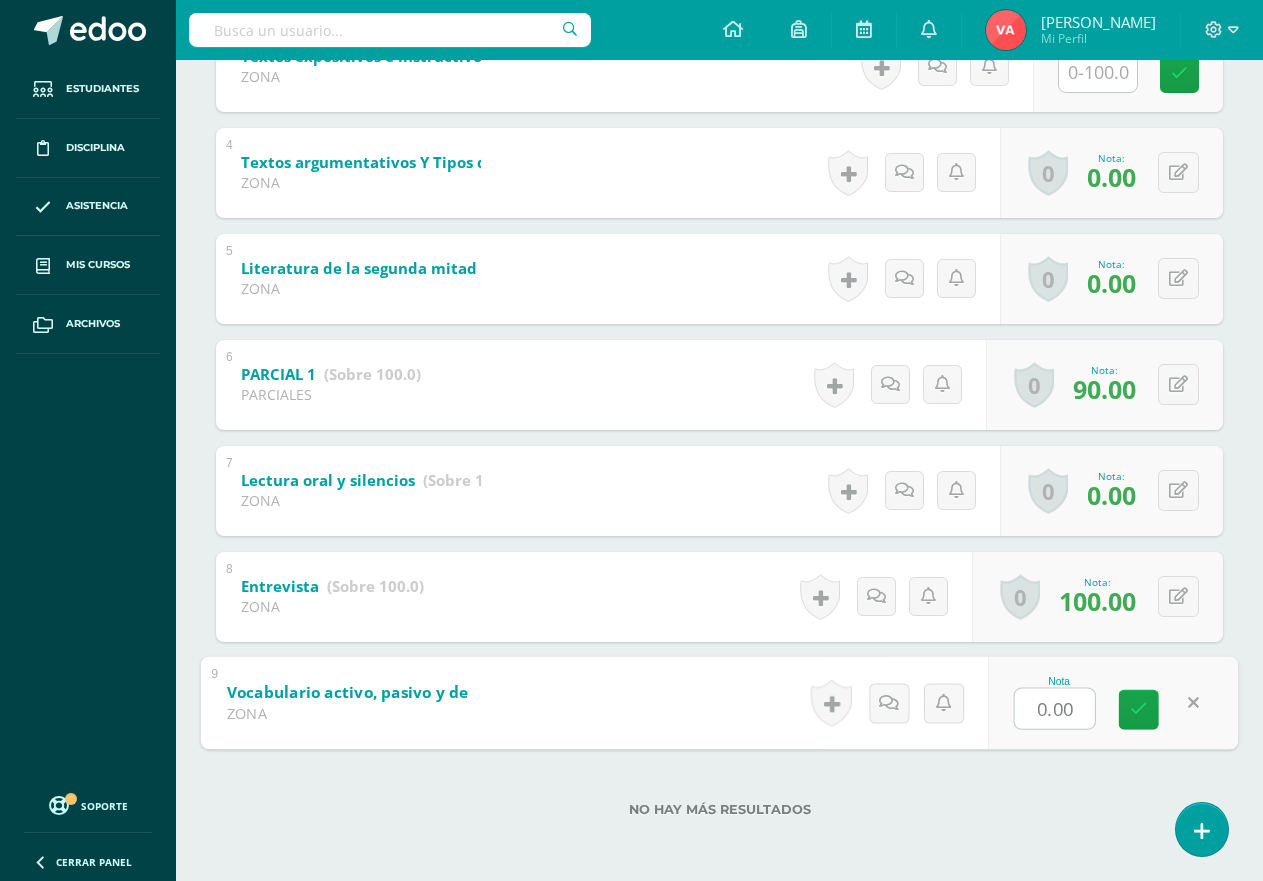 click on "Historial de actividad
Se ha asignado la nota   0.0   por Vanessa
Jun. 10, 2025, 10:52 a.m.
Actividad  Vocabulario activo, pasivo y de reserva  creada por Vanessa
Jun. 10, 2025, 10:20 a.m." at bounding box center (895, 702) 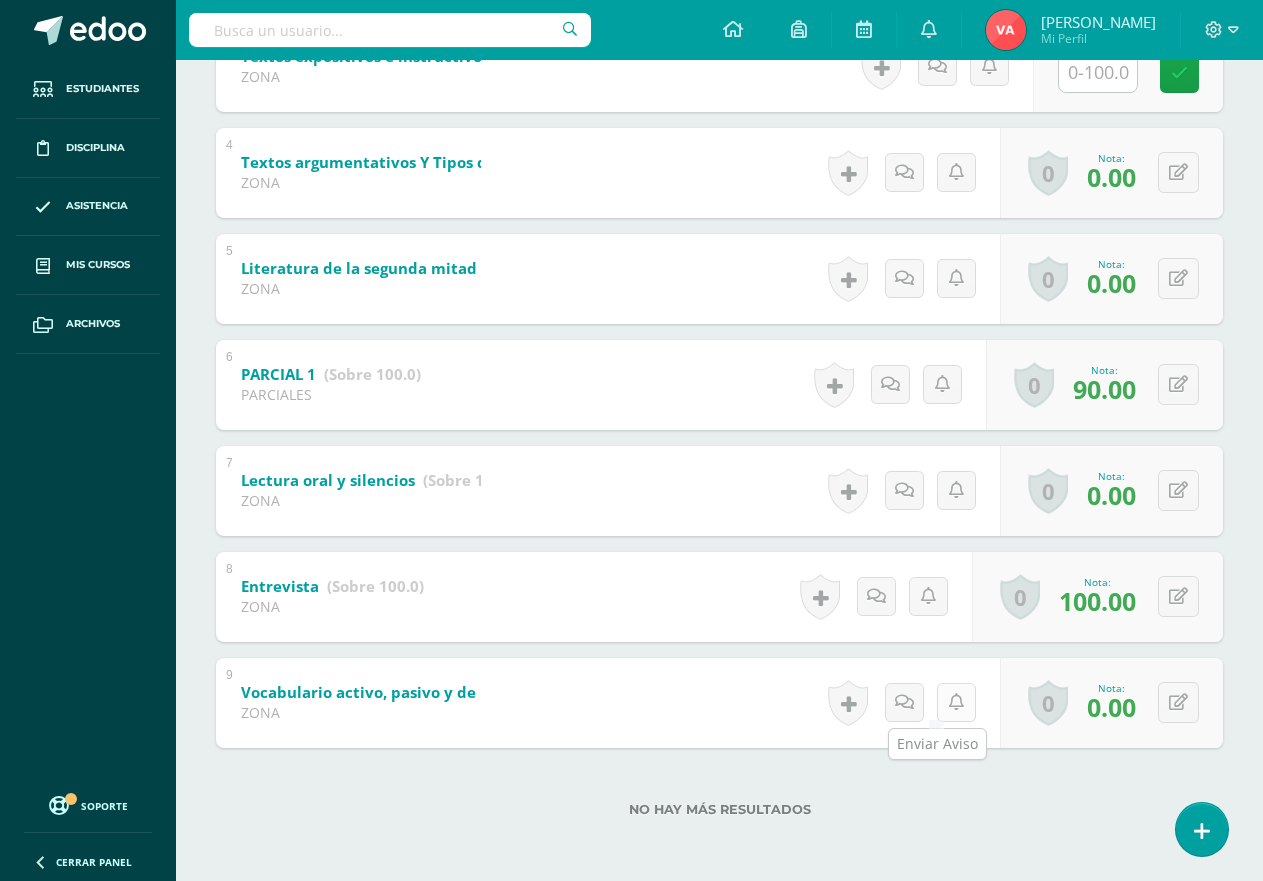 click at bounding box center [956, 702] 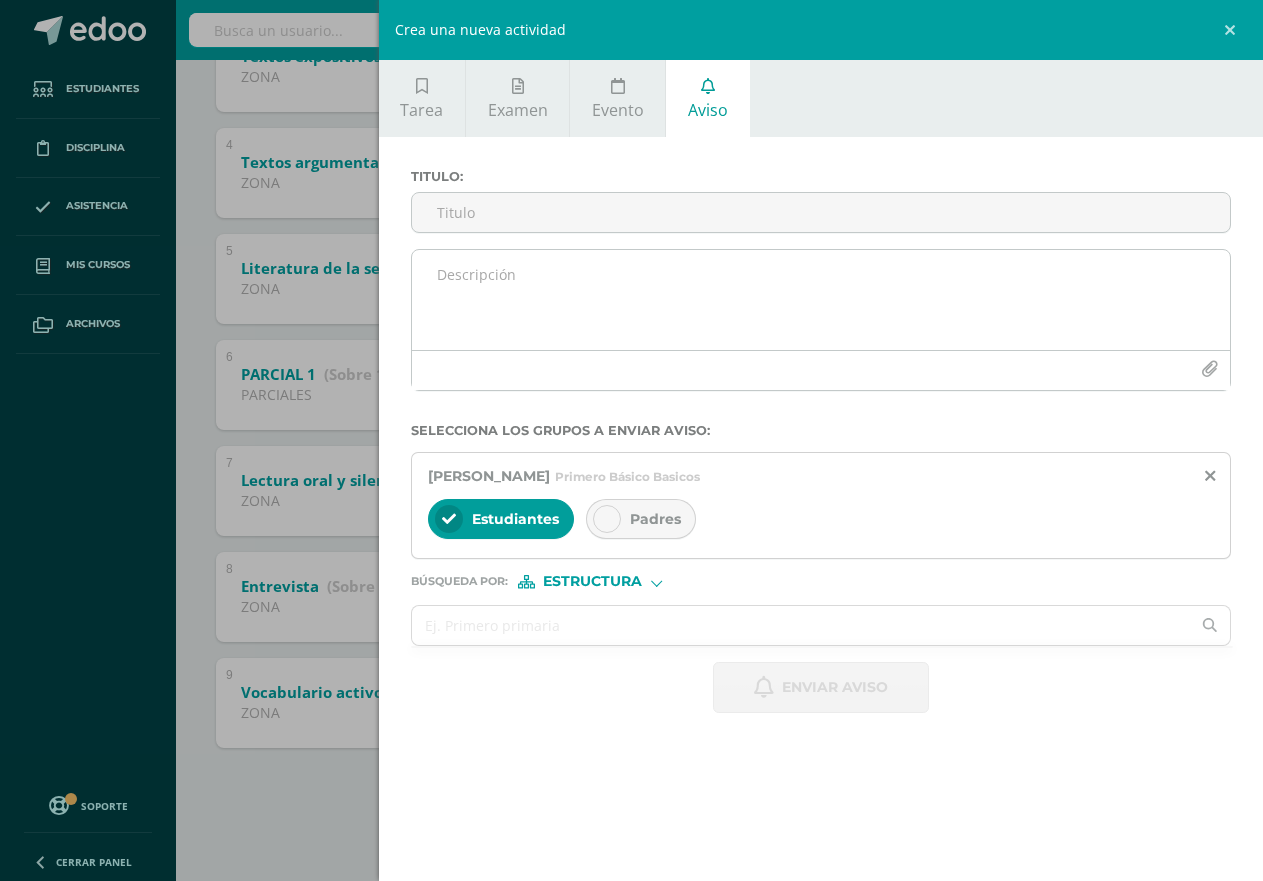 click at bounding box center [821, 300] 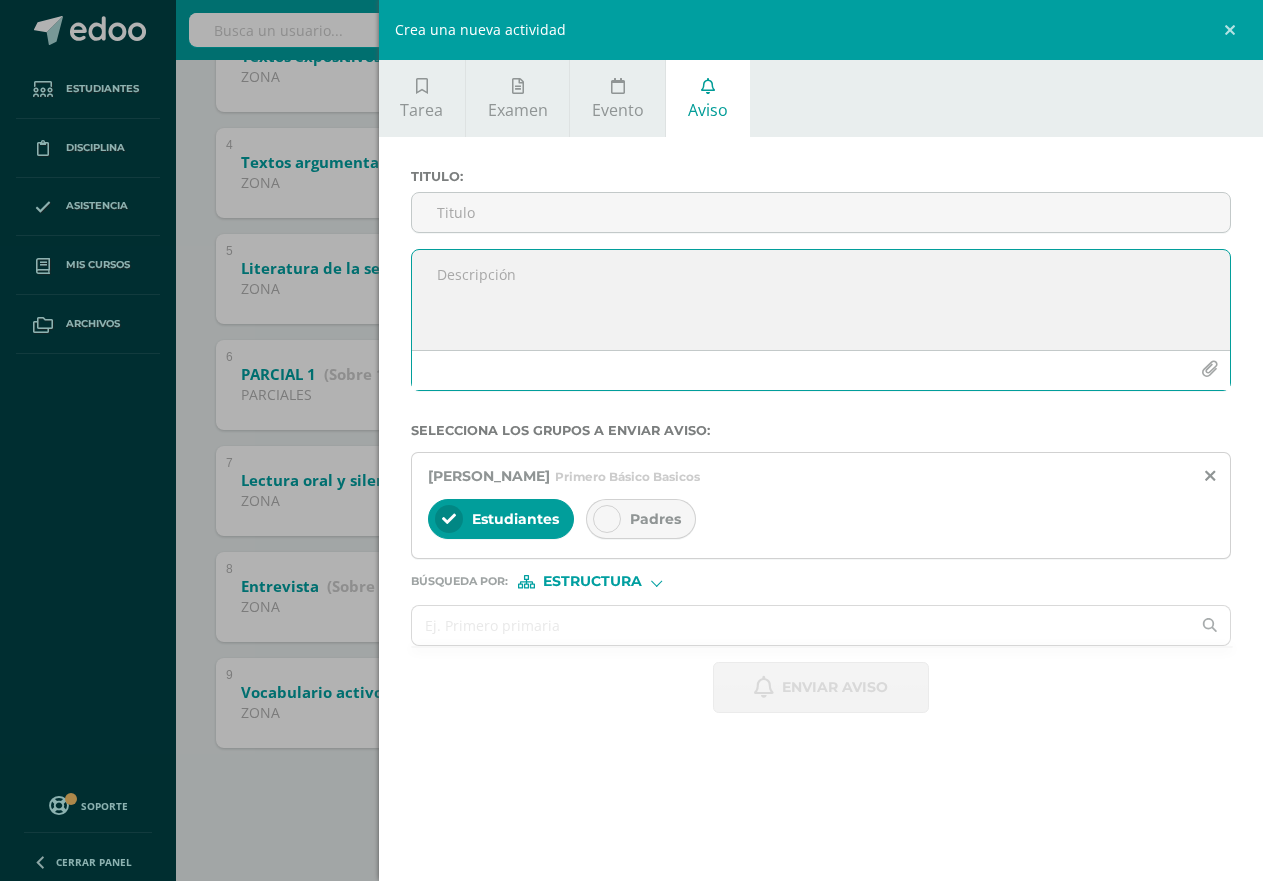 drag, startPoint x: 468, startPoint y: 282, endPoint x: 448, endPoint y: 284, distance: 20.09975 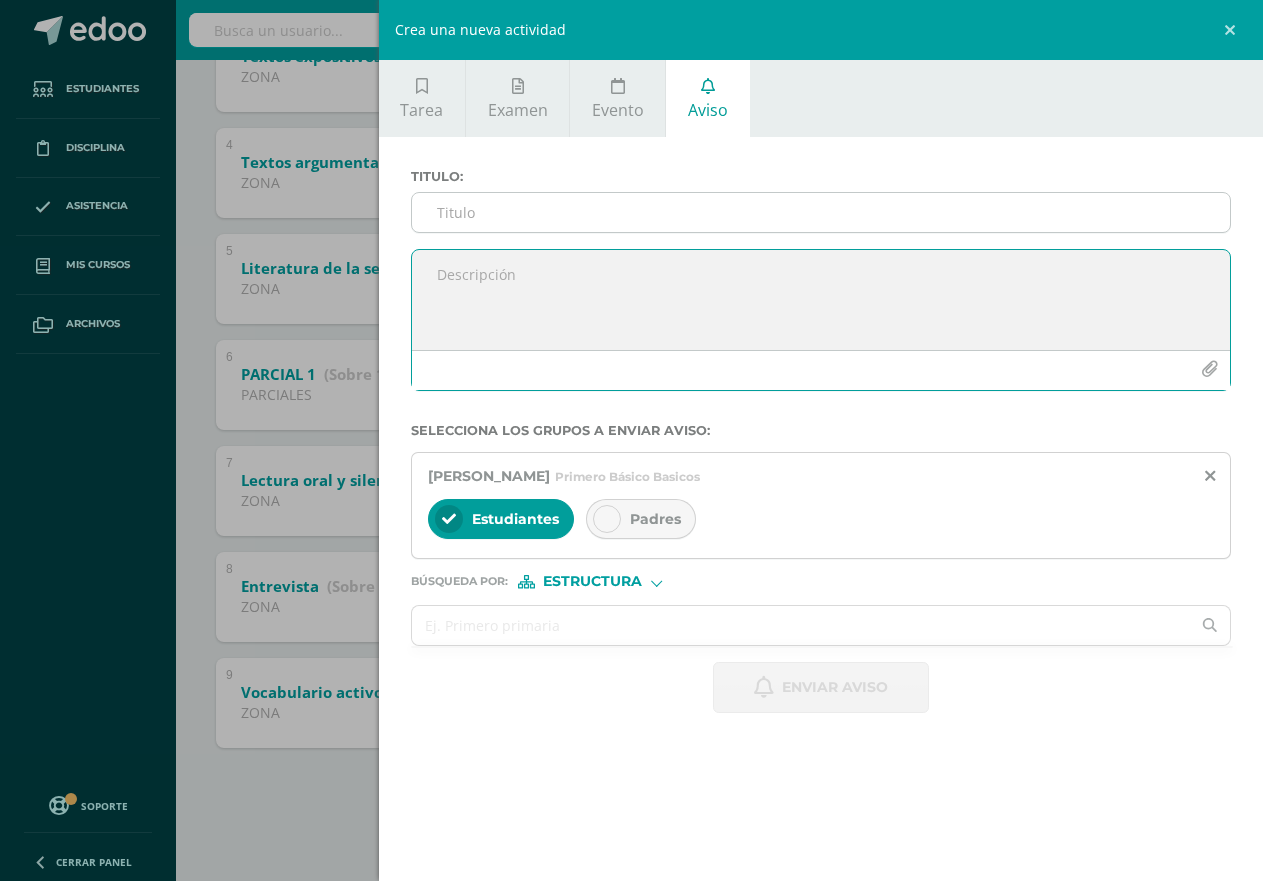 click on "Titulo :" at bounding box center [821, 212] 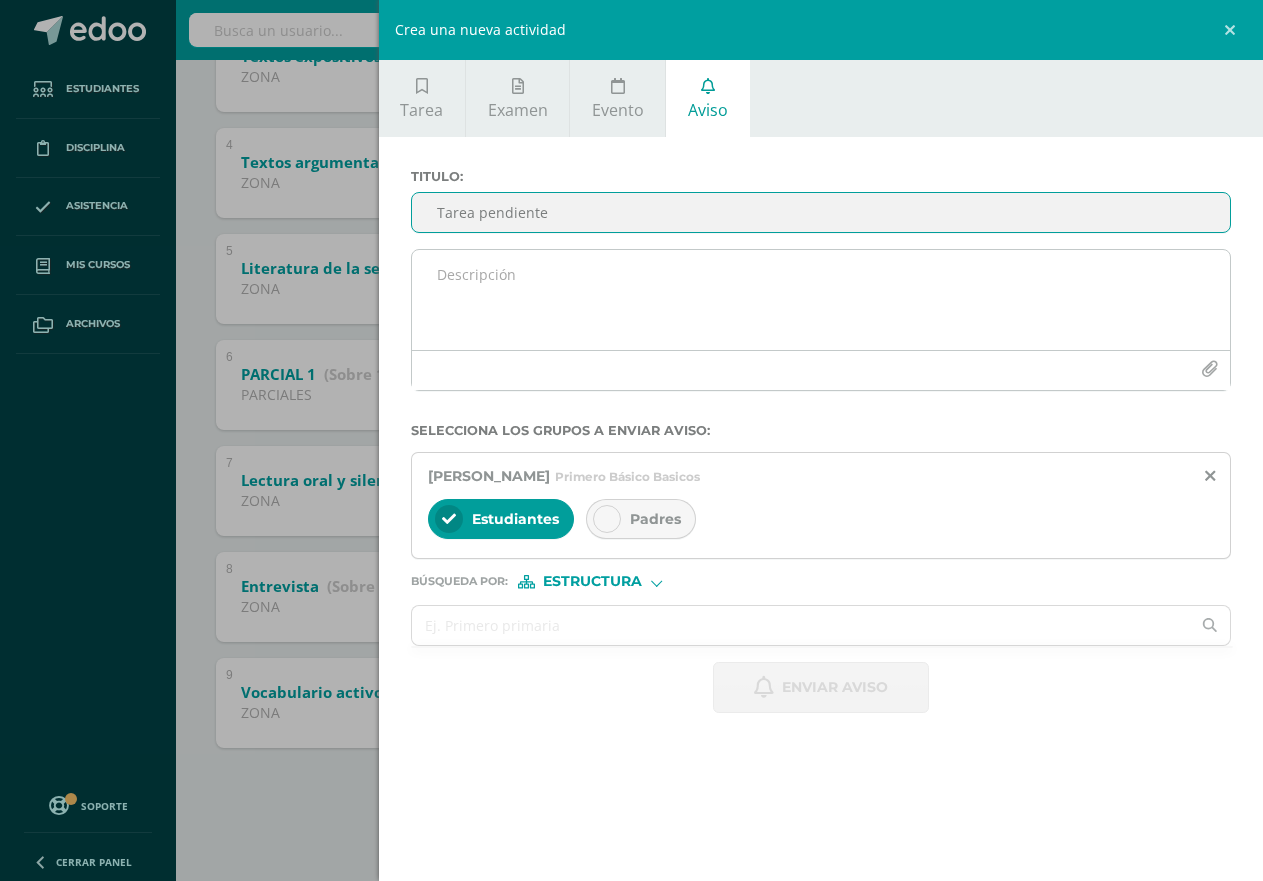 type on "Tarea pendiente" 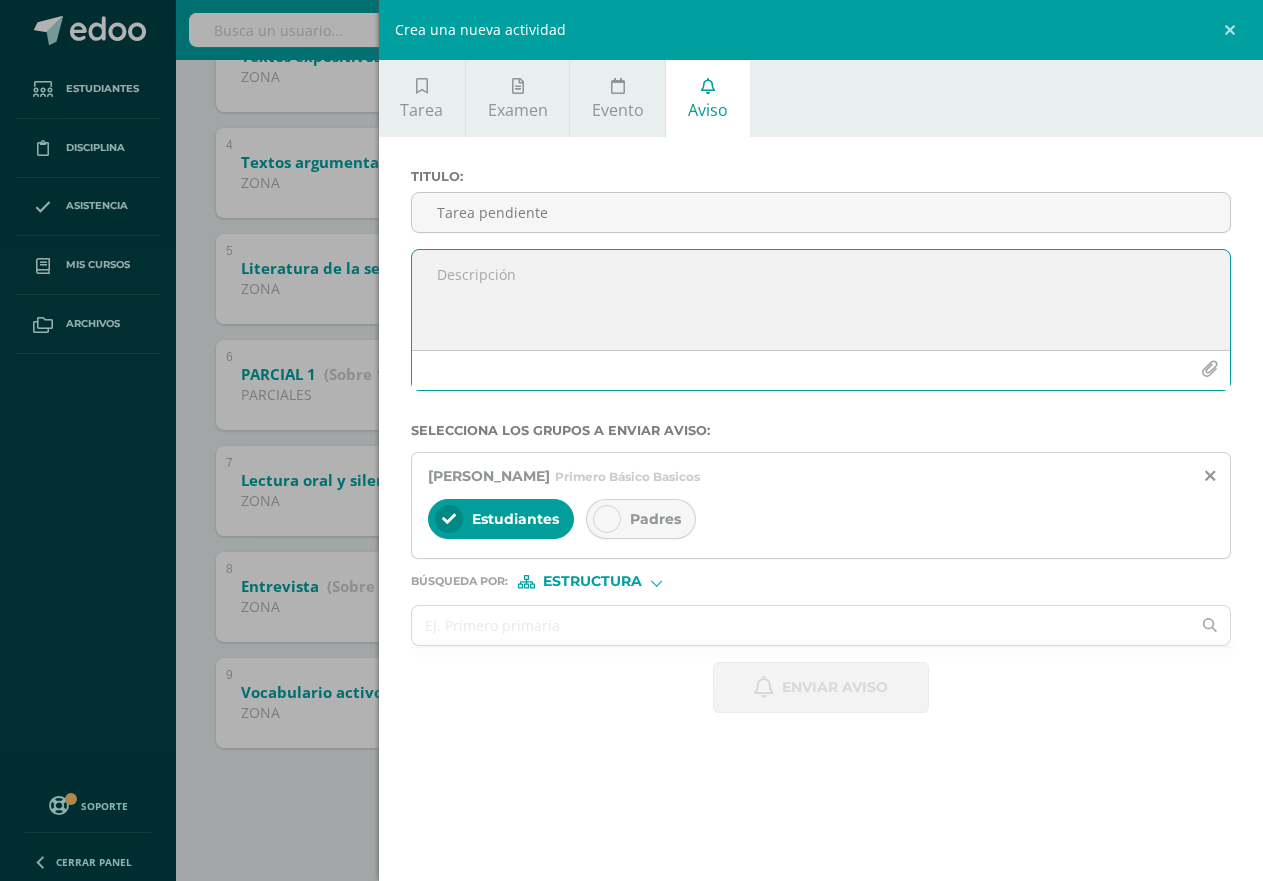 drag, startPoint x: 467, startPoint y: 281, endPoint x: 435, endPoint y: 285, distance: 32.24903 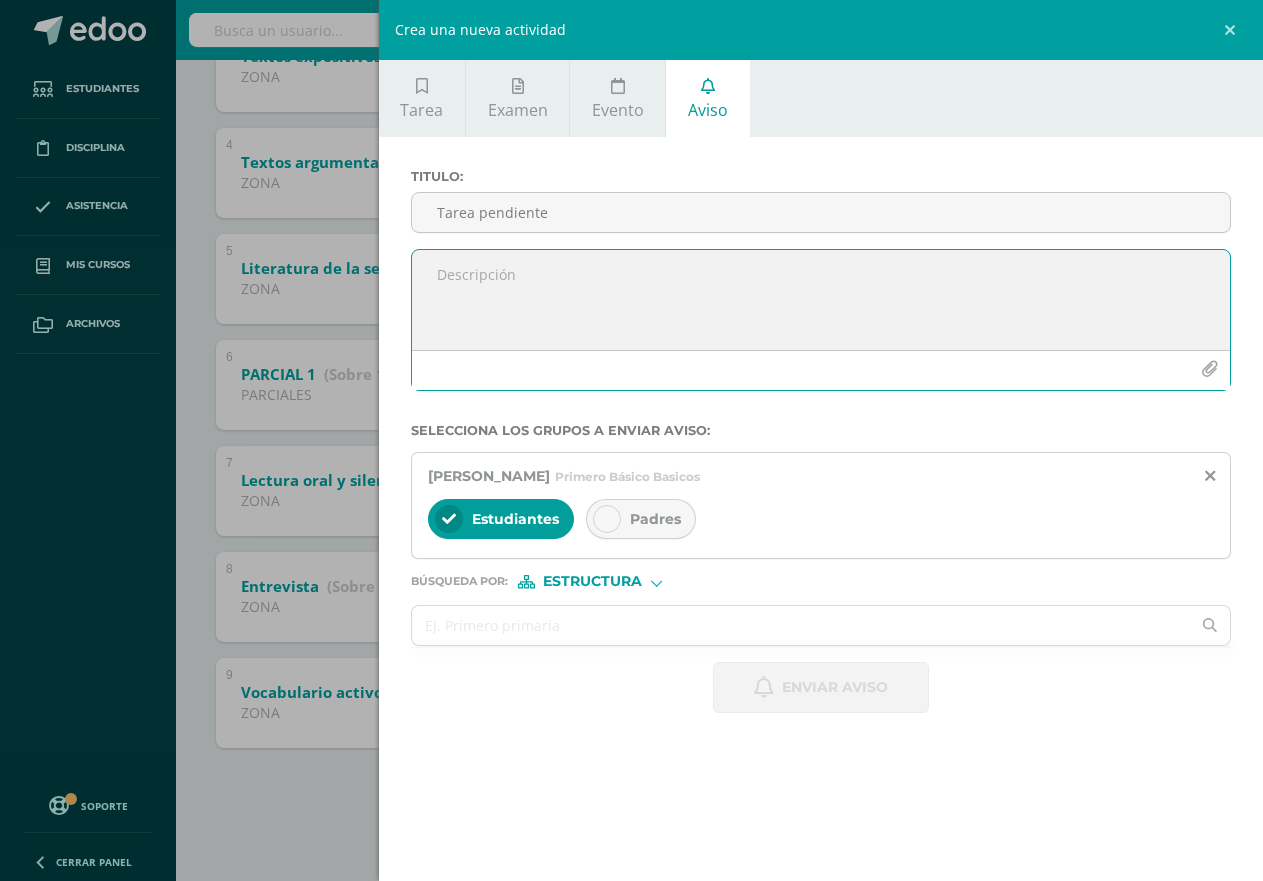 type on "n" 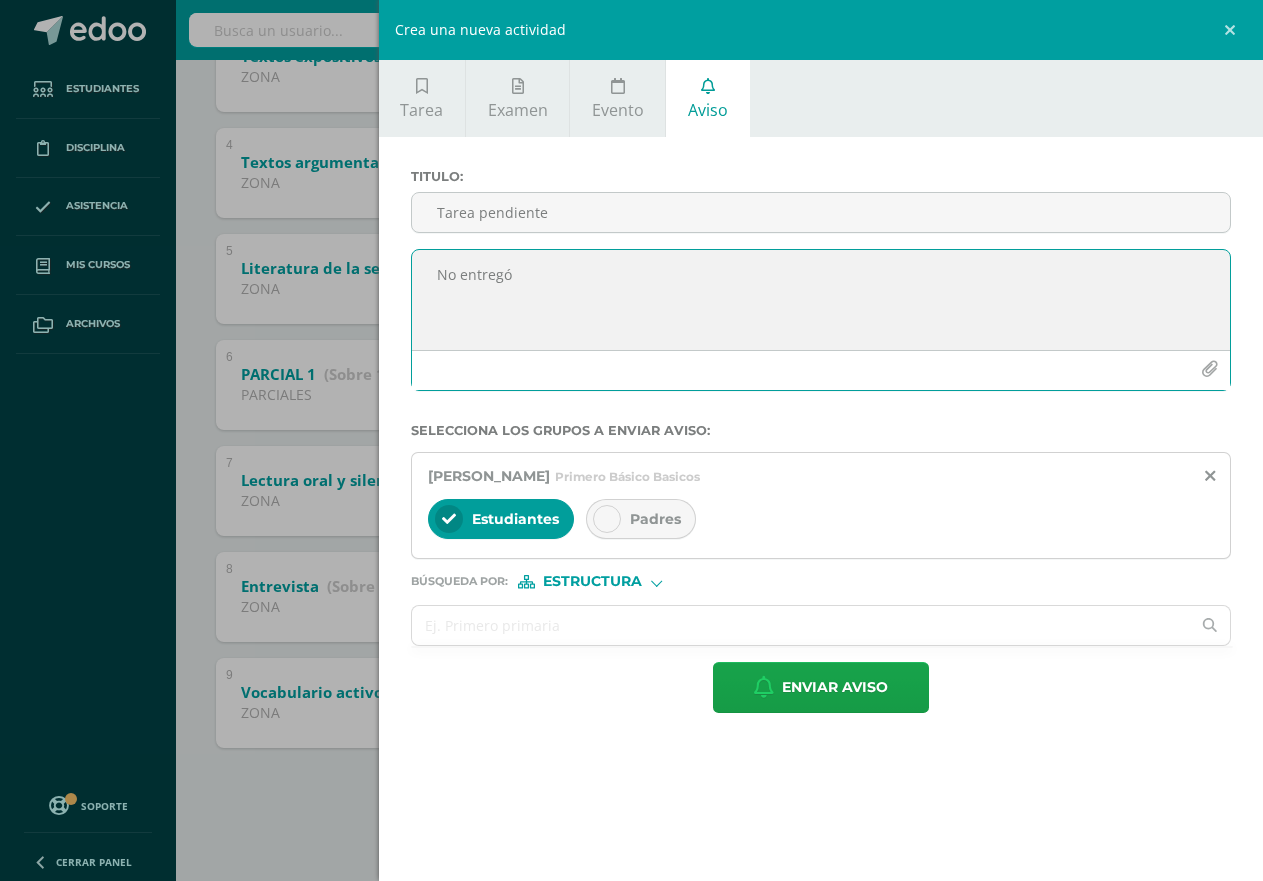 click at bounding box center [607, 519] 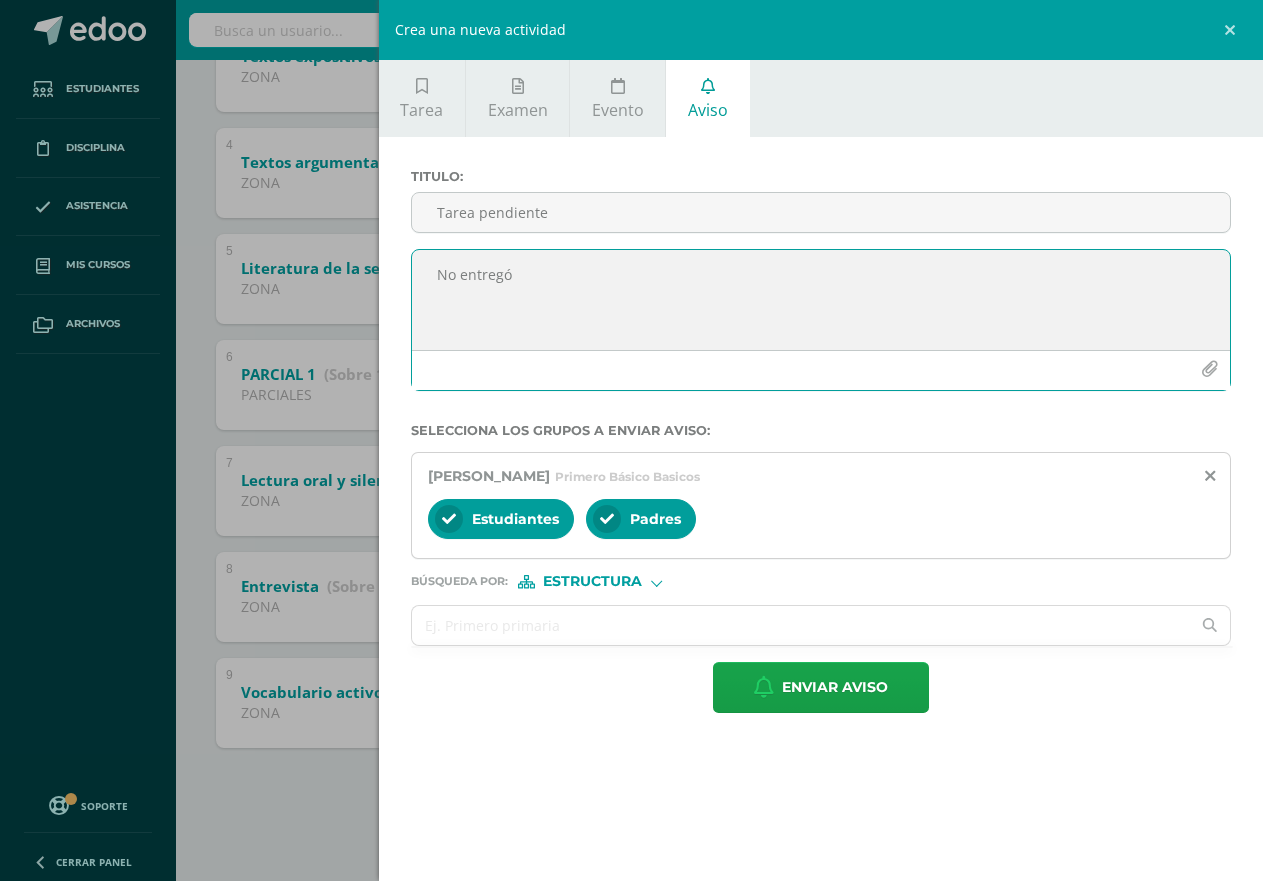 click on "No entregó" at bounding box center (821, 300) 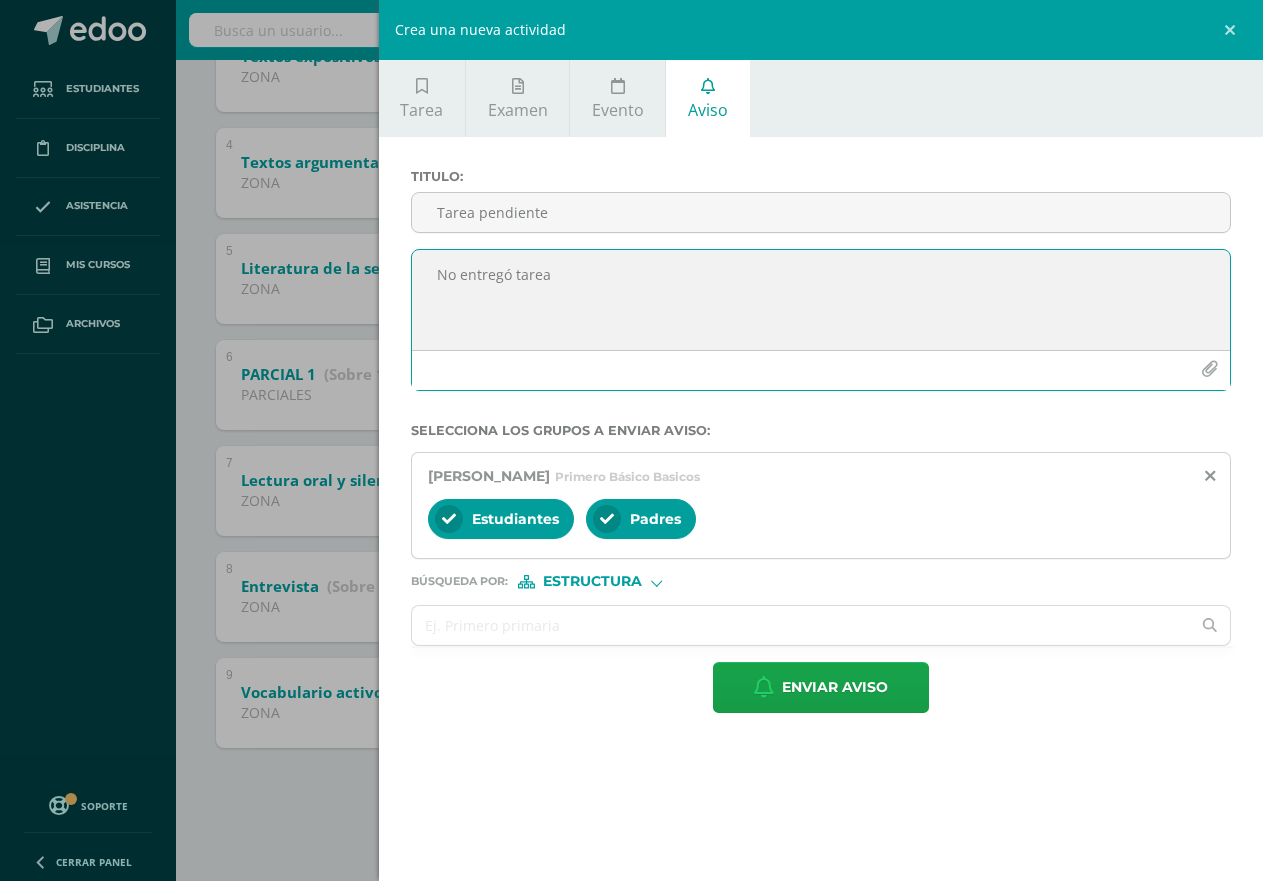 drag, startPoint x: 597, startPoint y: 284, endPoint x: 423, endPoint y: 277, distance: 174.14075 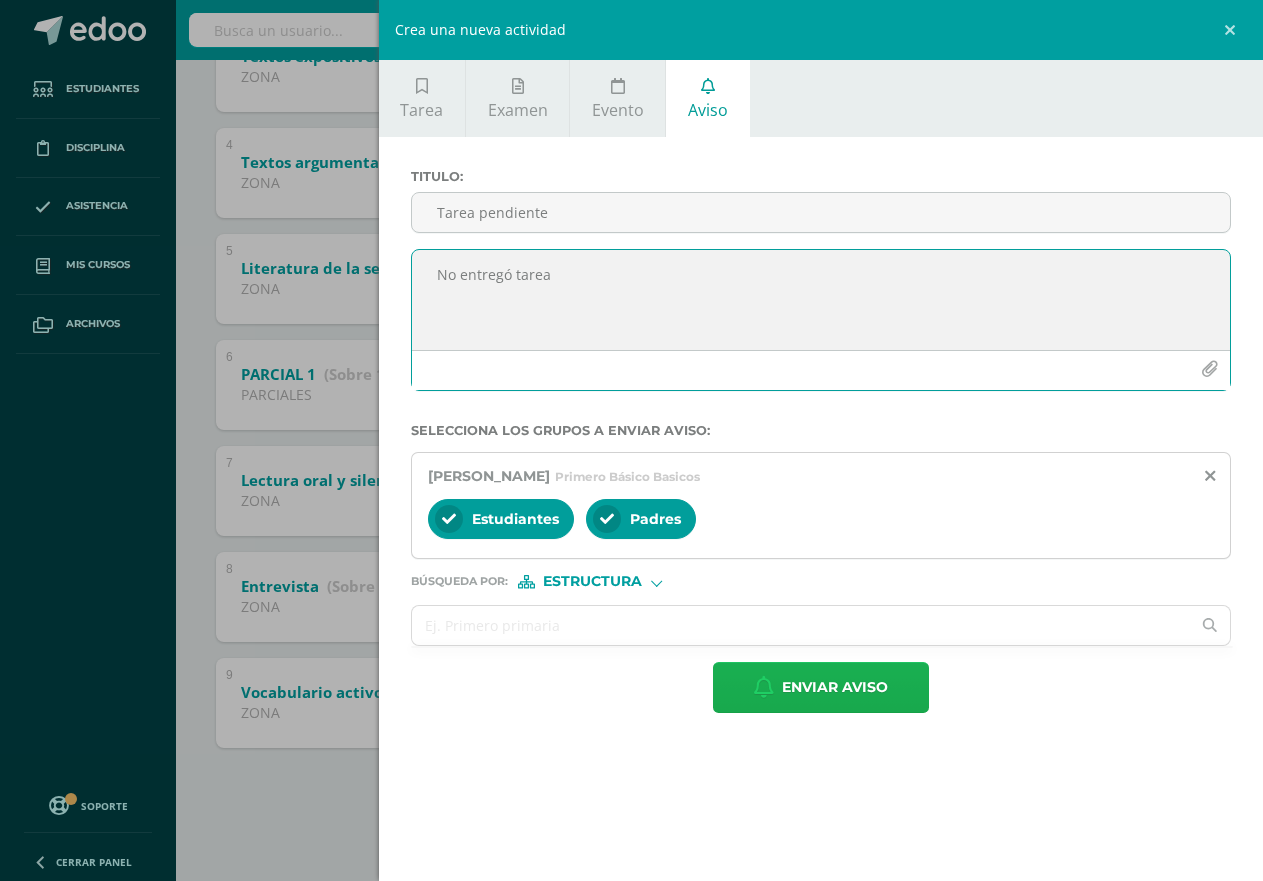 type on "No entregó tarea" 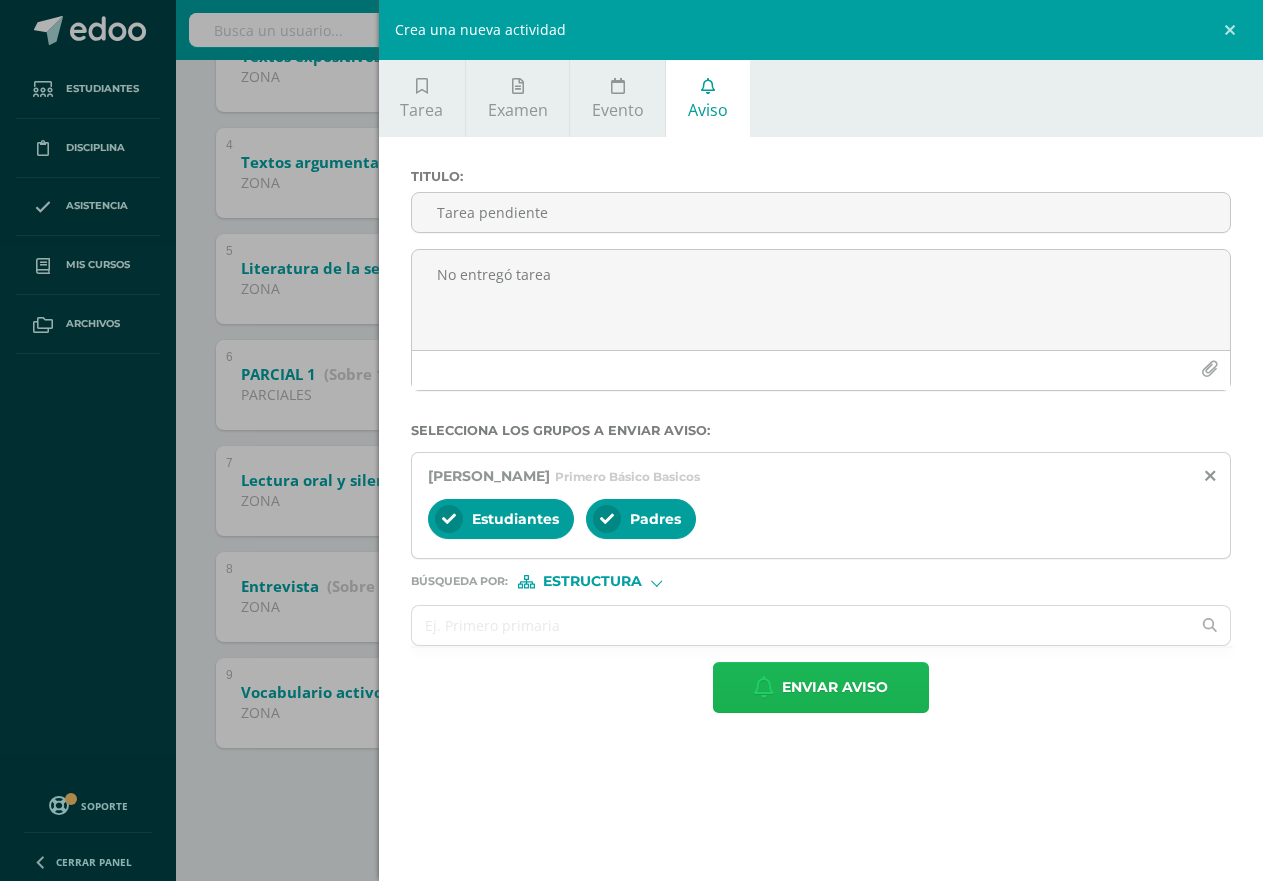 click on "Enviar aviso" at bounding box center [835, 687] 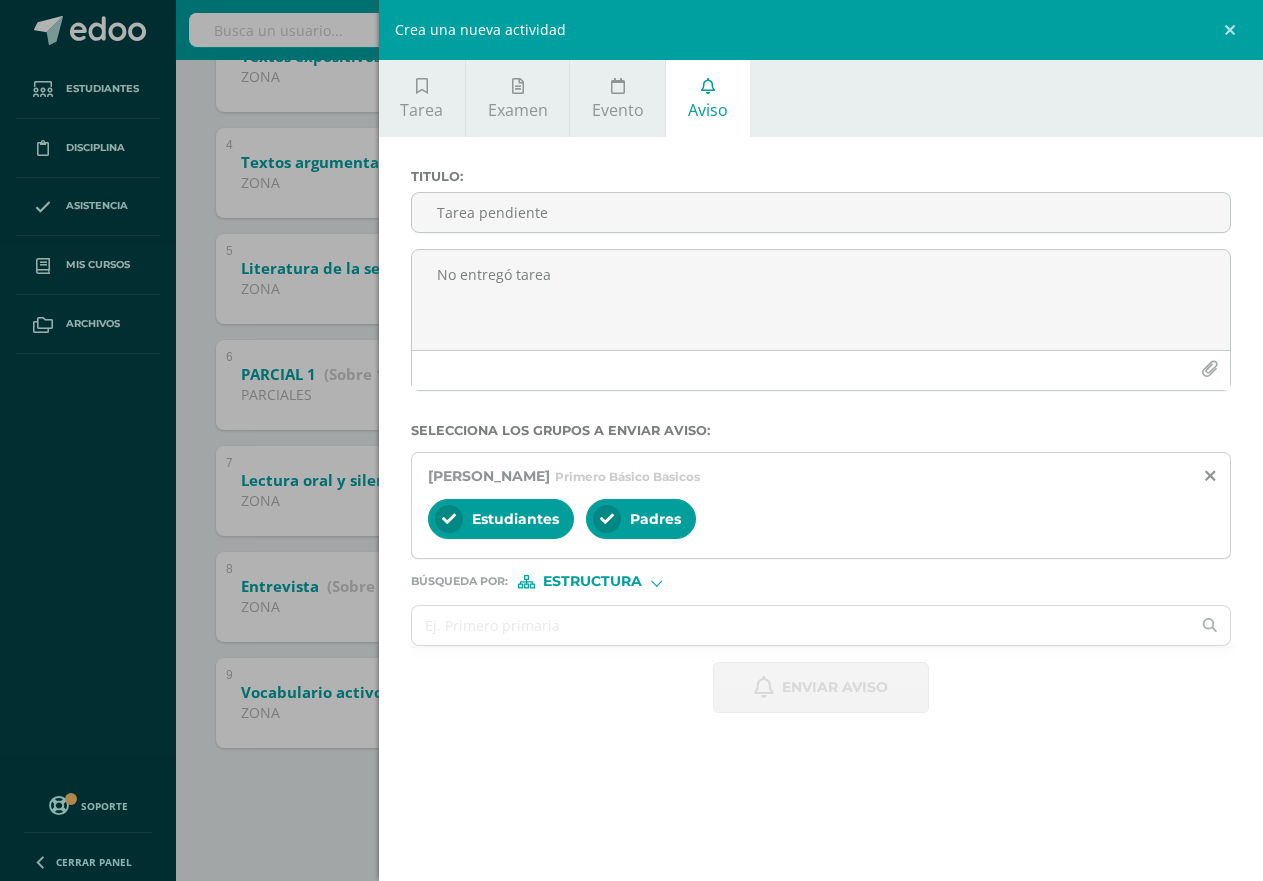 type 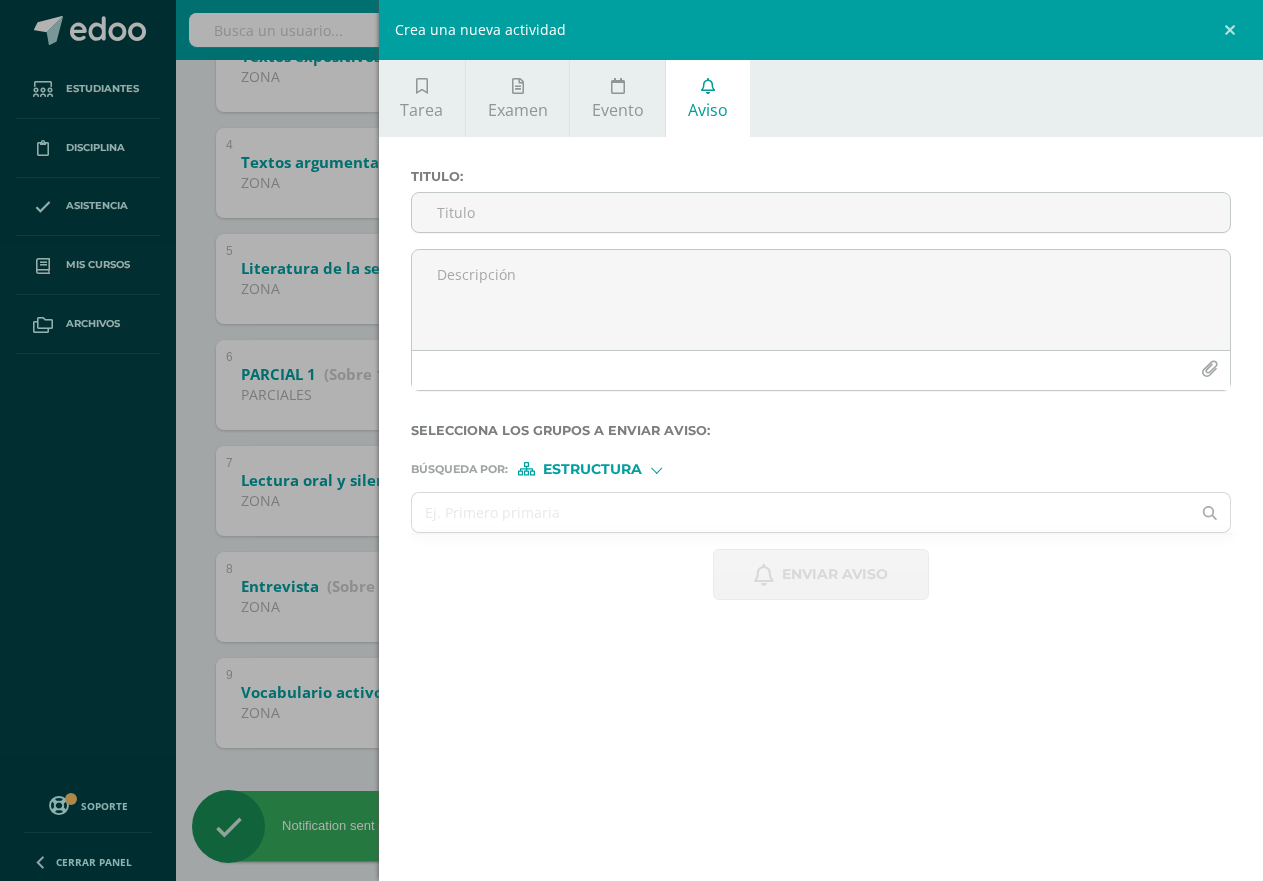 click on "Crea una nueva actividad
Tarea Examen Evento Aviso Título: Fecha: [DATE] 20:00:00 La tarea se asignará a:
Comunicación y Lenguaje: Idioma Español 'C'
Primero Básico Basicos
Progrentis 'A'
Progrentis 'B'
Progrentis 'A'
Progrentis 'B'
Progrentis 'A'
Progrentis 'B'
Progrentis 'A'
Progrentis 'B'
Progrentis 'A'
Progrentis 'B'
Progrentis 'A'
Progrentis 'B'
Comunicación y Lenguaje: Idioma Español 'A'
Progrentis 'A'" at bounding box center [631, 440] 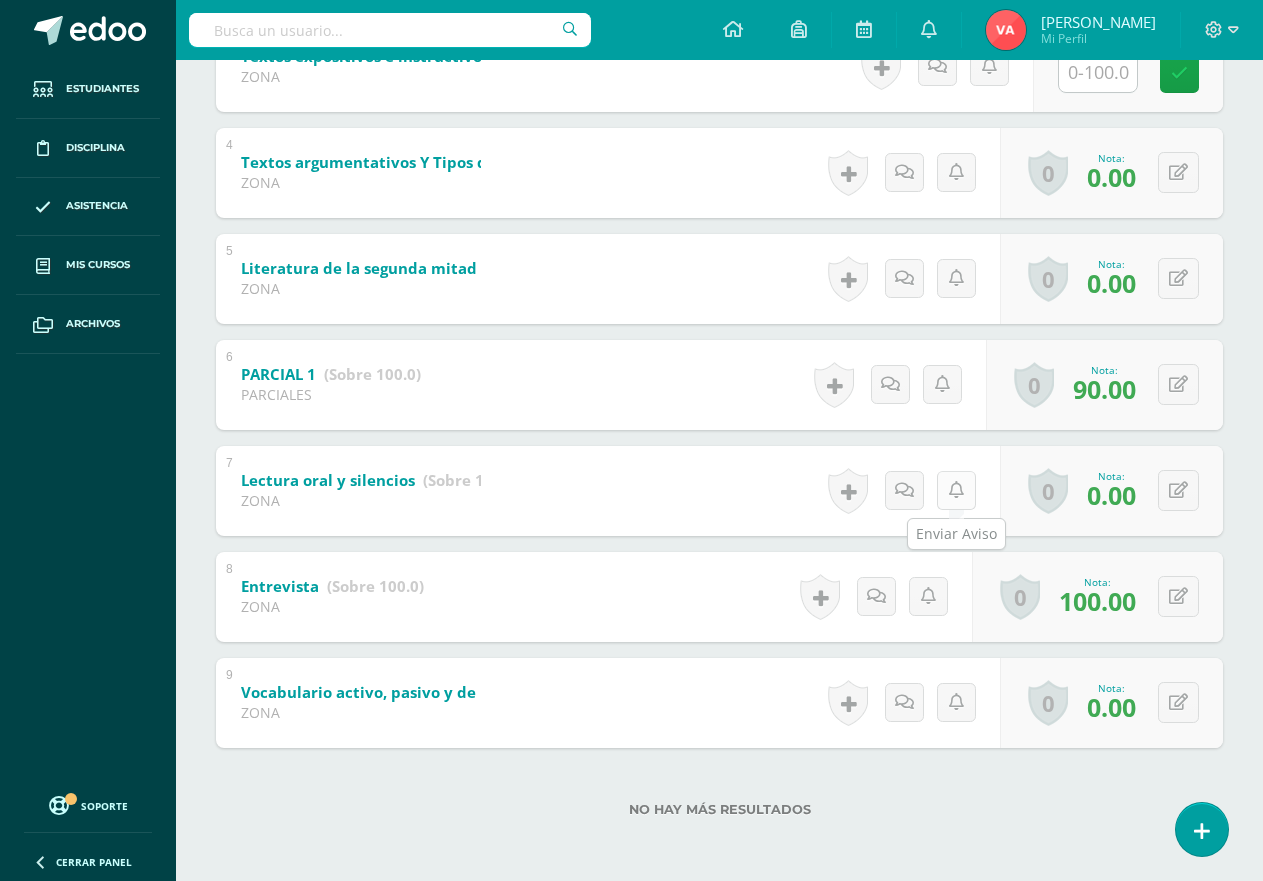 click at bounding box center [956, 490] 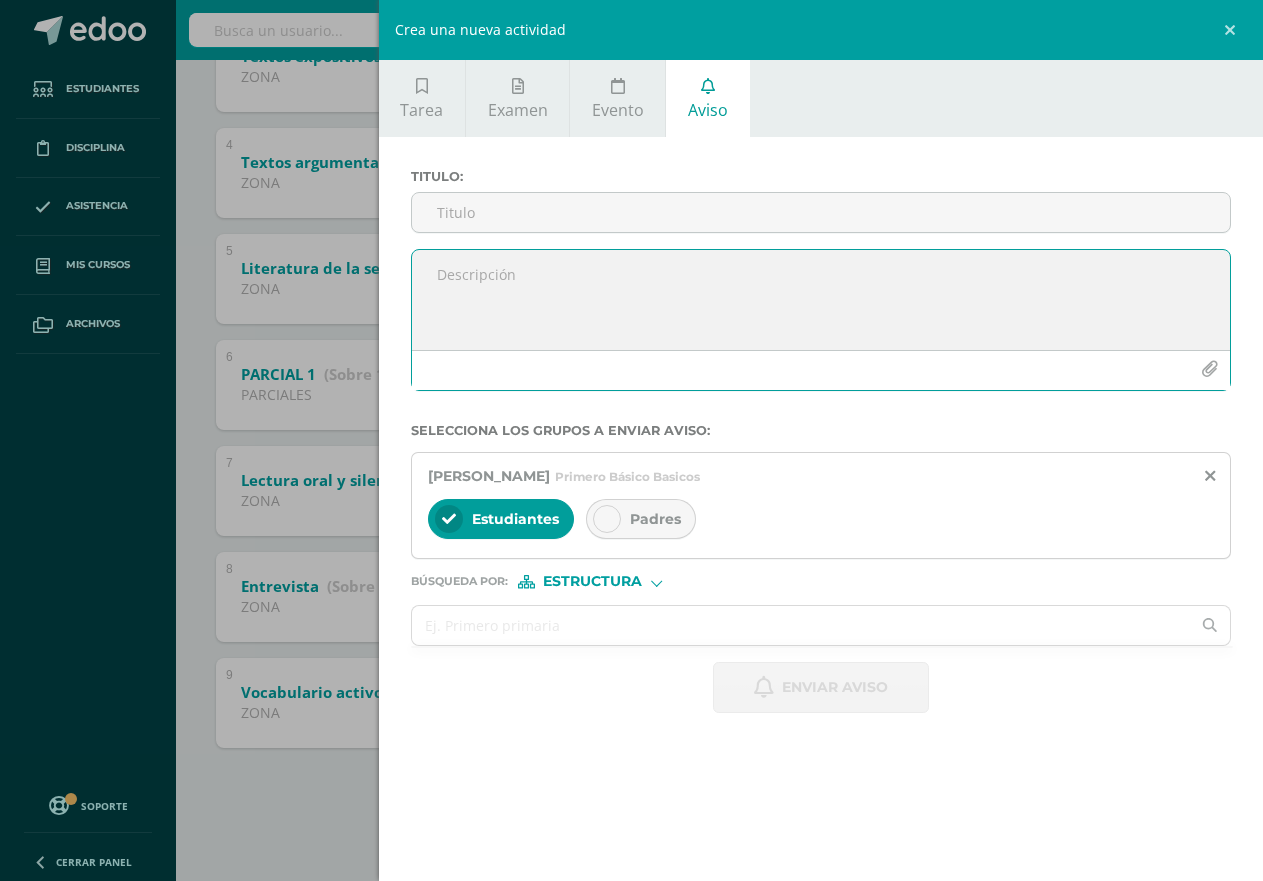 paste on "No entregó tarea" 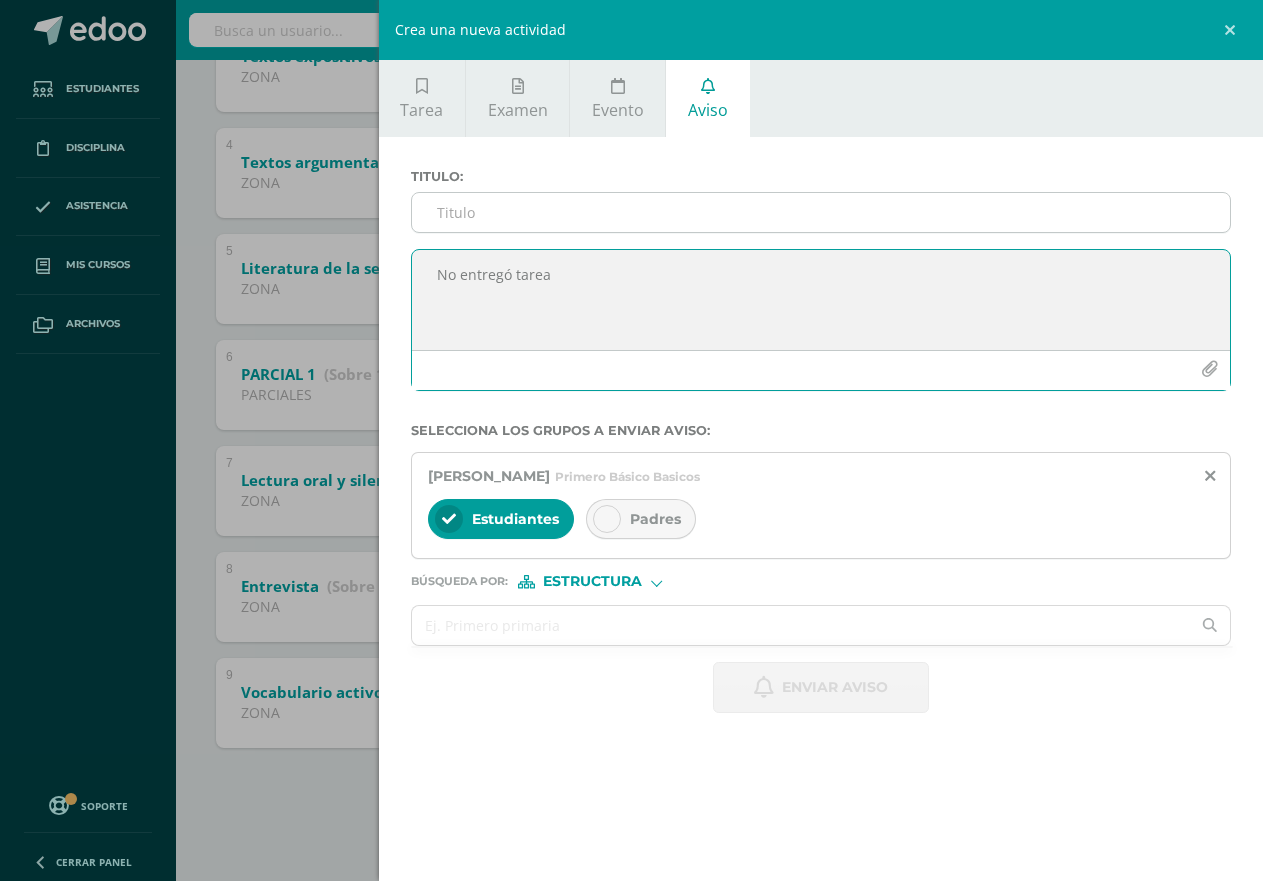 type on "No entregó tarea" 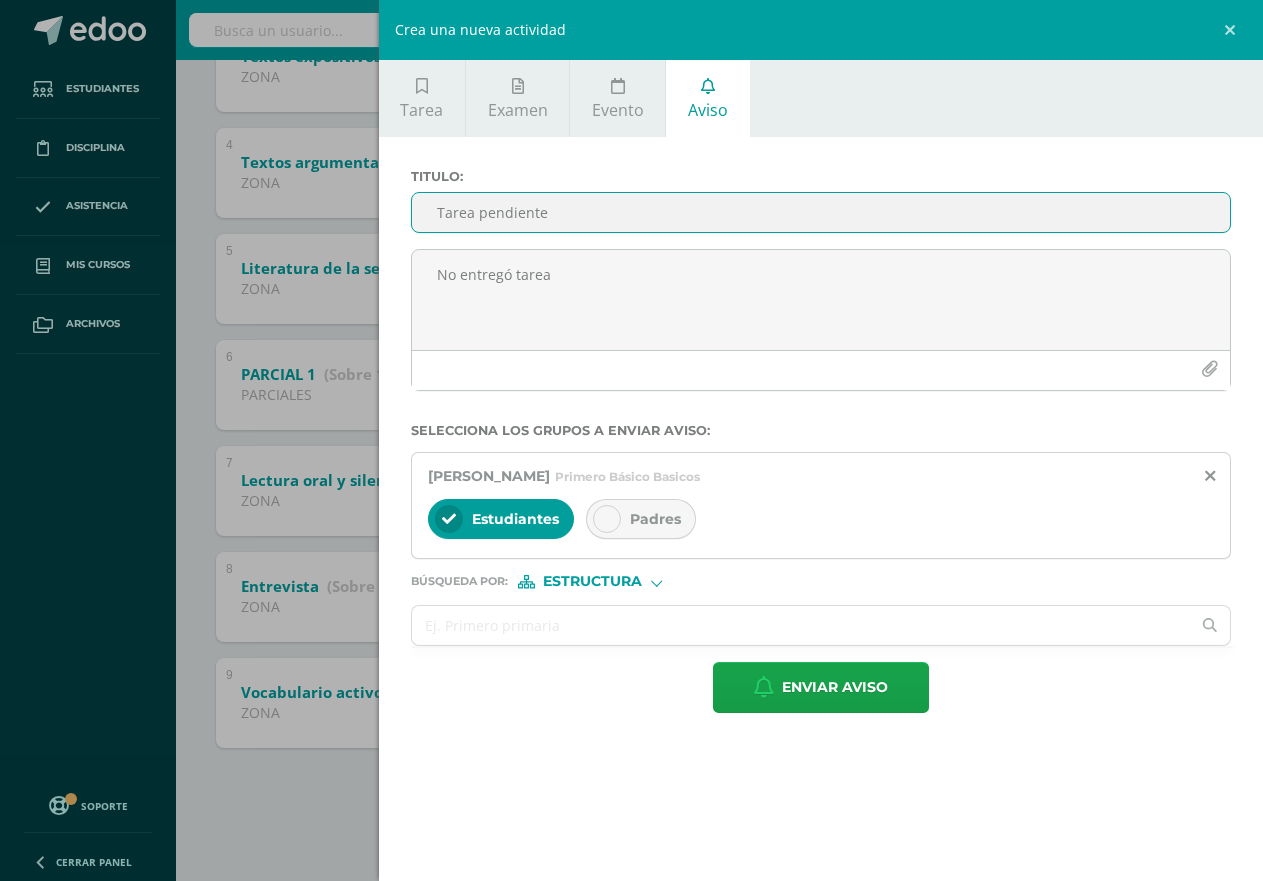 type on "Tarea pendiente" 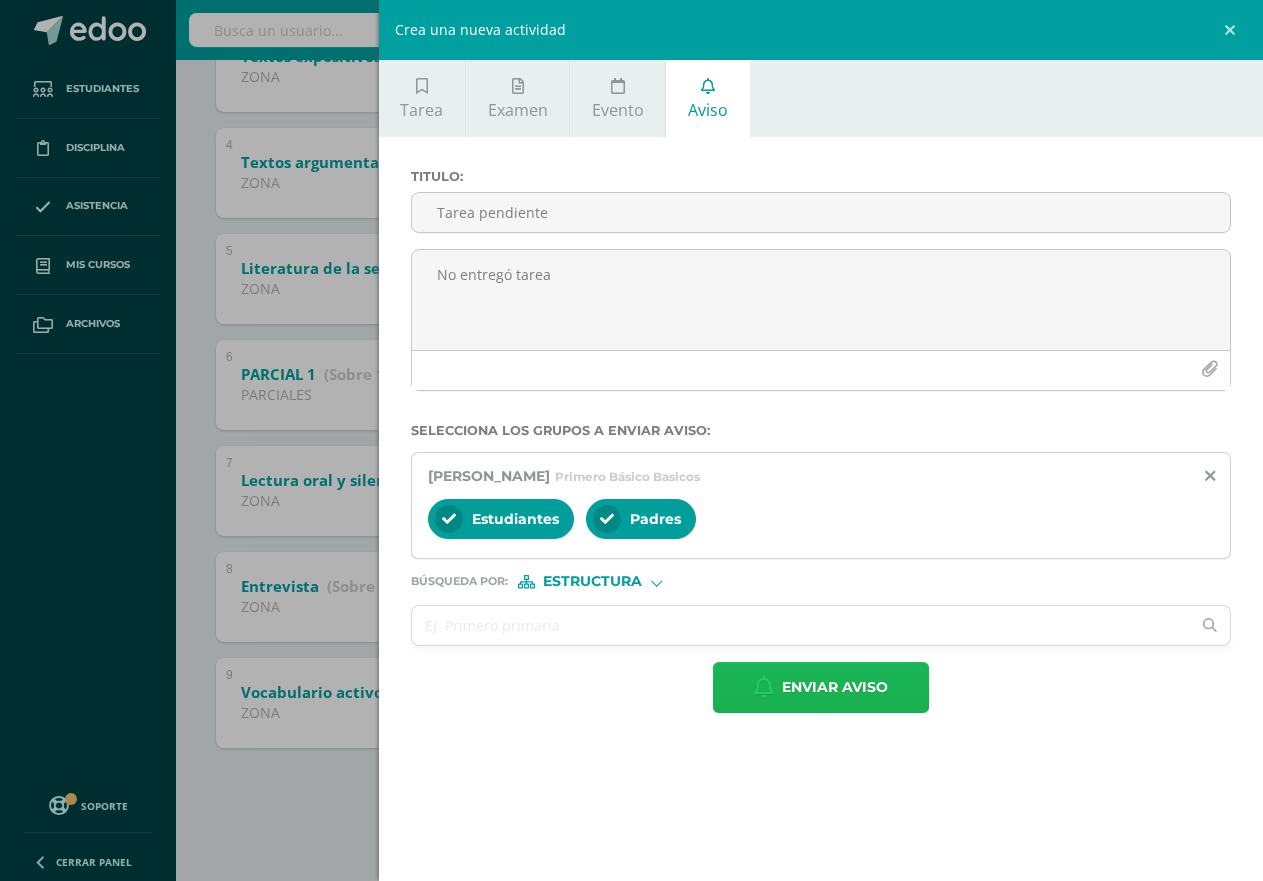 click on "Enviar aviso" at bounding box center (835, 687) 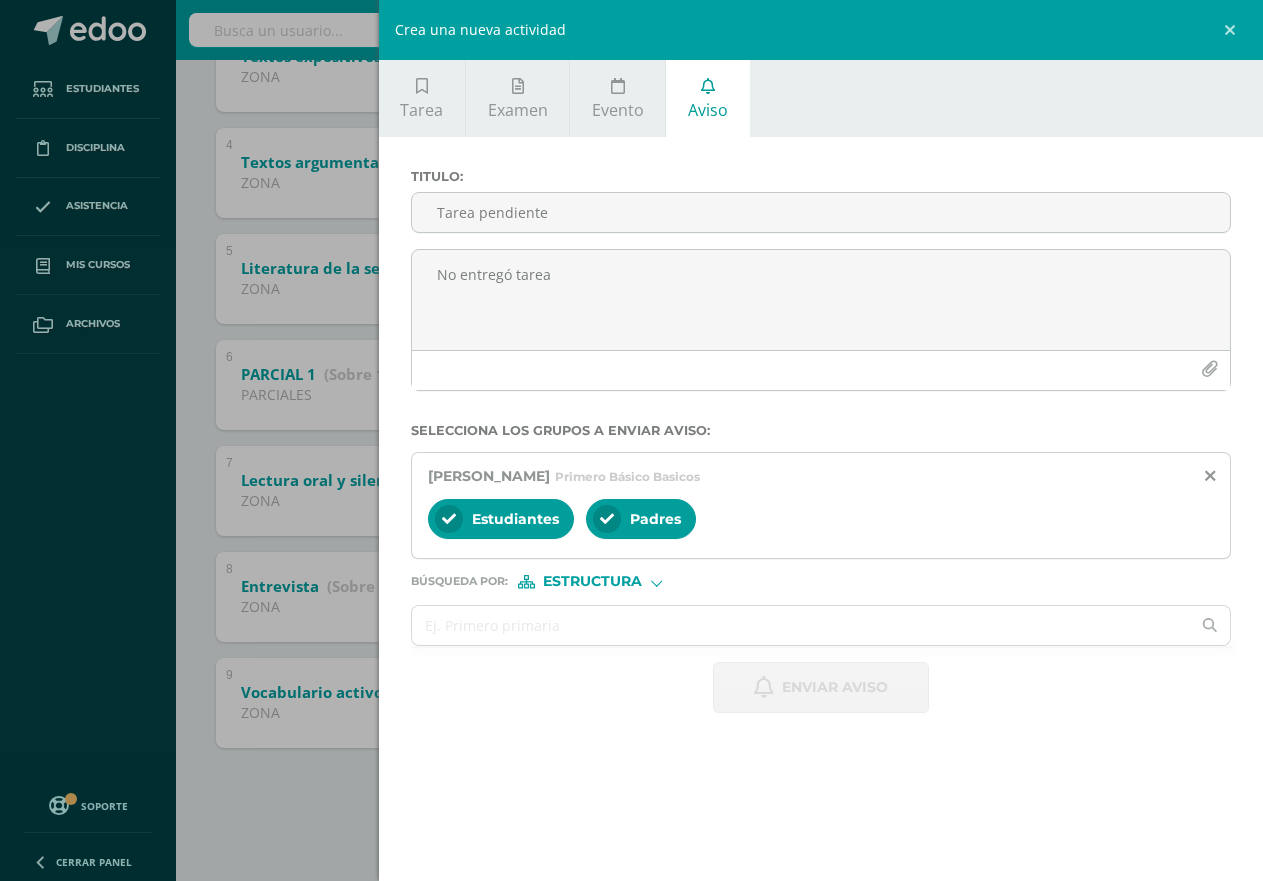 type 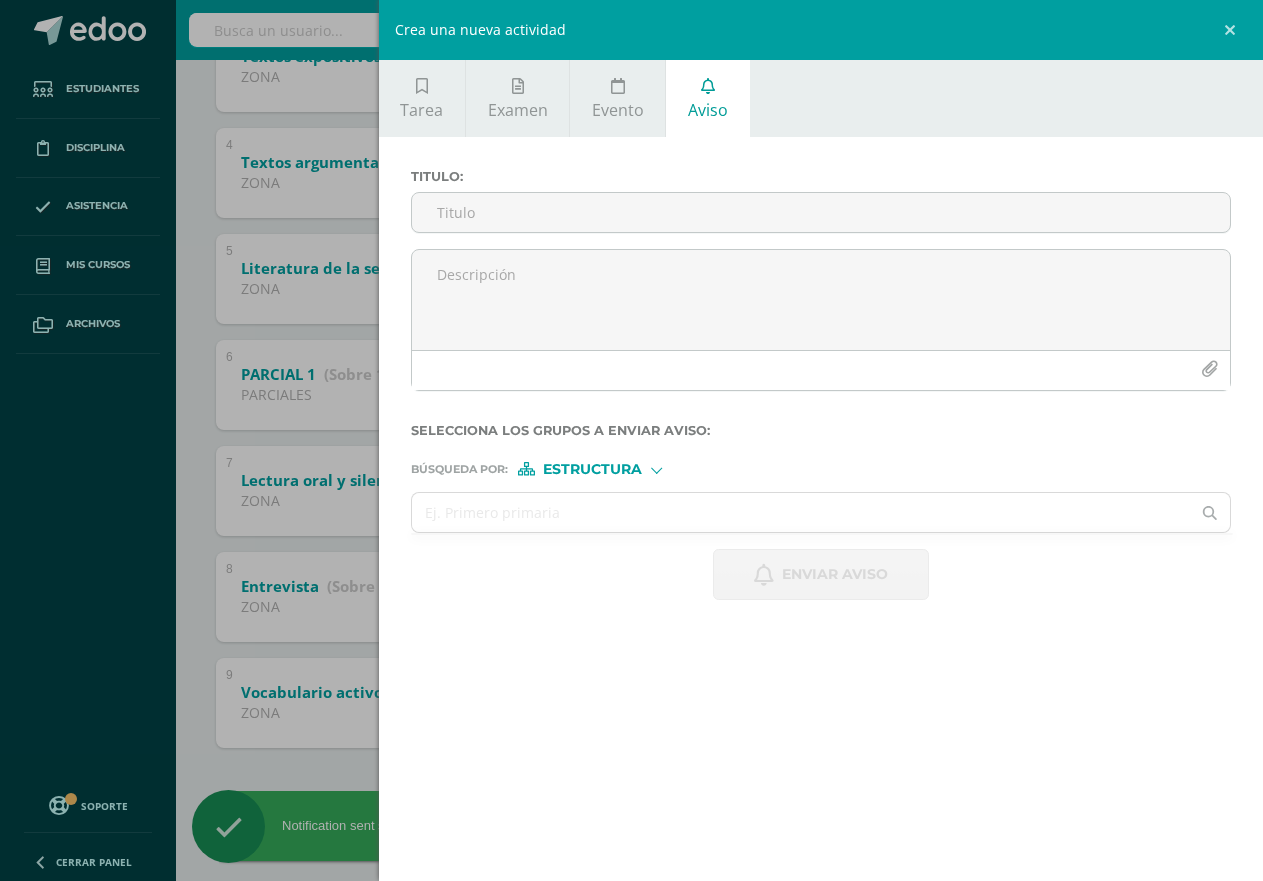 click on "Crea una nueva actividad
Tarea Examen Evento Aviso Título: Fecha: [DATE] 20:00:00 La tarea se asignará a:
Comunicación y Lenguaje: Idioma Español 'C'
Primero Básico Basicos
Progrentis 'A'
Progrentis 'B'
Progrentis 'A'
Progrentis 'B'
Progrentis 'A'
Progrentis 'B'
Progrentis 'A'
Progrentis 'B'
Progrentis 'A'
Progrentis 'B'
Progrentis 'A'
Progrentis 'B'
Comunicación y Lenguaje: Idioma Español 'A'
Progrentis 'A'" at bounding box center [631, 440] 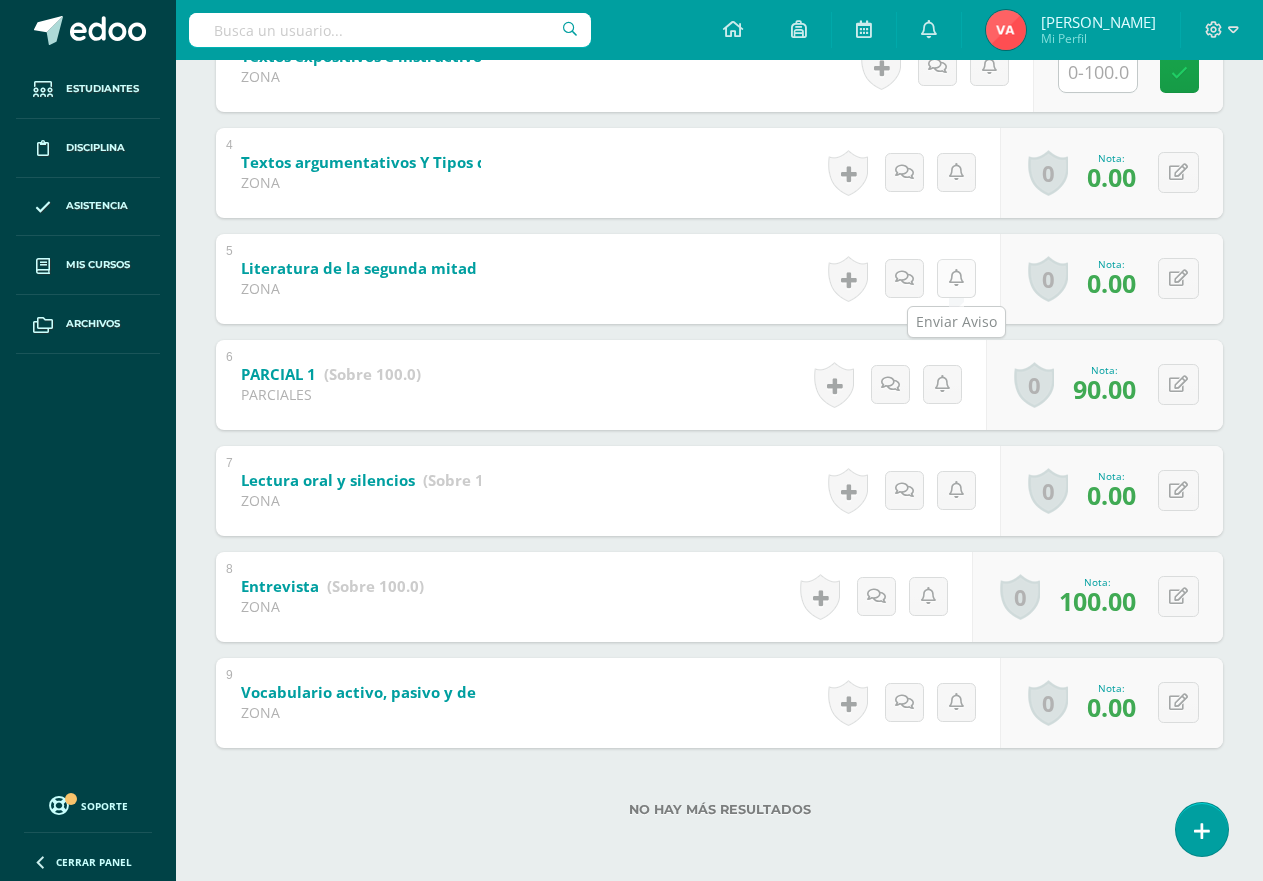 click at bounding box center (956, 278) 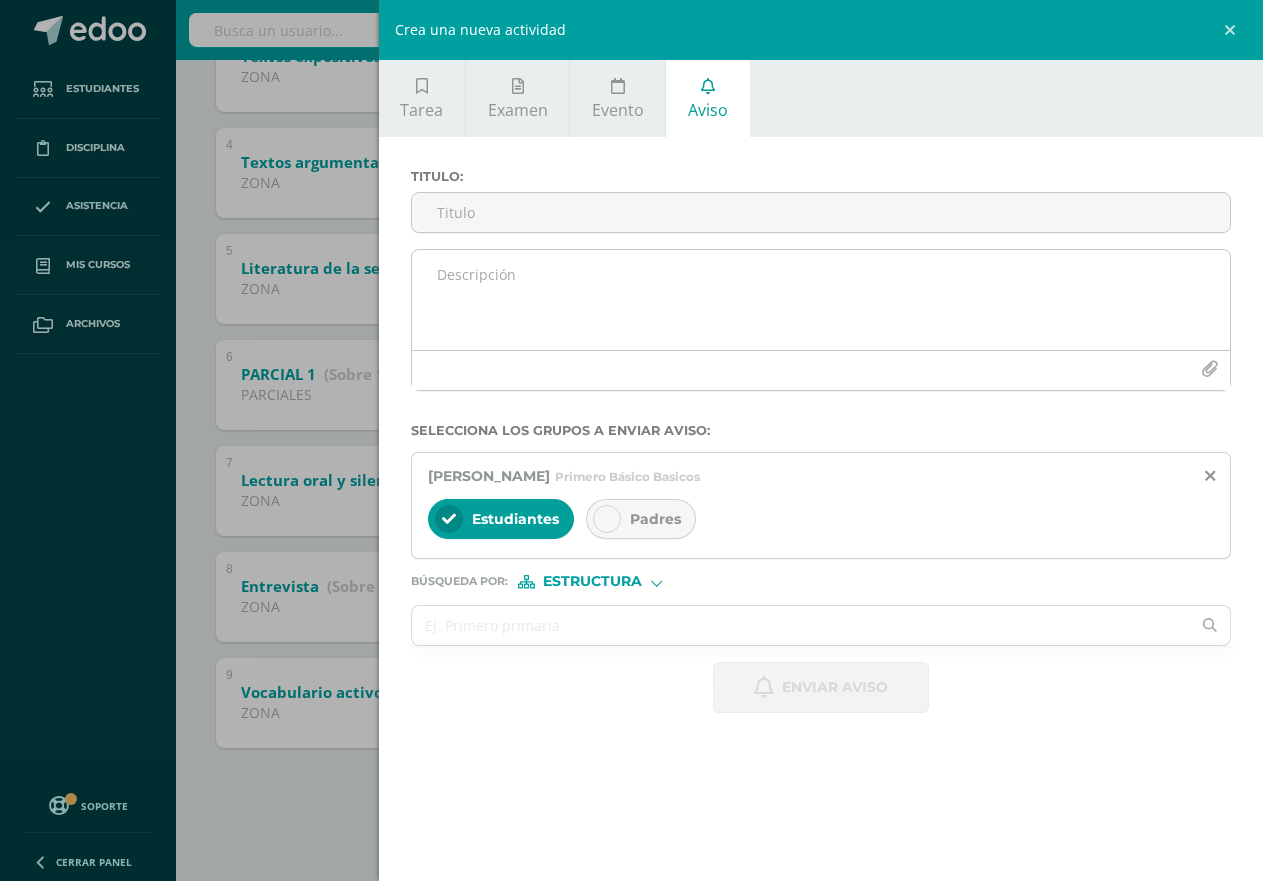 click at bounding box center [821, 300] 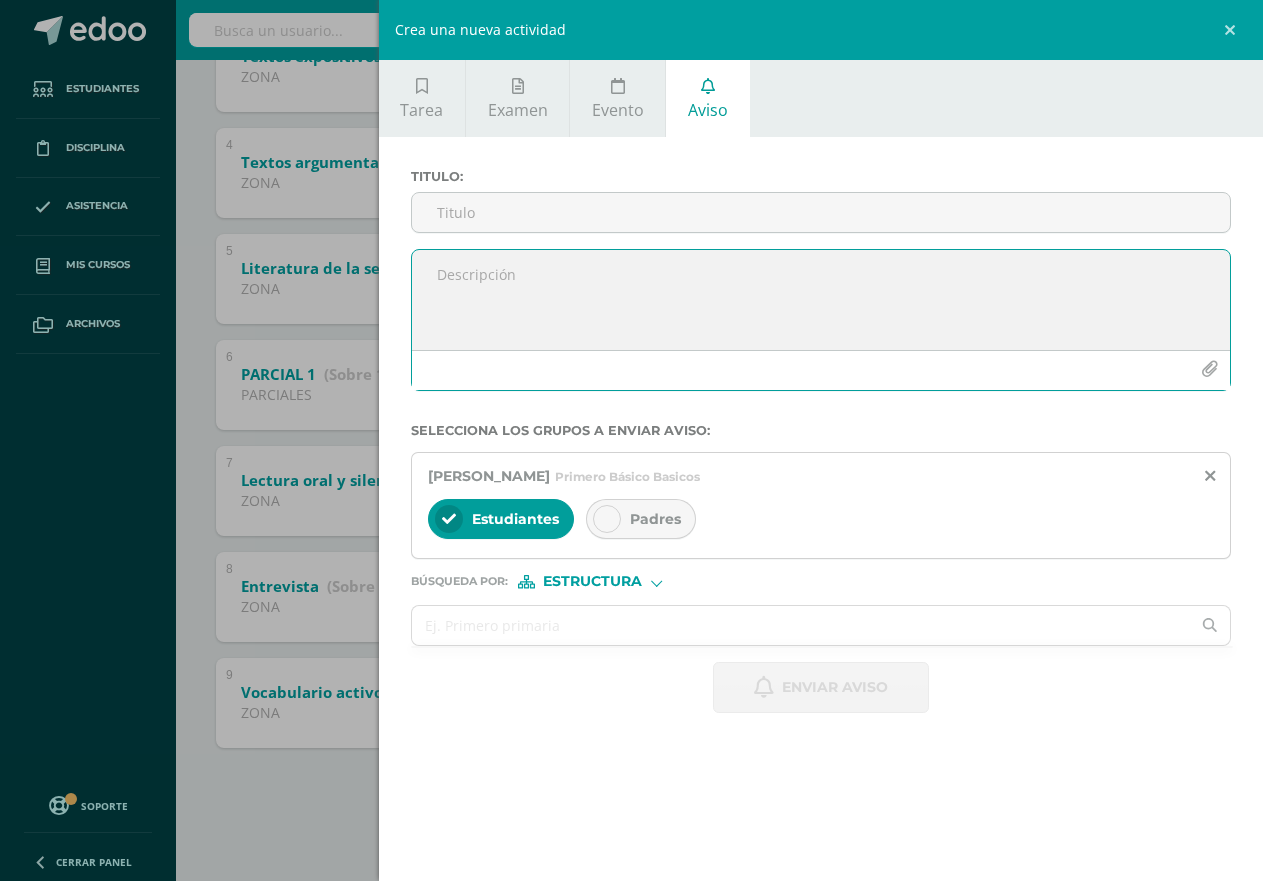 paste on "No entregó tarea" 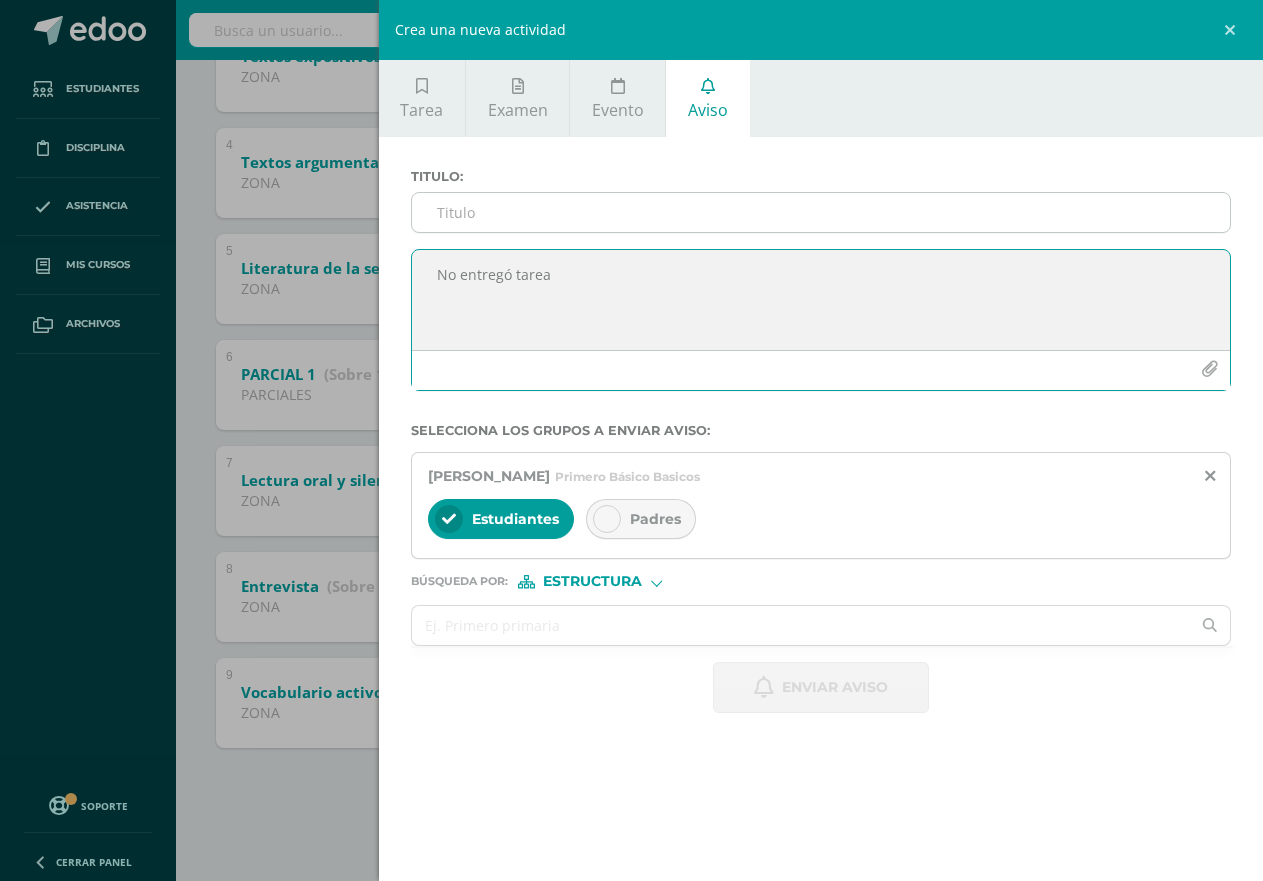 type on "No entregó tarea" 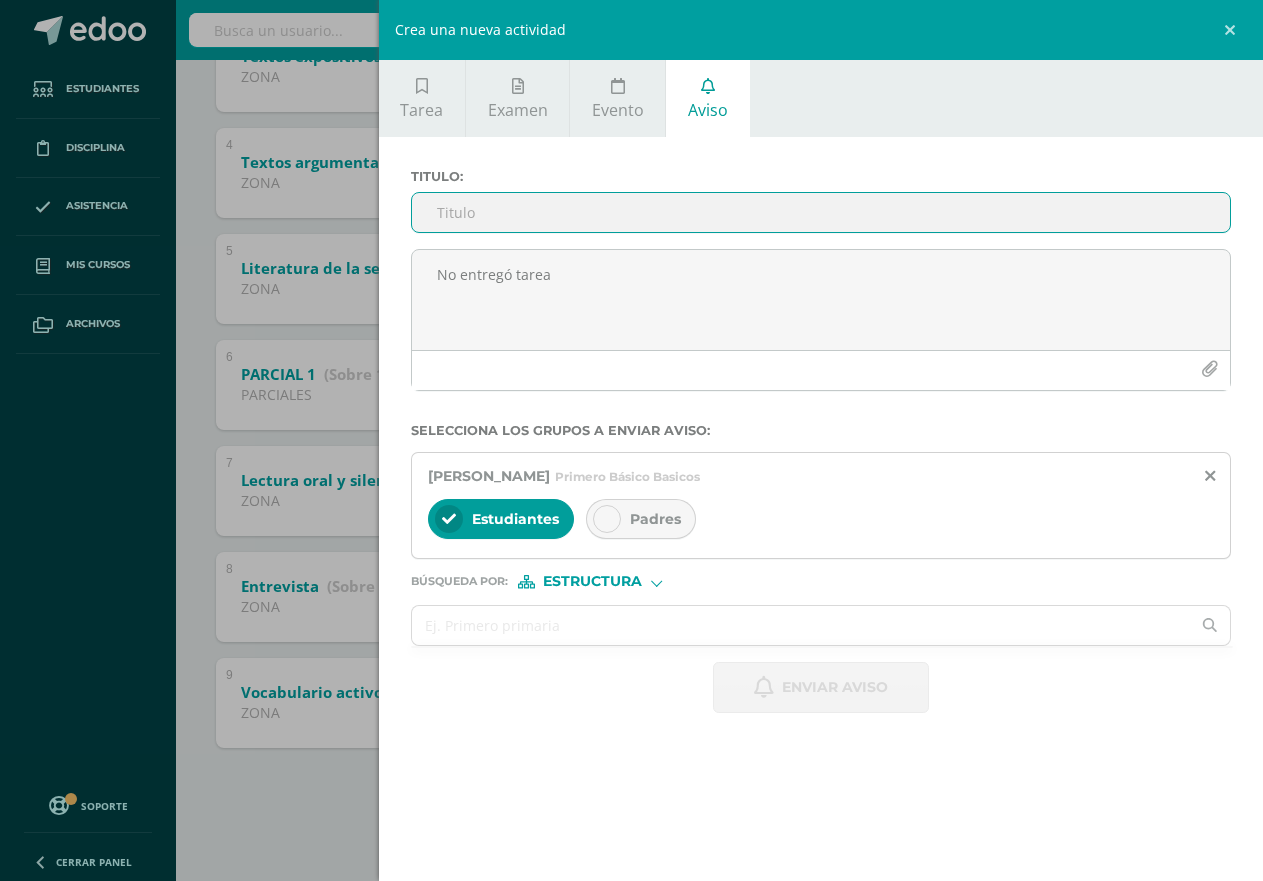 click on "Titulo :" at bounding box center [821, 212] 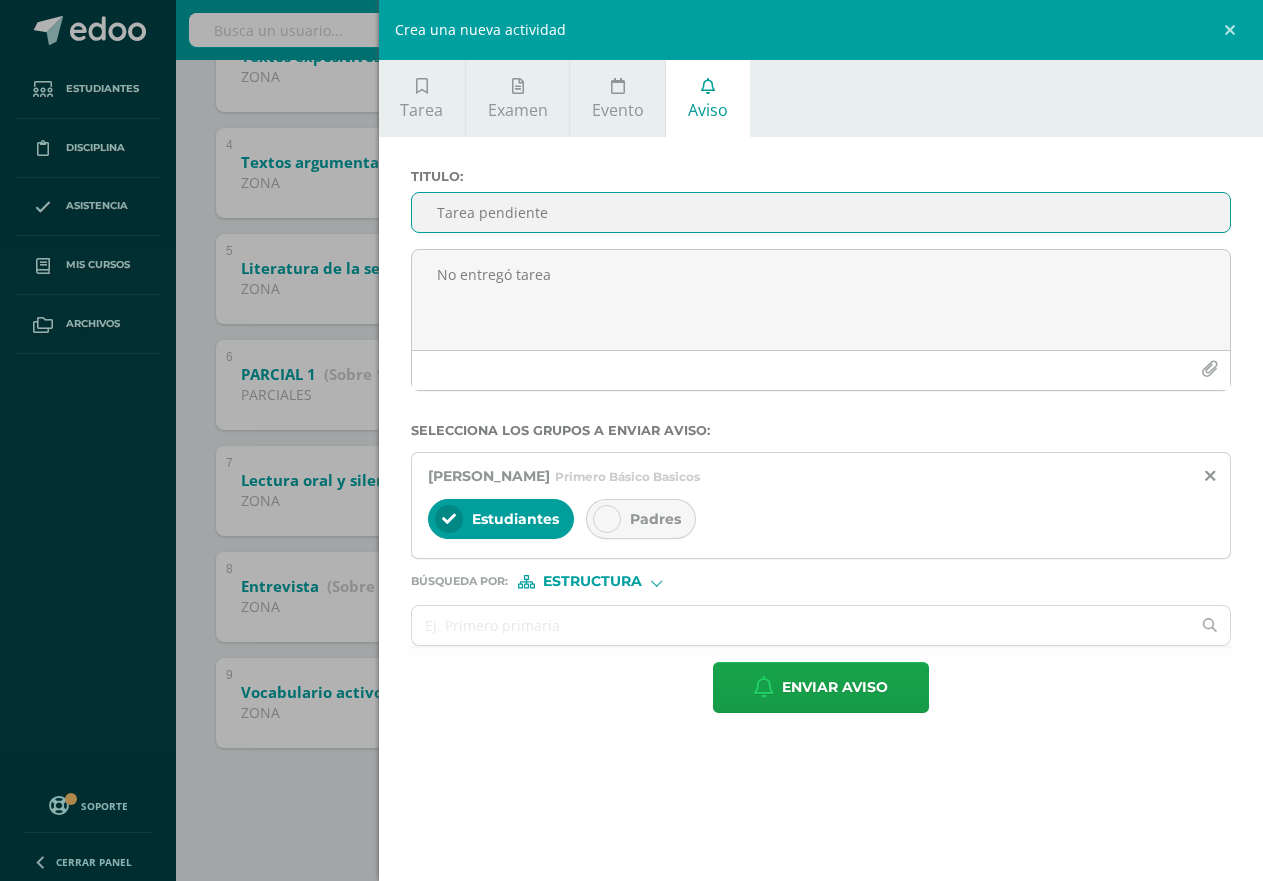 type on "Tarea pendiente" 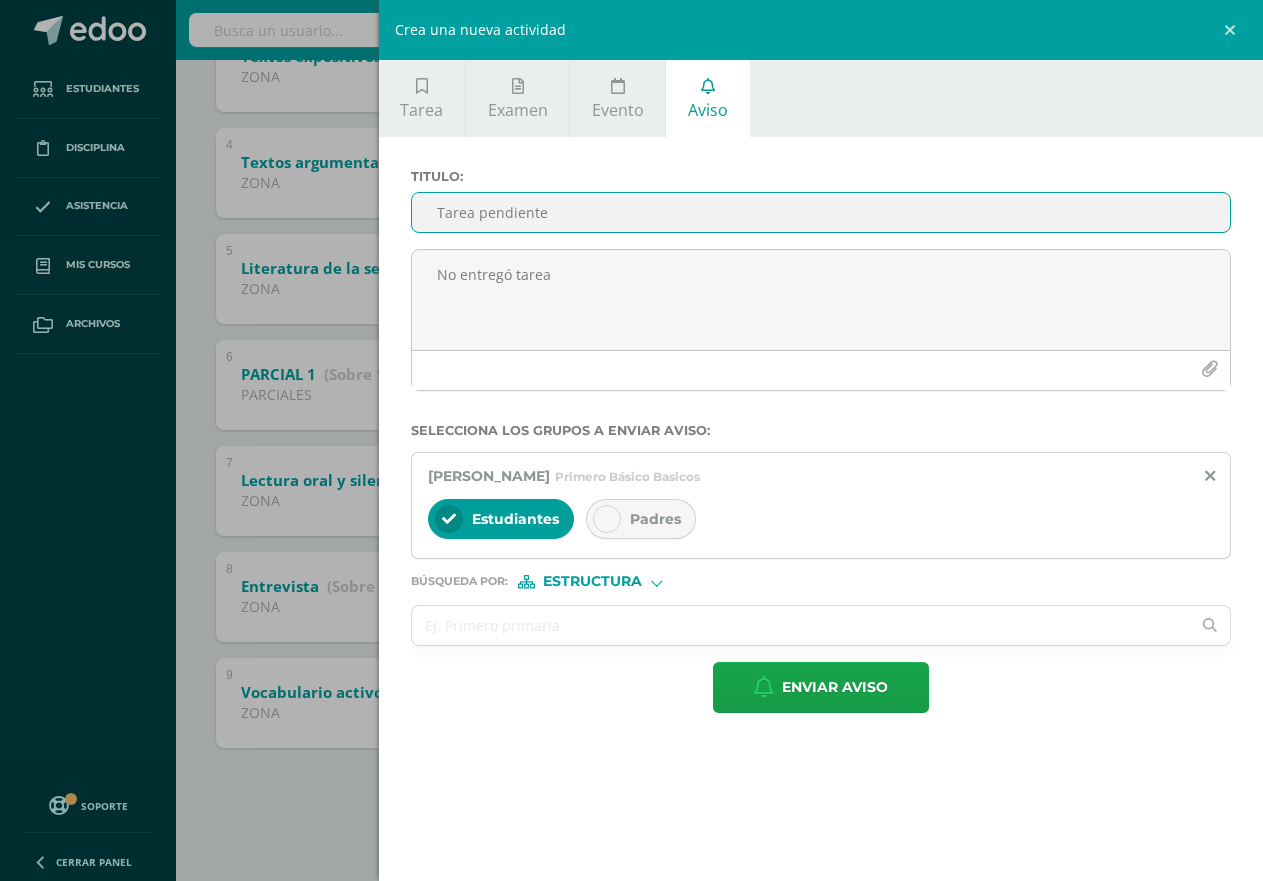 click at bounding box center [607, 519] 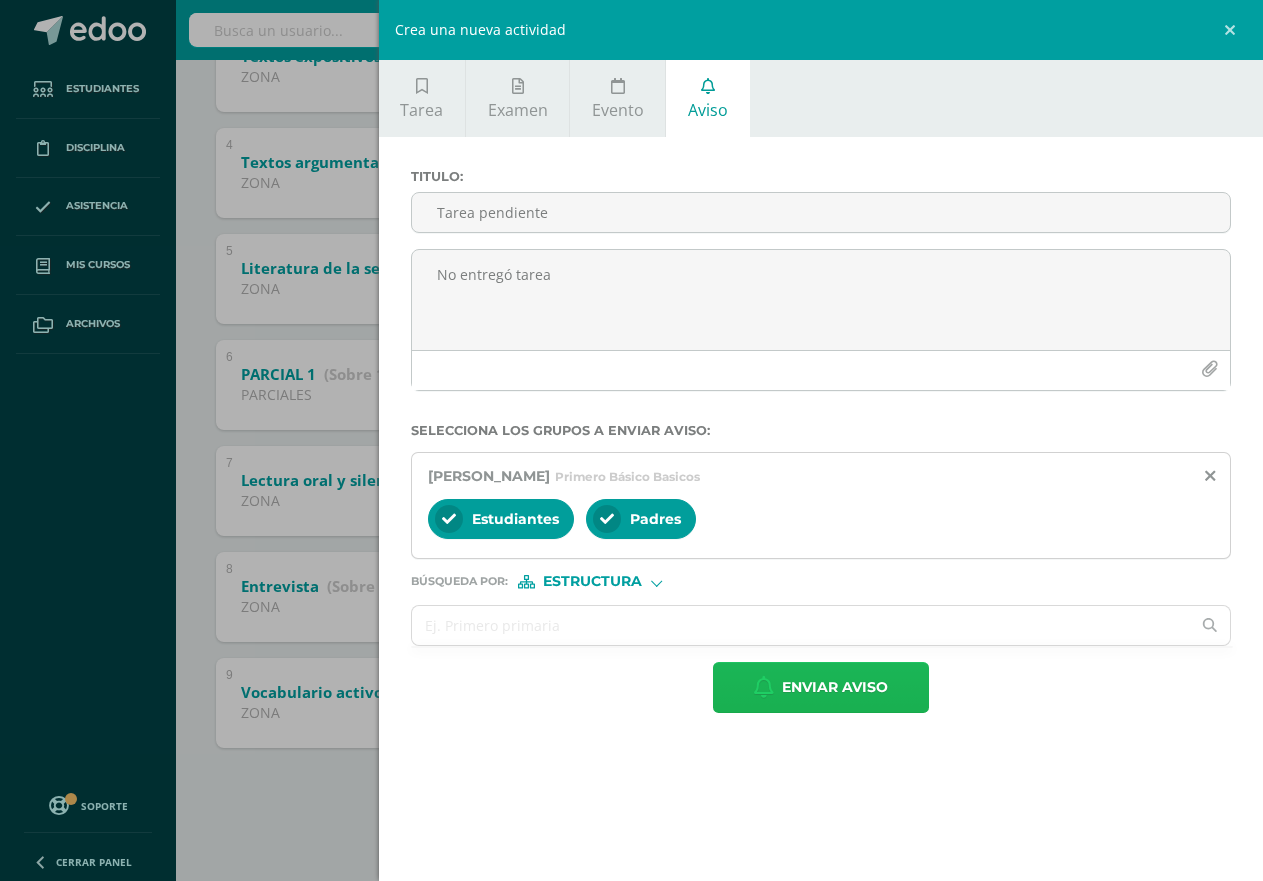 click on "Enviar aviso" at bounding box center [821, 687] 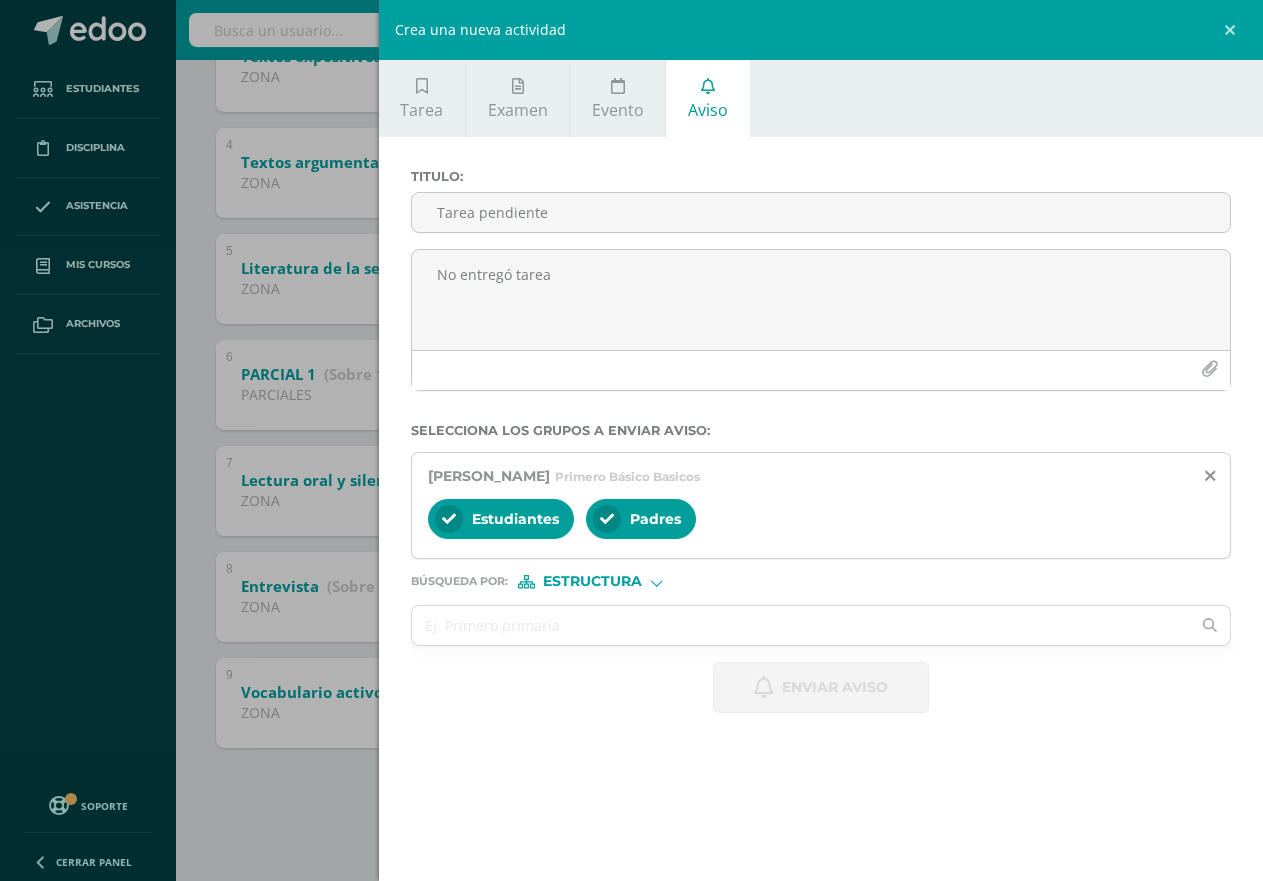 type 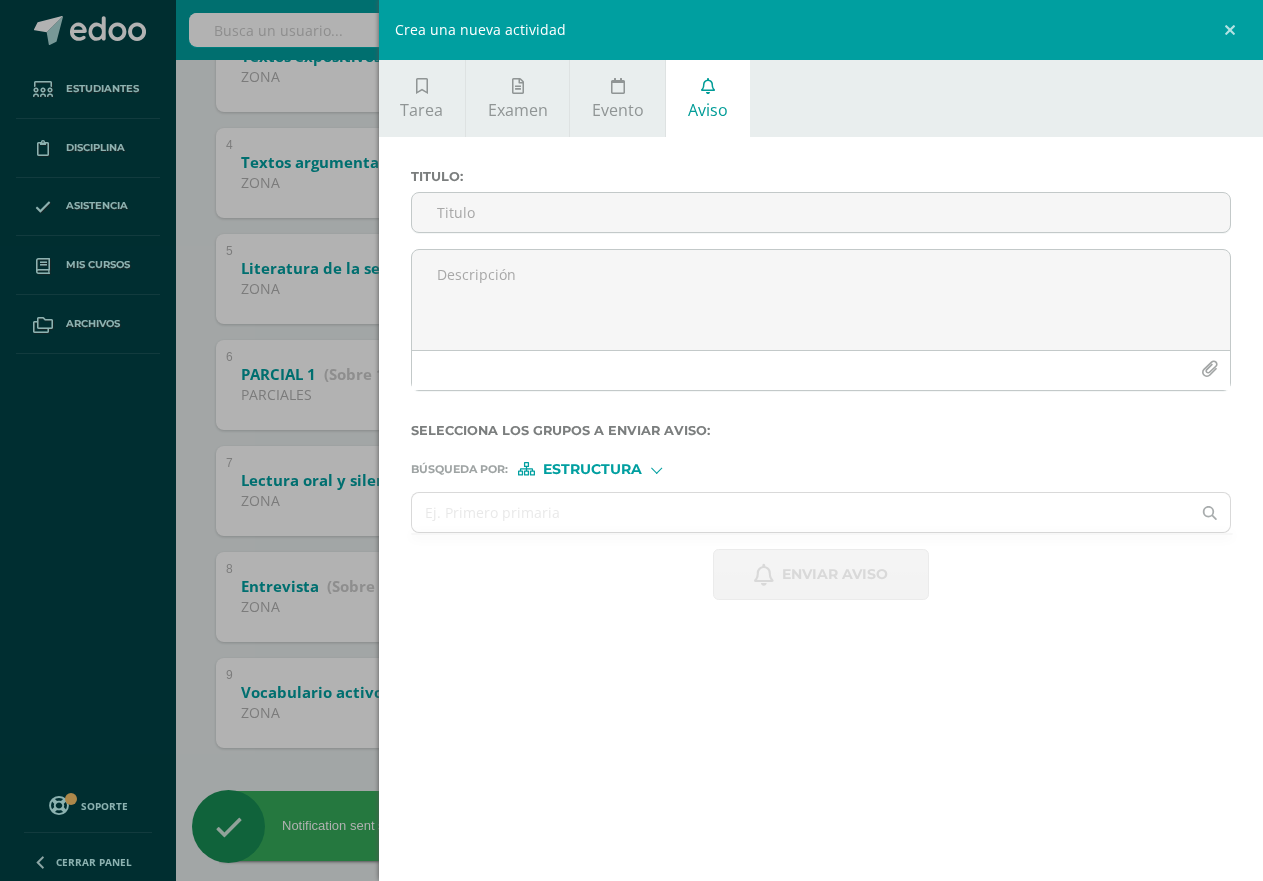 click on "Crea una nueva actividad
Tarea Examen Evento Aviso Título: Fecha: [DATE] 20:00:00 La tarea se asignará a:
Comunicación y Lenguaje: Idioma Español 'C'
Primero Básico Basicos
Progrentis 'A'
Progrentis 'B'
Progrentis 'A'
Progrentis 'B'
Progrentis 'A'
Progrentis 'B'
Progrentis 'A'
Progrentis 'B'
Progrentis 'A'
Progrentis 'B'
Progrentis 'A'
Progrentis 'B'
Comunicación y Lenguaje: Idioma Español 'A'
Progrentis 'A'" at bounding box center [631, 440] 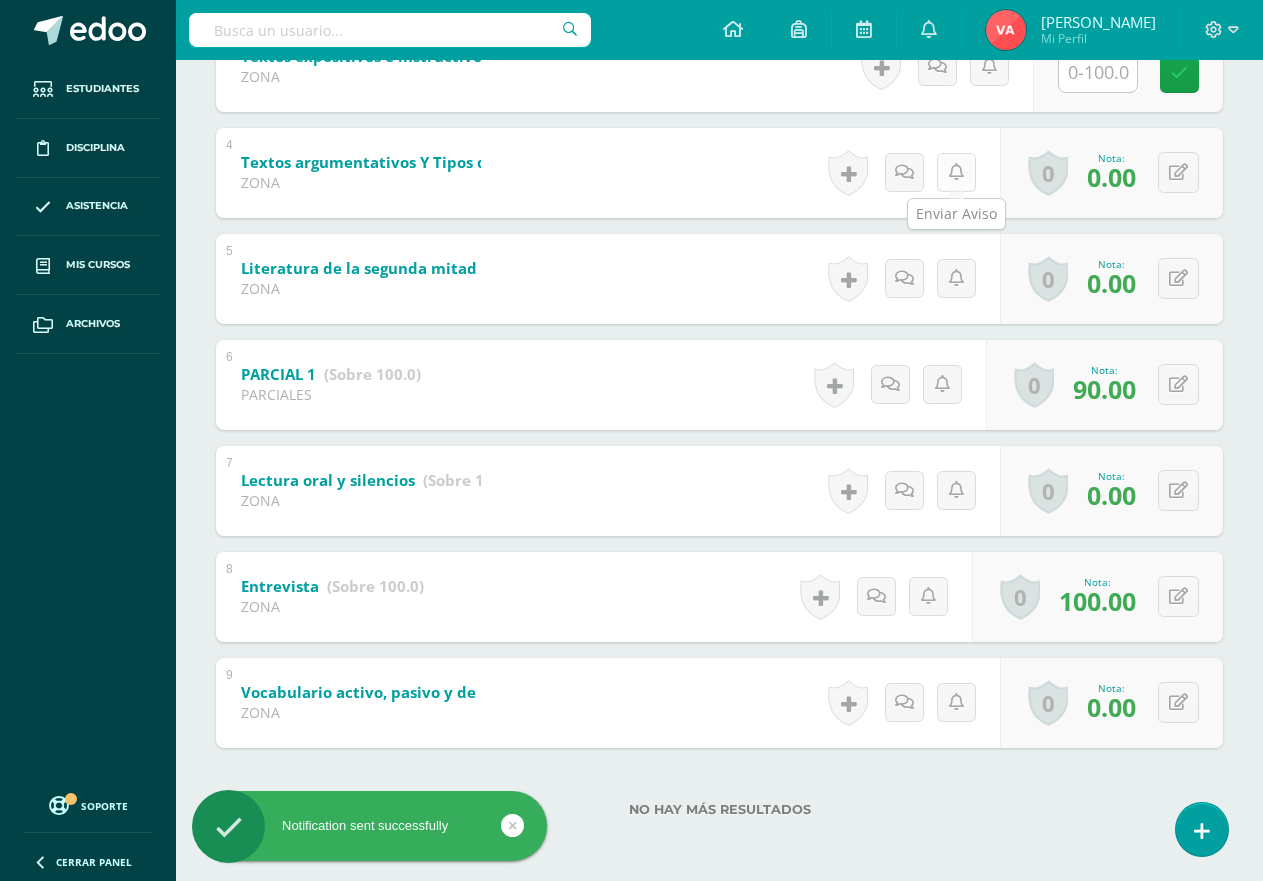 click at bounding box center (956, 172) 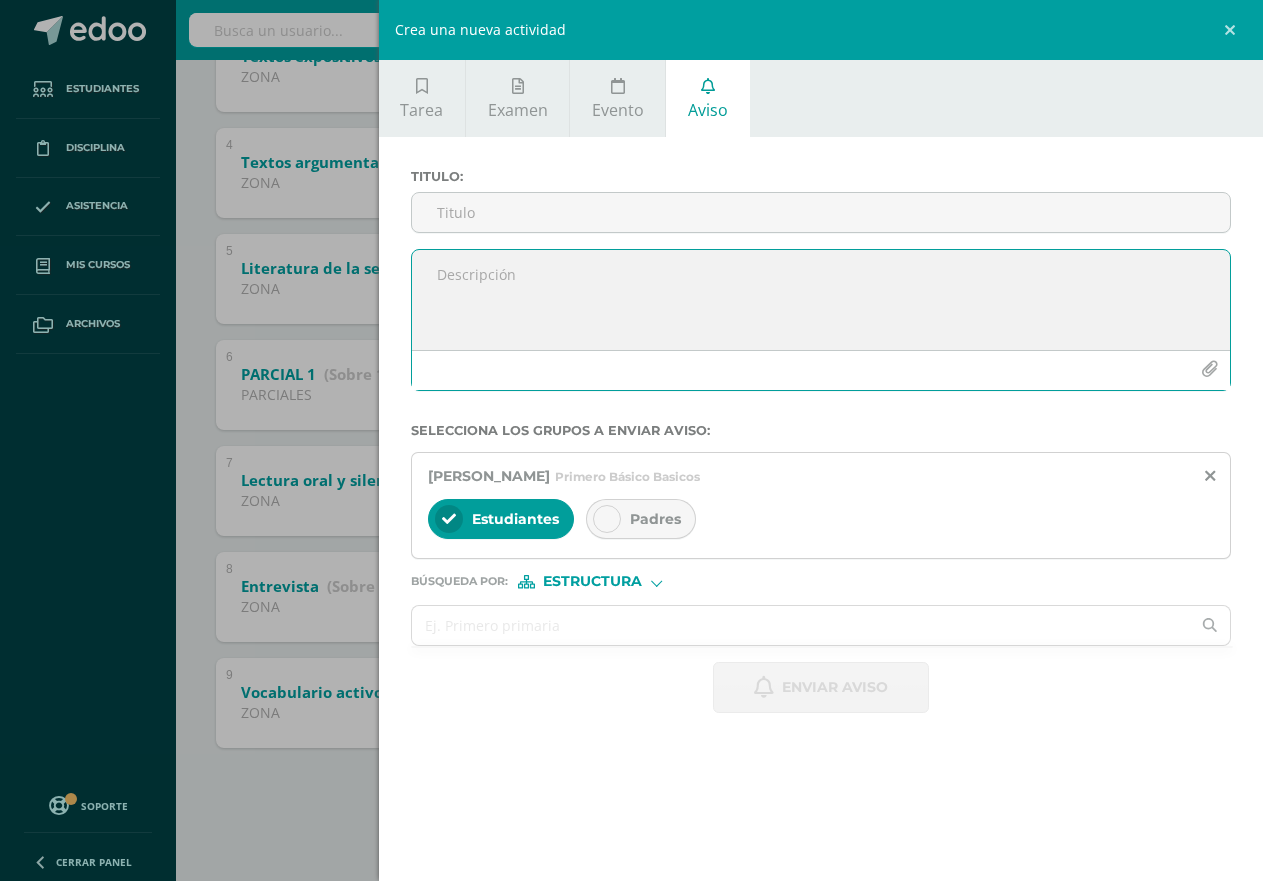 paste on "No entregó tarea" 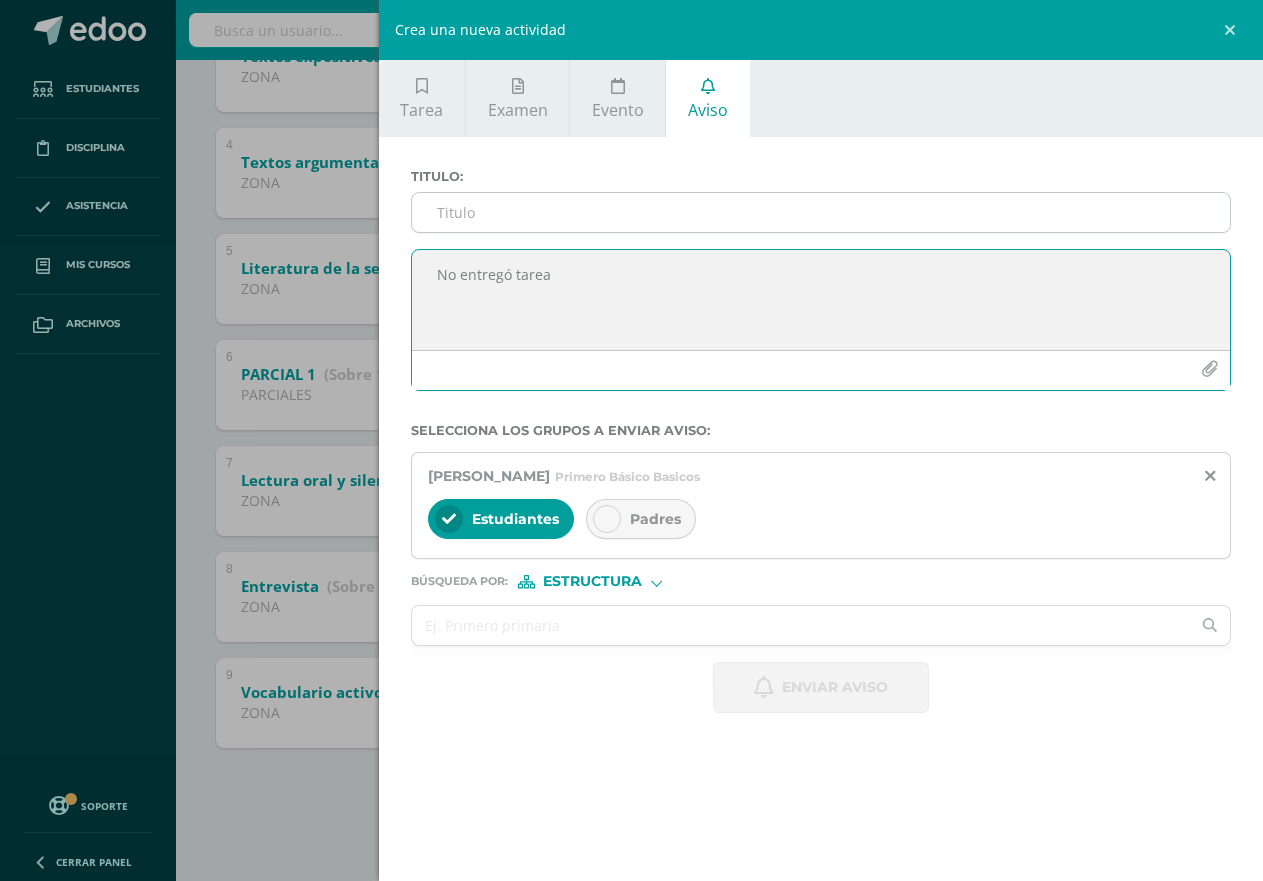 type on "No entregó tarea" 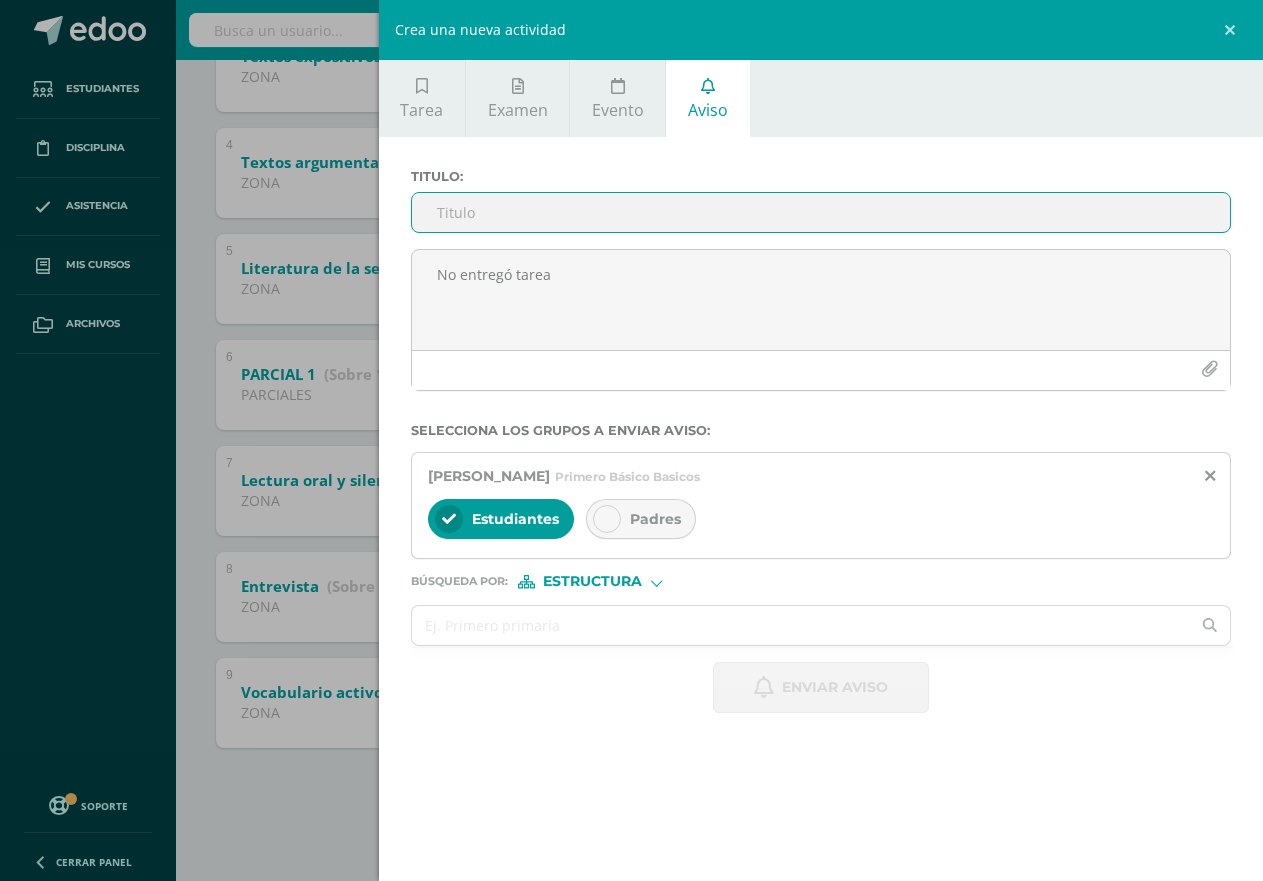 click on "Titulo :" at bounding box center (821, 212) 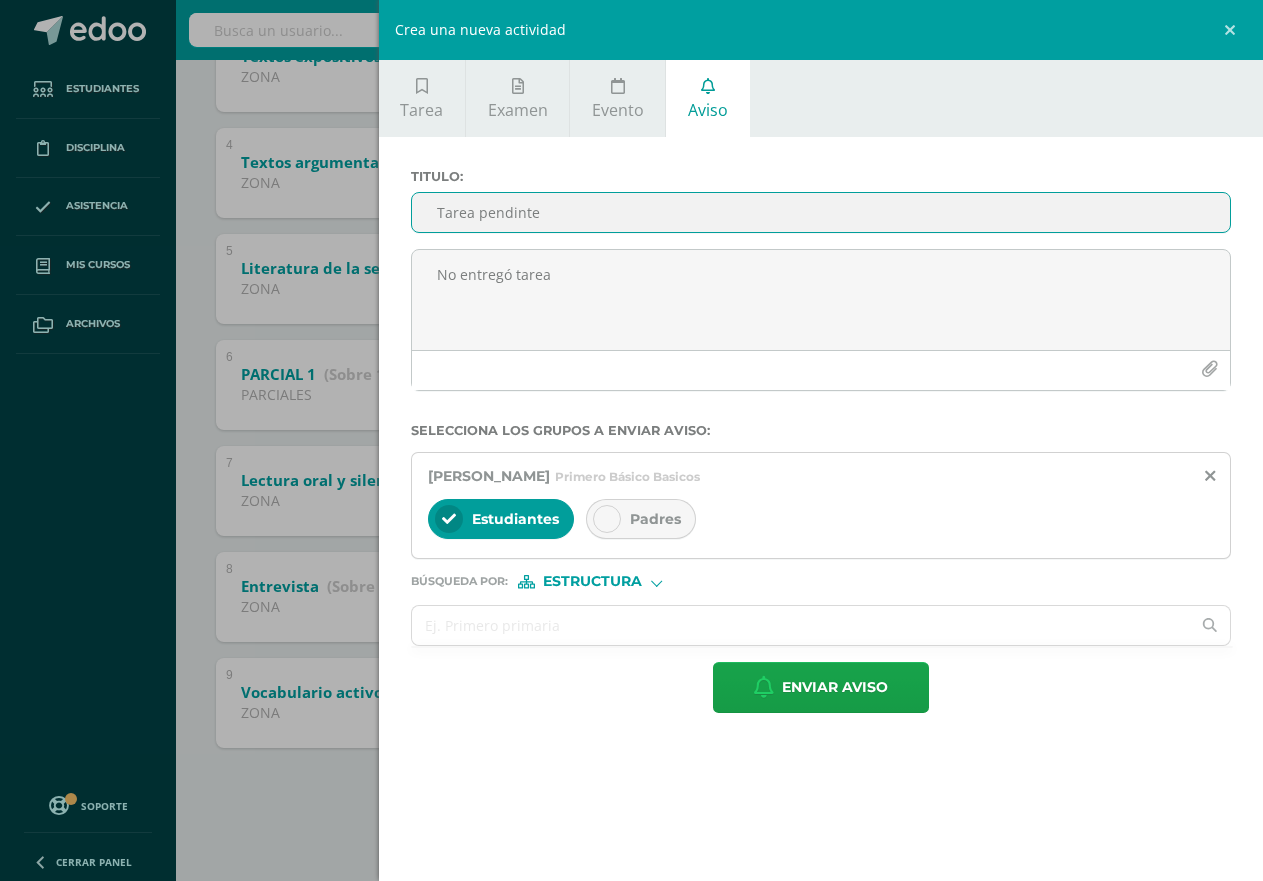 type on "Tarea pendinte" 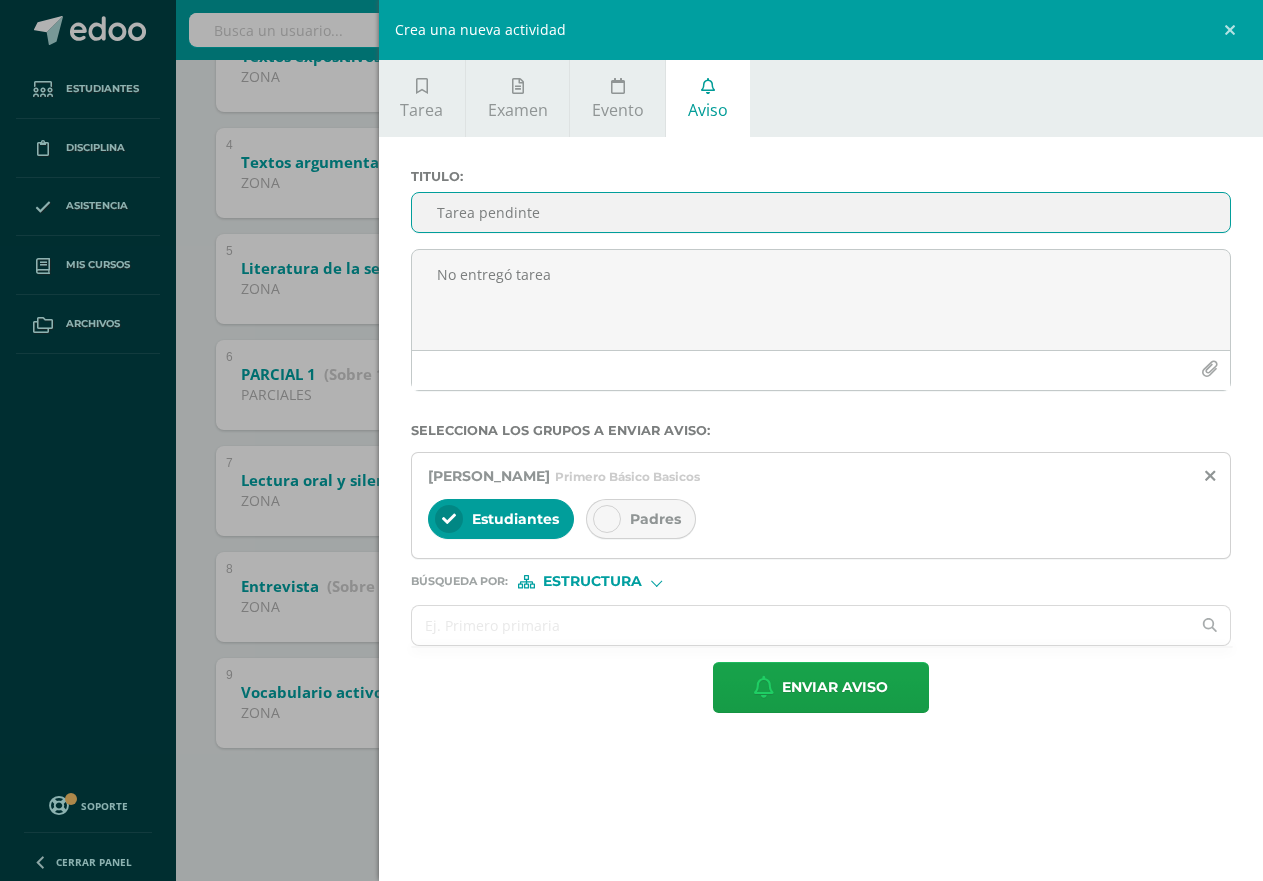 click at bounding box center [607, 519] 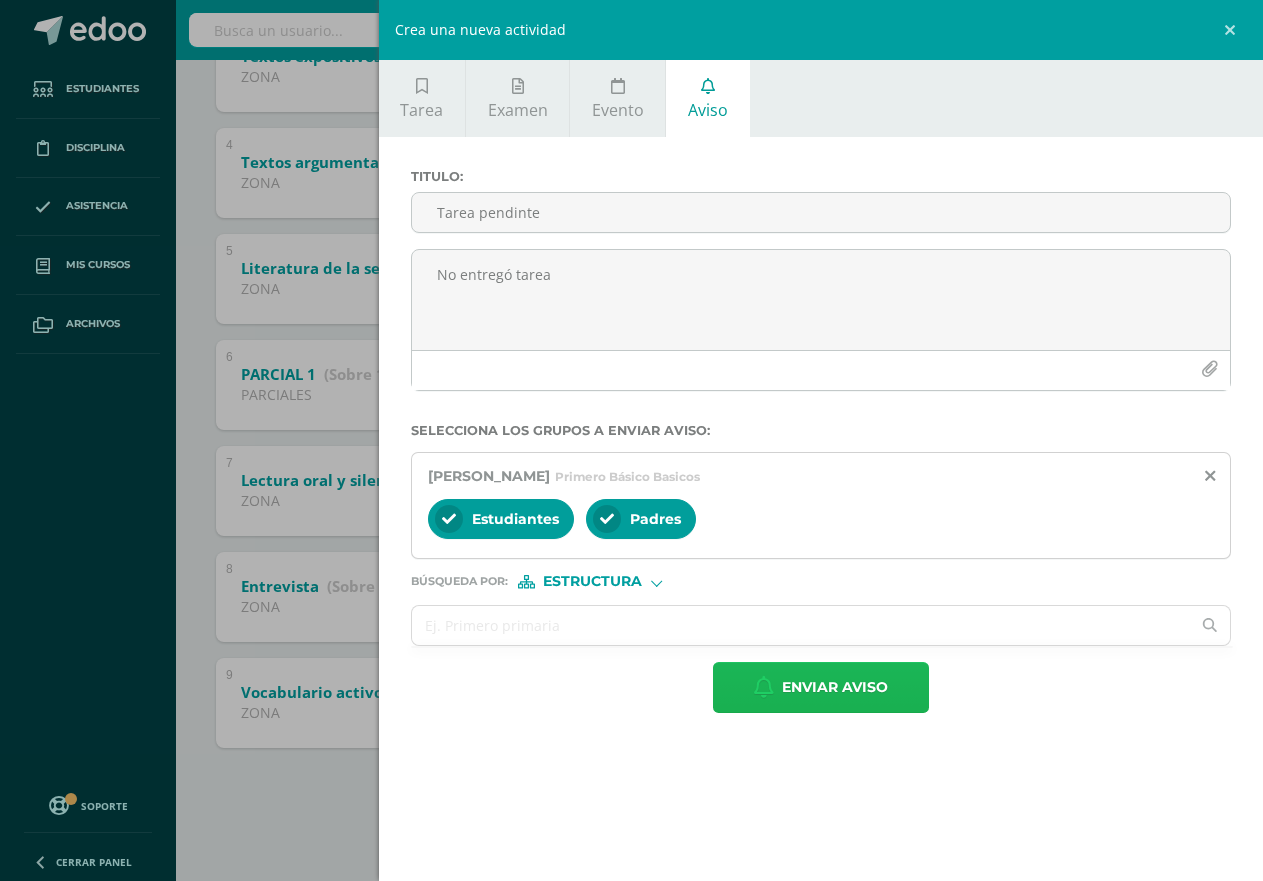 click on "Enviar aviso" at bounding box center (835, 687) 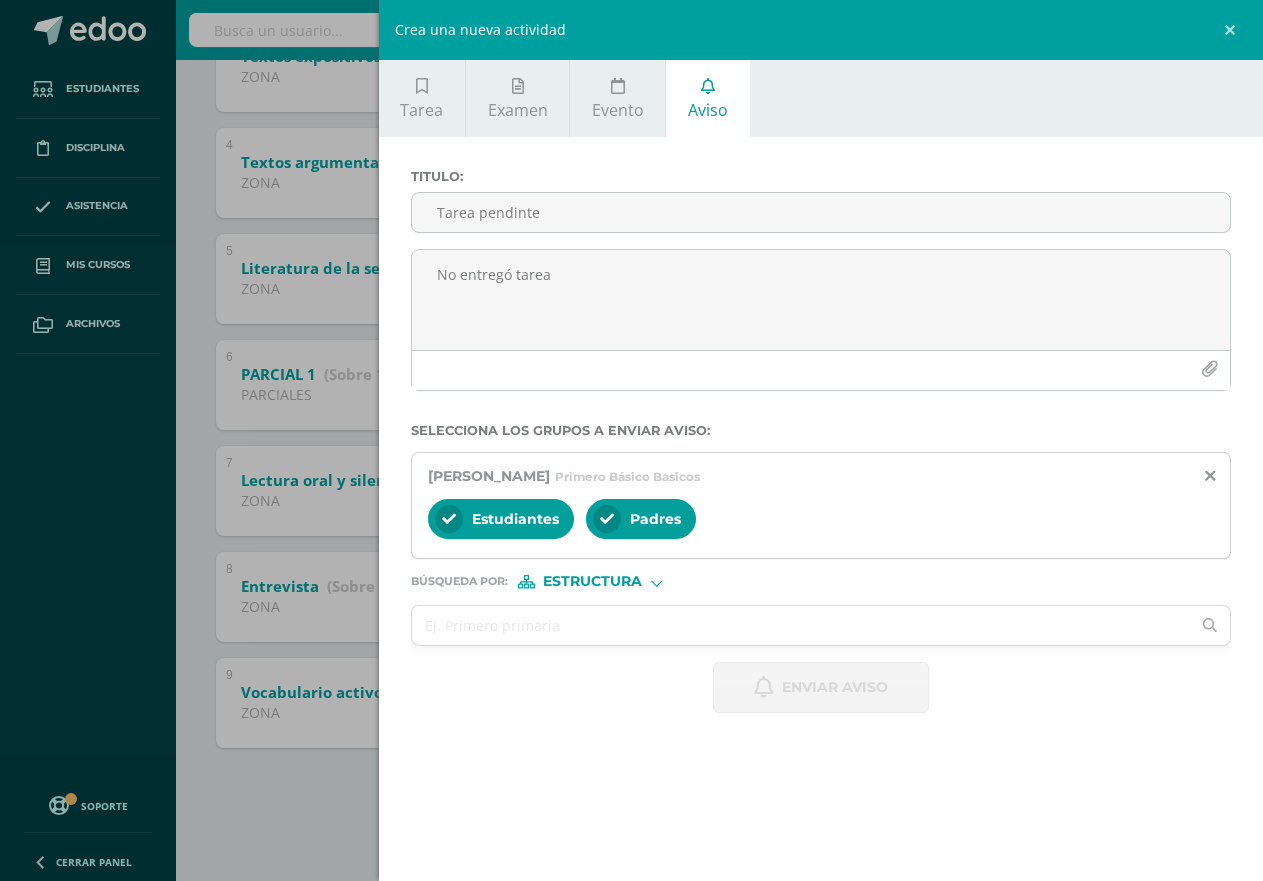 type 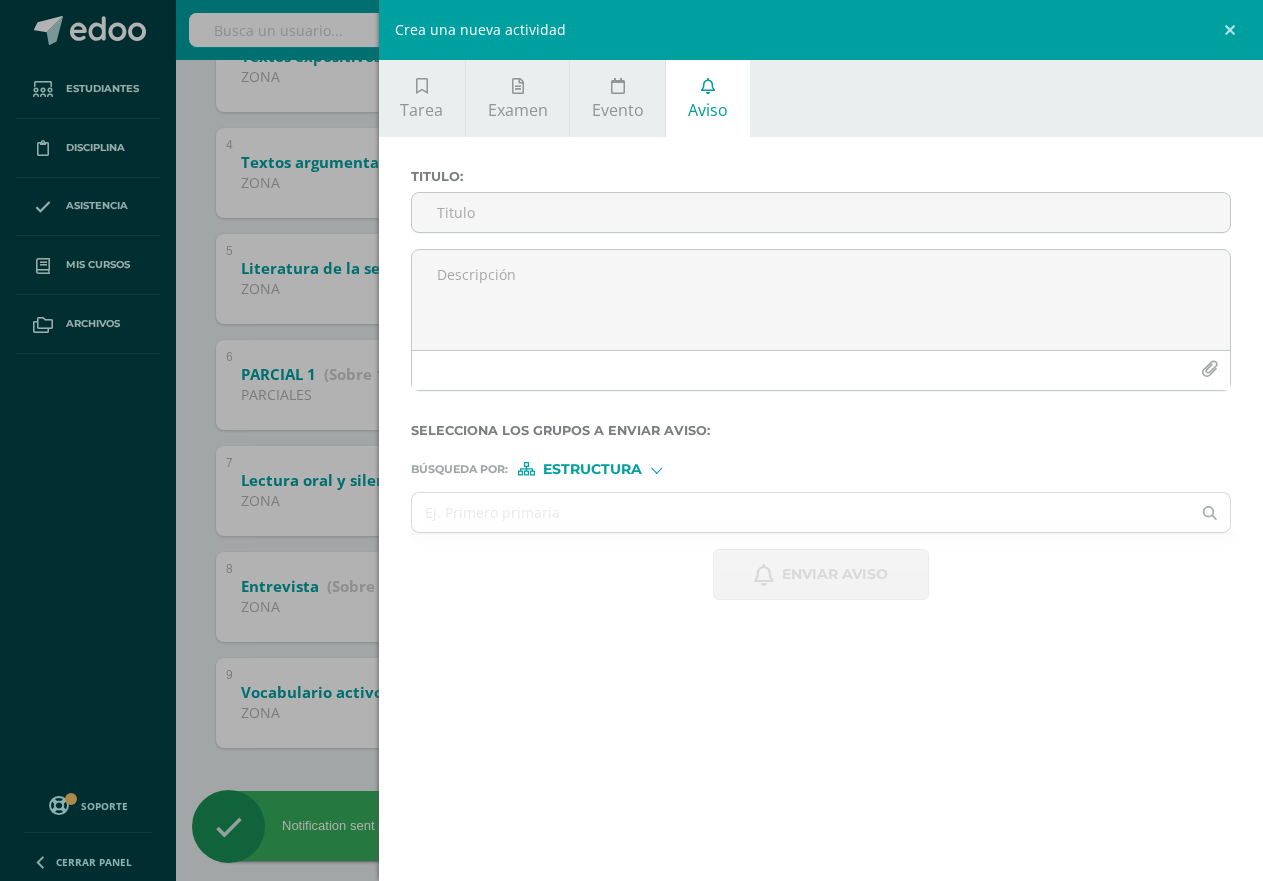 click on "Crea una nueva actividad
Tarea Examen Evento Aviso Título: Fecha: [DATE] 20:00:00 La tarea se asignará a:
Comunicación y Lenguaje: Idioma Español 'C'
Primero Básico Basicos
Progrentis 'A'
Progrentis 'B'
Progrentis 'A'
Progrentis 'B'
Progrentis 'A'
Progrentis 'B'
Progrentis 'A'
Progrentis 'B'
Progrentis 'A'
Progrentis 'B'
Progrentis 'A'
Progrentis 'B'
Comunicación y Lenguaje: Idioma Español 'A'
Progrentis 'A'" at bounding box center [631, 440] 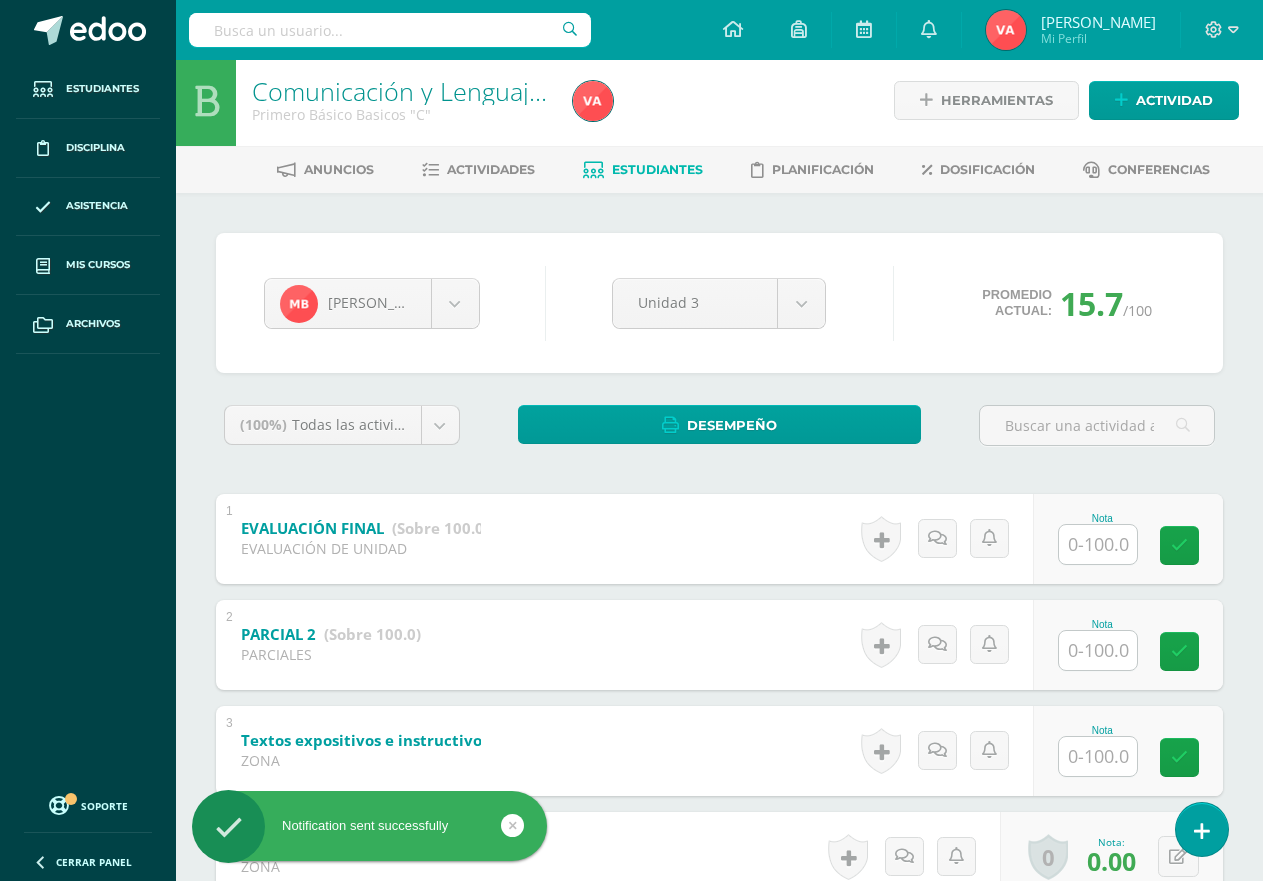 scroll, scrollTop: 0, scrollLeft: 0, axis: both 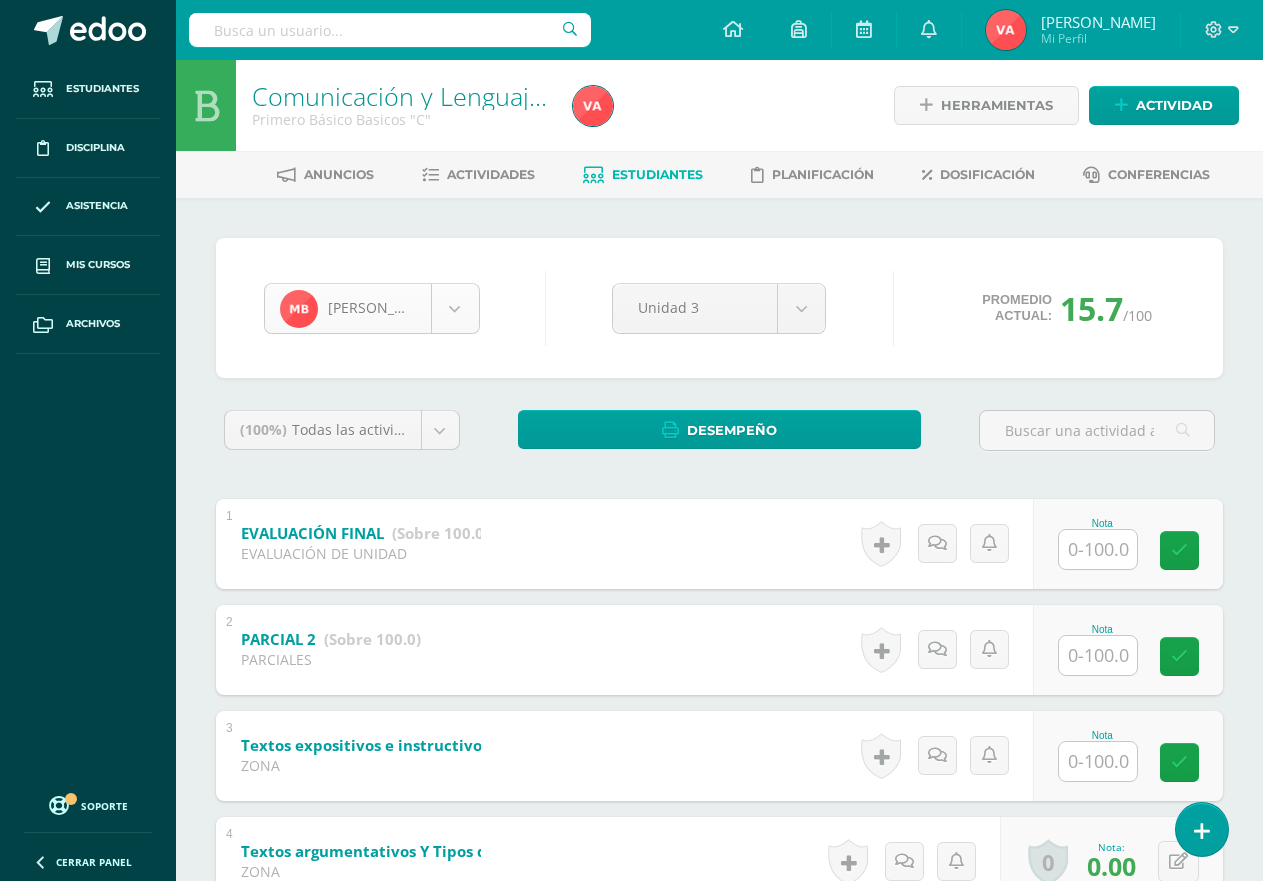 click on "Notification sent successfully         Notification sent successfully         Notification sent successfully         Notification sent successfully         Estudiantes Disciplina Asistencia Mis cursos Archivos Soporte
Centro de ayuda
Últimas actualizaciones
10+ Cerrar panel
Progrentis
Primero
Primaria
"A"
Actividades Estudiantes Planificación Dosificación
Progrentis
Primero
Primaria
"B"
Actividades Estudiantes Planificación Dosificación
Progrentis
Segundo
Primaria
"A"
Actividades Avisos" at bounding box center [631, 785] 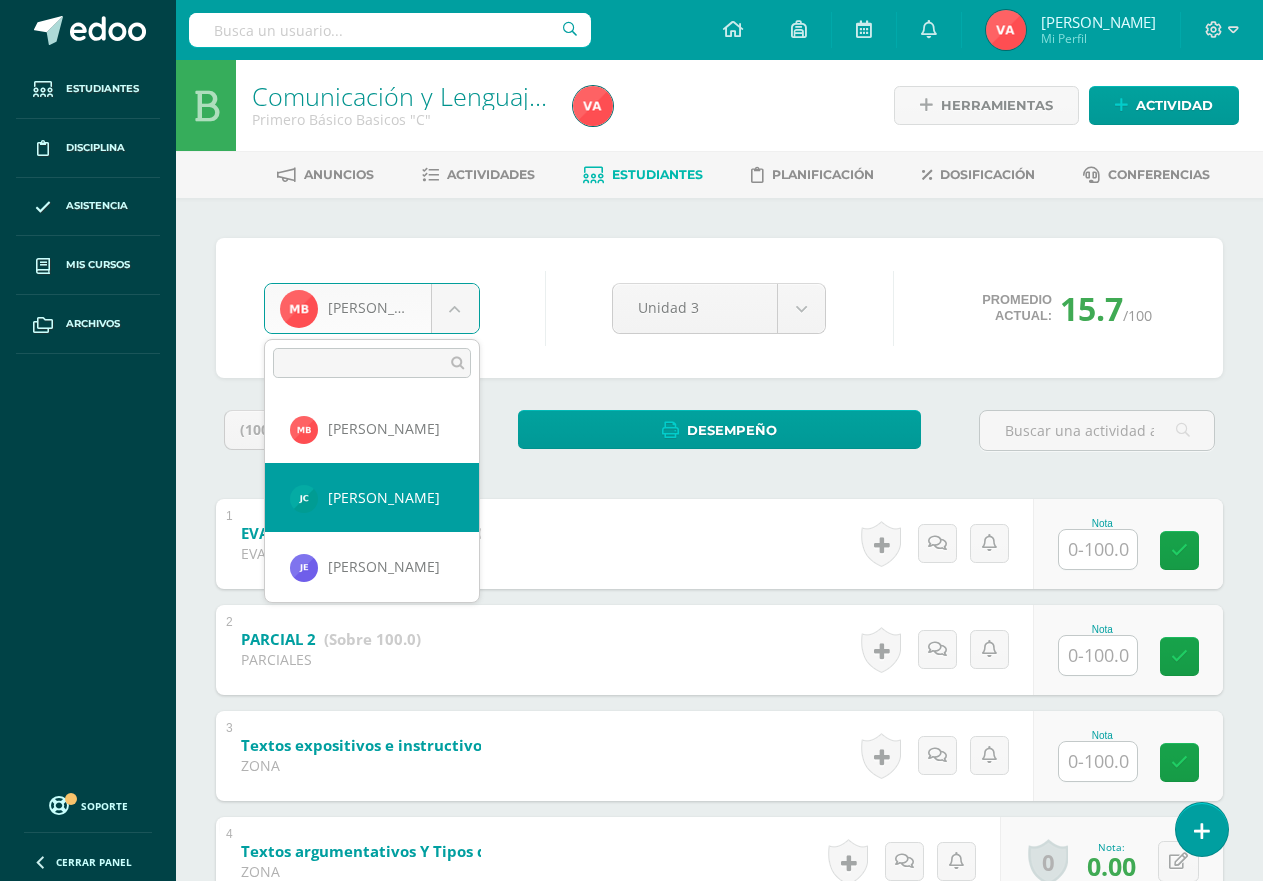 select on "2771" 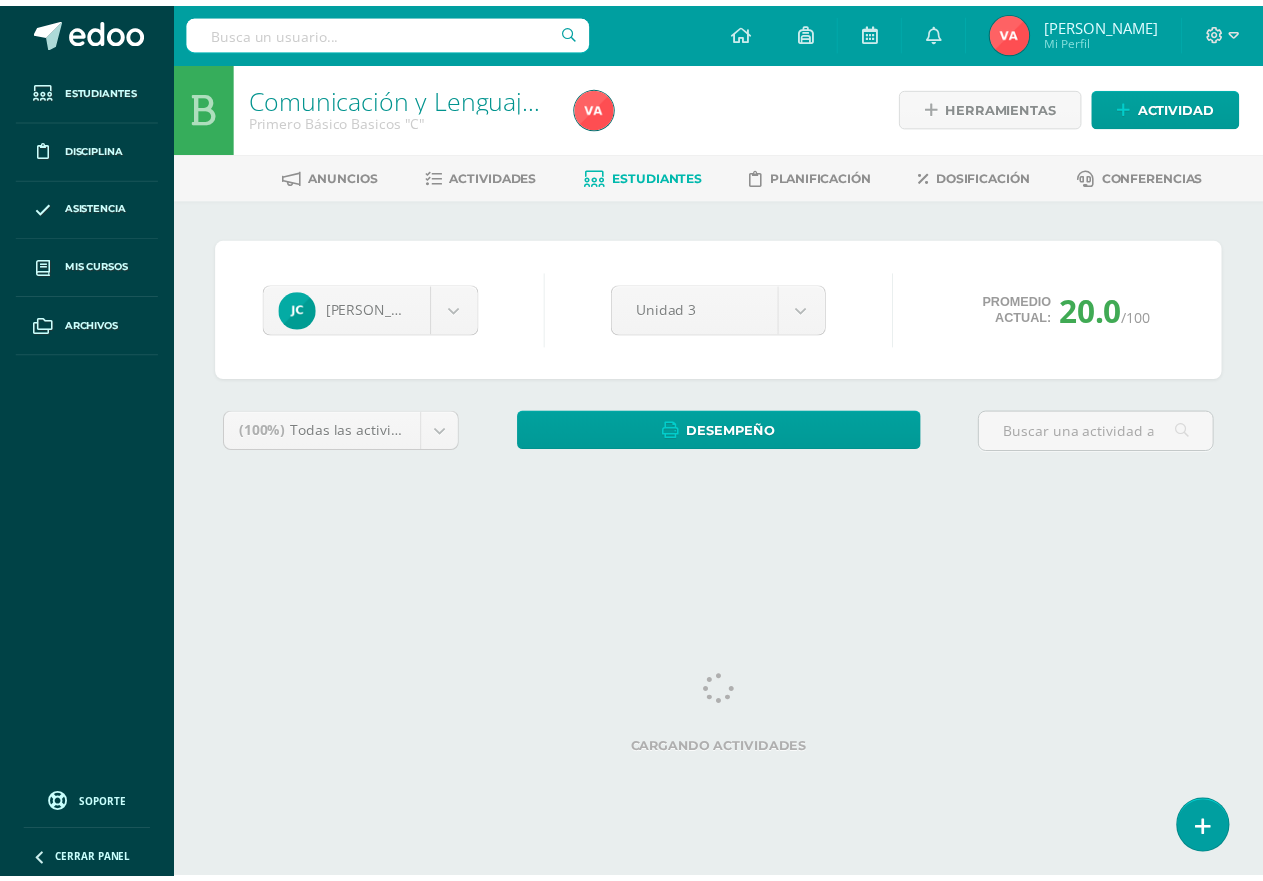 scroll, scrollTop: 0, scrollLeft: 0, axis: both 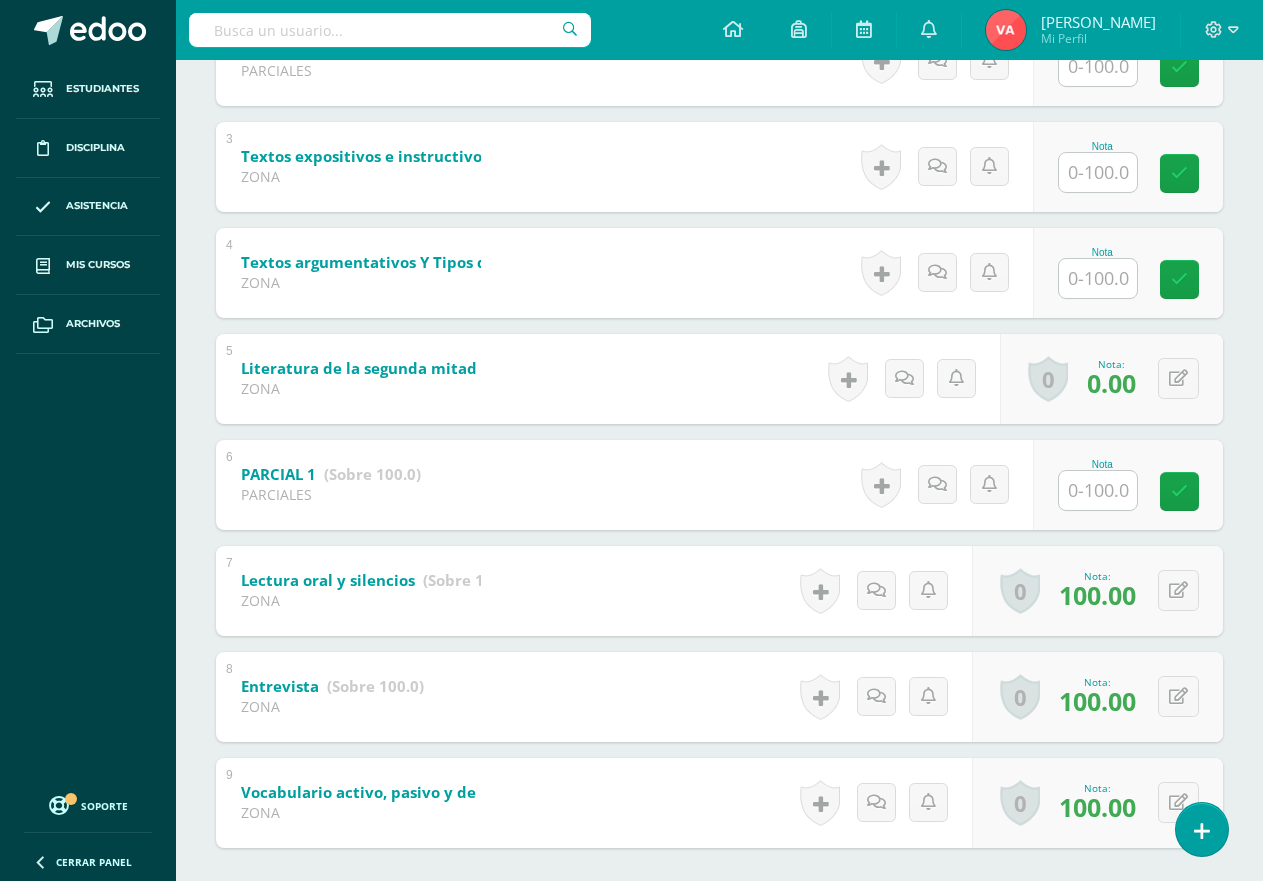 click at bounding box center [1098, 278] 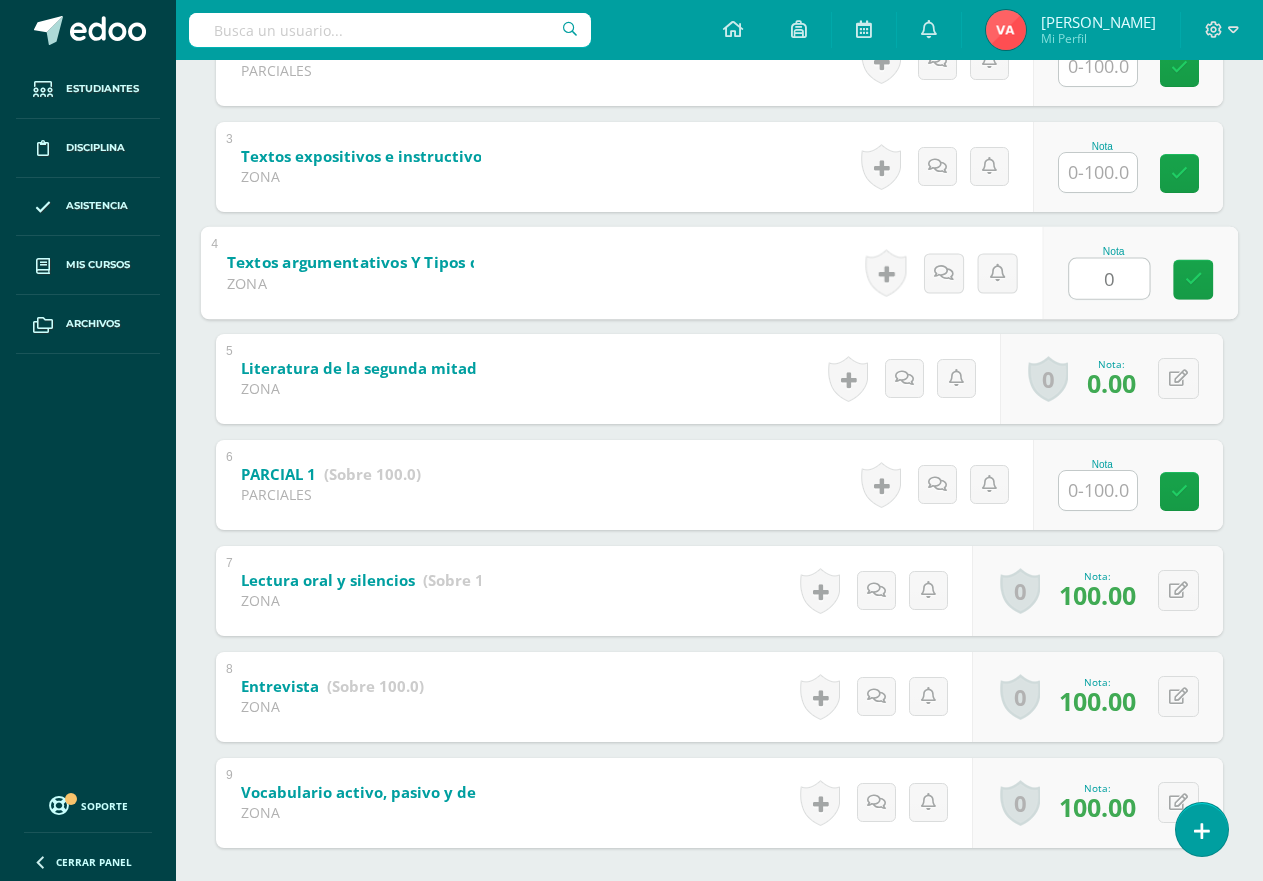 type on "0" 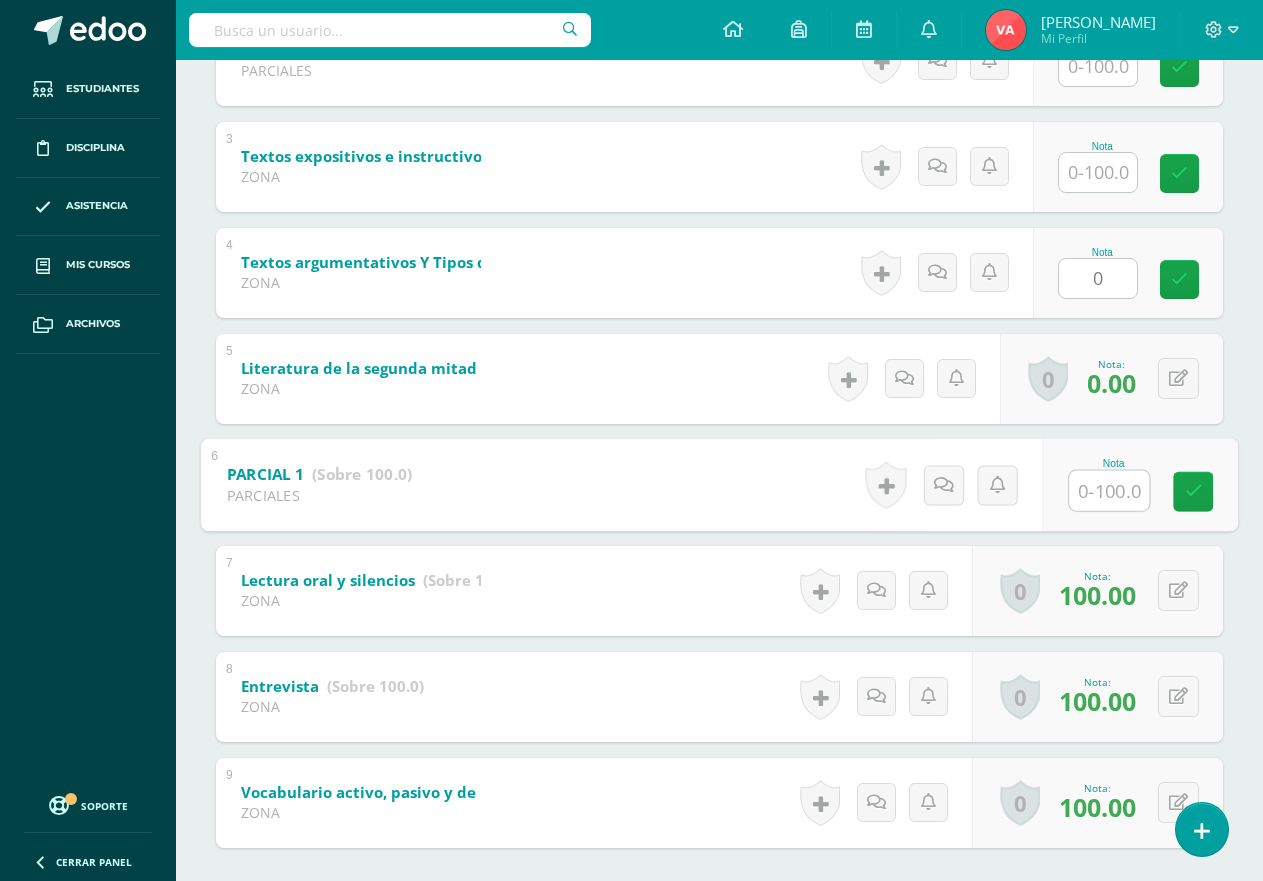 click at bounding box center [1109, 490] 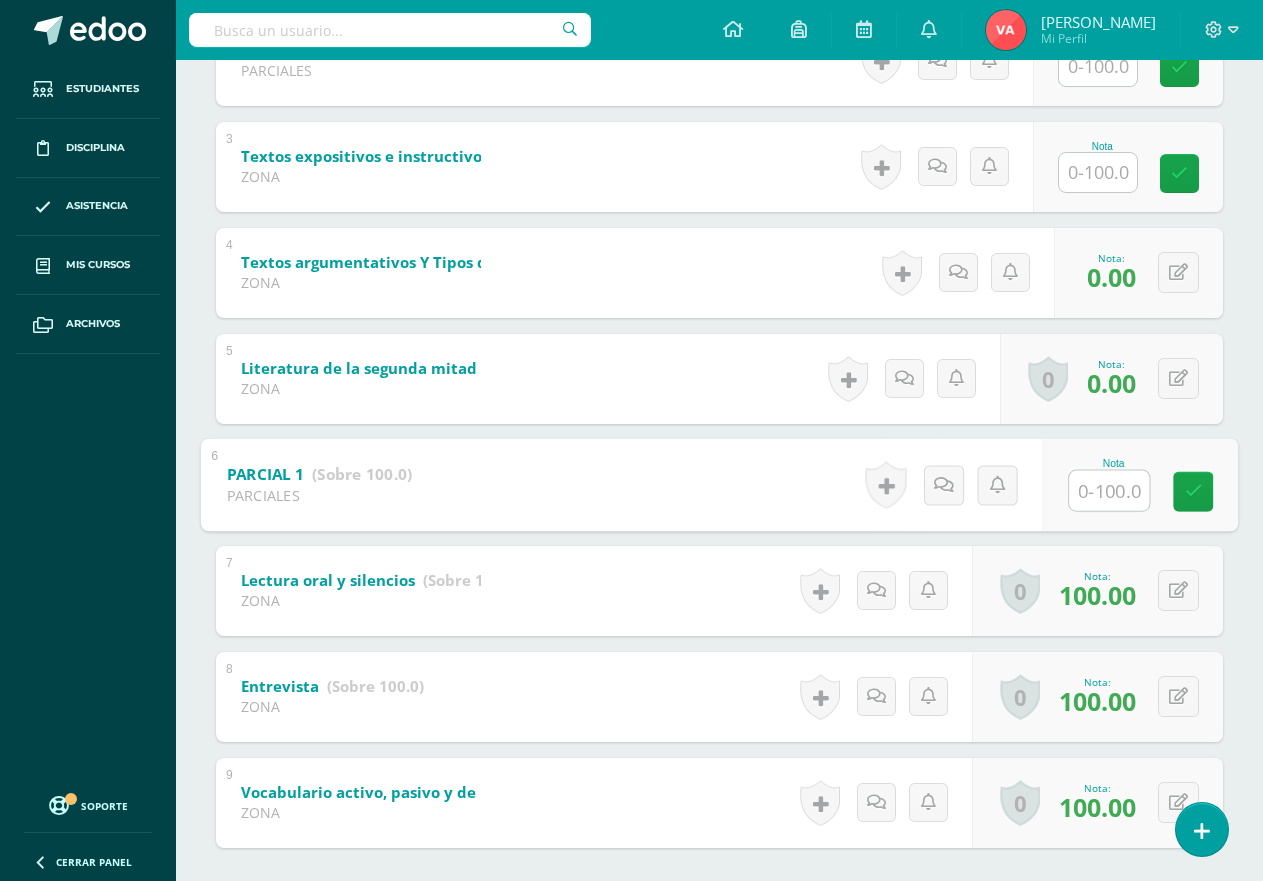 type on "0" 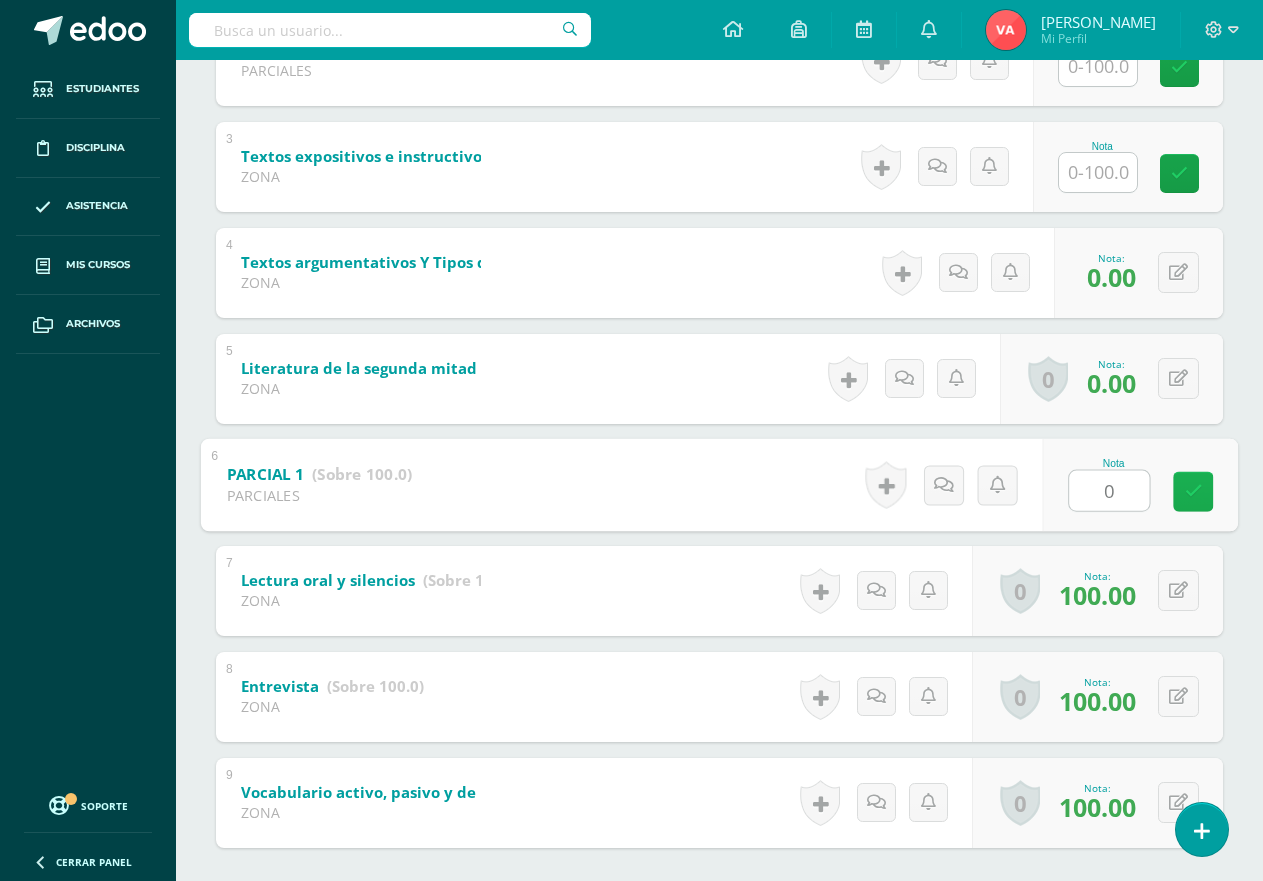 click at bounding box center (1194, 491) 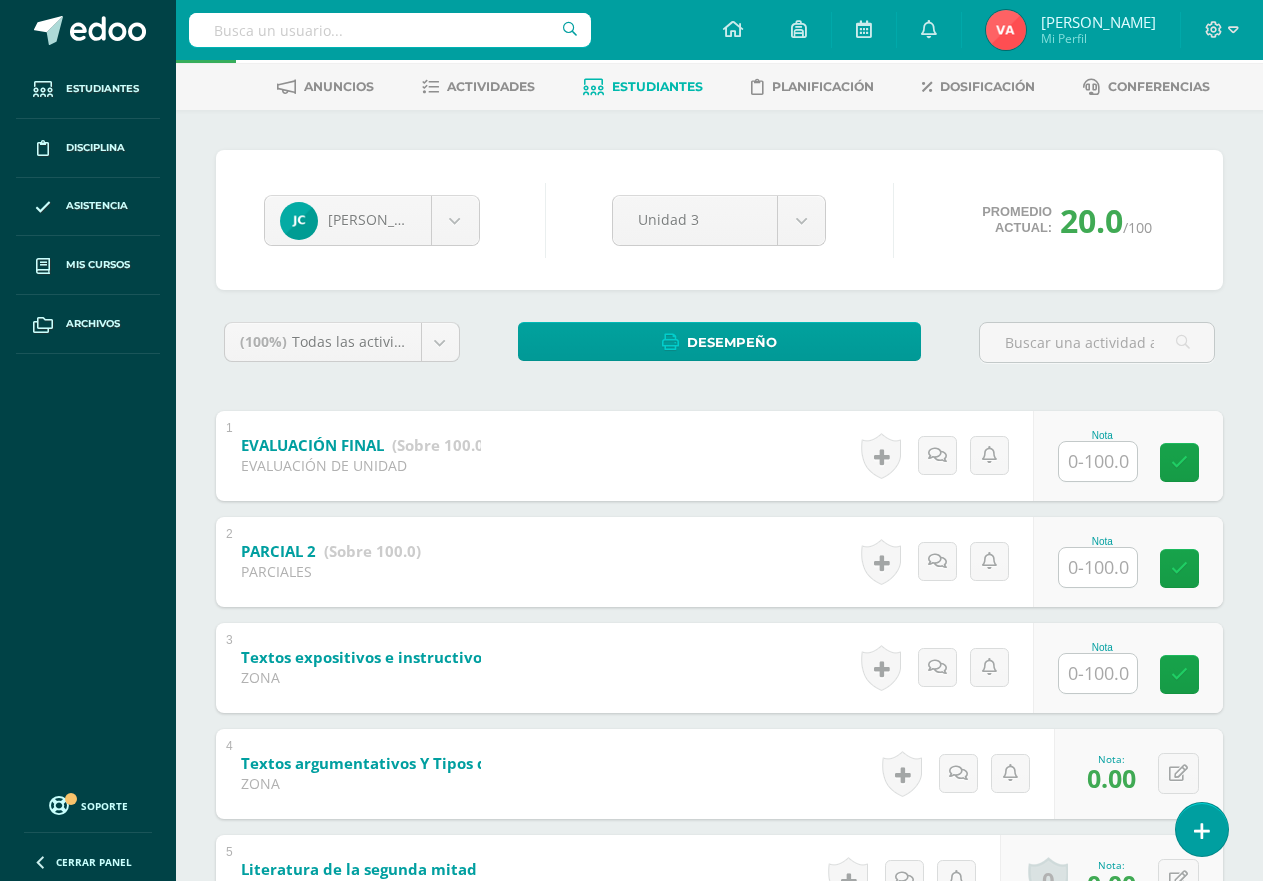scroll, scrollTop: 0, scrollLeft: 0, axis: both 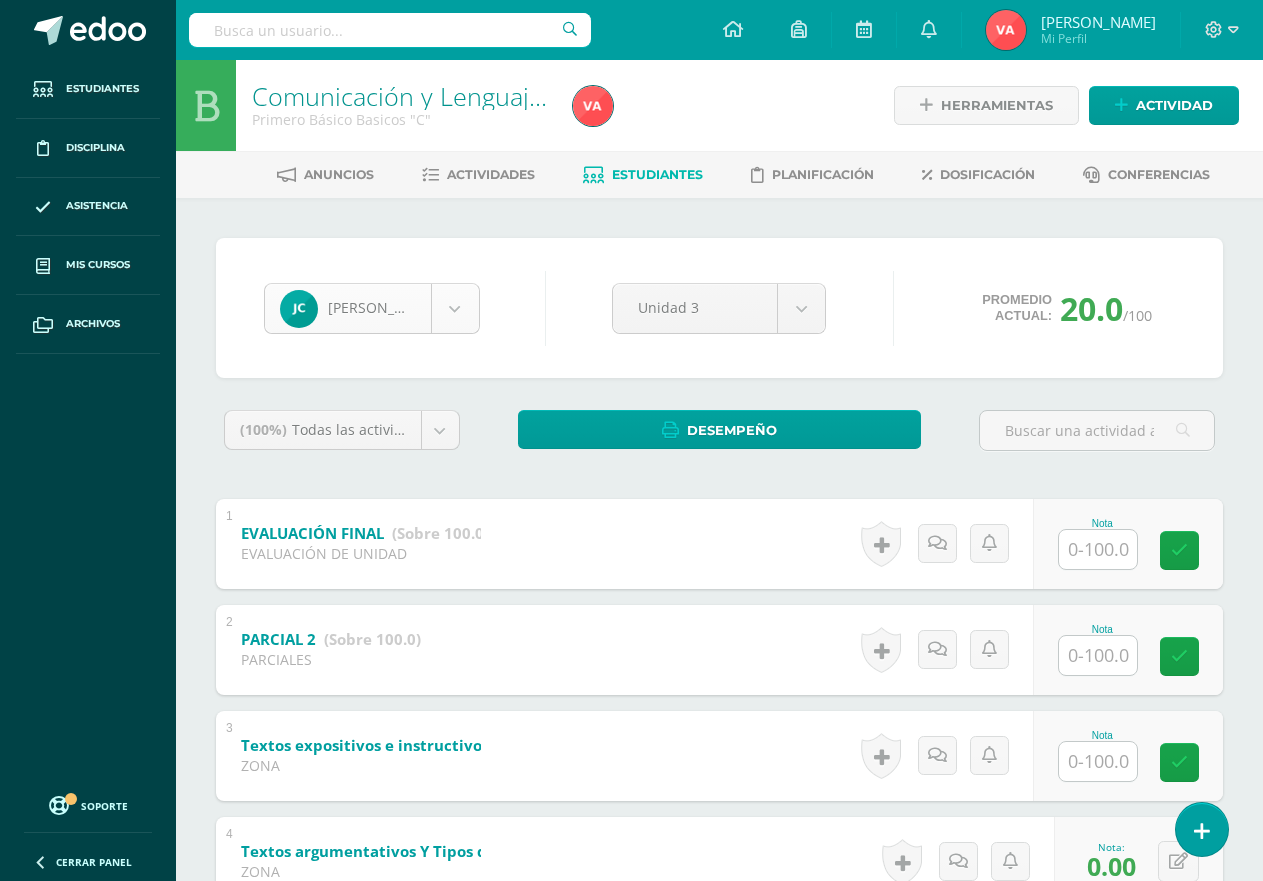 click on "Estudiantes Disciplina Asistencia Mis cursos Archivos Soporte
Centro de ayuda
Últimas actualizaciones
10+ Cerrar panel
Progrentis
Primero
Primaria
"A"
Actividades Estudiantes Planificación Dosificación
Progrentis
Primero
Primaria
"B"
Actividades Estudiantes Planificación Dosificación
Progrentis
Segundo
Primaria
"A"
Actividades Estudiantes Planificación Dosificación
Progrentis
Actividades Estudiantes Planificación Dosificación Actividades Estudiantes" at bounding box center (631, 785) 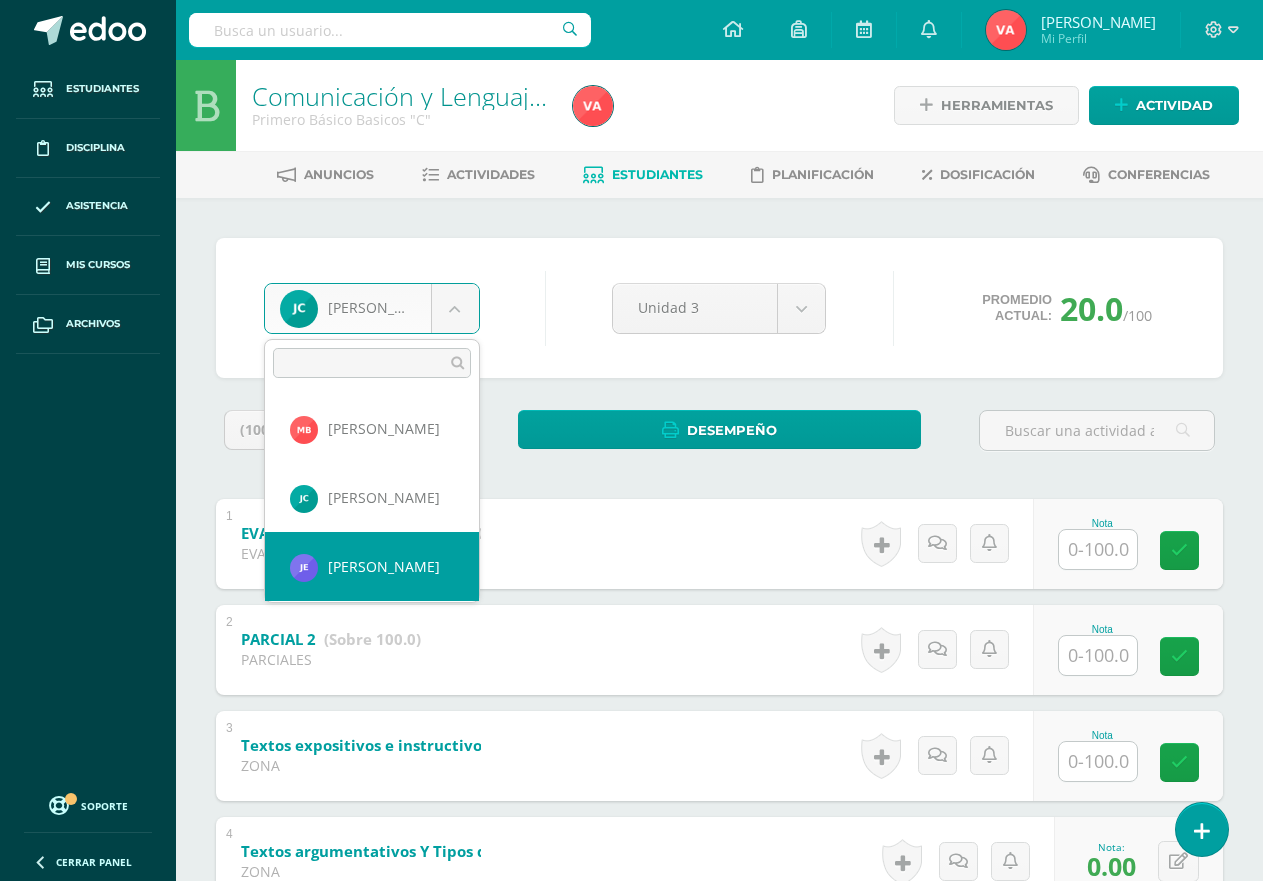 select on "2772" 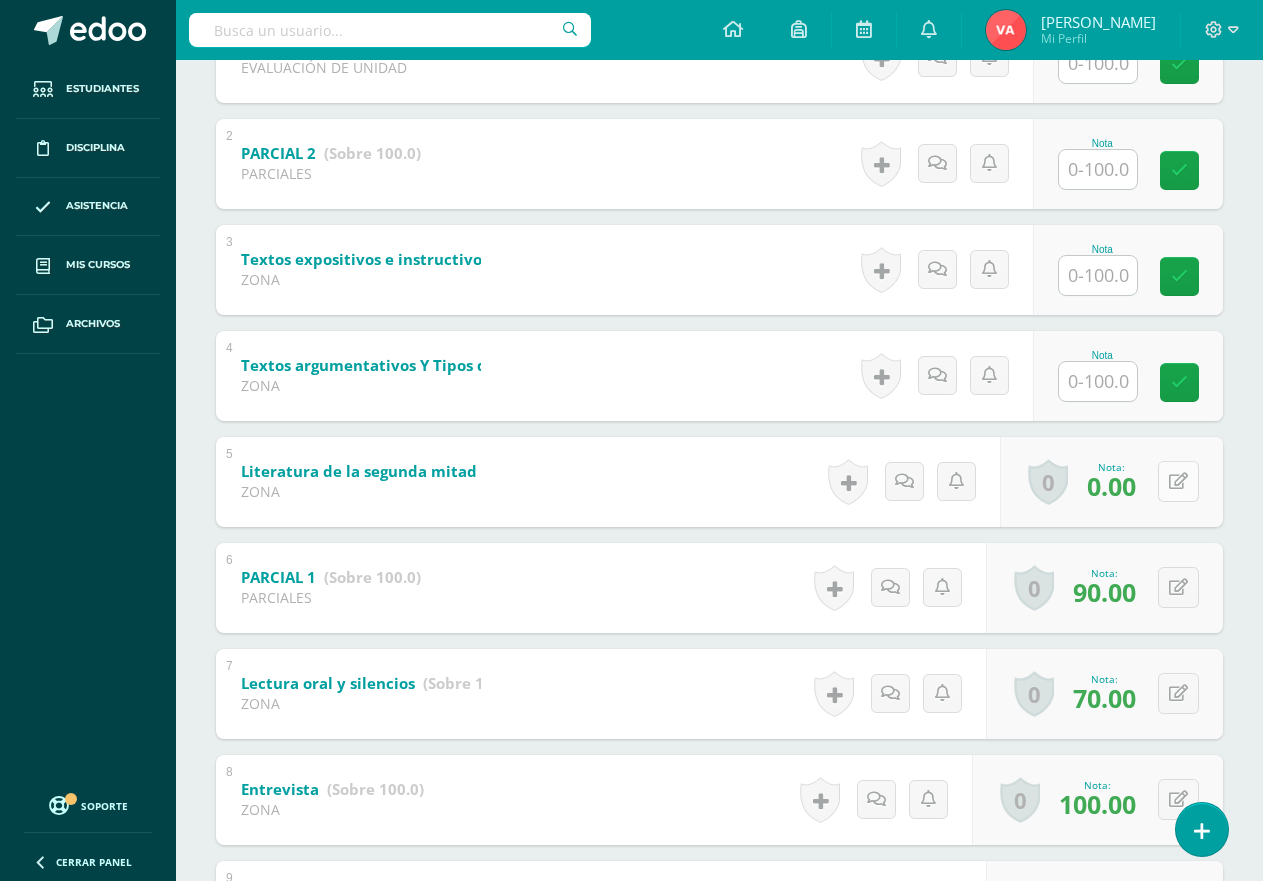 scroll, scrollTop: 500, scrollLeft: 0, axis: vertical 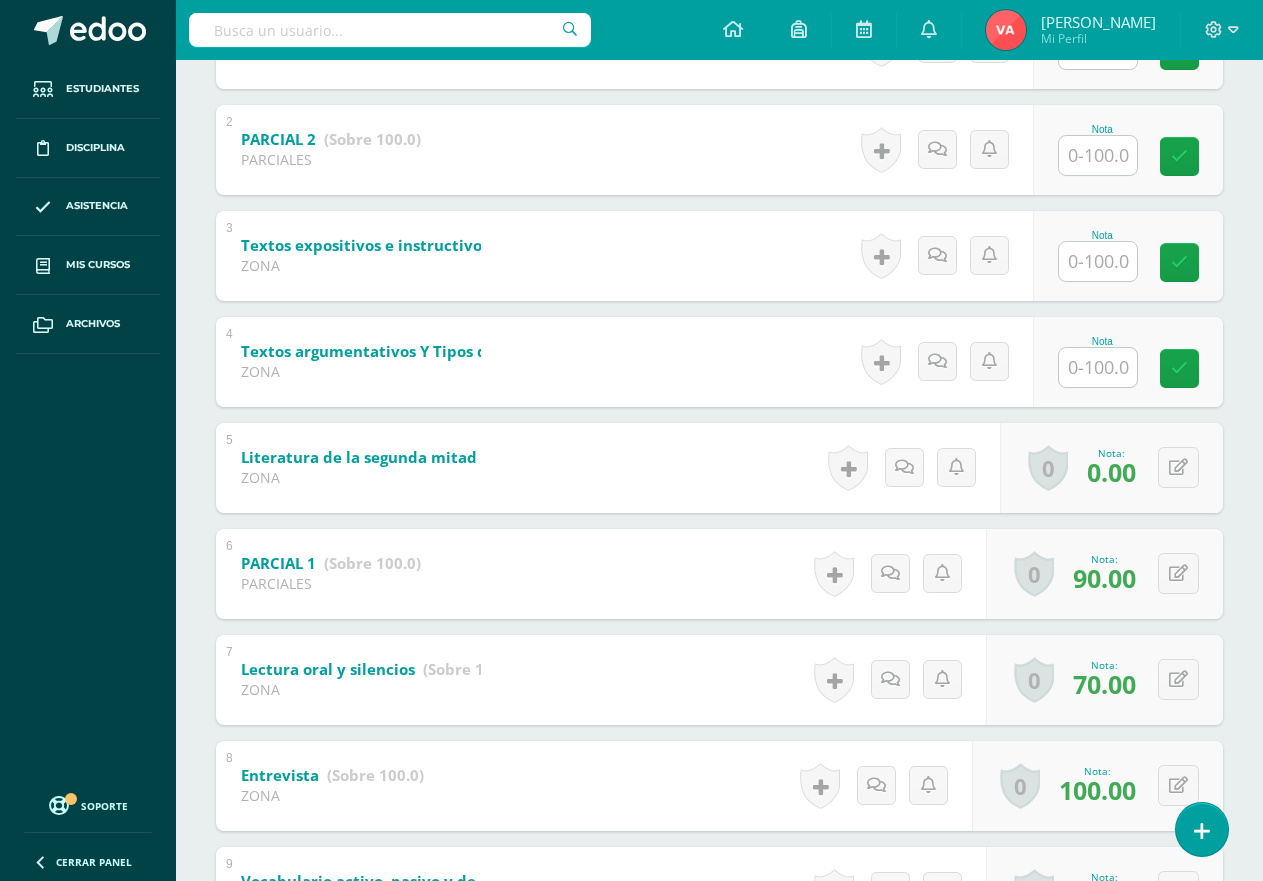 click at bounding box center [1098, 367] 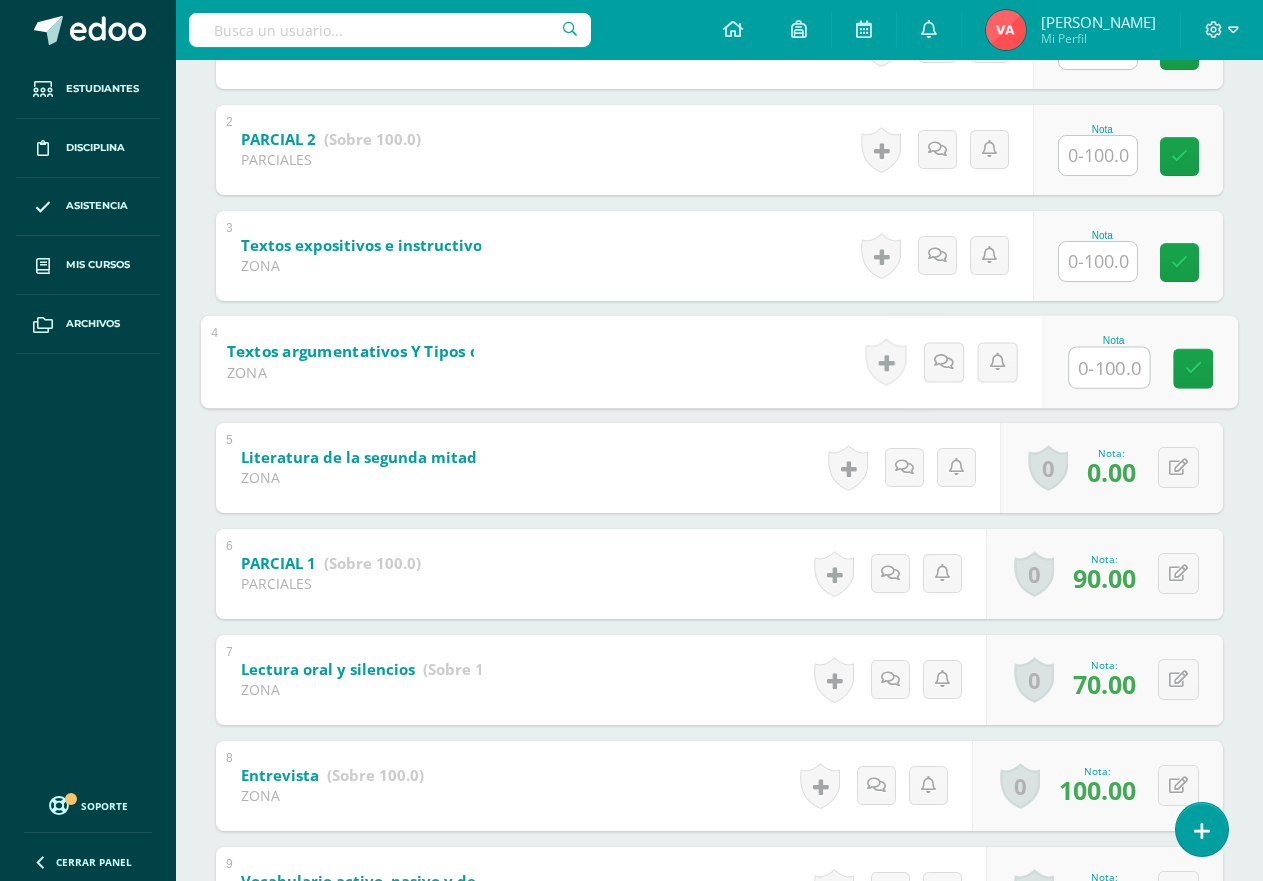 type on "0" 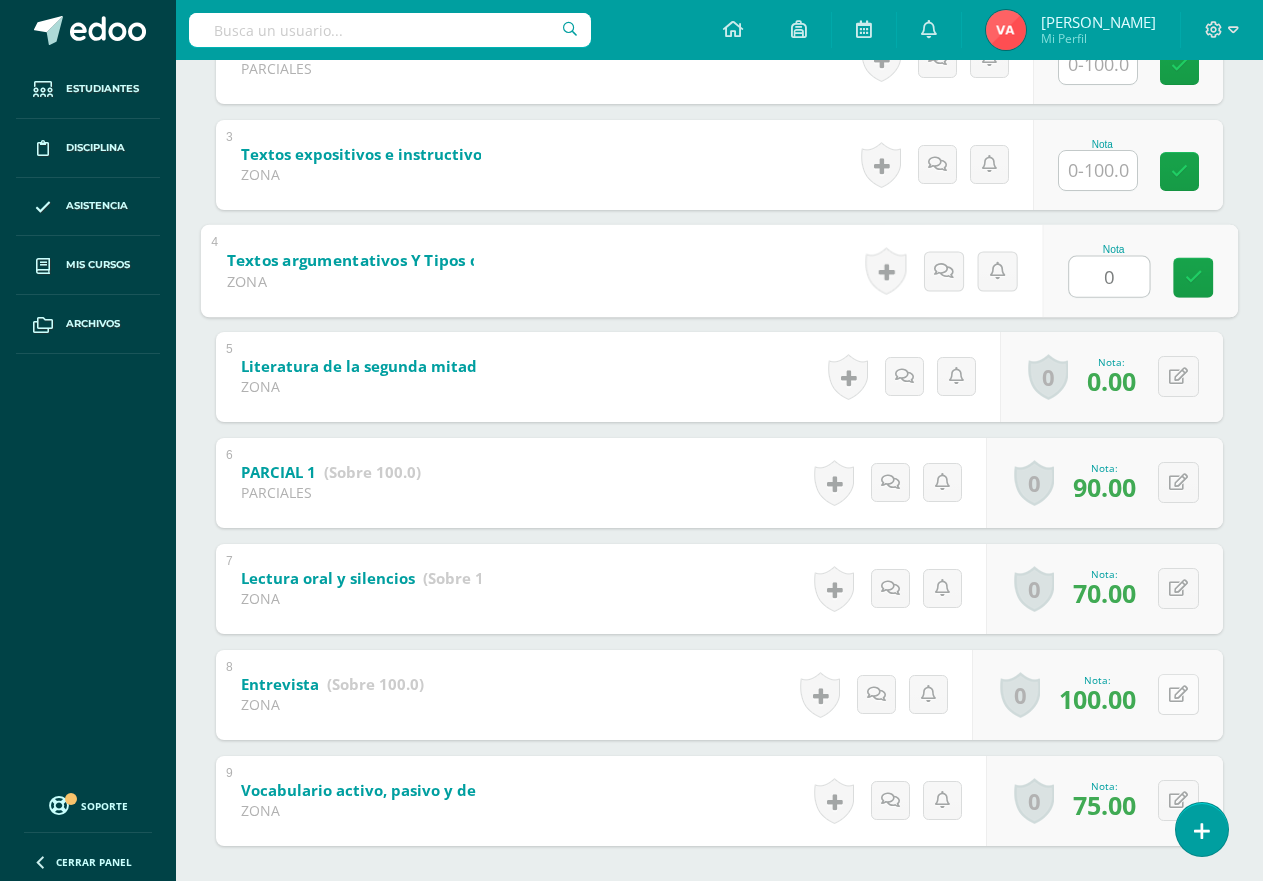 scroll, scrollTop: 689, scrollLeft: 0, axis: vertical 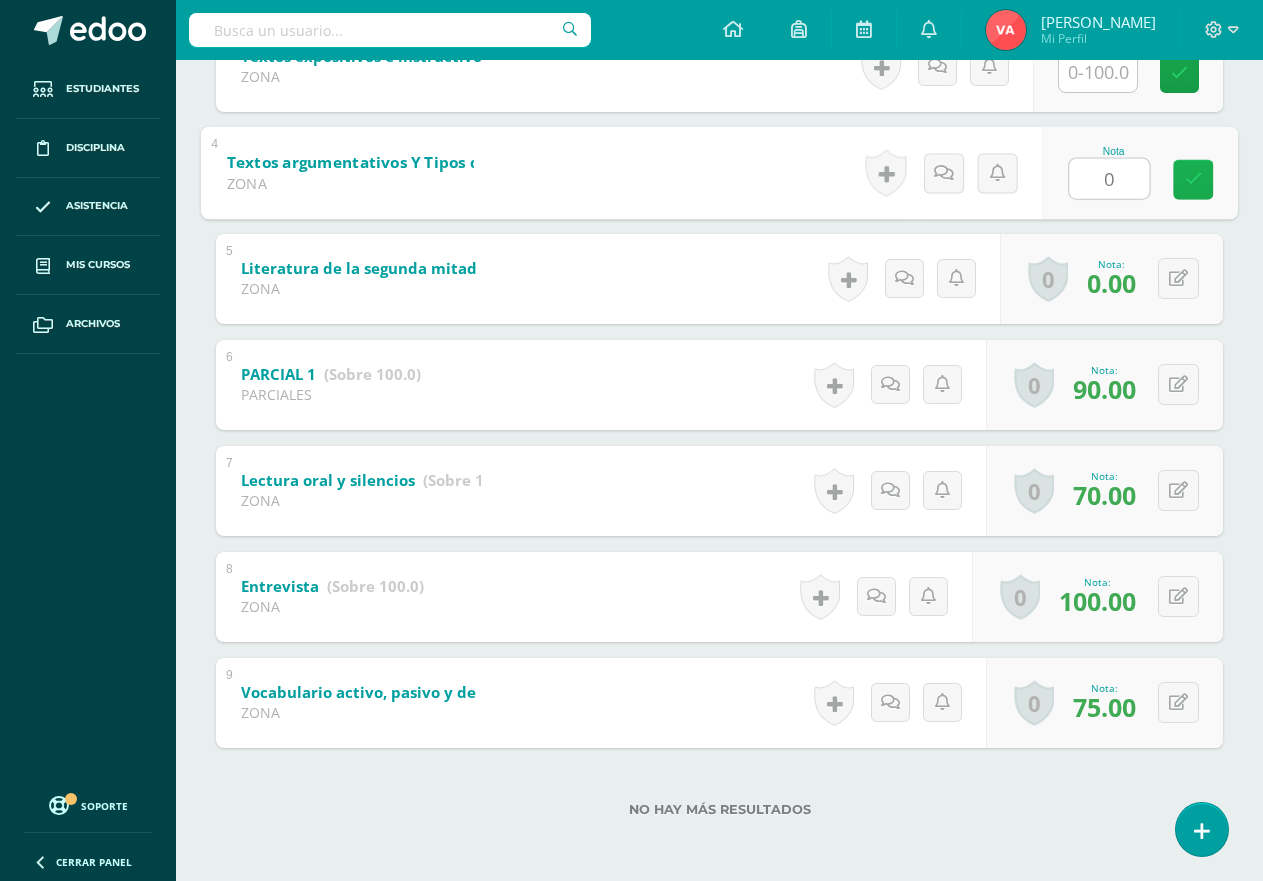 click at bounding box center (1193, 179) 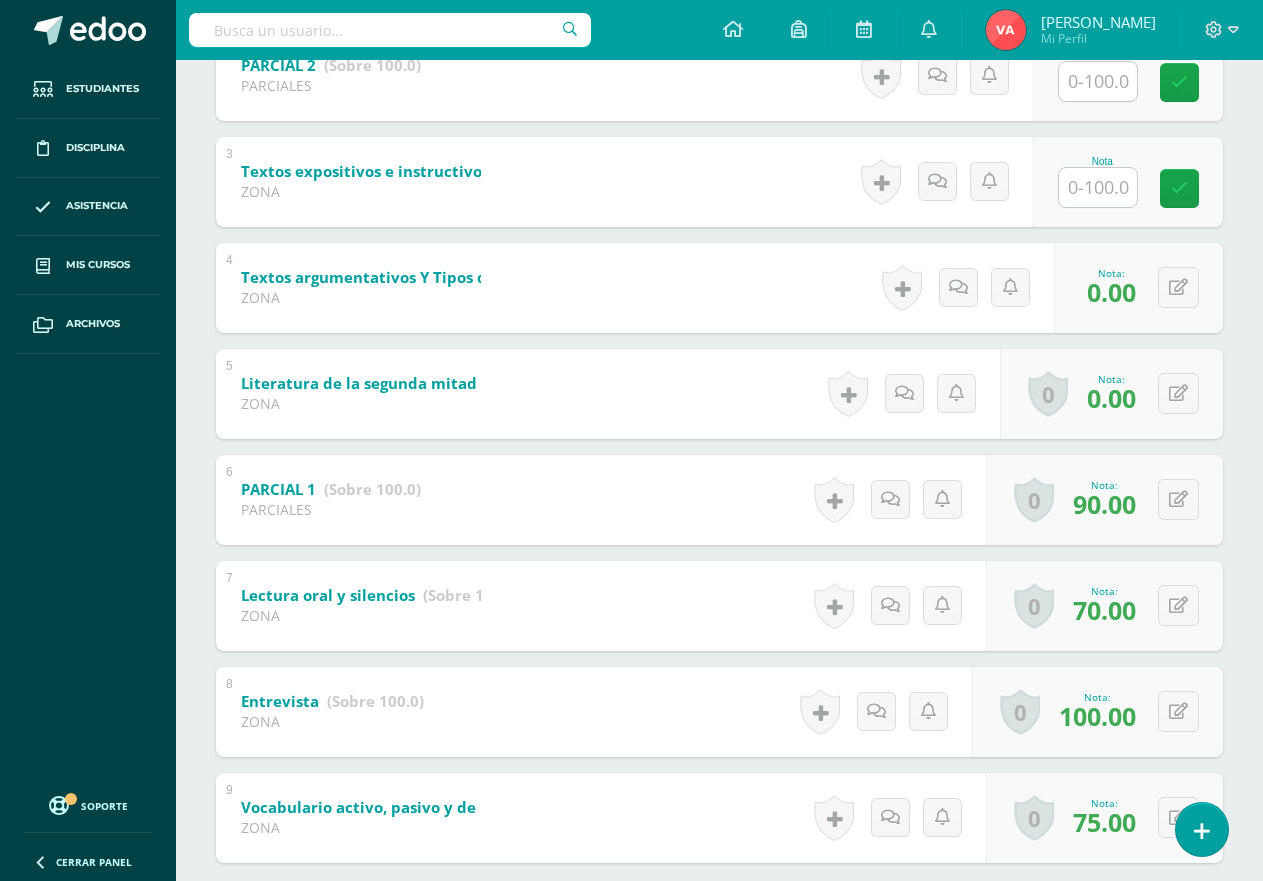 scroll, scrollTop: 689, scrollLeft: 0, axis: vertical 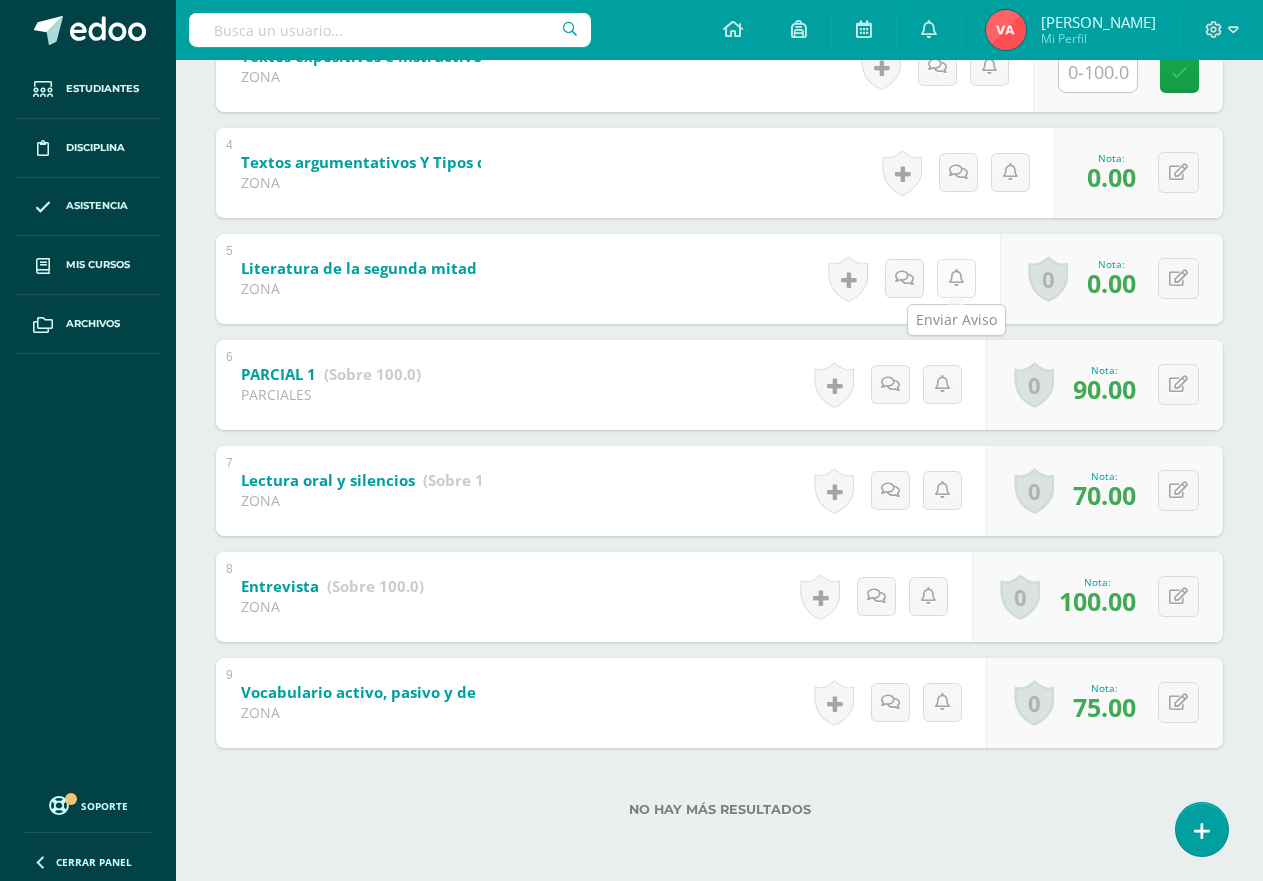 click at bounding box center (956, 278) 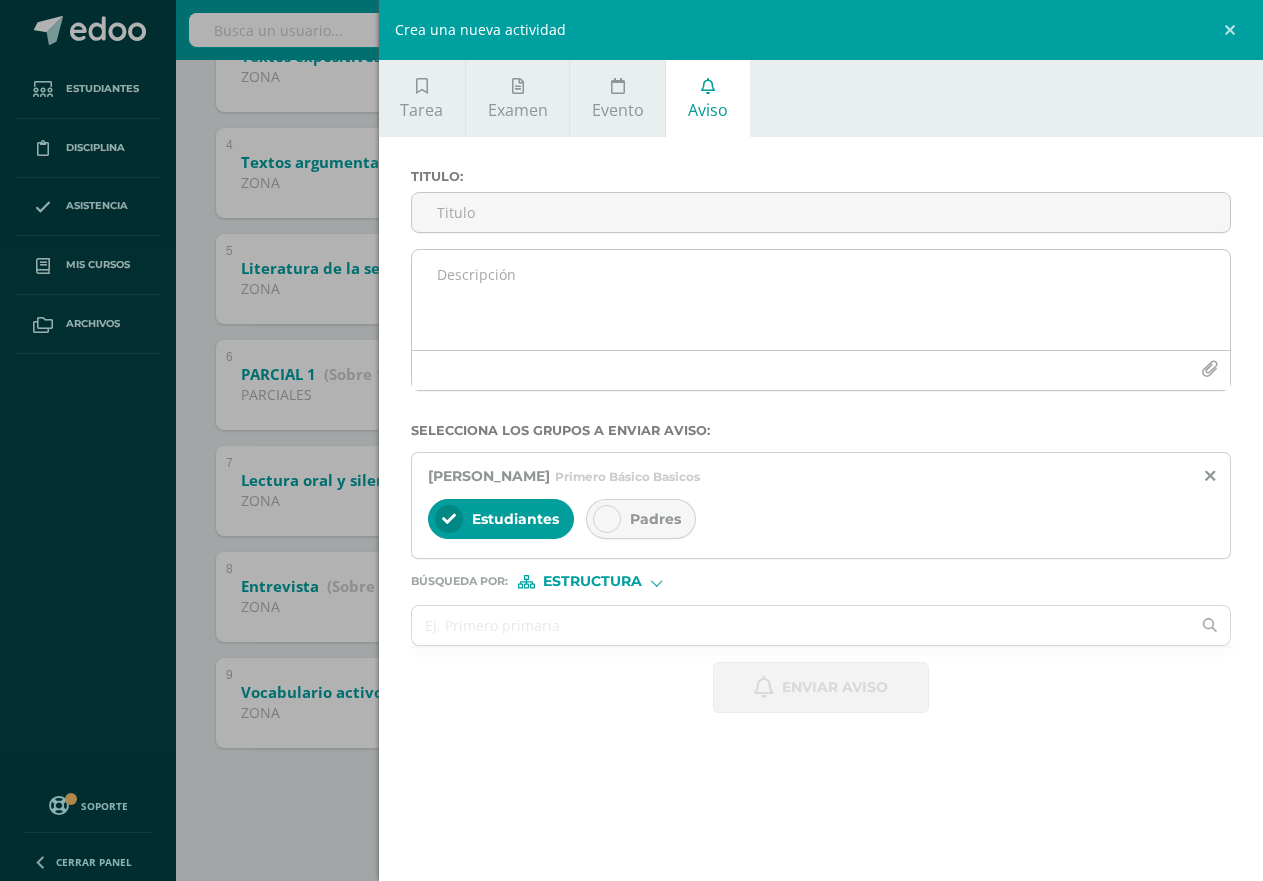 click at bounding box center (821, 300) 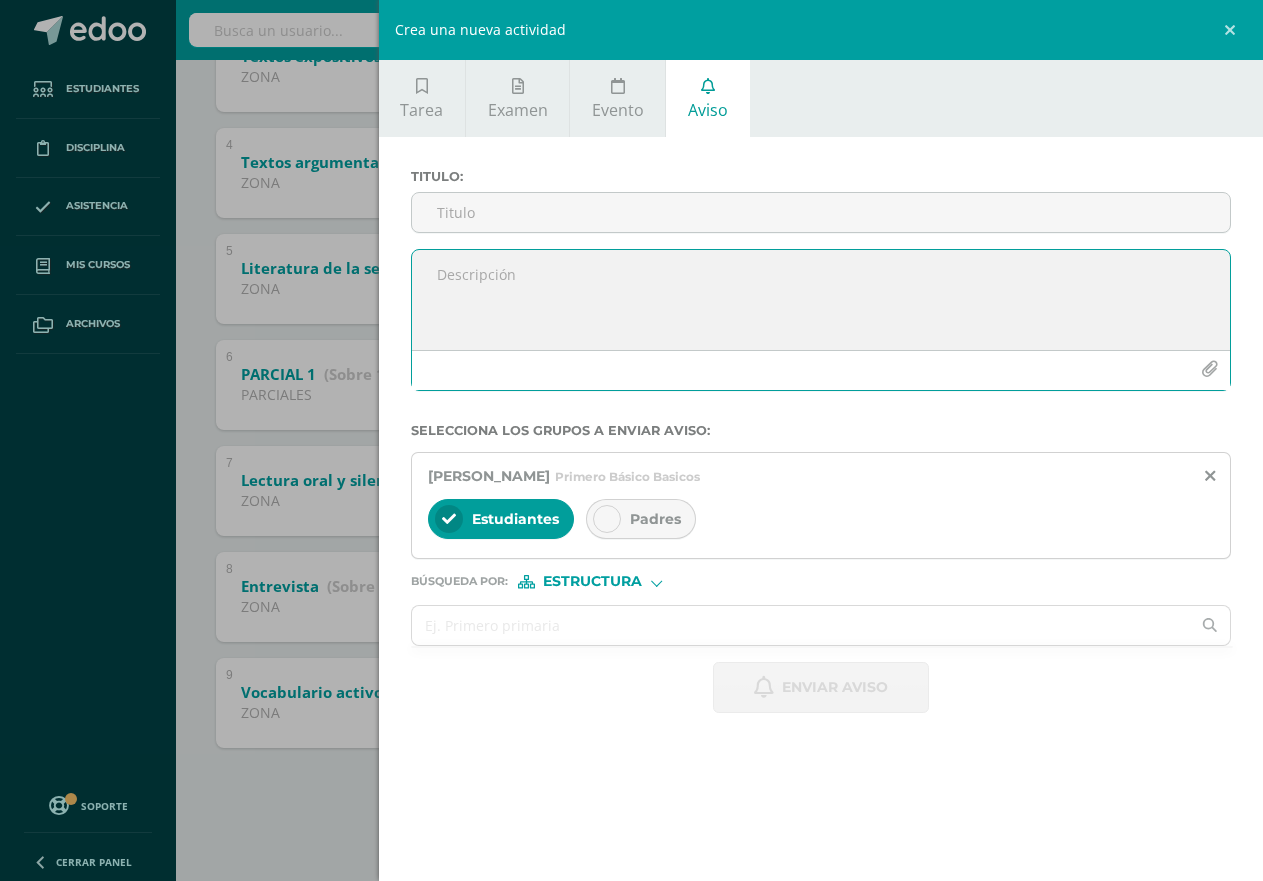 paste on "No entregó tarea" 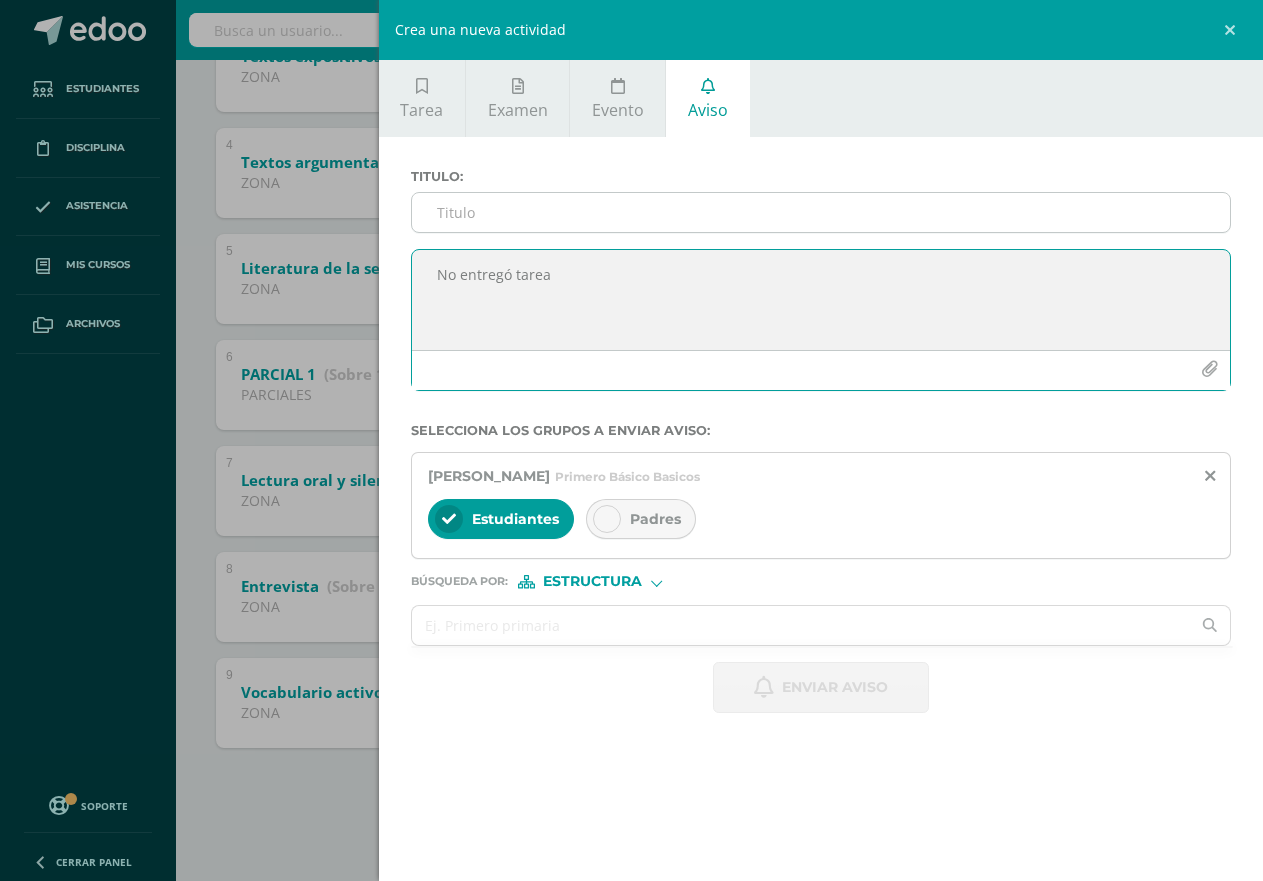 type on "No entregó tarea" 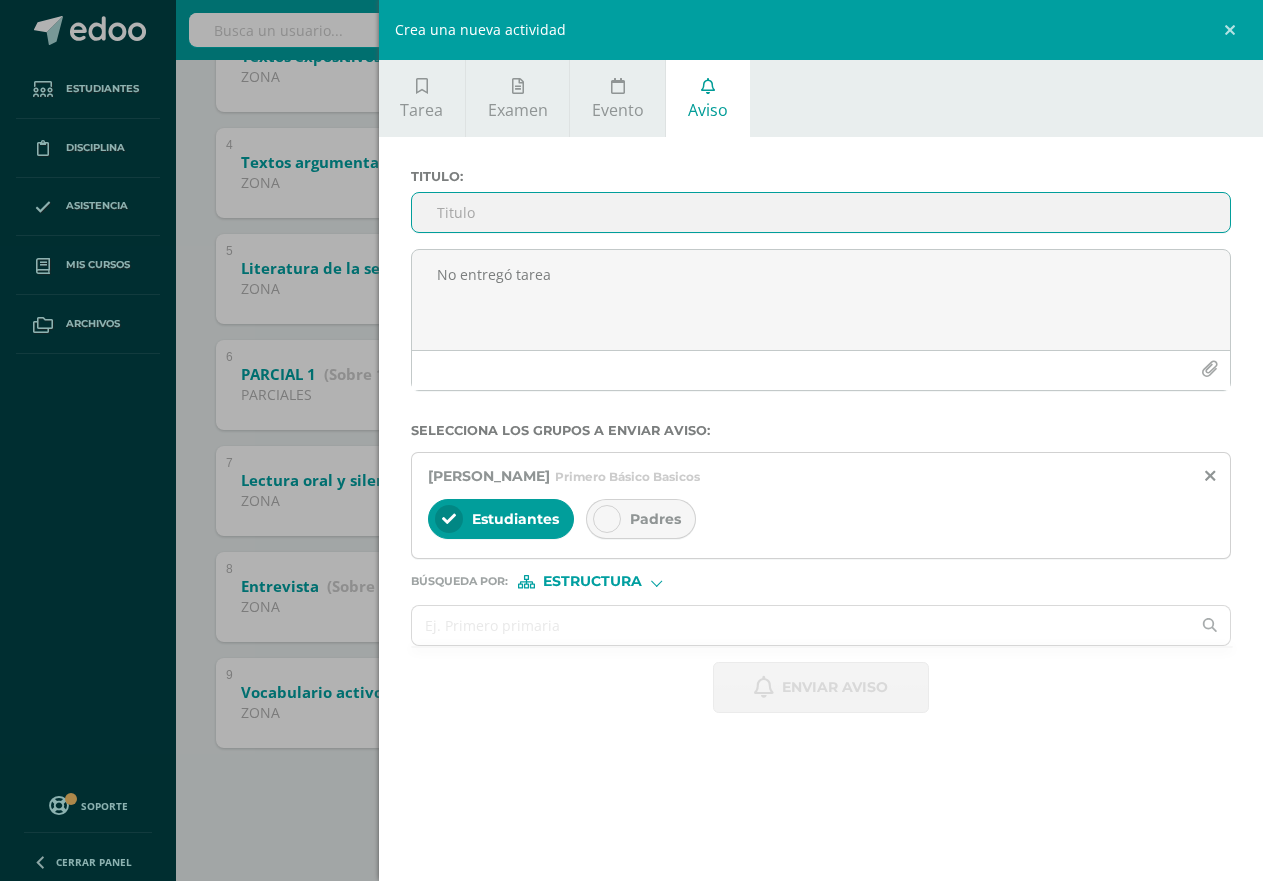 click on "Titulo :" at bounding box center (821, 212) 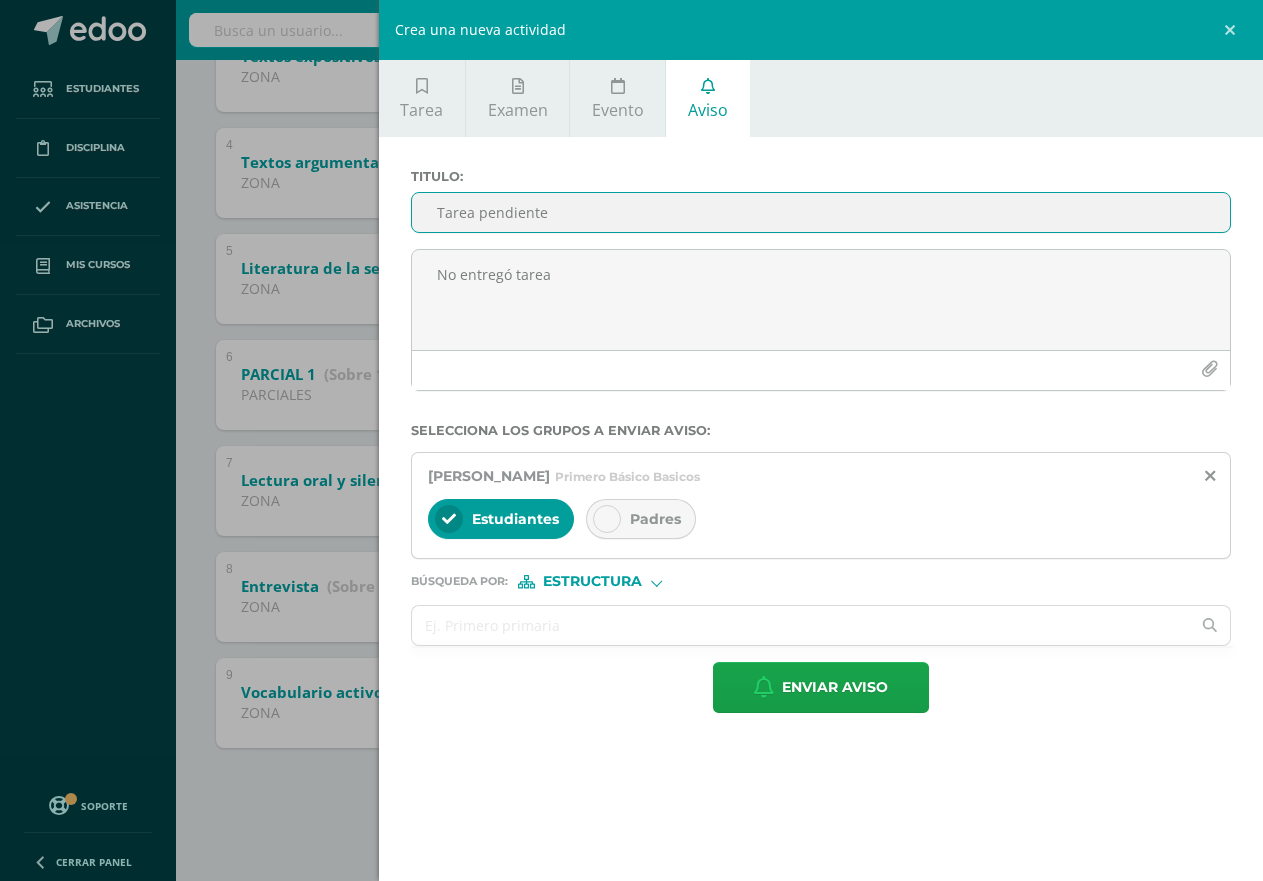 type on "Tarea pendiente" 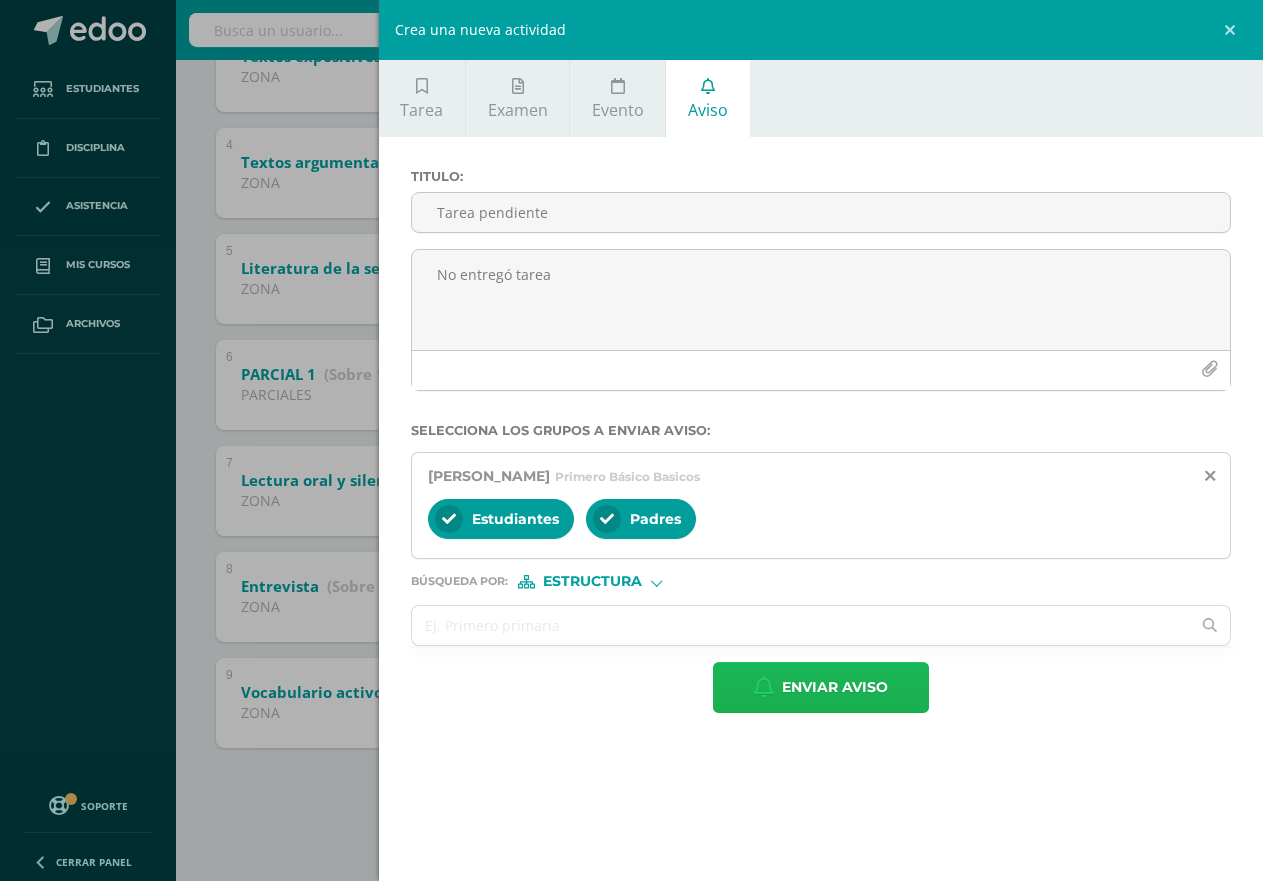 click on "Enviar aviso" at bounding box center [835, 687] 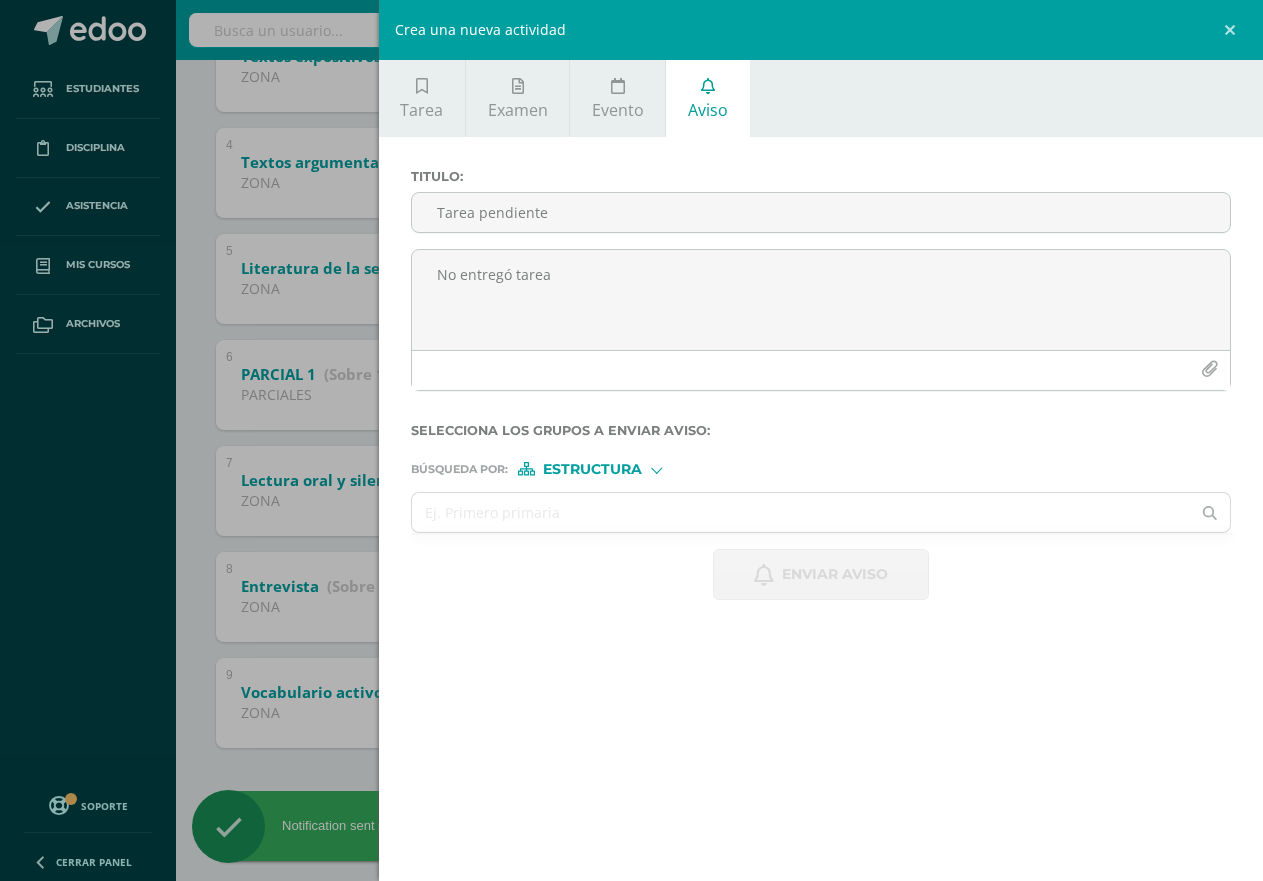 click on "Crea una nueva actividad
Tarea Examen Evento Aviso Título: Fecha: [DATE] 20:00:00 La tarea se asignará a:
Comunicación y Lenguaje: Idioma Español 'C'
Primero Básico Basicos
Progrentis 'A'
Progrentis 'B'
Progrentis 'A'
Progrentis 'B'
Progrentis 'A'
Progrentis 'B'
Progrentis 'A'
Progrentis 'B'
Progrentis 'A'
Progrentis 'B'
Progrentis 'A'
Progrentis 'B'
Comunicación y Lenguaje: Idioma Español 'A'
Progrentis 'A'" at bounding box center [631, 440] 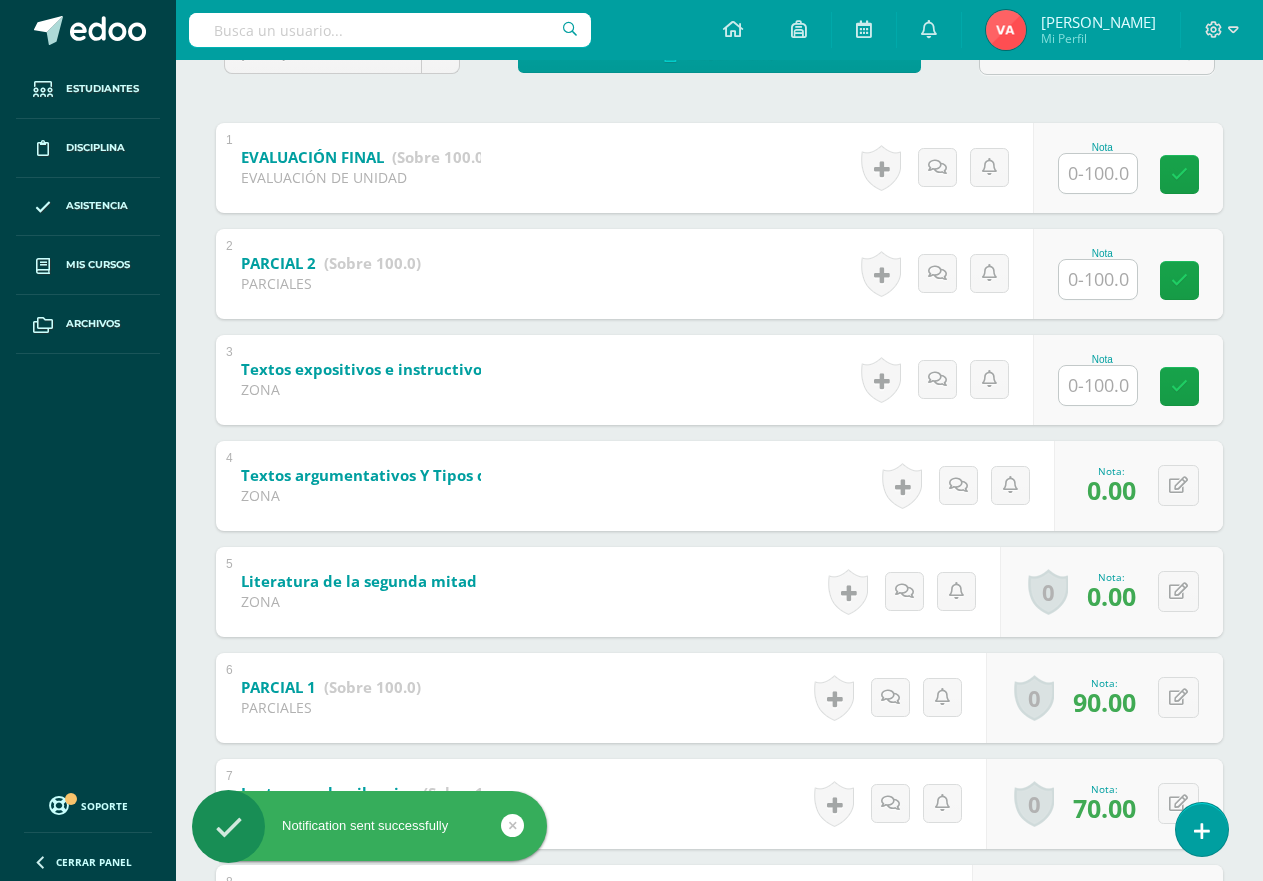 scroll, scrollTop: 189, scrollLeft: 0, axis: vertical 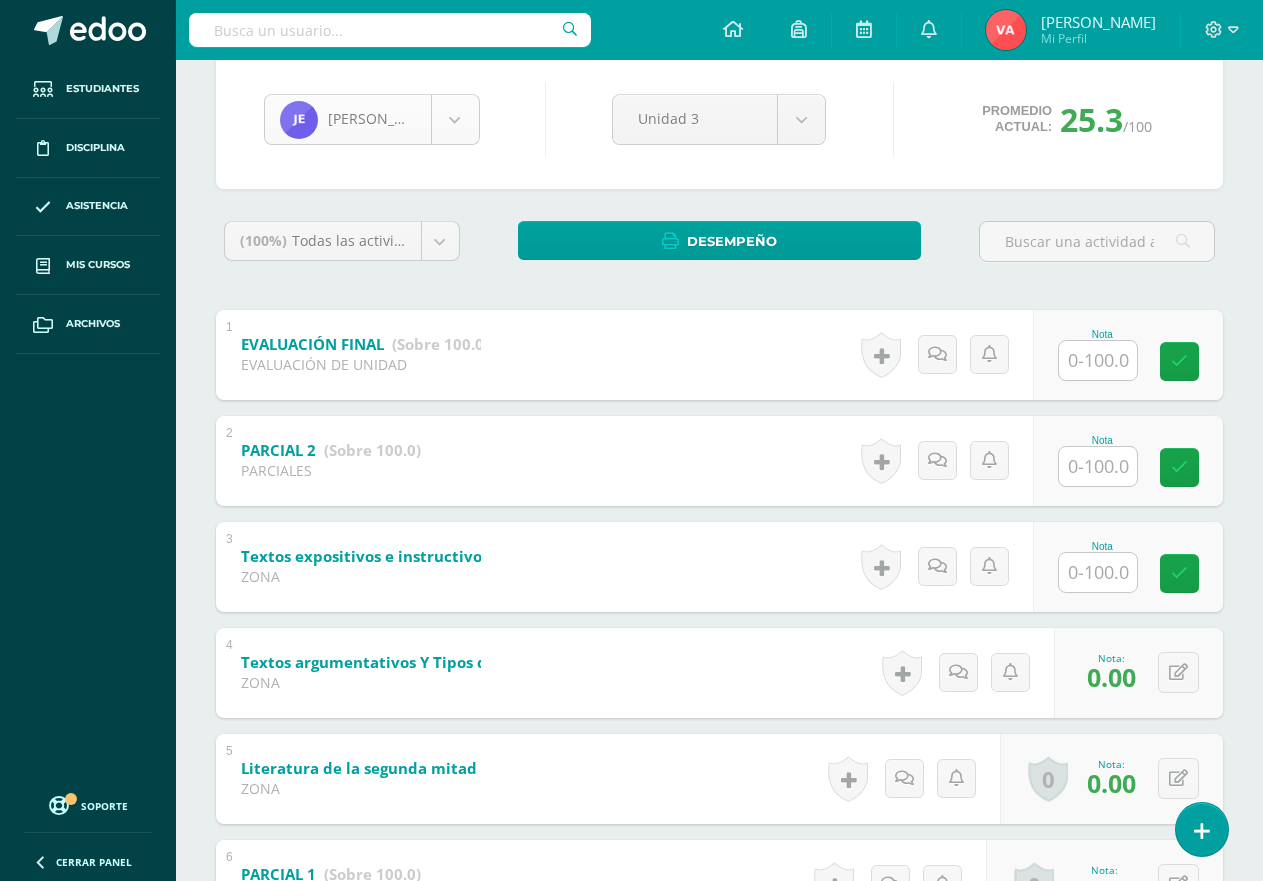 click on "Notification sent successfully         Estudiantes Disciplina Asistencia Mis cursos Archivos Soporte
Centro de ayuda
Últimas actualizaciones
10+ Cerrar panel
Progrentis
Primero
Primaria
"A"
Actividades Estudiantes Planificación Dosificación
Progrentis
Primero
Primaria
"B"
Actividades Estudiantes Planificación Dosificación
Progrentis
Segundo
Primaria
"A"
Actividades Estudiantes Planificación Dosificación
Progrentis
Actividades Estudiantes Dosificación" at bounding box center [631, 596] 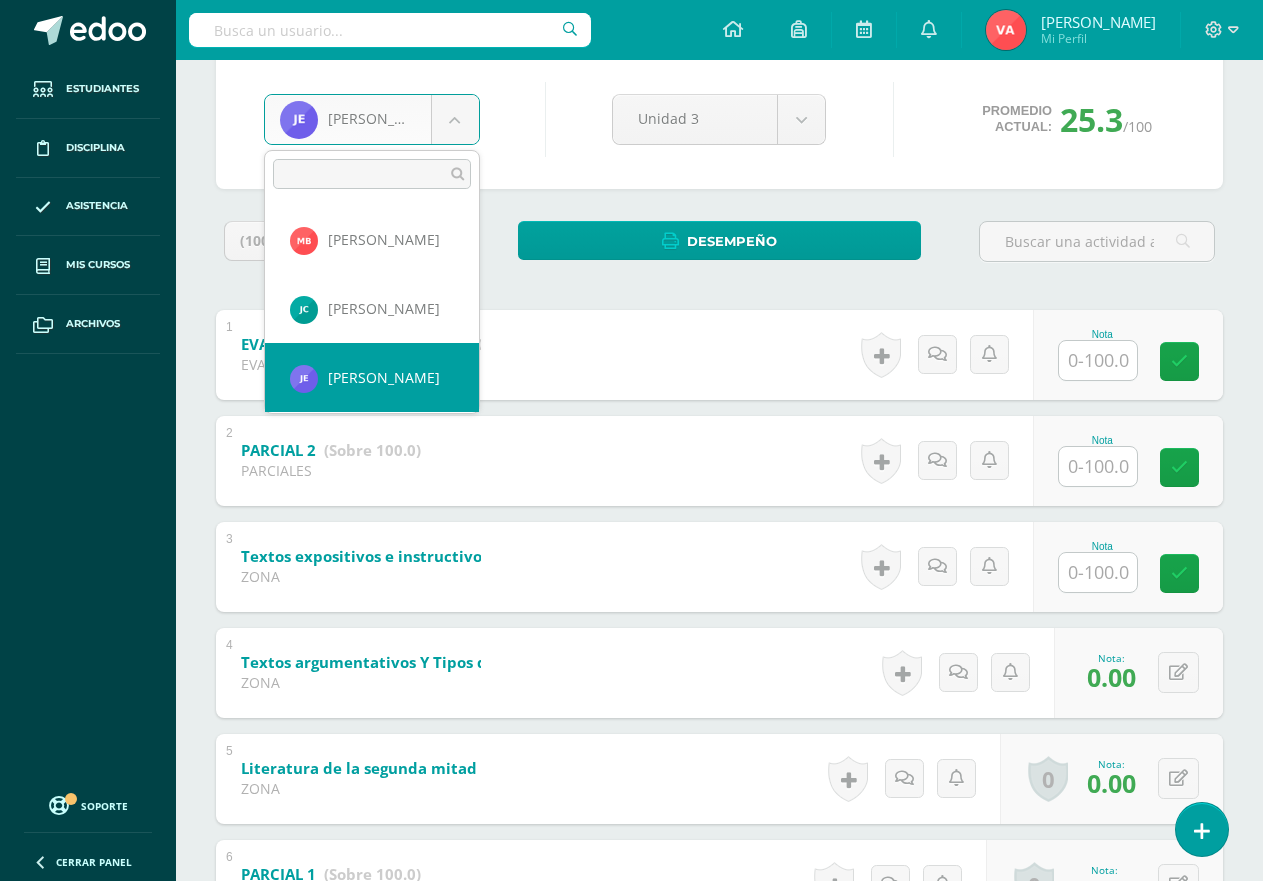 scroll, scrollTop: 100, scrollLeft: 0, axis: vertical 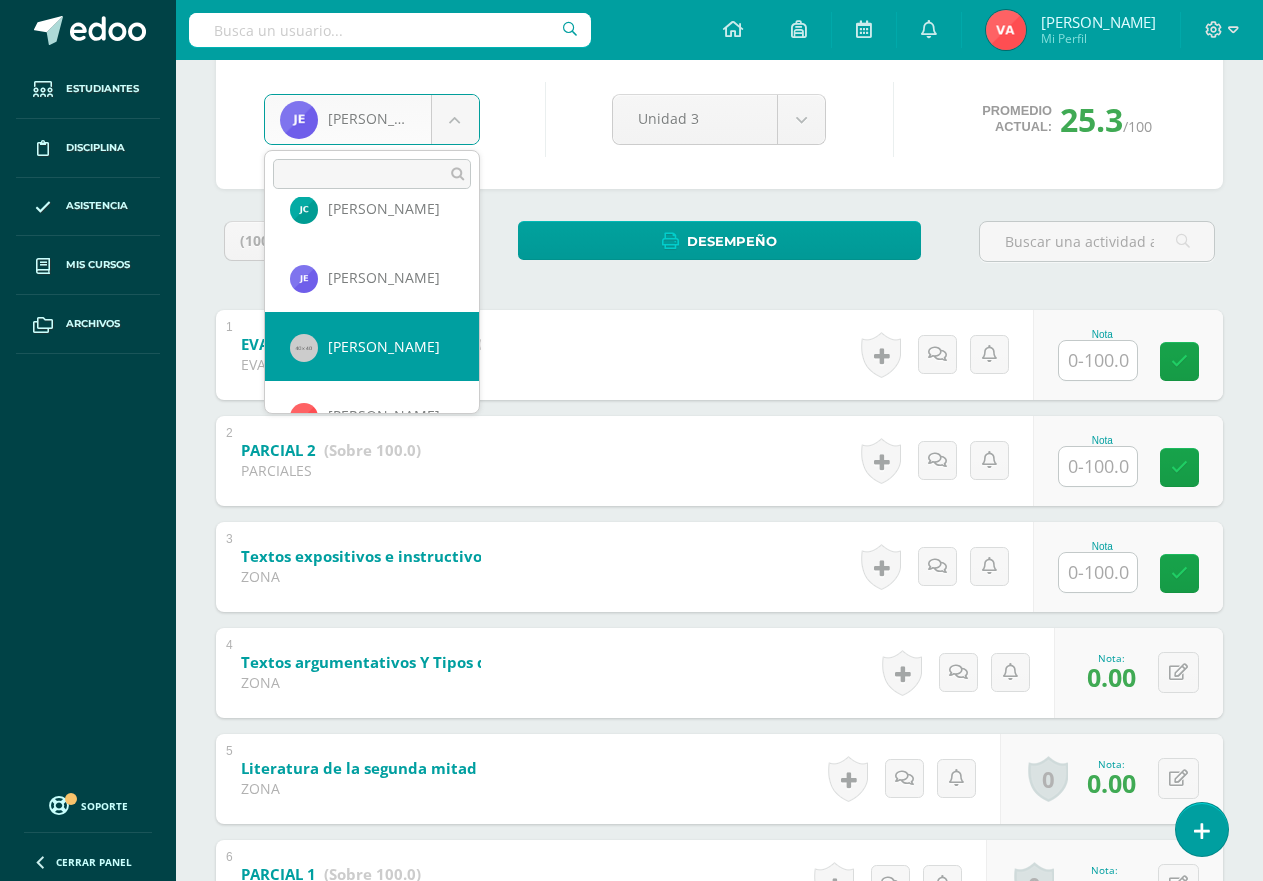 select on "931" 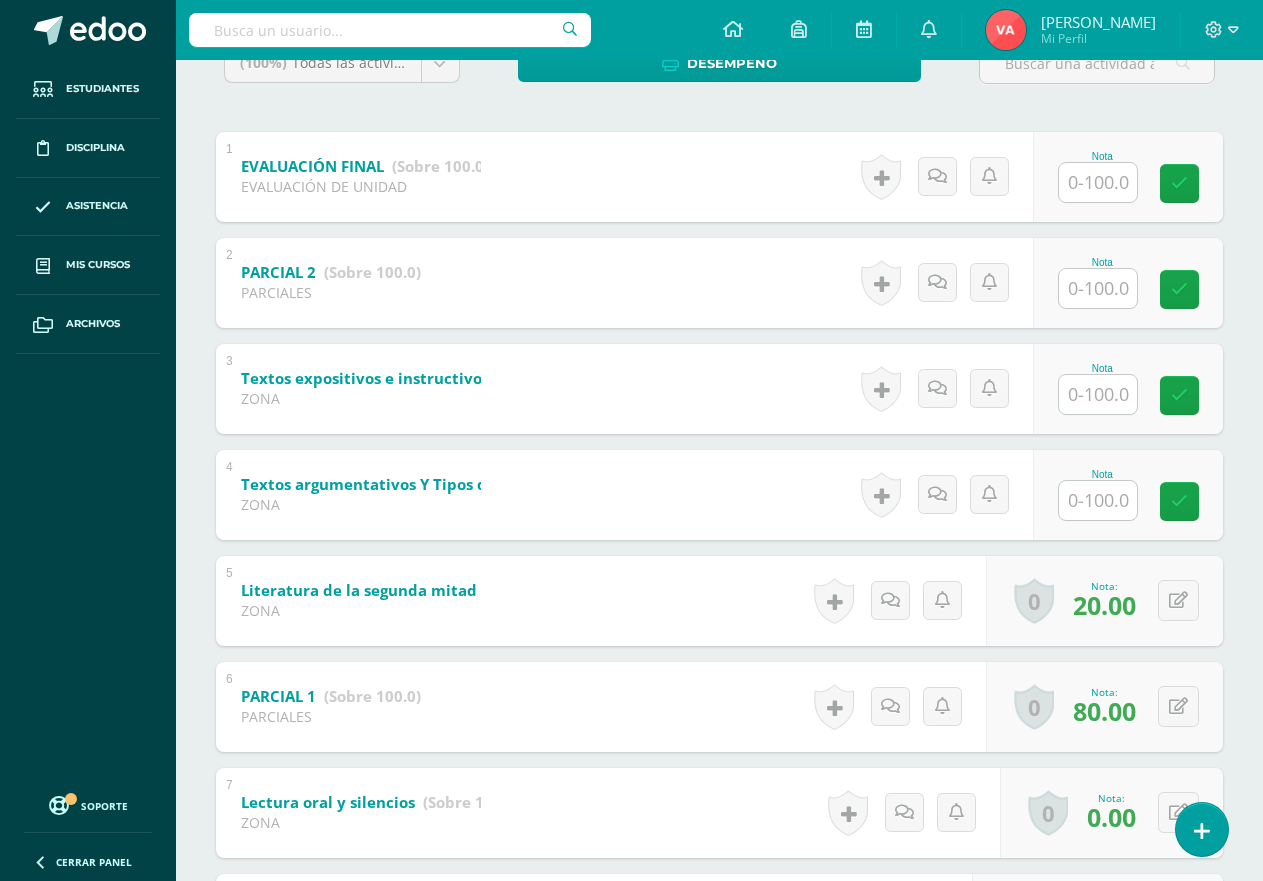 scroll, scrollTop: 500, scrollLeft: 0, axis: vertical 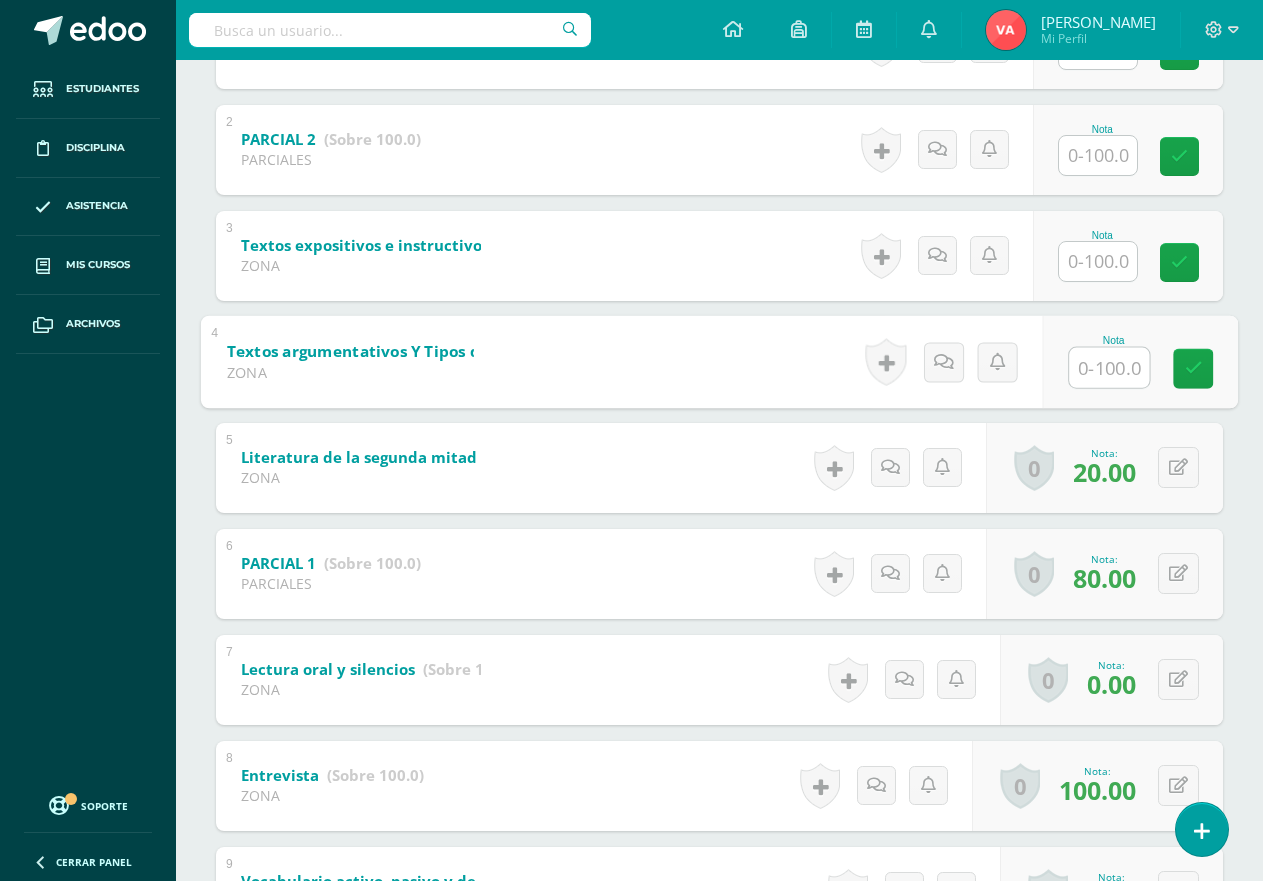 click at bounding box center [1109, 367] 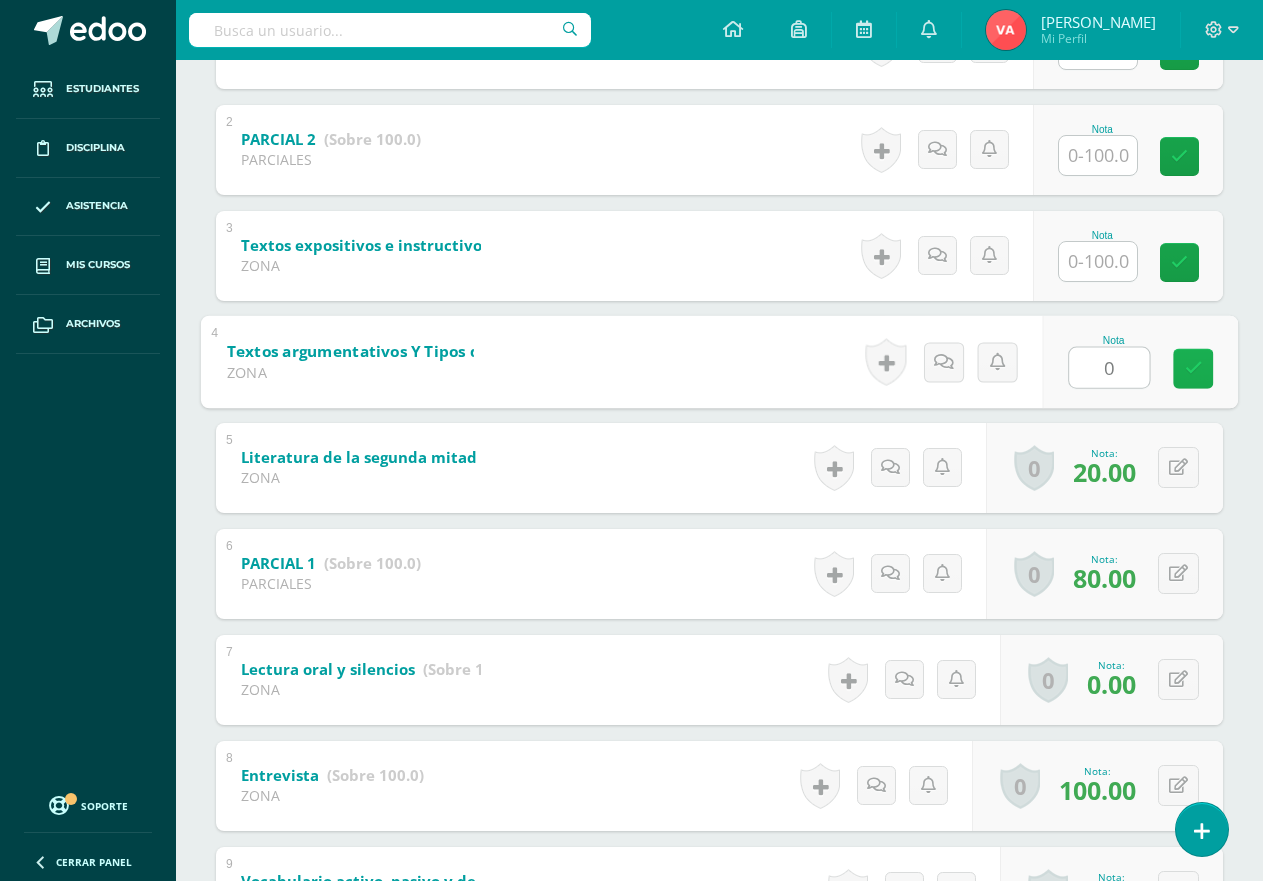 click at bounding box center (1194, 368) 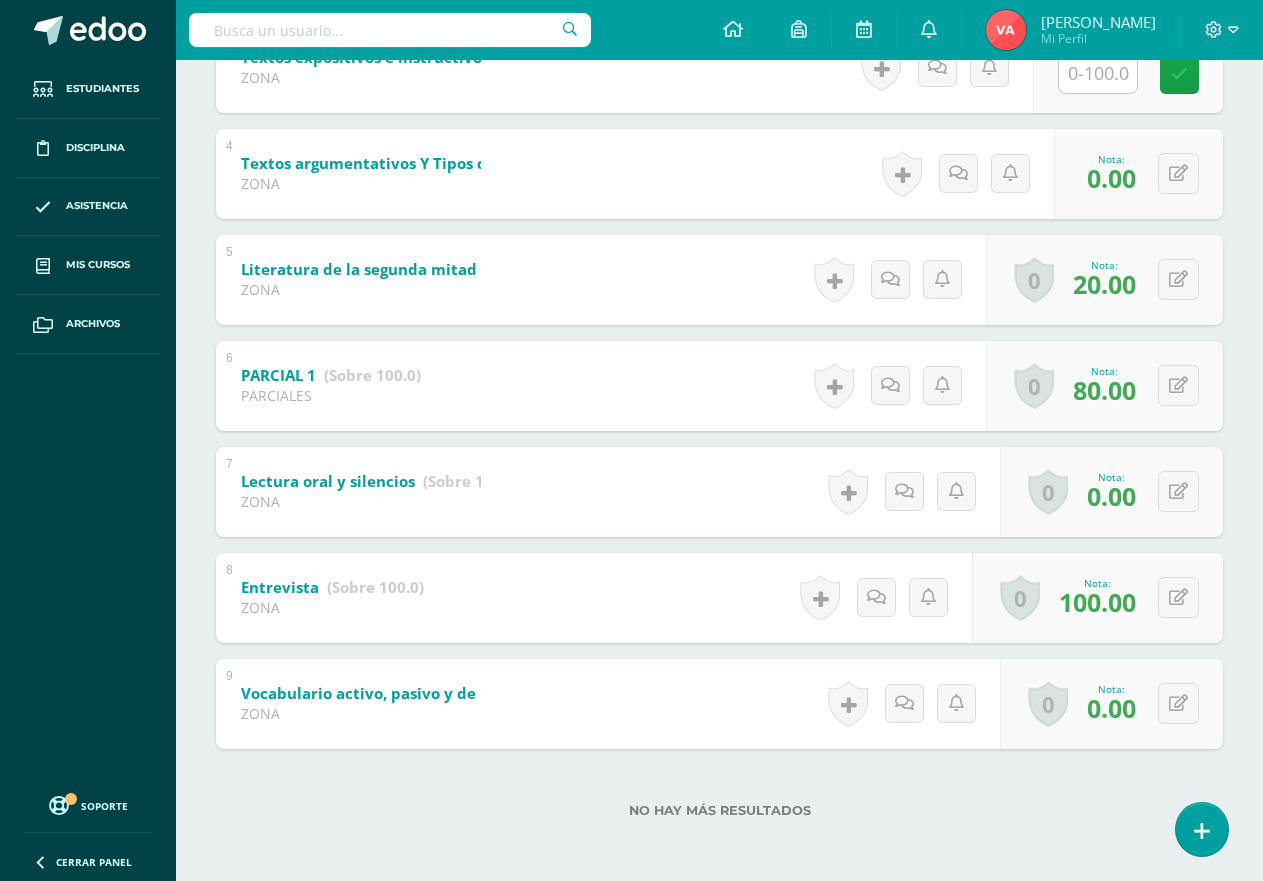 scroll, scrollTop: 689, scrollLeft: 0, axis: vertical 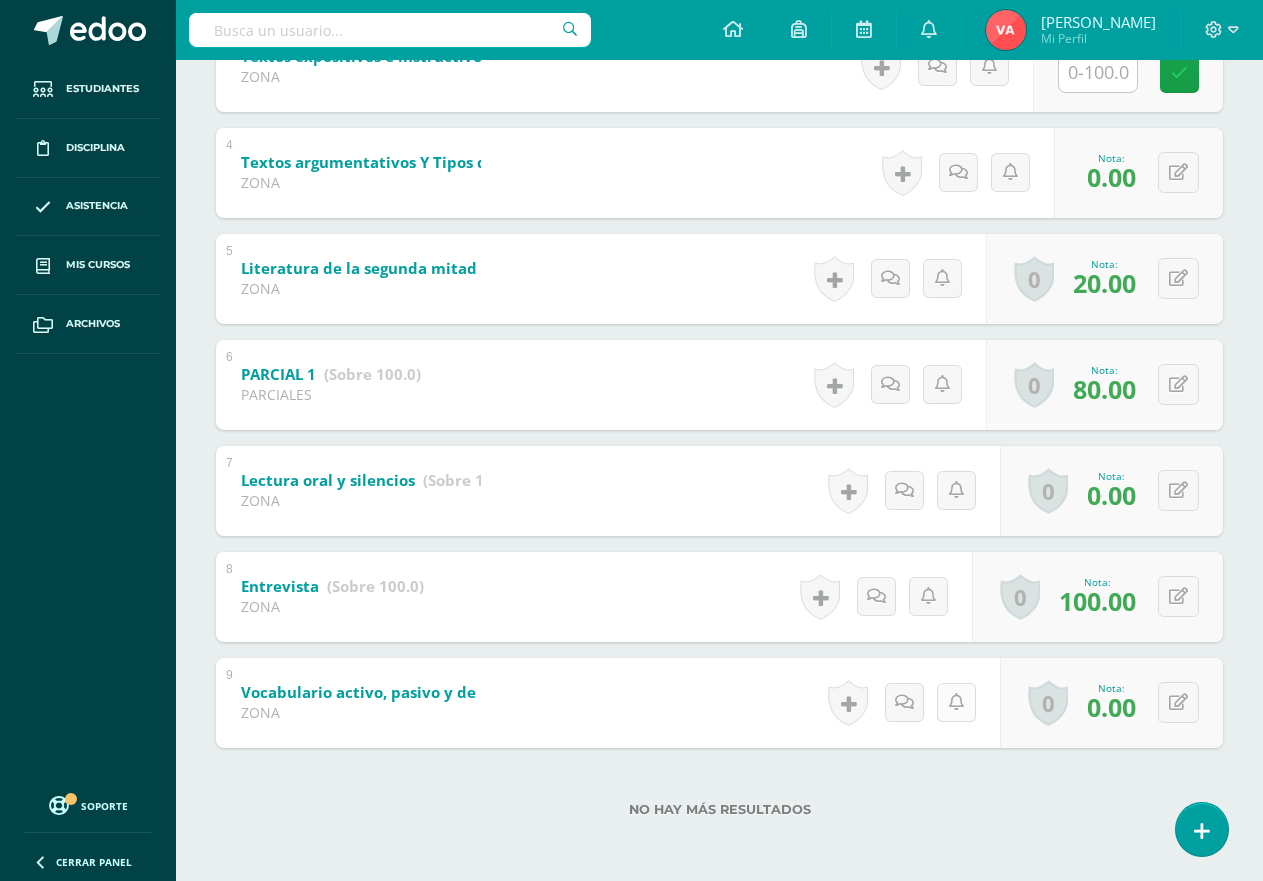 click at bounding box center (956, 702) 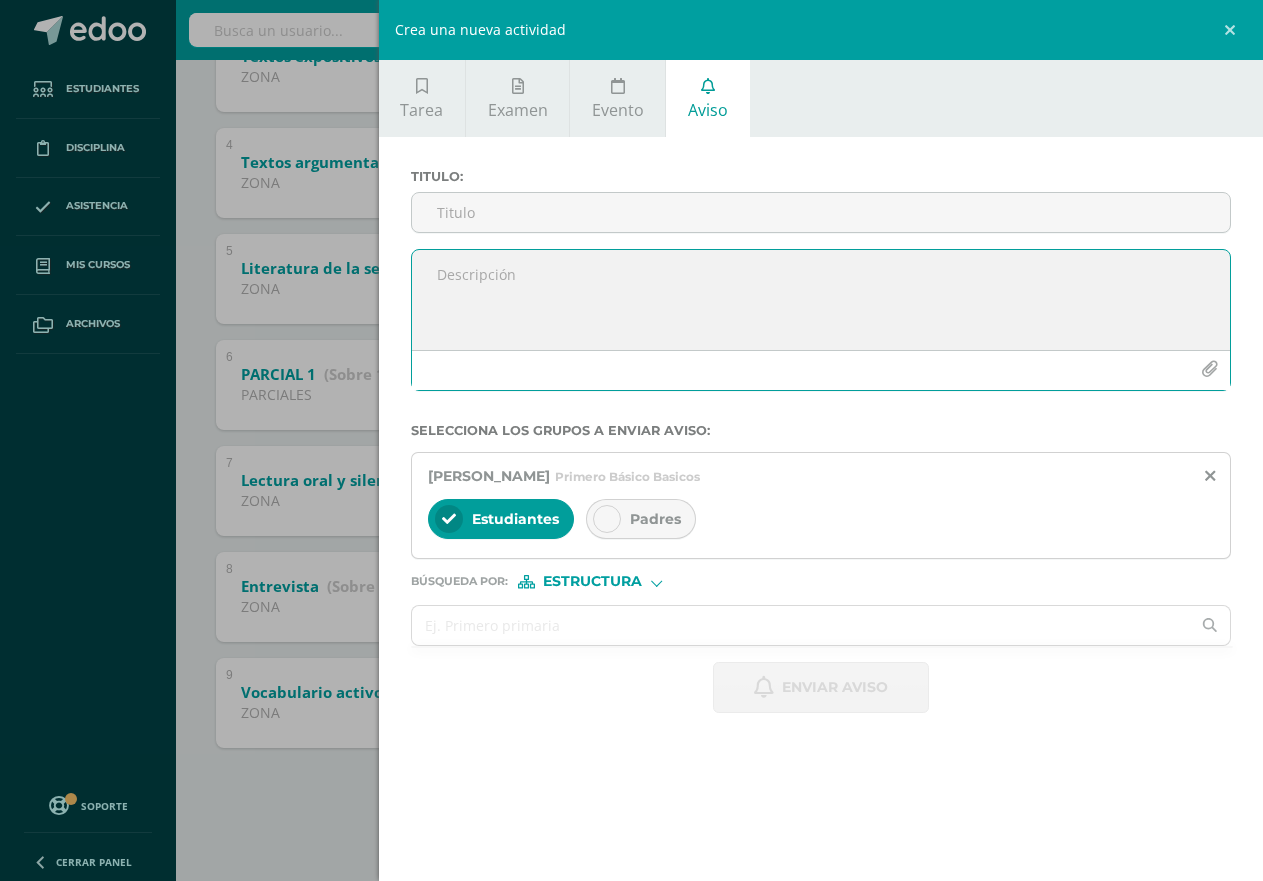 paste on "No entregó tarea" 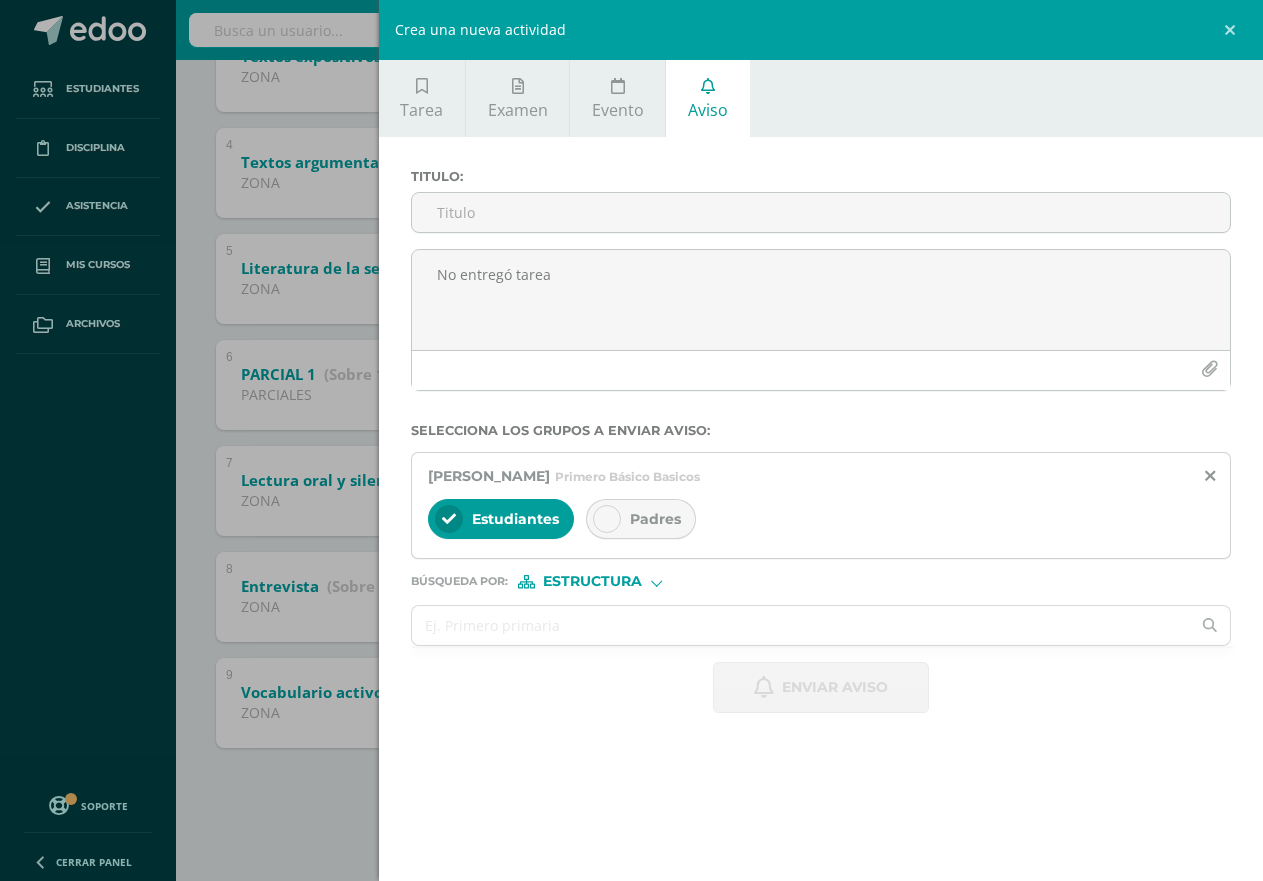 click at bounding box center [818, 415] 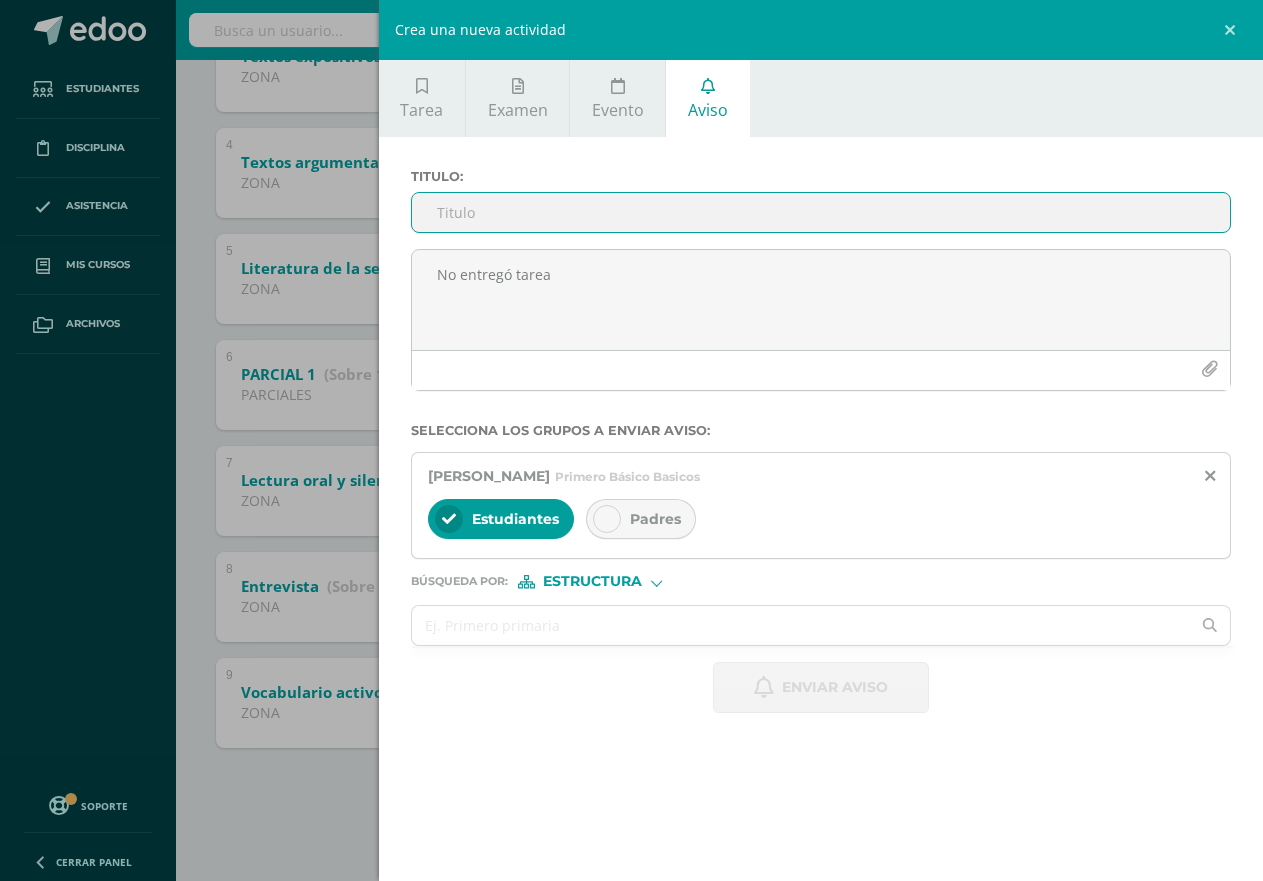 click on "Titulo :" at bounding box center (821, 212) 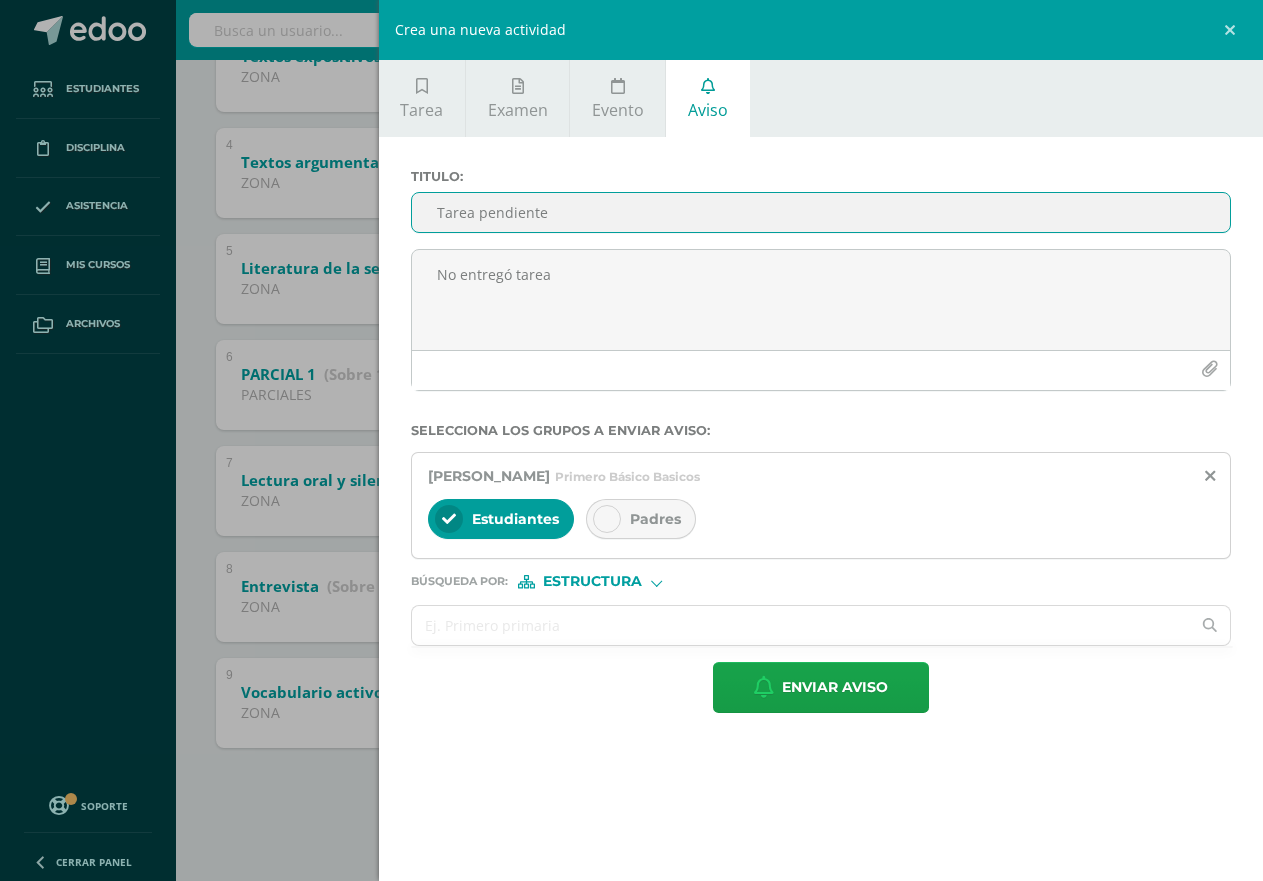 type on "Tarea pendiente" 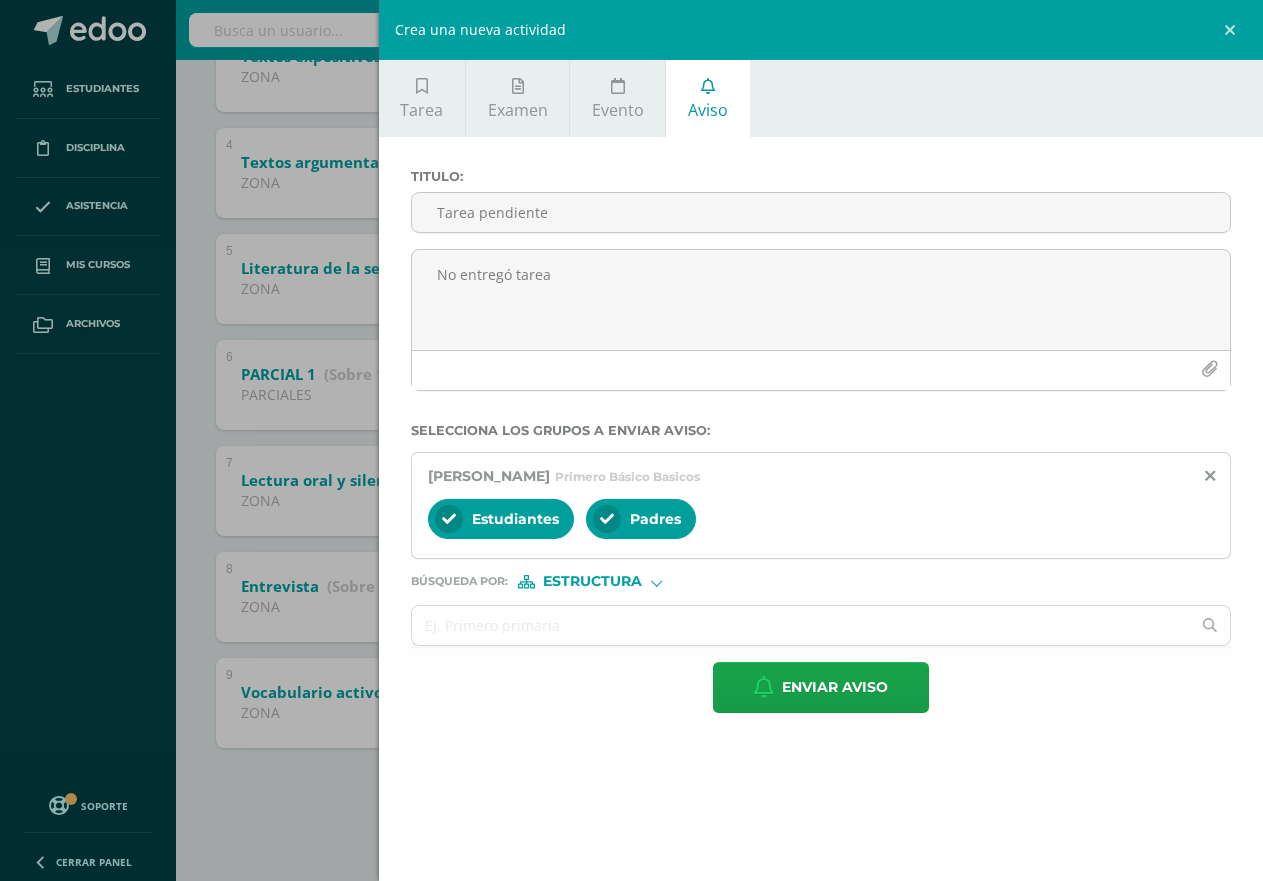 click on "Titulo : Tarea pendiente No entregó tarea Selecciona los grupos a enviar aviso :  [PERSON_NAME] Primero Básico Basicos Estudiantes Padres Búsqueda por : Estructura Estructura Persona Enviar aviso" at bounding box center (821, 441) 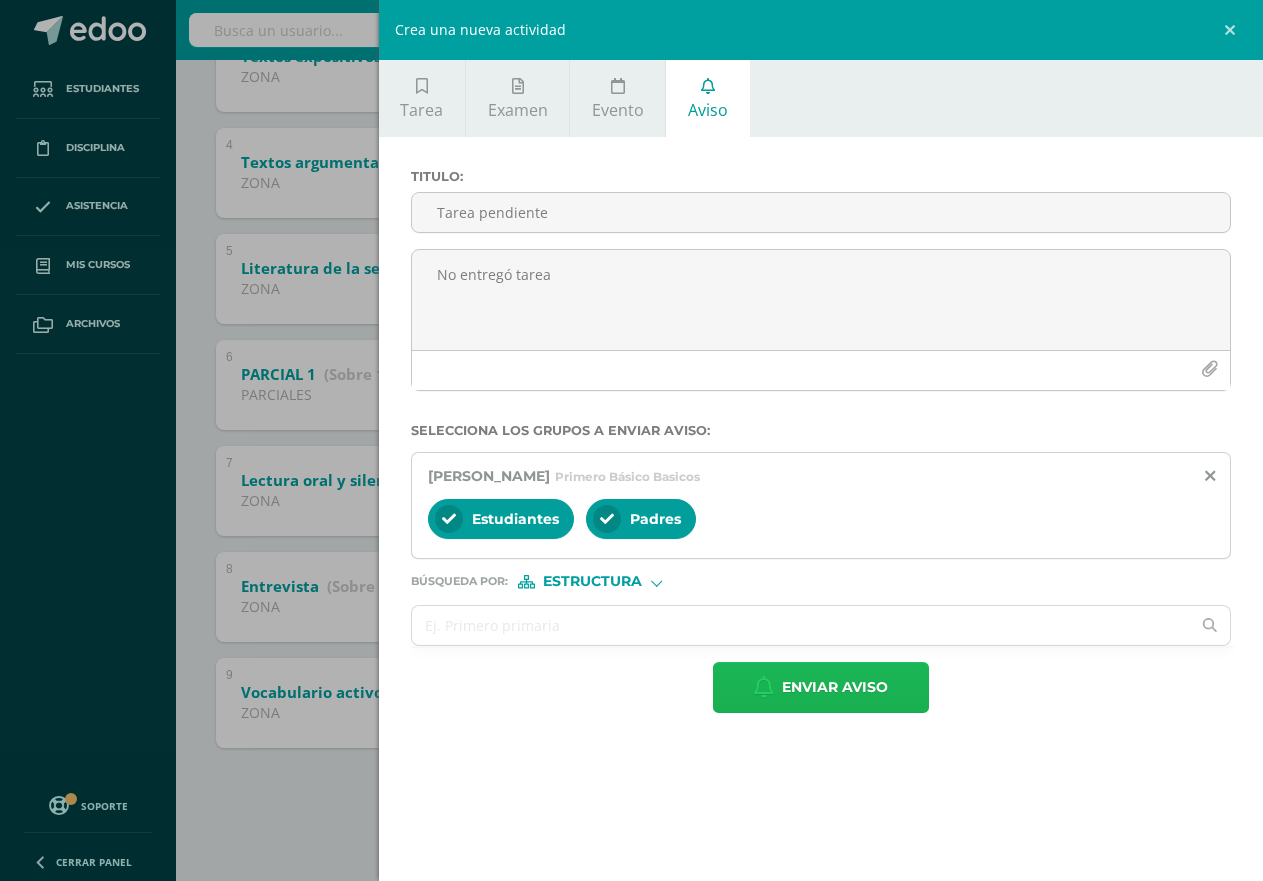 click on "Enviar aviso" at bounding box center (835, 687) 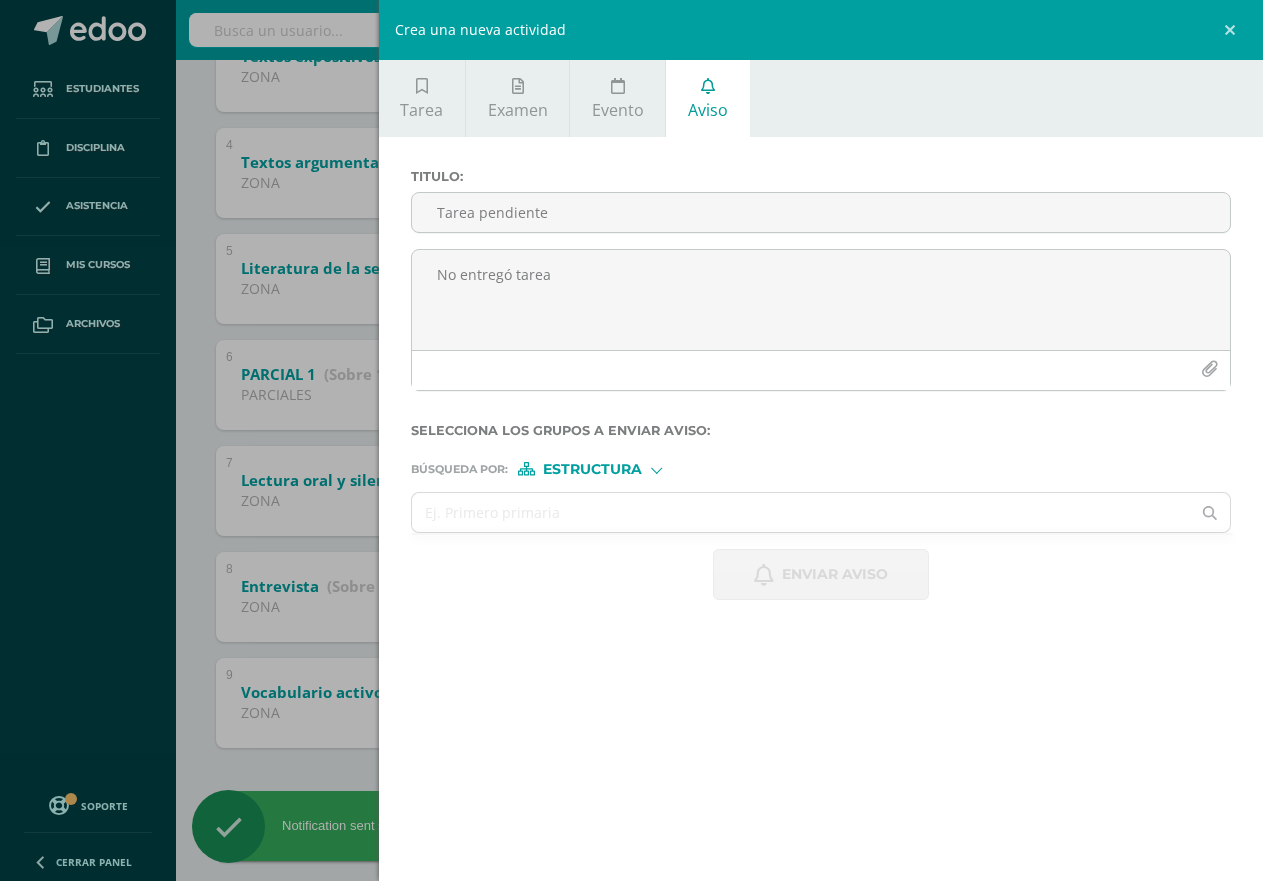 click on "Crea una nueva actividad
Tarea Examen Evento Aviso Título: Fecha: [DATE] 20:00:00 La tarea se asignará a:
Comunicación y Lenguaje: Idioma Español 'C'
Primero Básico Basicos
Progrentis 'A'
Progrentis 'B'
Progrentis 'A'
Progrentis 'B'
Progrentis 'A'
Progrentis 'B'
Progrentis 'A'
Progrentis 'B'
Progrentis 'A'
Progrentis 'B'
Progrentis 'A'
Progrentis 'B'
Comunicación y Lenguaje: Idioma Español 'A'
Progrentis 'A'" at bounding box center (631, 440) 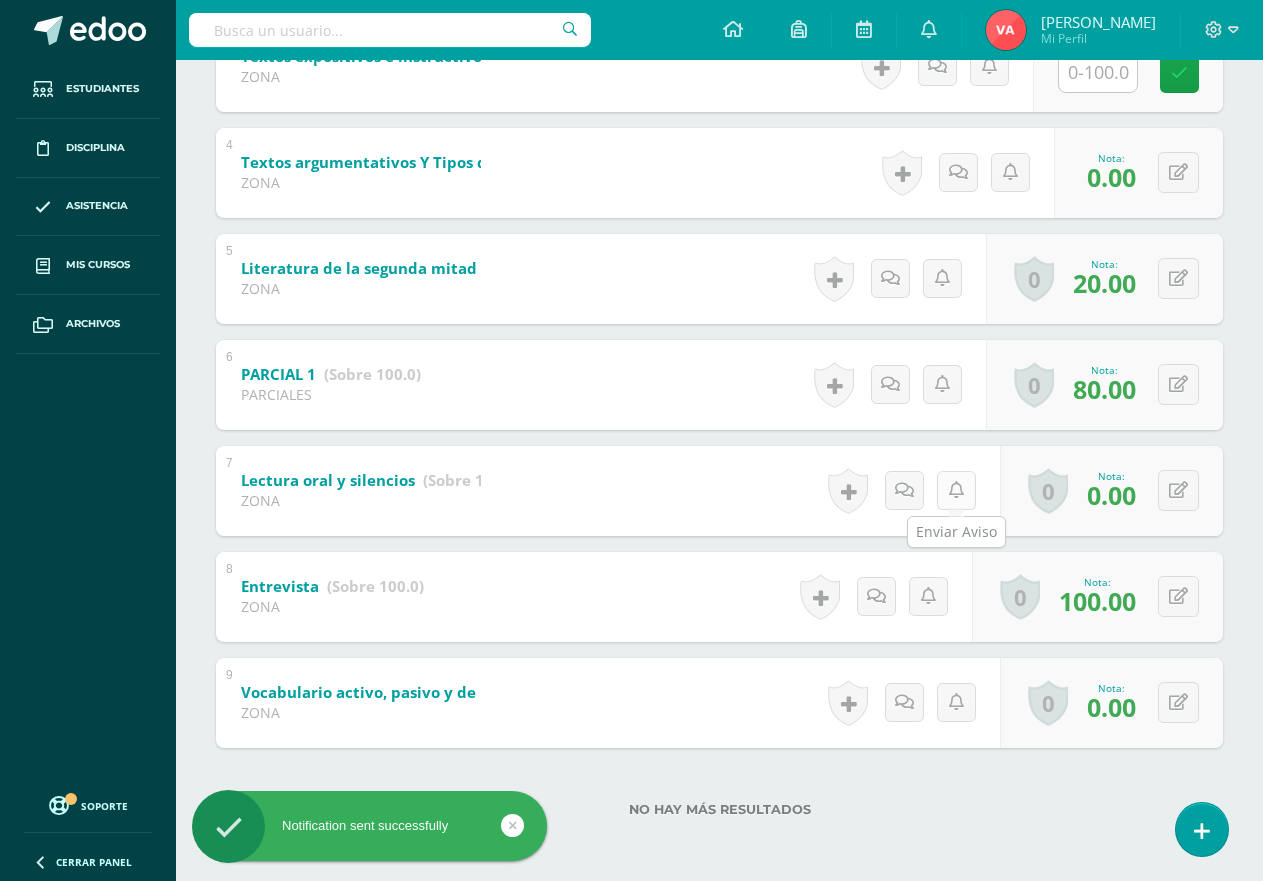click at bounding box center (956, 490) 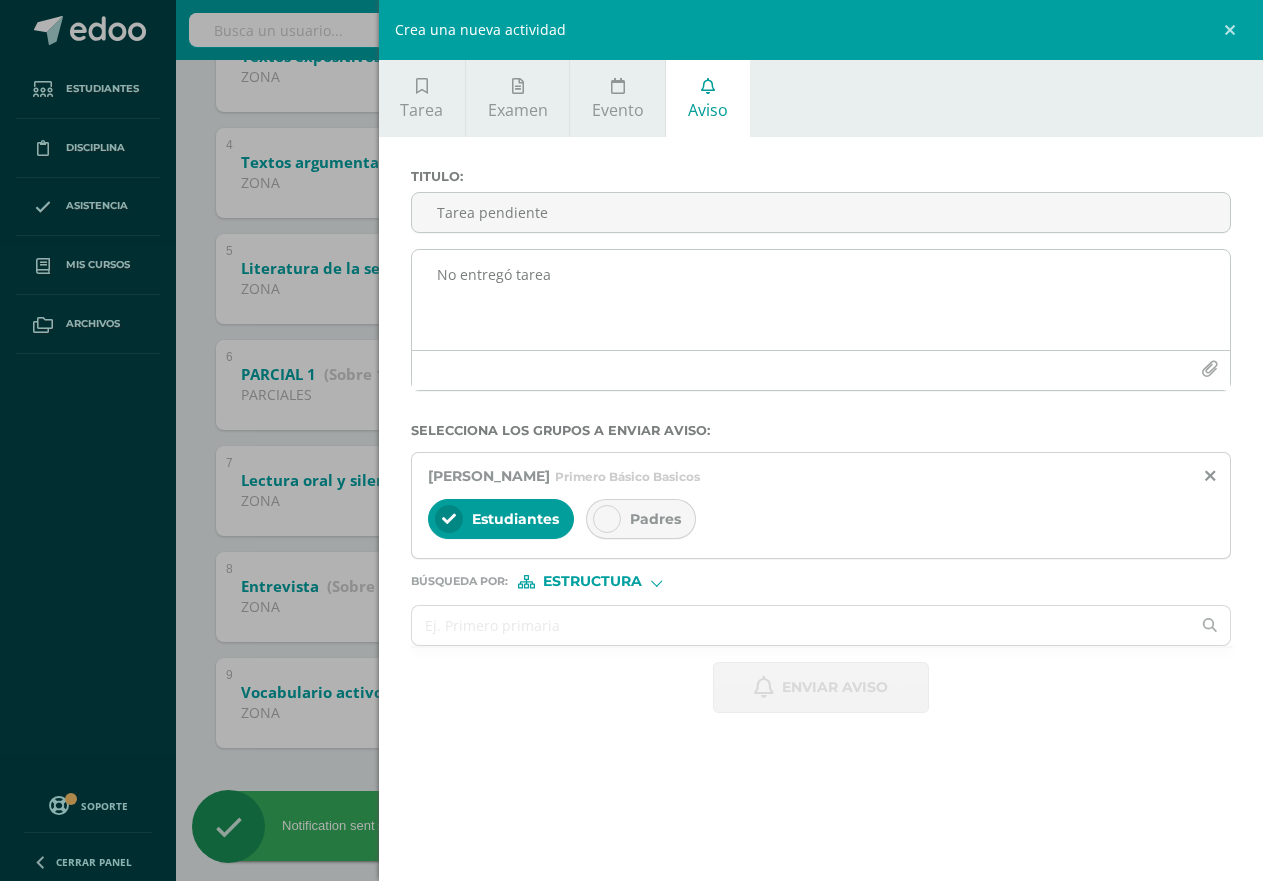 click on "No entregó tarea" at bounding box center [821, 300] 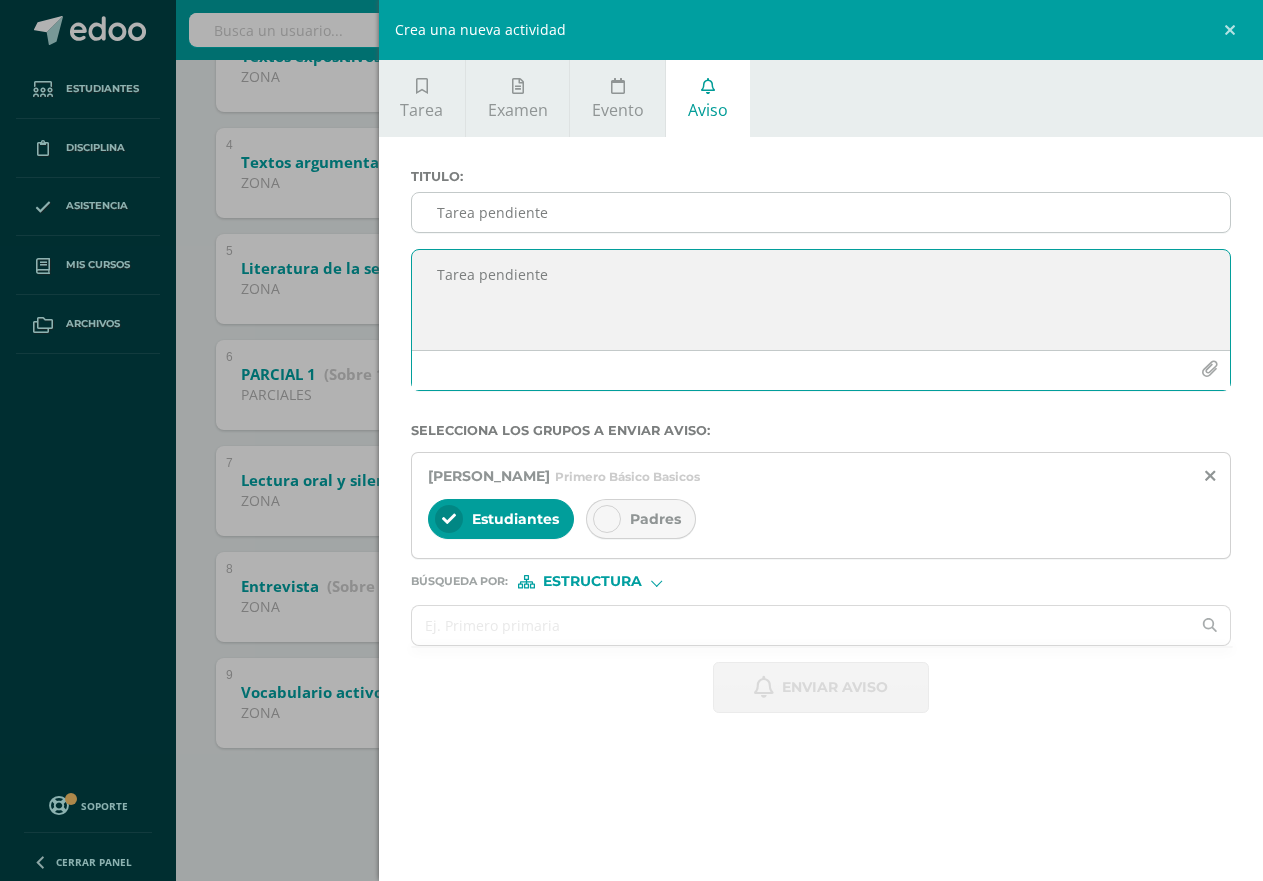 click on "Tarea pendiente" at bounding box center (821, 212) 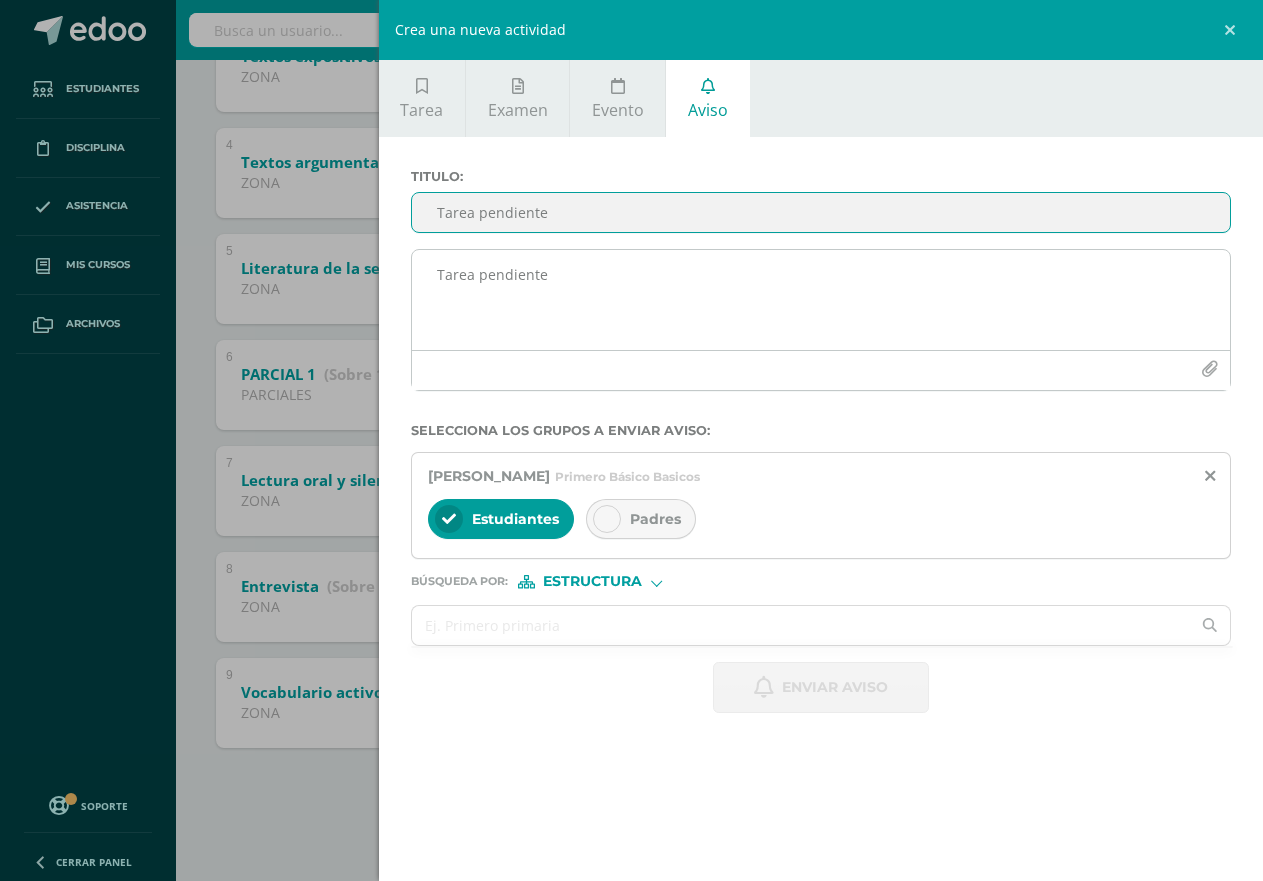 click on "Tarea pendiente" at bounding box center [821, 300] 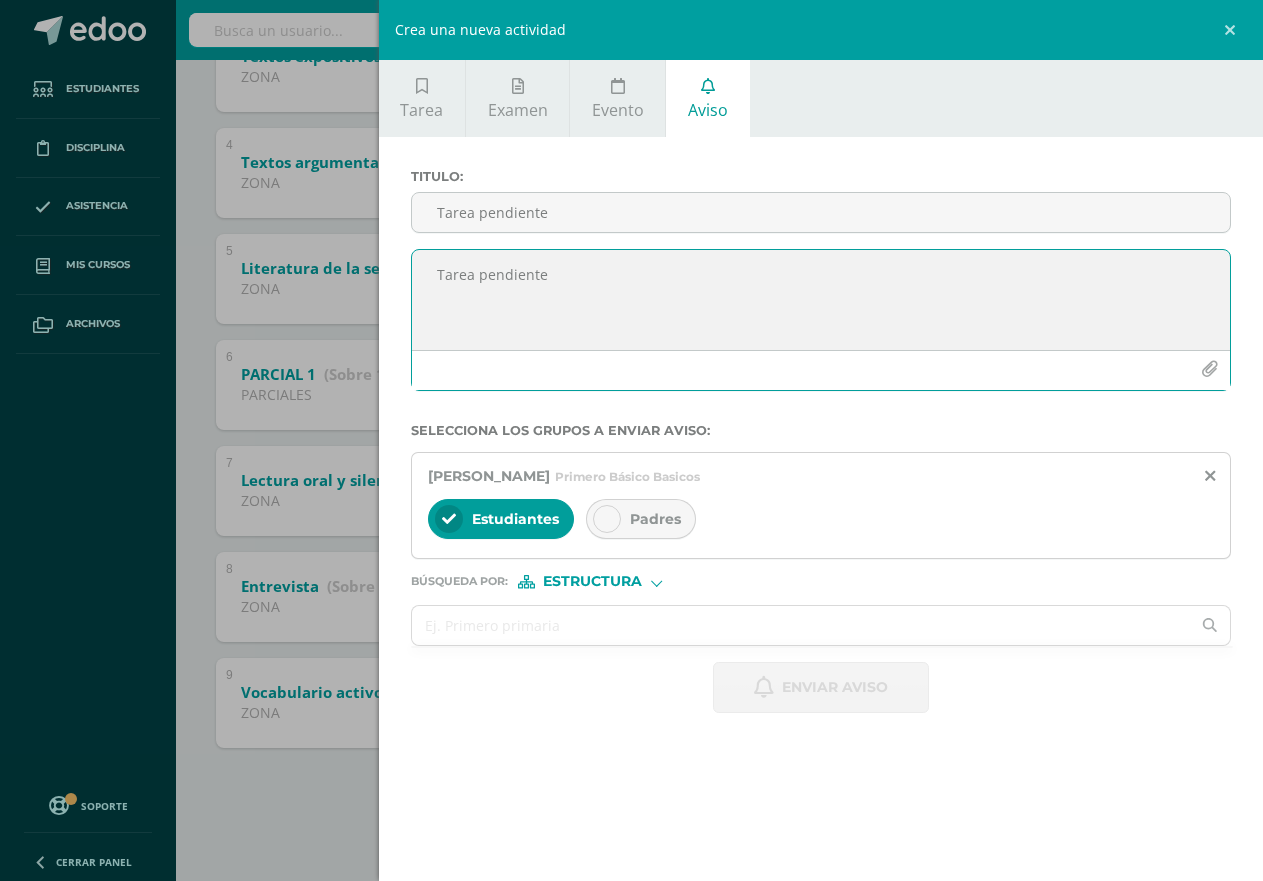 paste on "No entregó tarea" 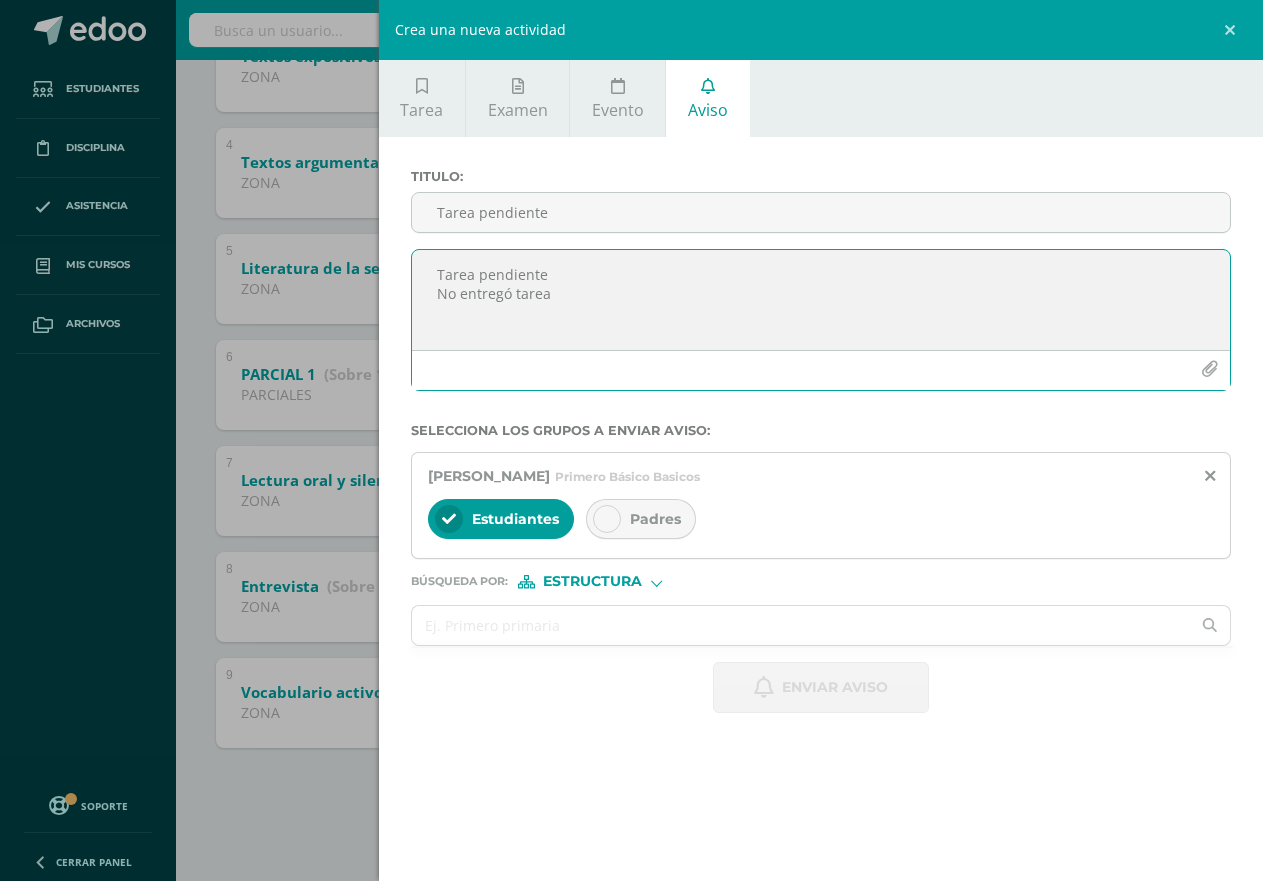 drag, startPoint x: 562, startPoint y: 273, endPoint x: 431, endPoint y: 275, distance: 131.01526 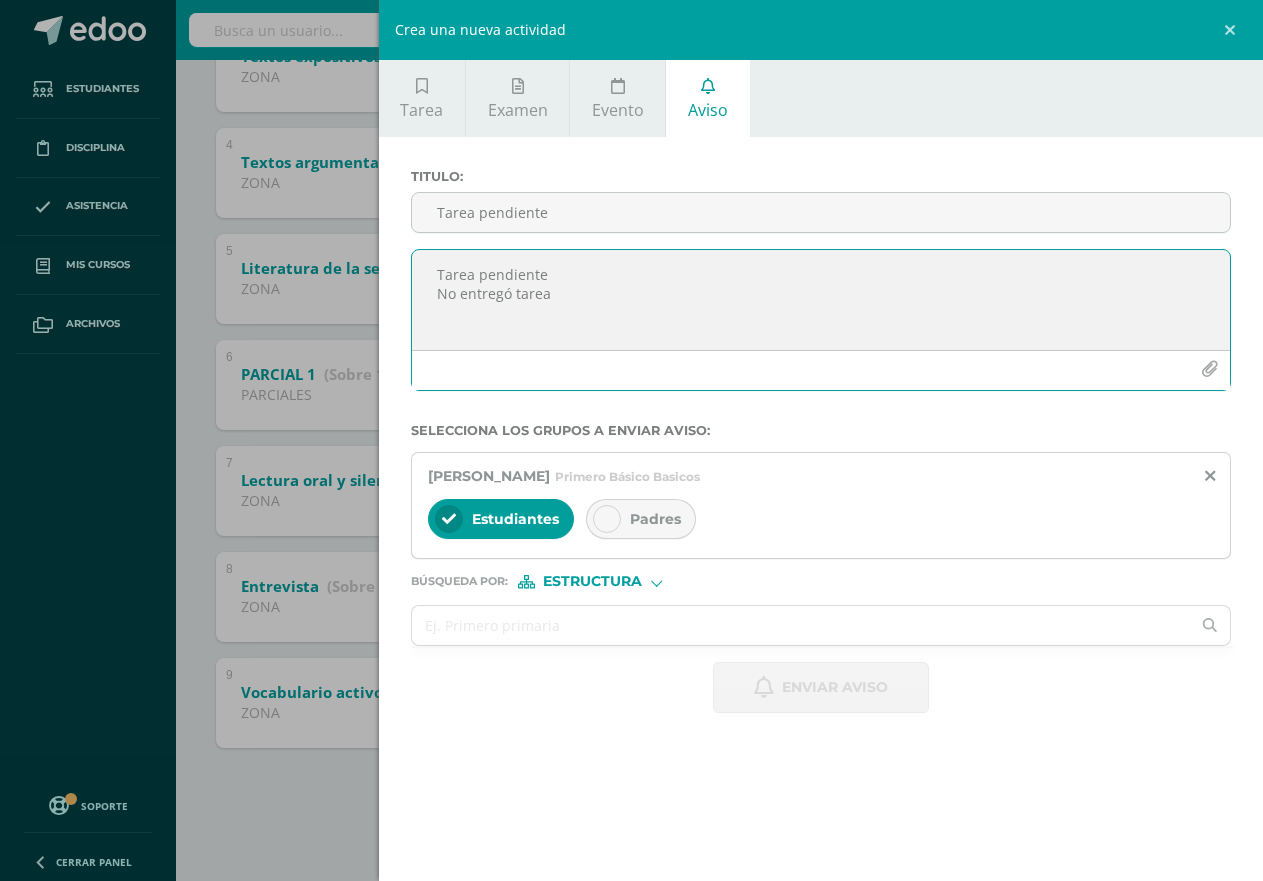 click on "Tarea pendiente
No entregó tarea" at bounding box center [821, 300] 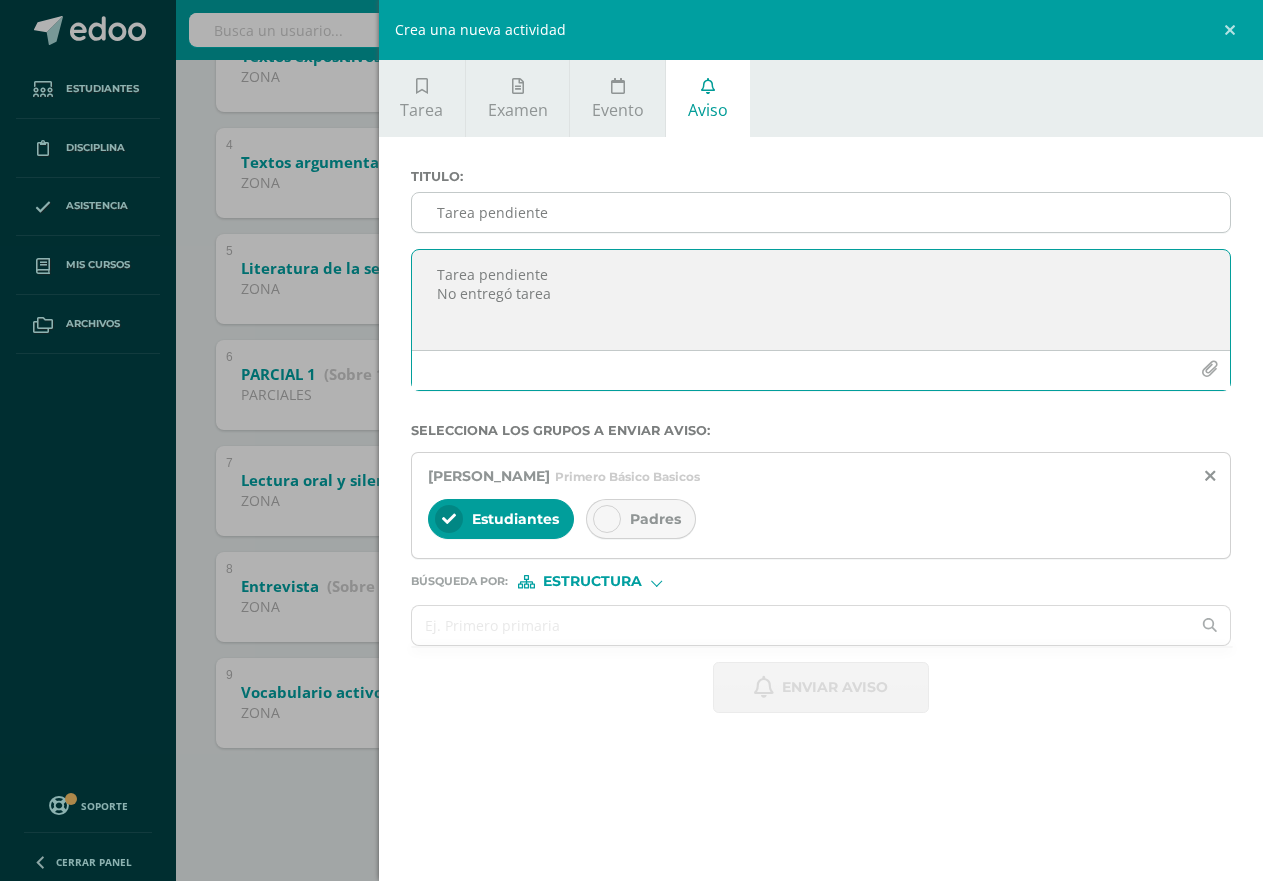type on "Tarea pendiente
No entregó tarea" 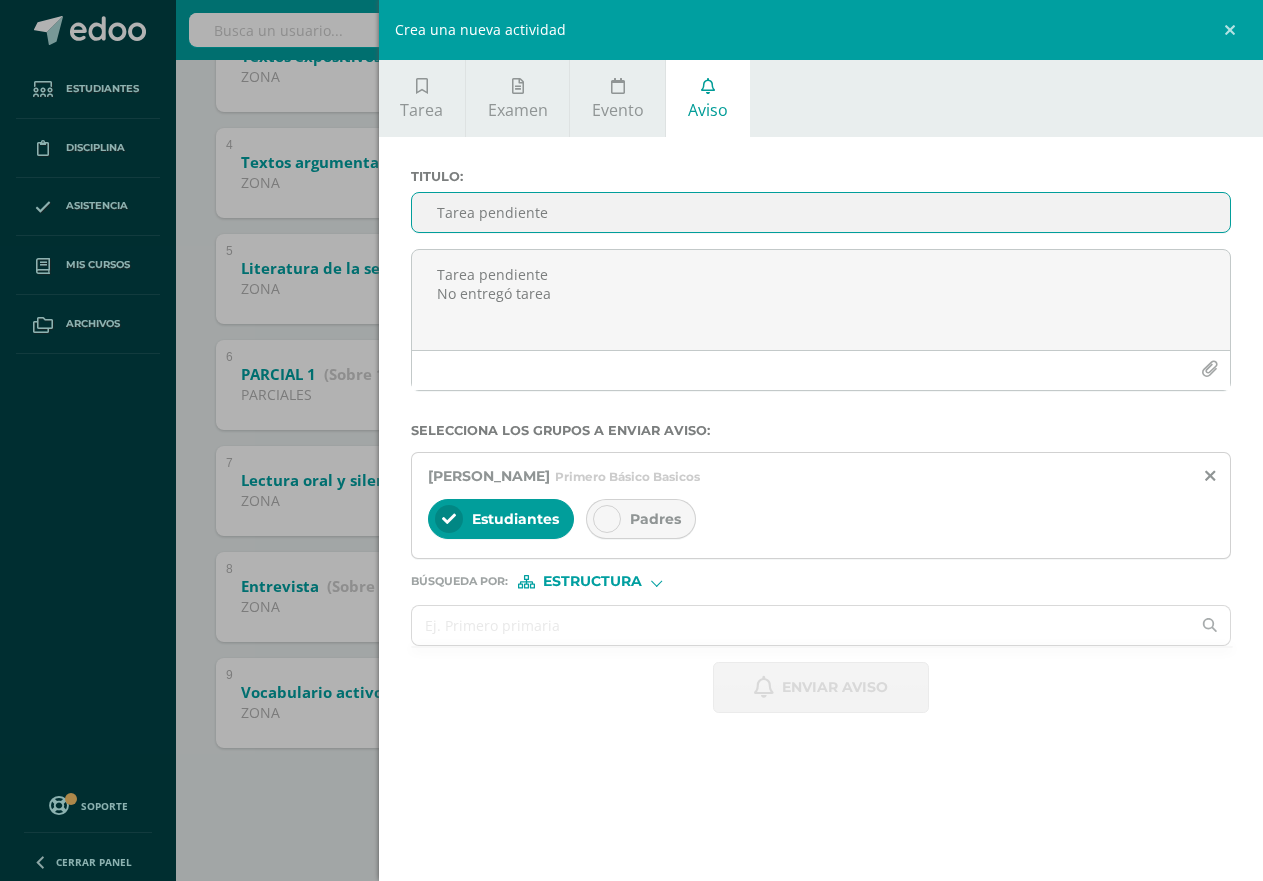 paste 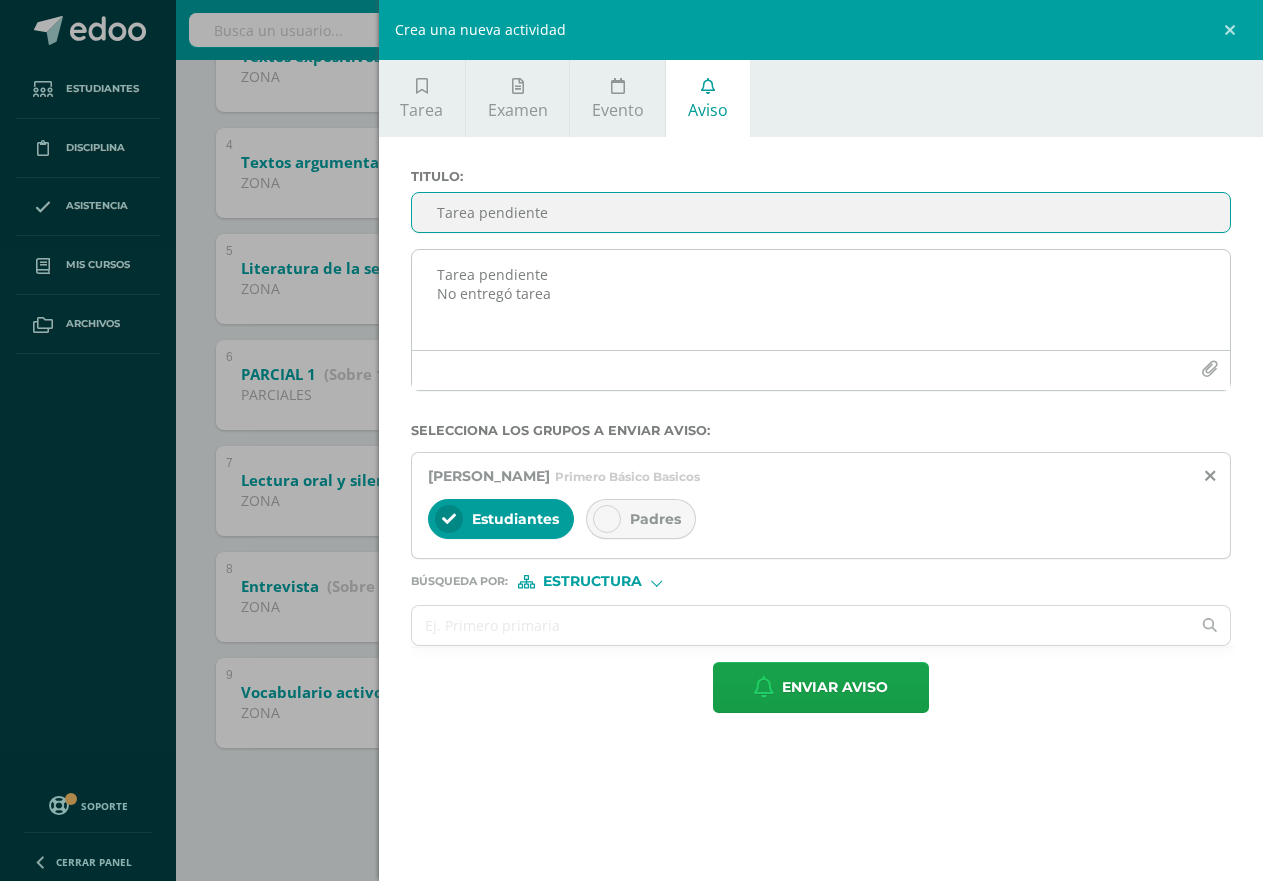 type on "Tarea pendiente" 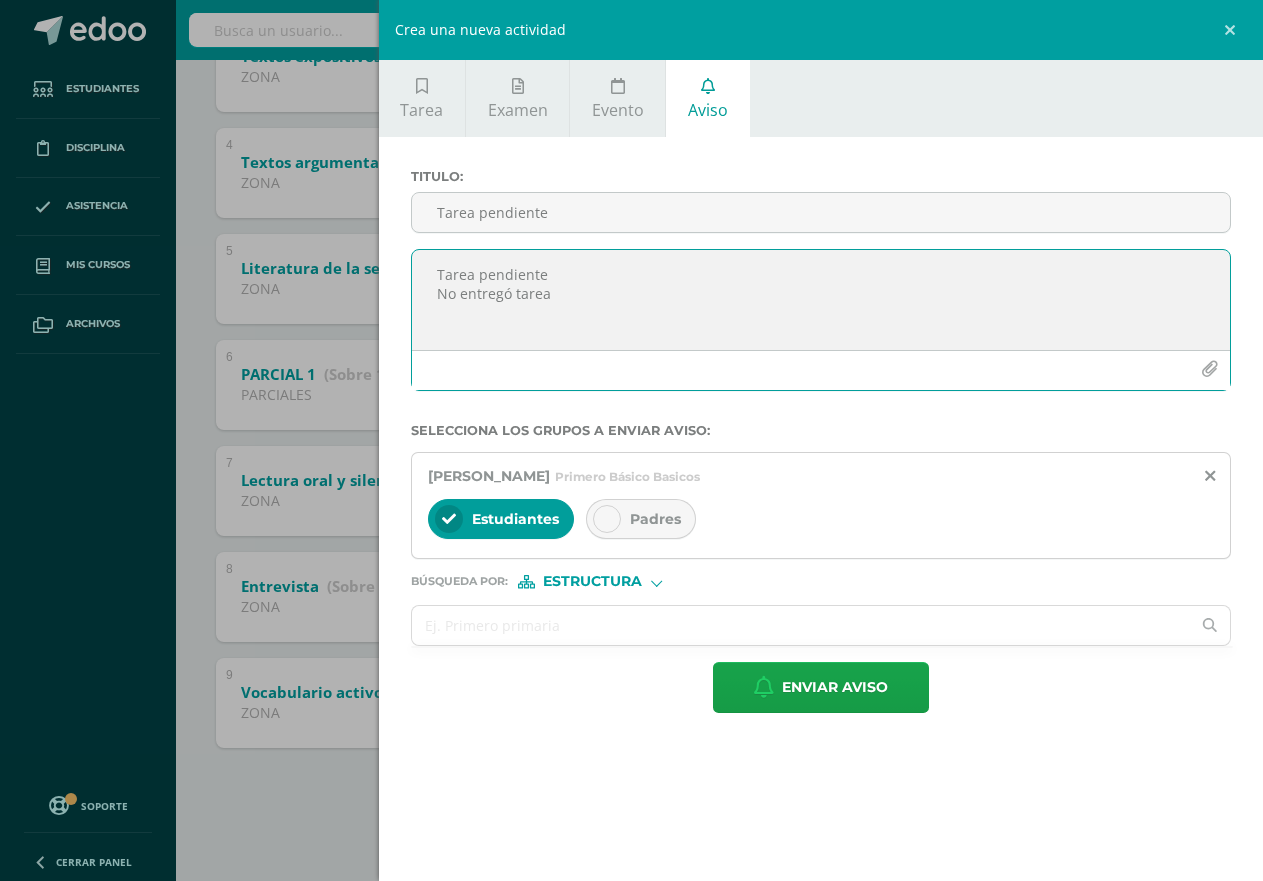 drag, startPoint x: 561, startPoint y: 276, endPoint x: 435, endPoint y: 277, distance: 126.00397 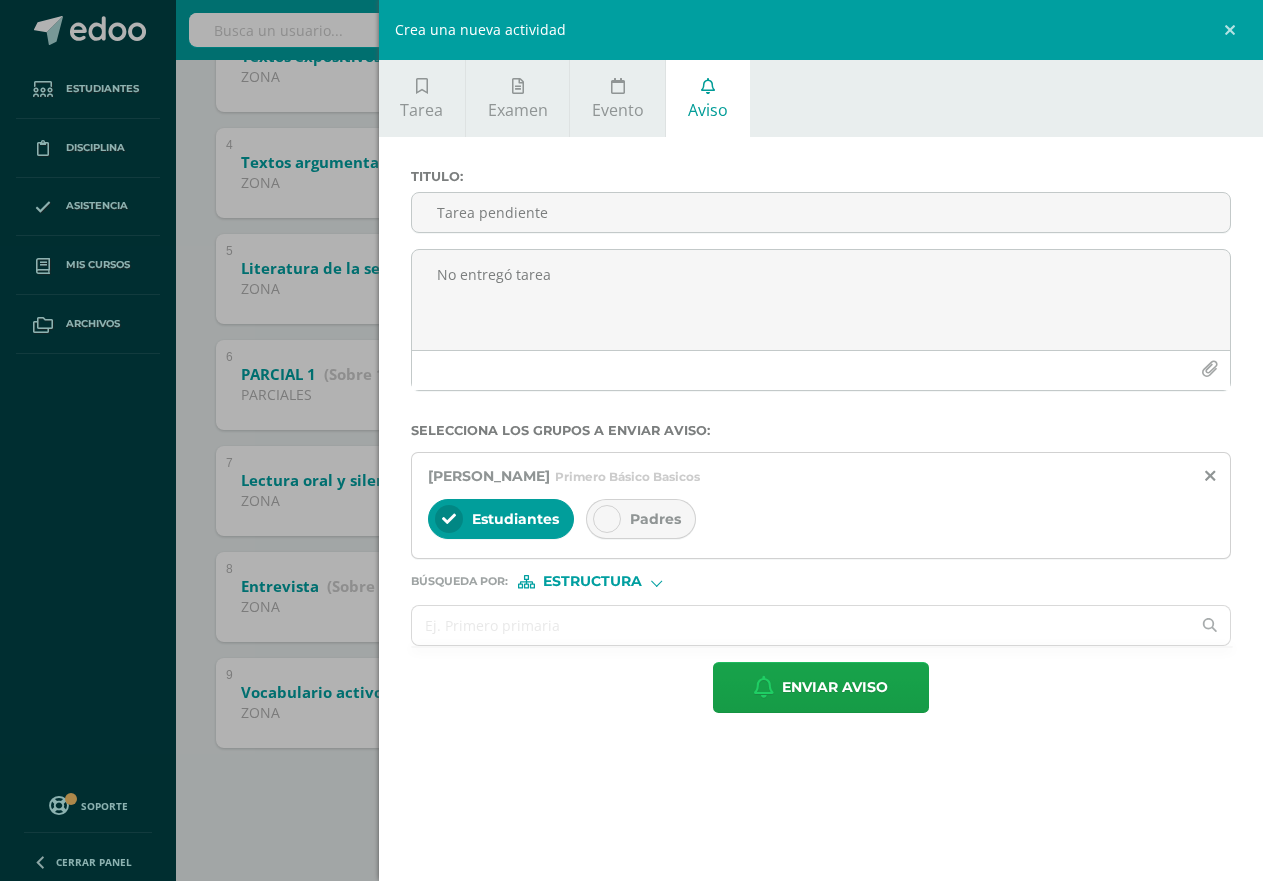 click at bounding box center (607, 519) 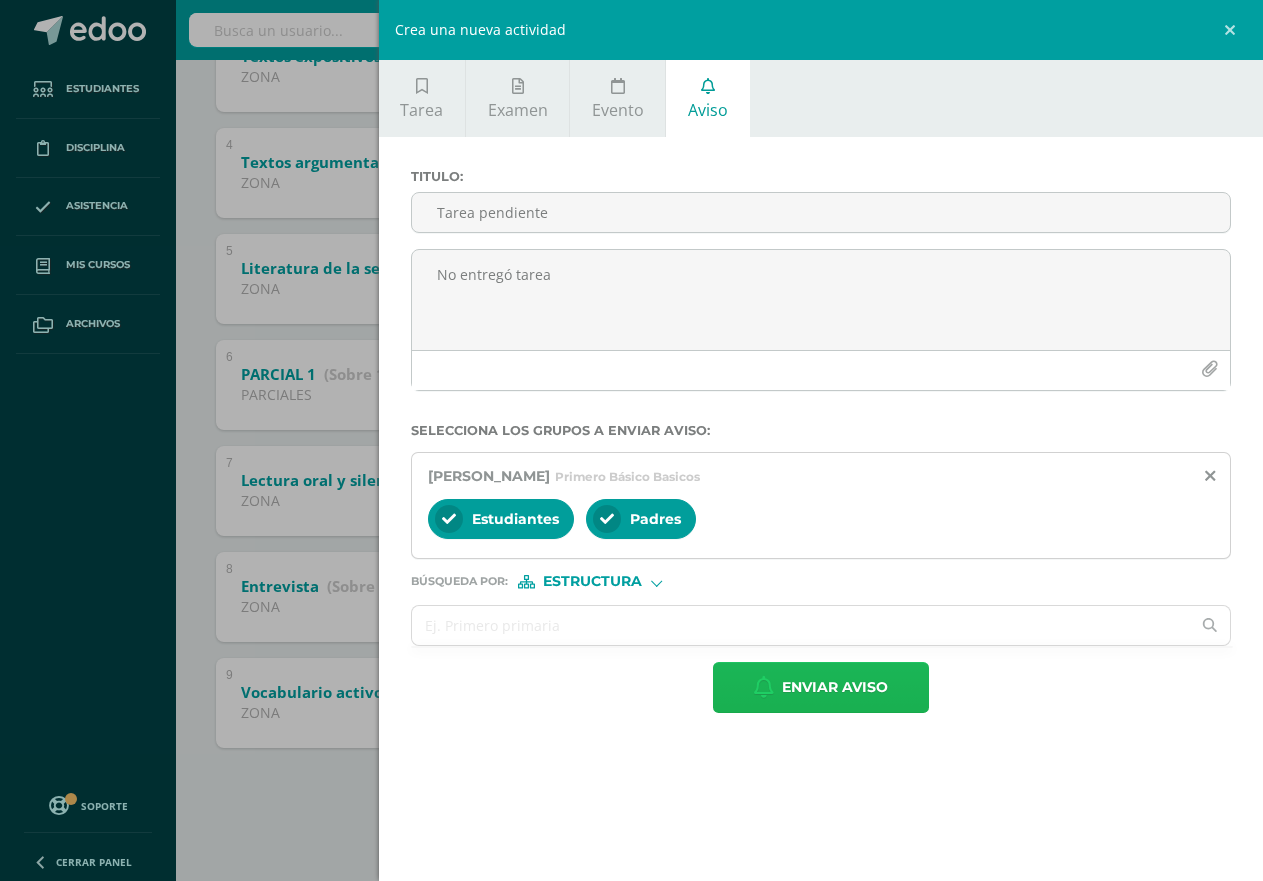 click on "Enviar aviso" at bounding box center [835, 687] 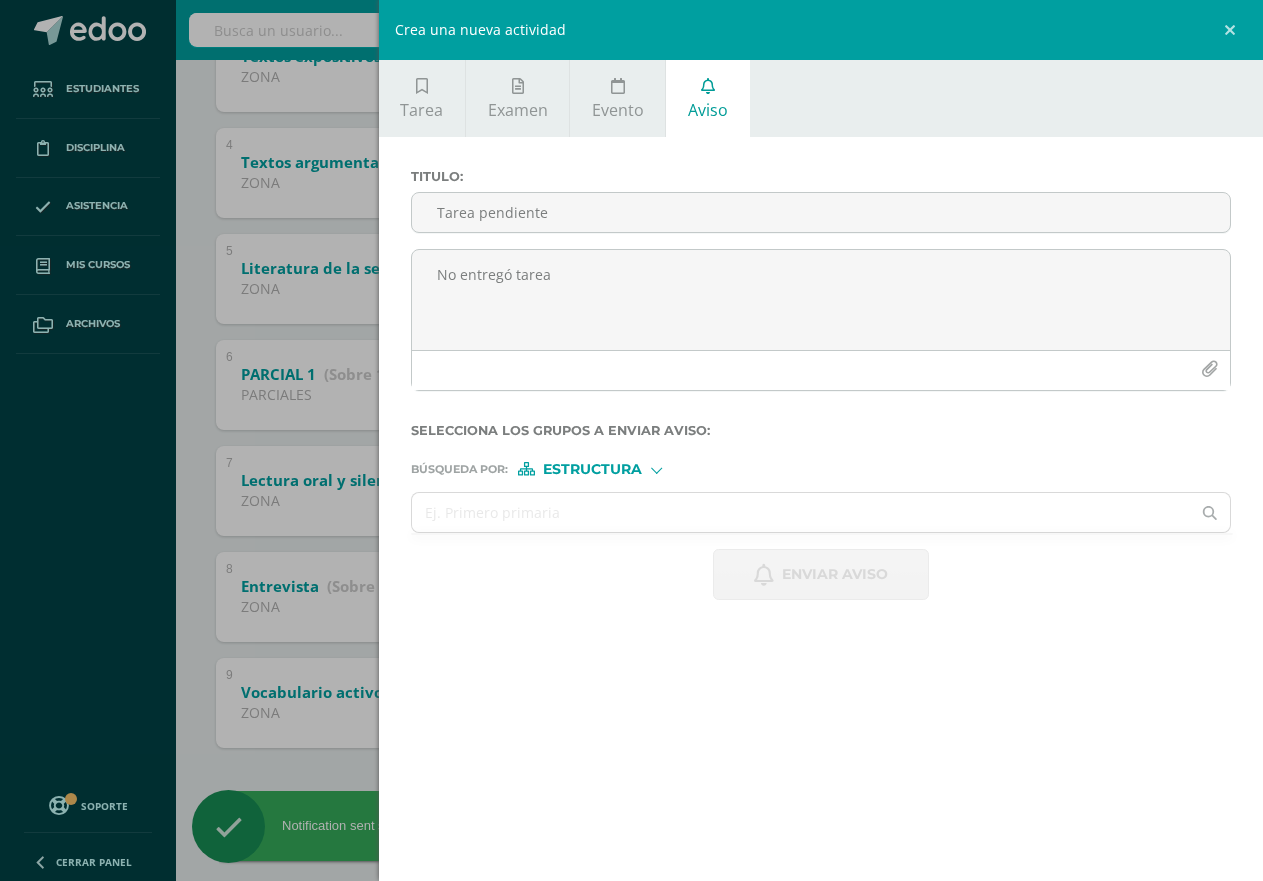 click on "Crea una nueva actividad
Tarea Examen Evento Aviso Título: Fecha: [DATE] 20:00:00 La tarea se asignará a:
Comunicación y Lenguaje: Idioma Español 'C'
Primero Básico Basicos
Progrentis 'A'
Progrentis 'B'
Progrentis 'A'
Progrentis 'B'
Progrentis 'A'
Progrentis 'B'
Progrentis 'A'
Progrentis 'B'
Progrentis 'A'
Progrentis 'B'
Progrentis 'A'
Progrentis 'B'
Comunicación y Lenguaje: Idioma Español 'A'
Progrentis 'A'" at bounding box center [631, 440] 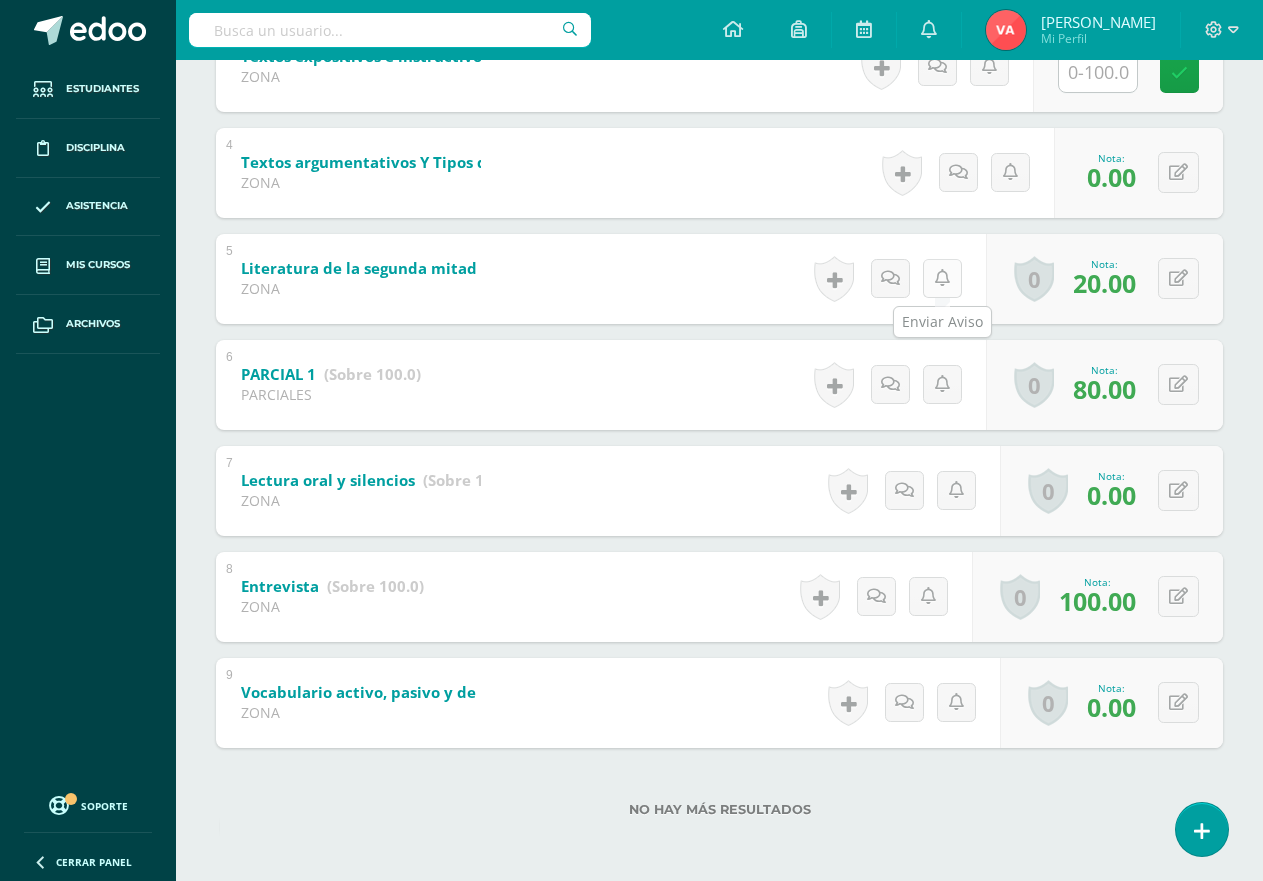 click at bounding box center [942, 278] 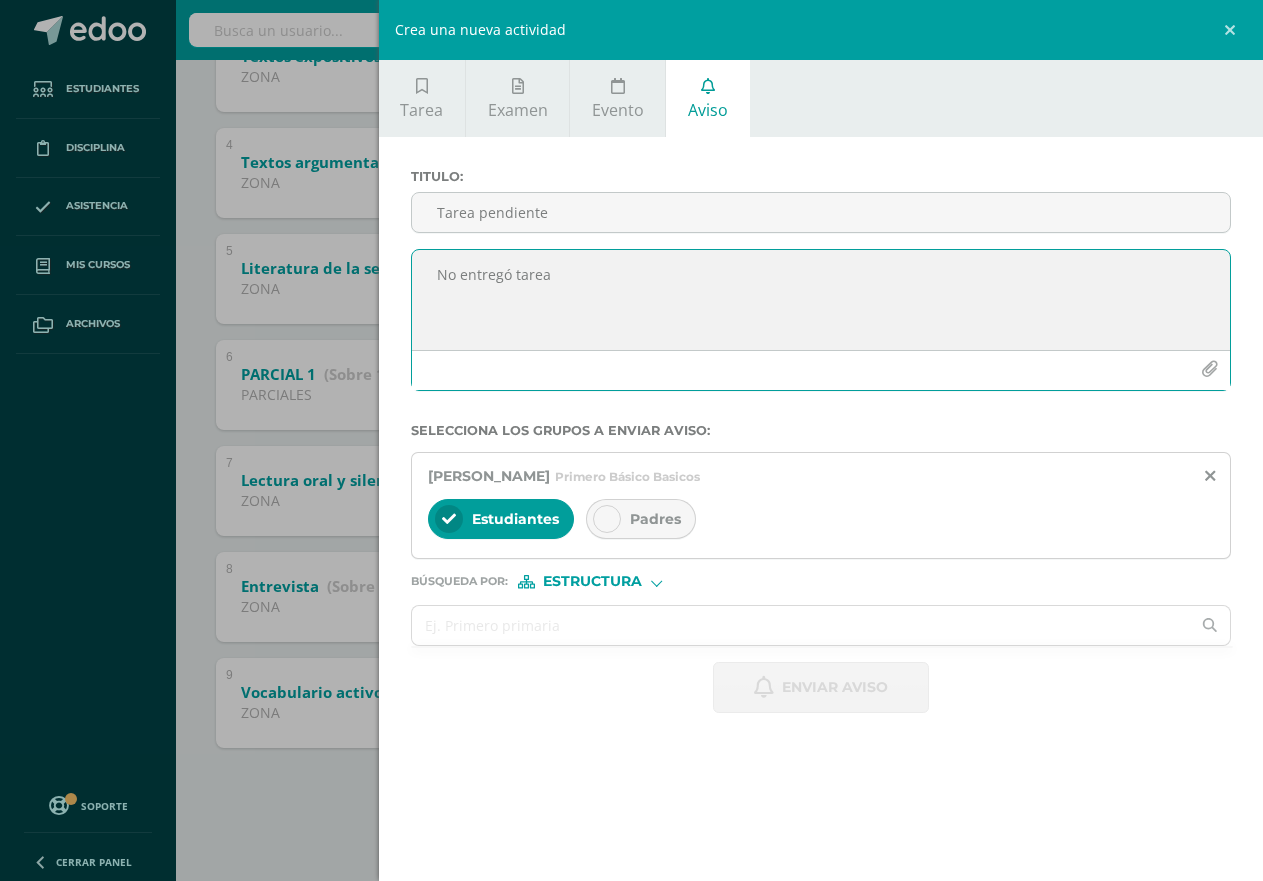 paste on "Tarea pendiente" 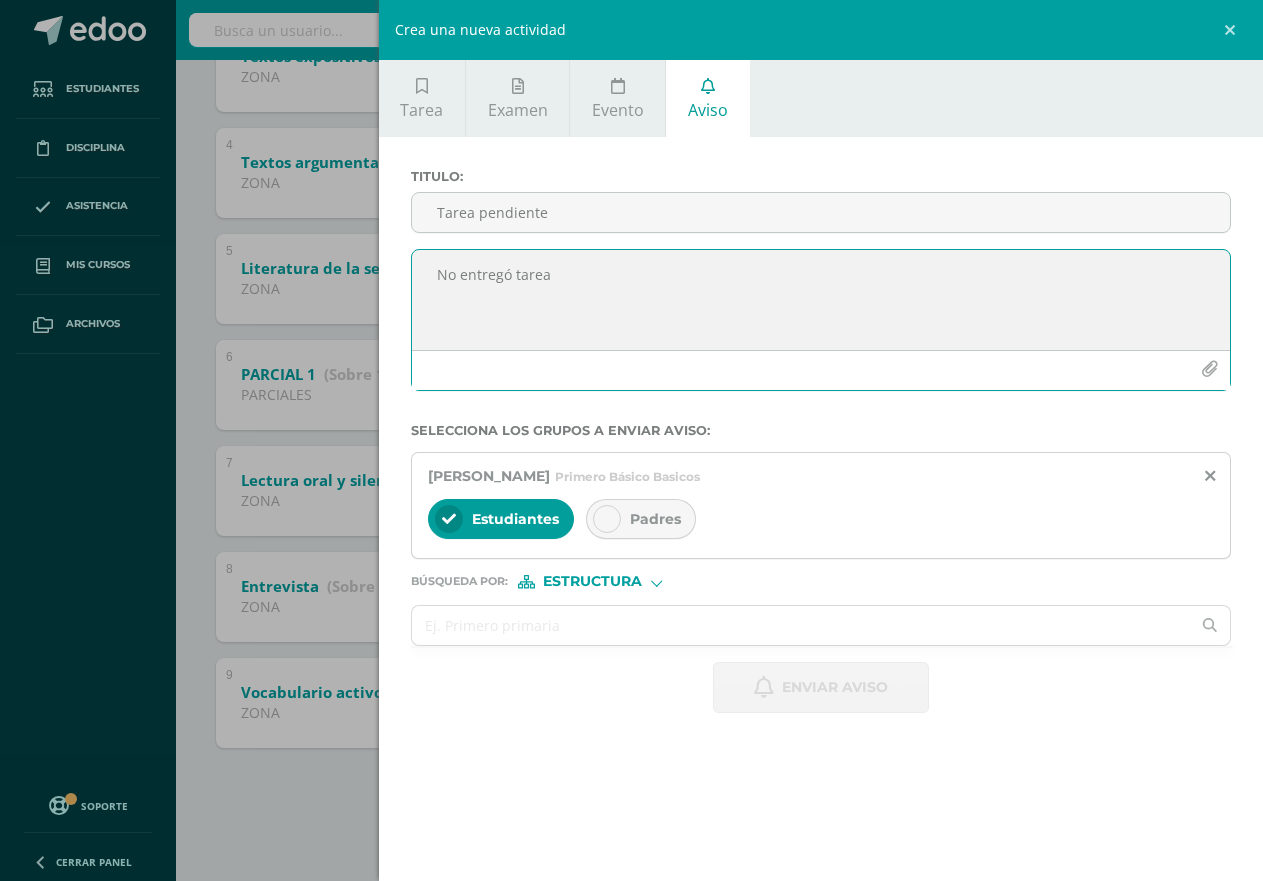 type on "Tarea pendiente" 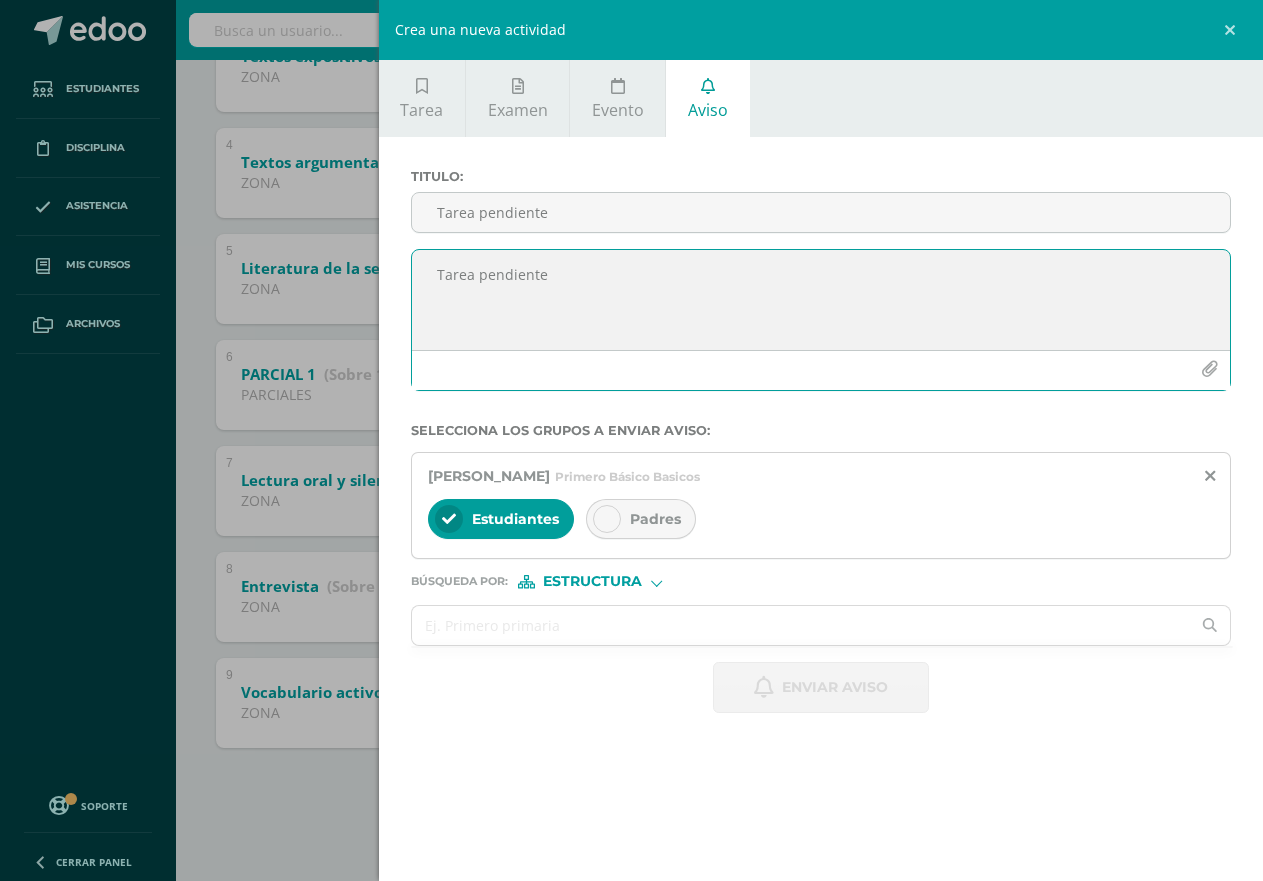 click on "Tarea pendiente" at bounding box center [821, 328] 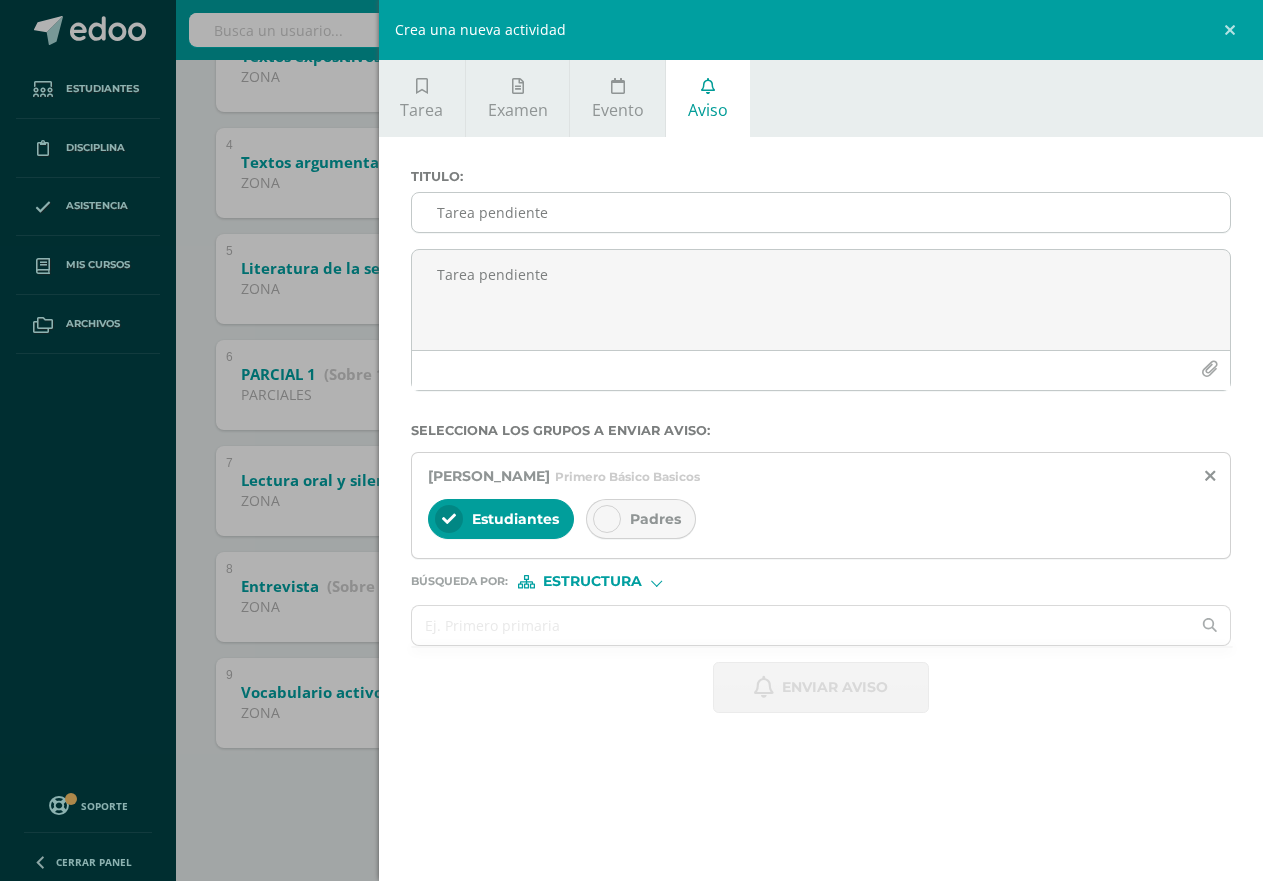click on "Tarea pendiente" at bounding box center (821, 212) 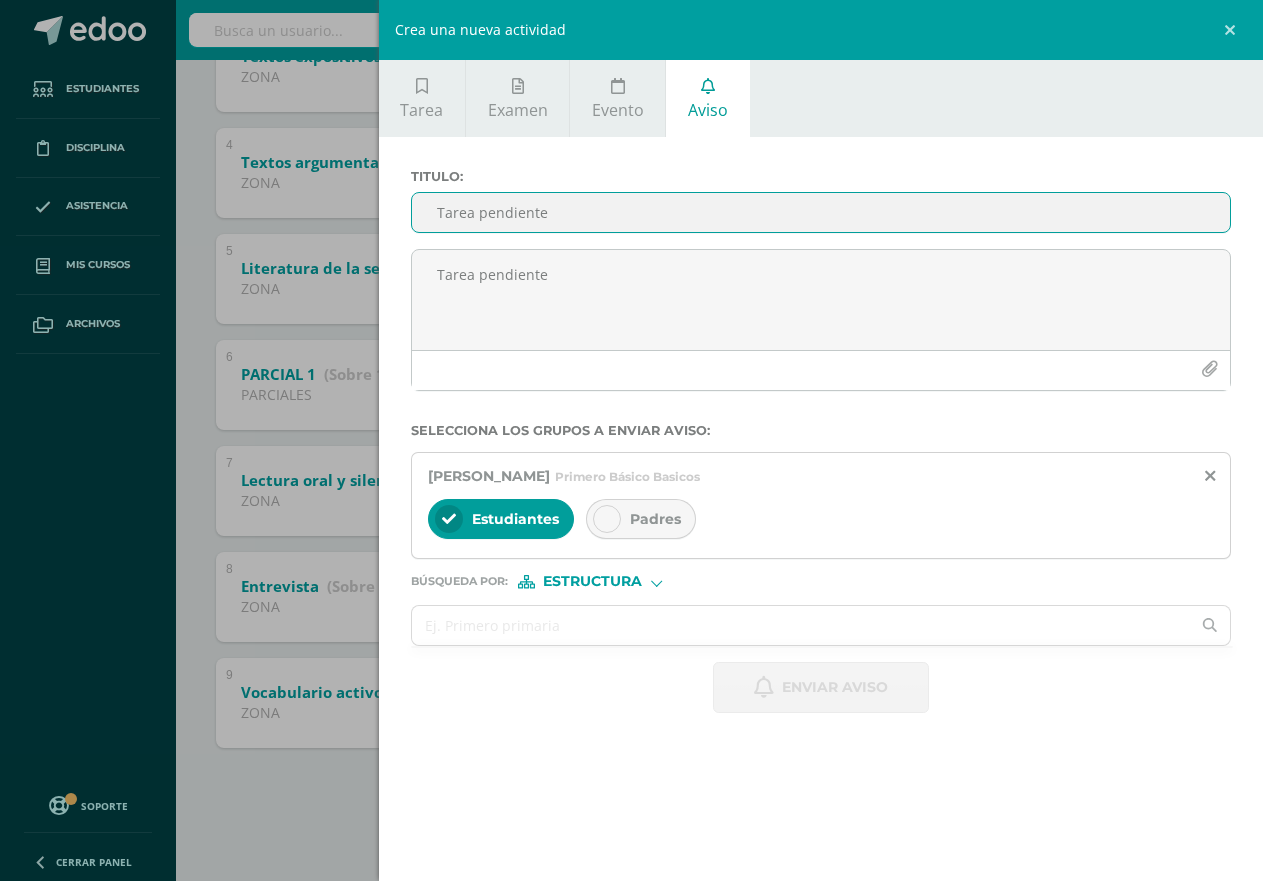 type 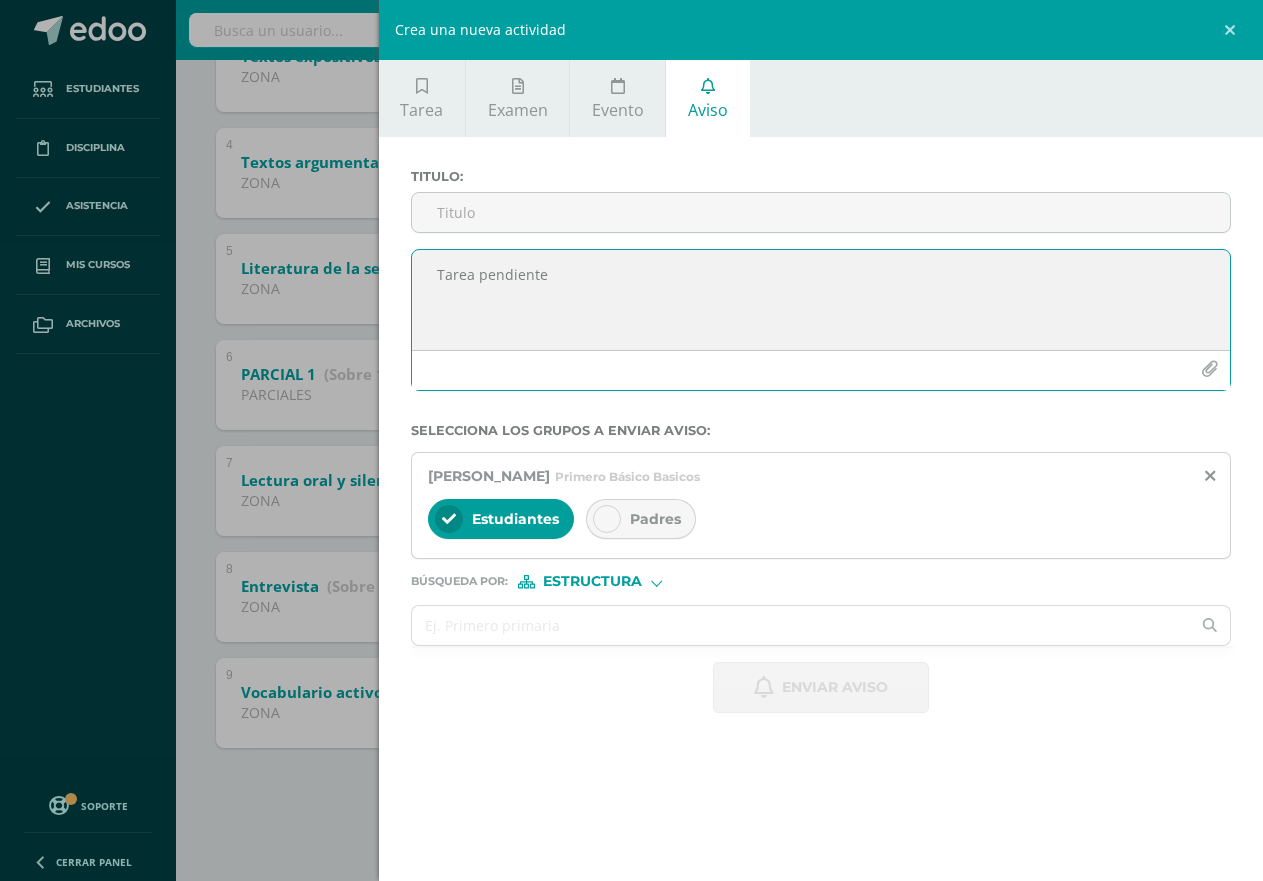 drag, startPoint x: 575, startPoint y: 265, endPoint x: 415, endPoint y: 274, distance: 160.25293 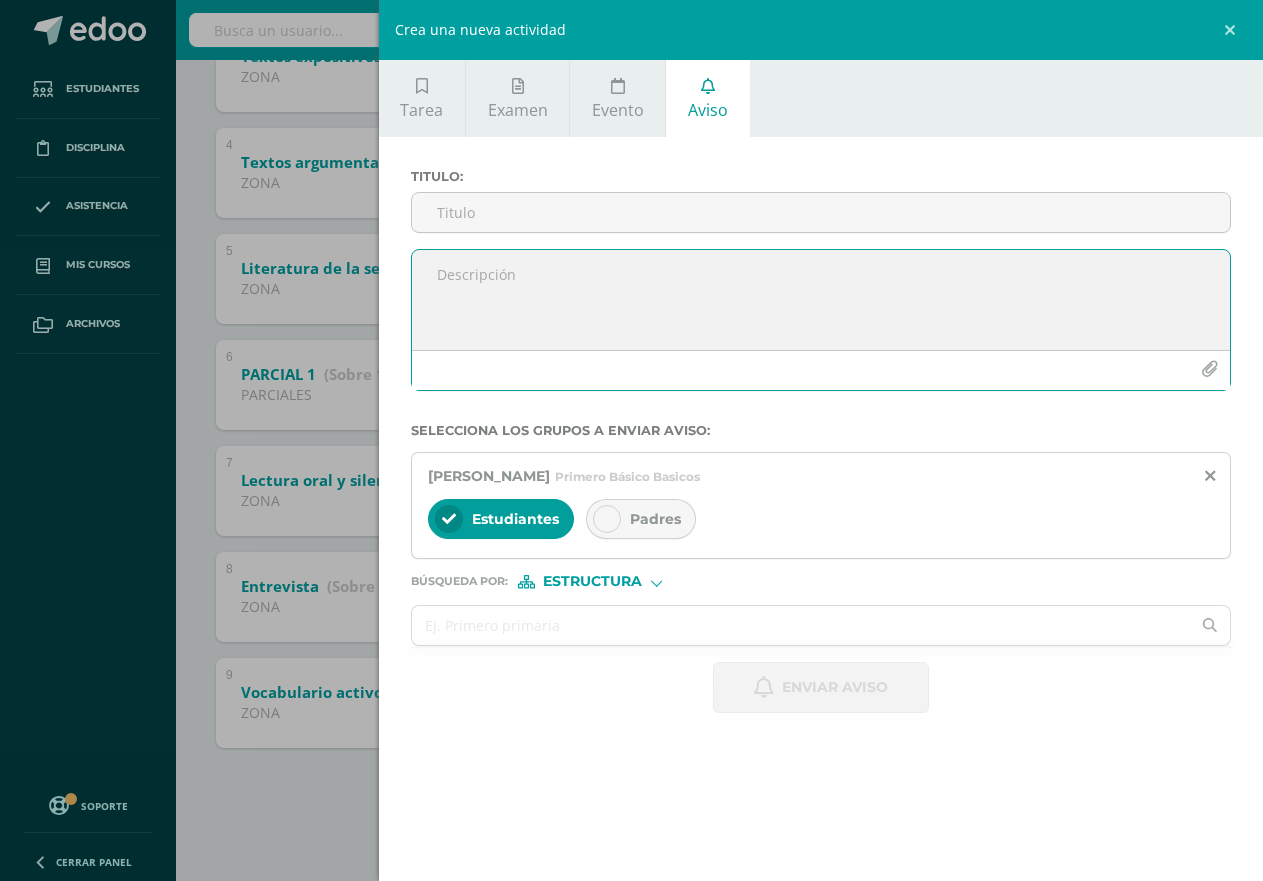 click at bounding box center [821, 300] 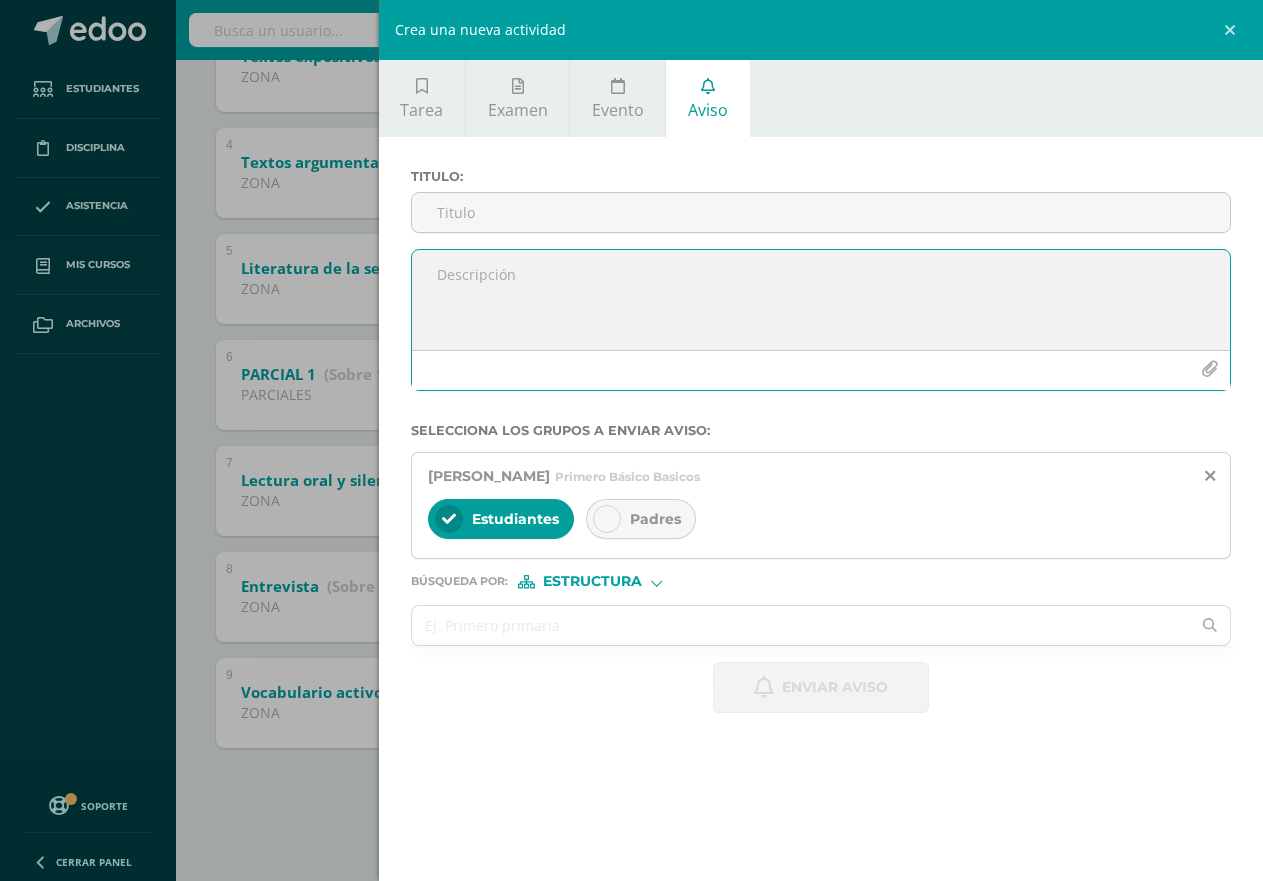 type 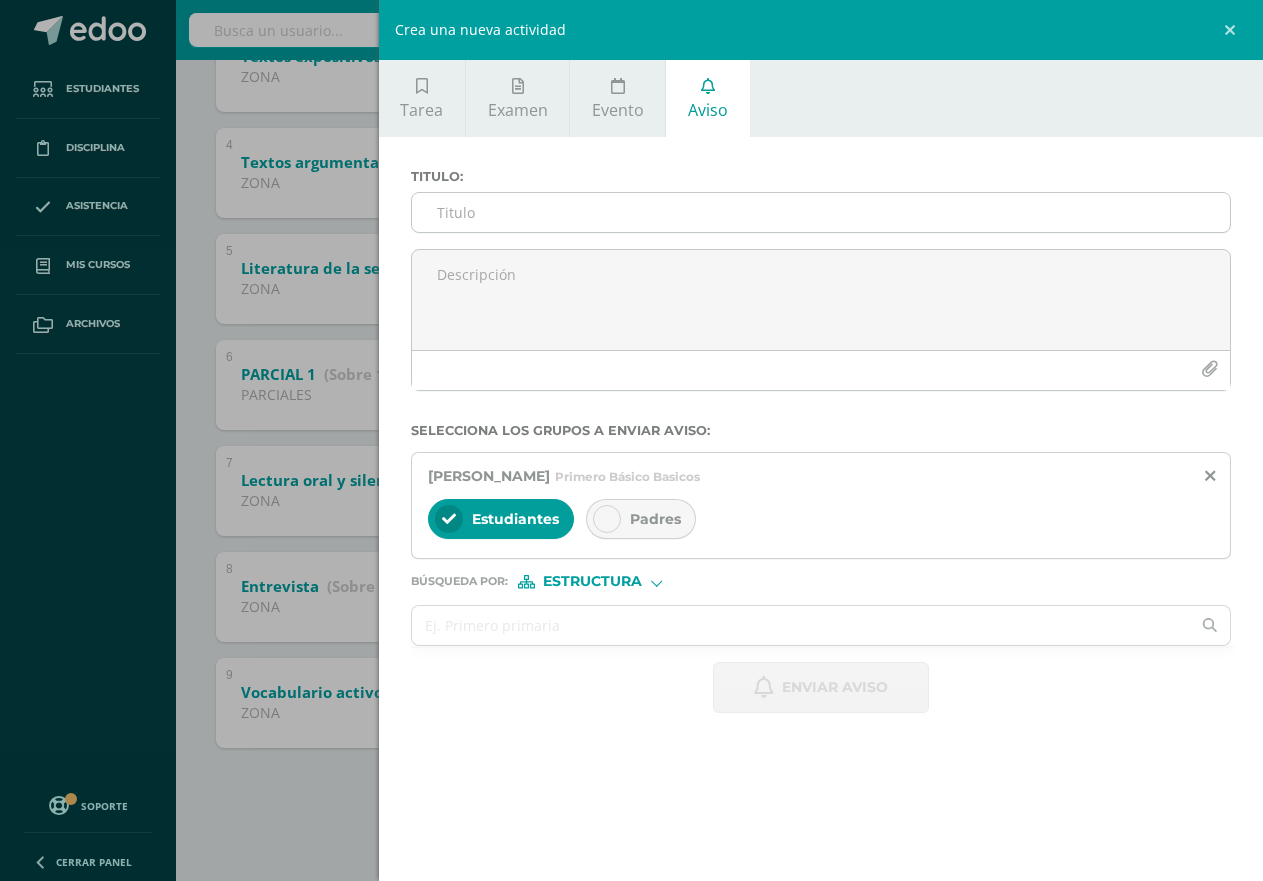 drag, startPoint x: 463, startPoint y: 183, endPoint x: 454, endPoint y: 203, distance: 21.931713 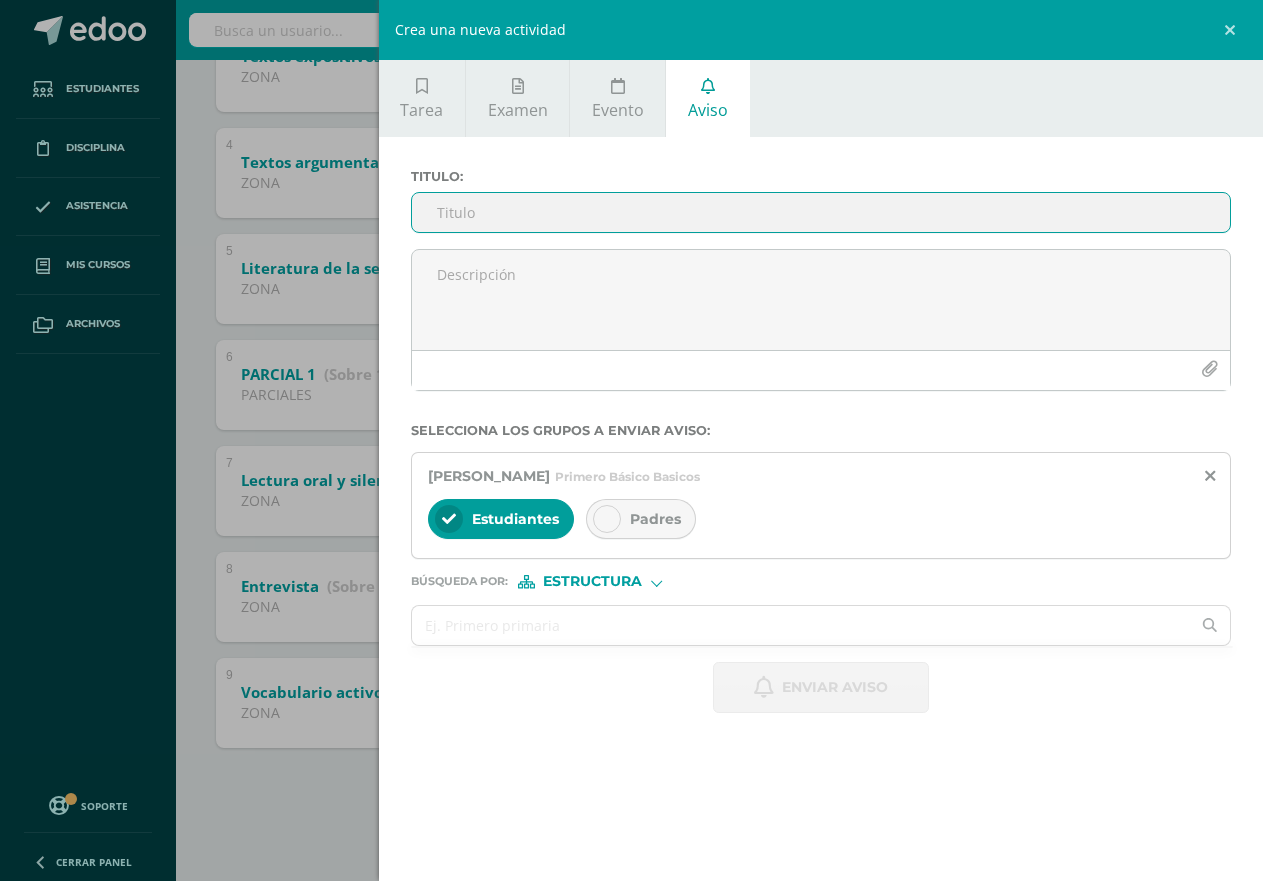 paste on "Tarea pendiente" 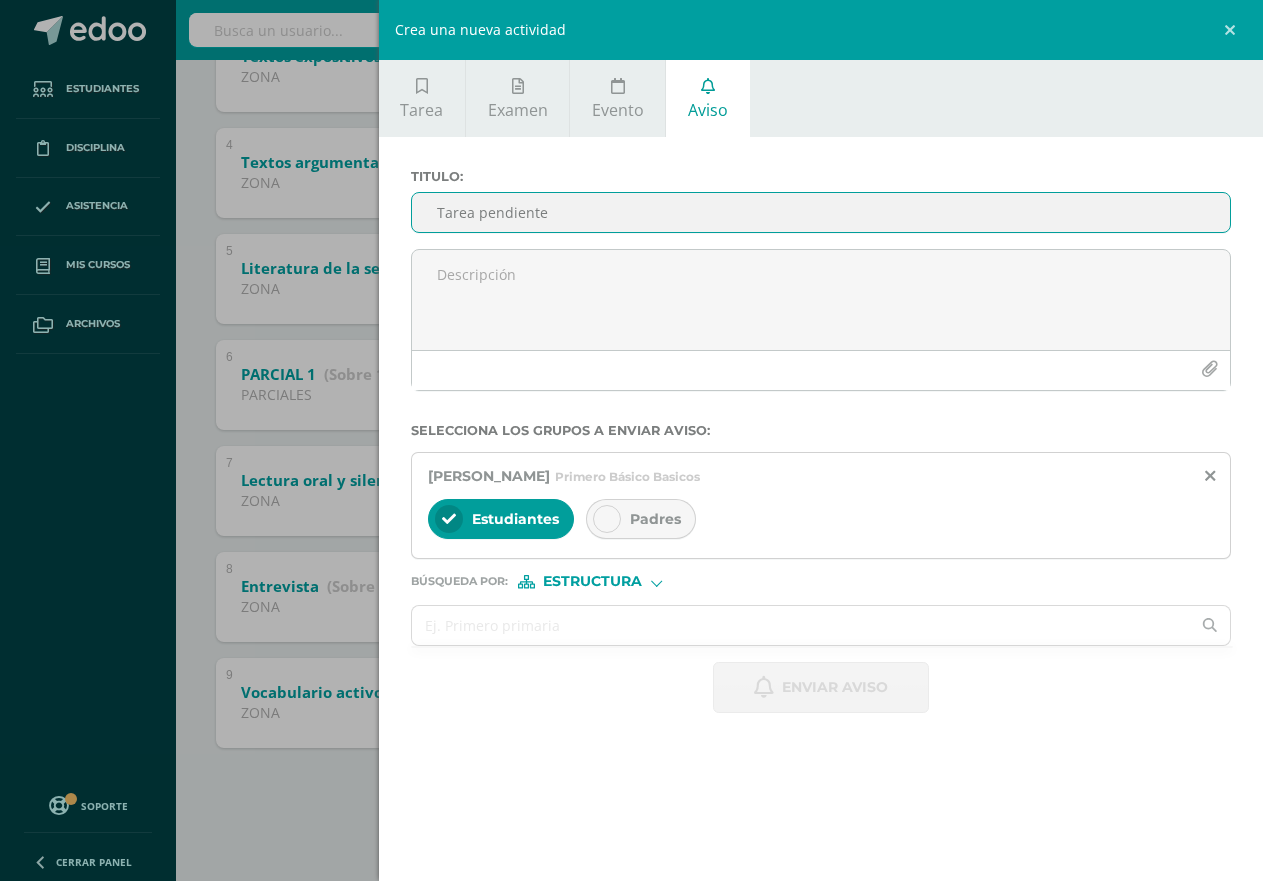 type on "Tarea pendiente" 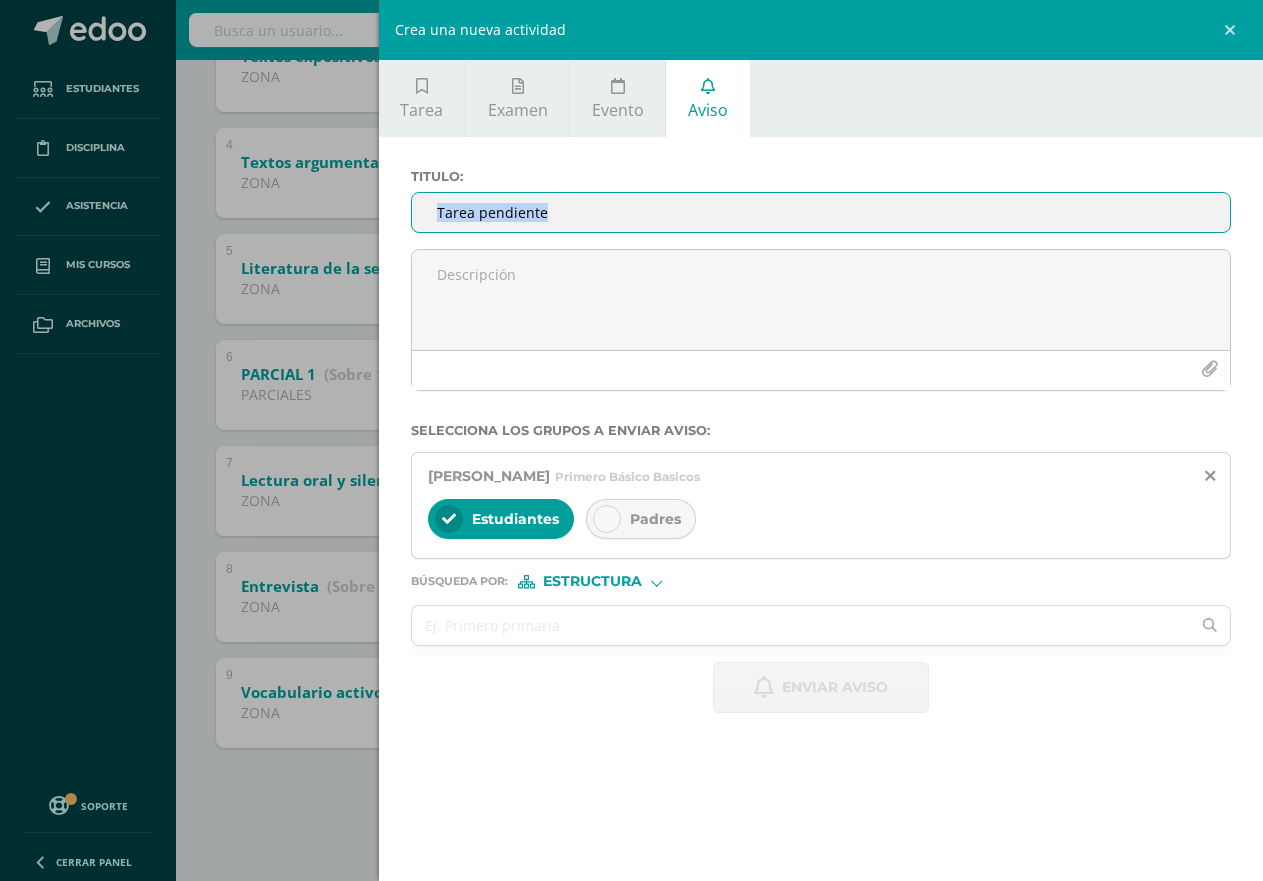 click on "Titulo : Tarea pendiente" at bounding box center (821, 209) 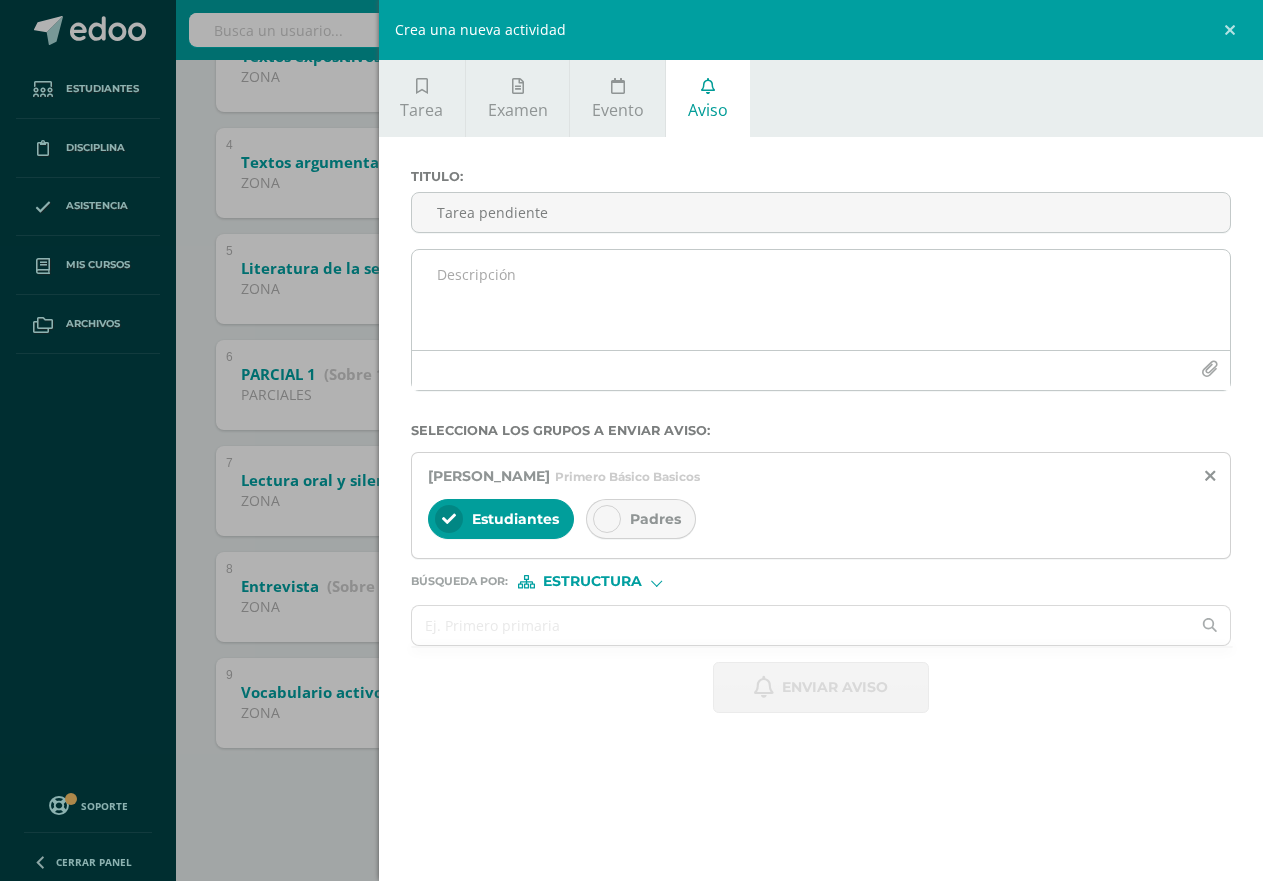 click at bounding box center [821, 300] 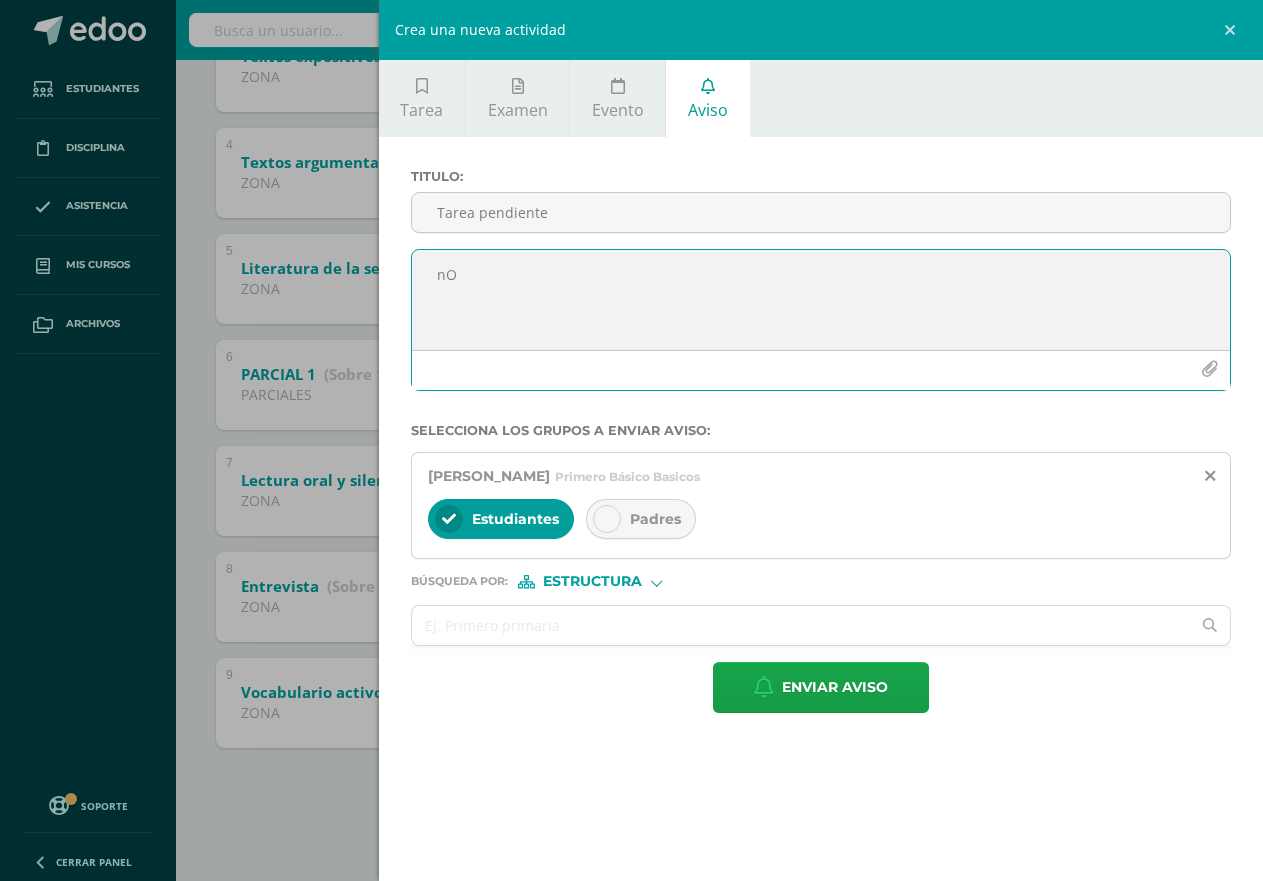 type on "n" 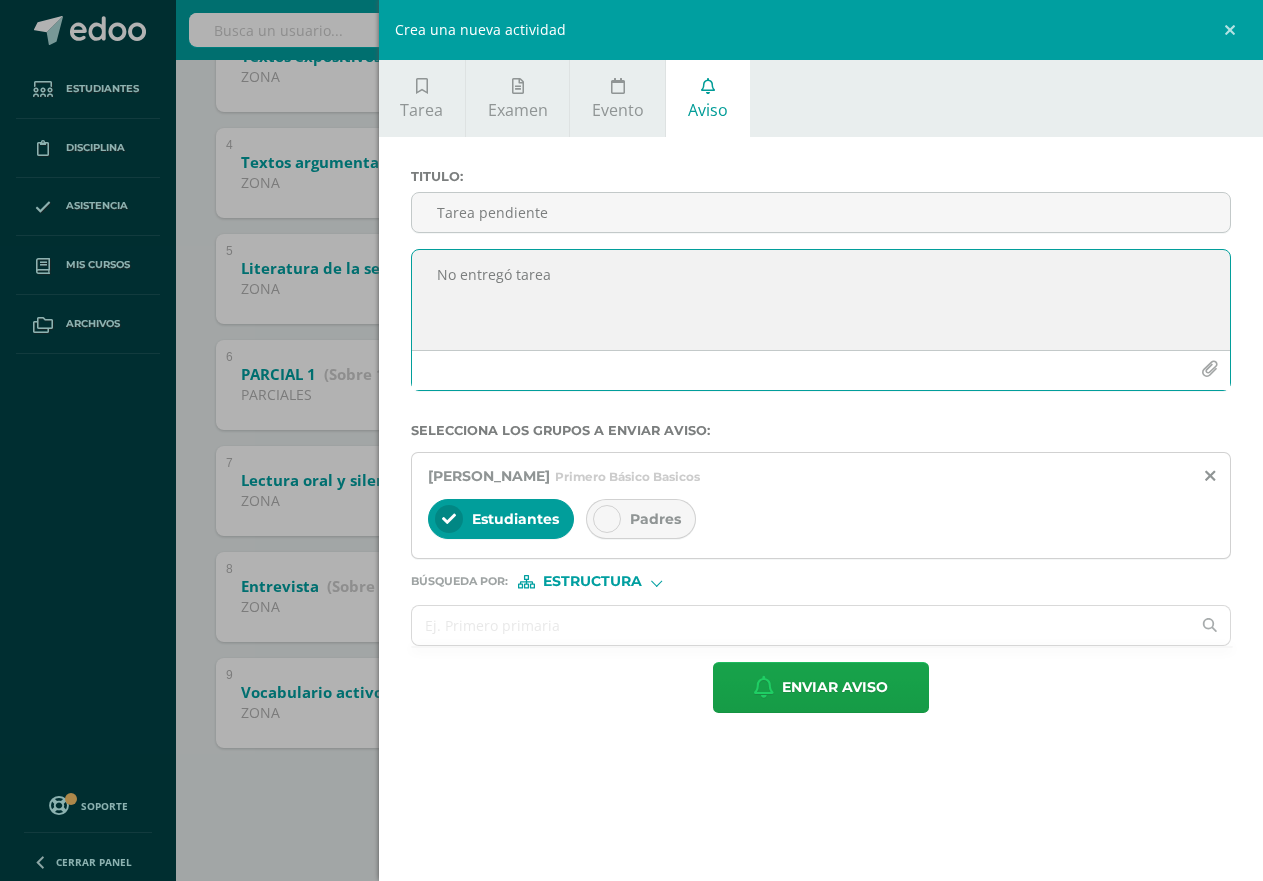 type on "No entregó tarea" 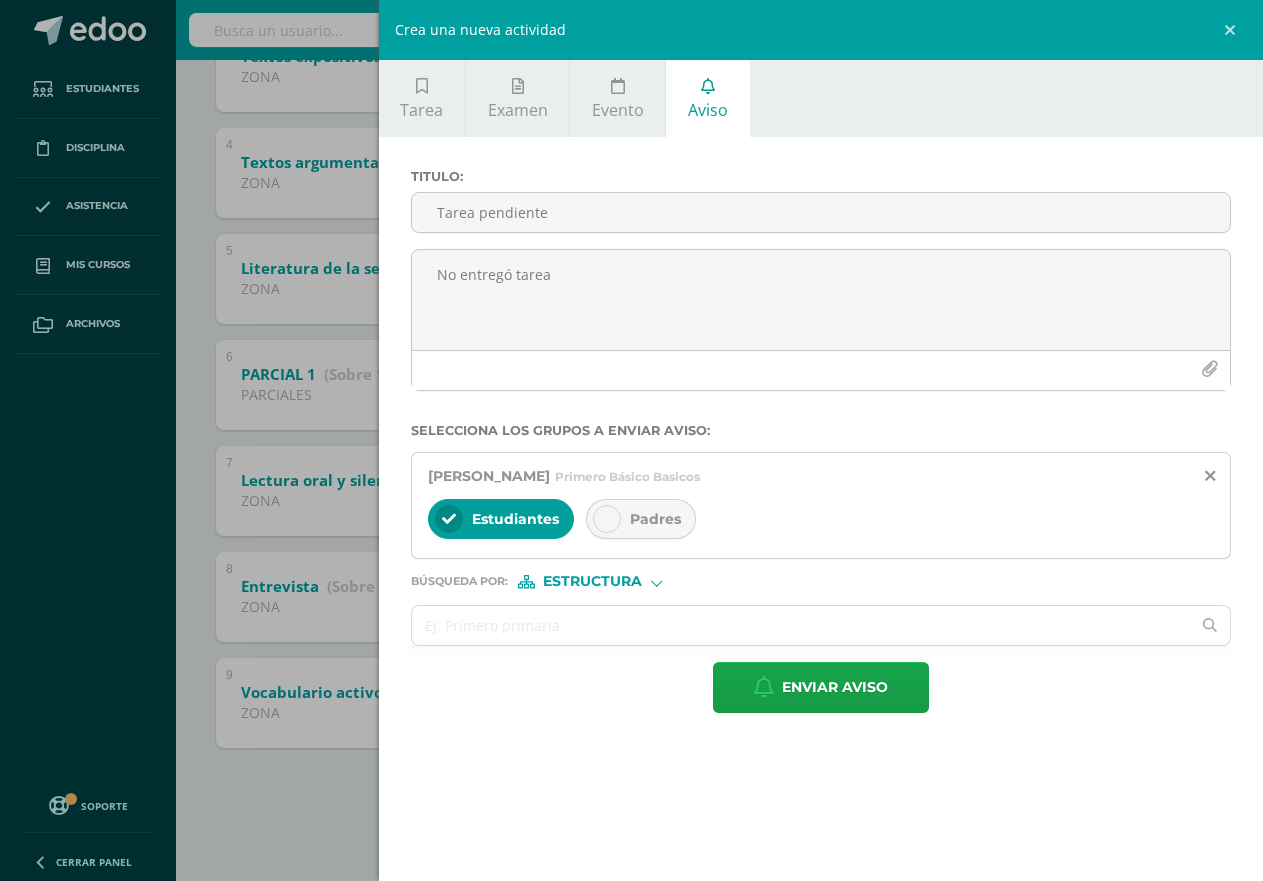 click at bounding box center (607, 519) 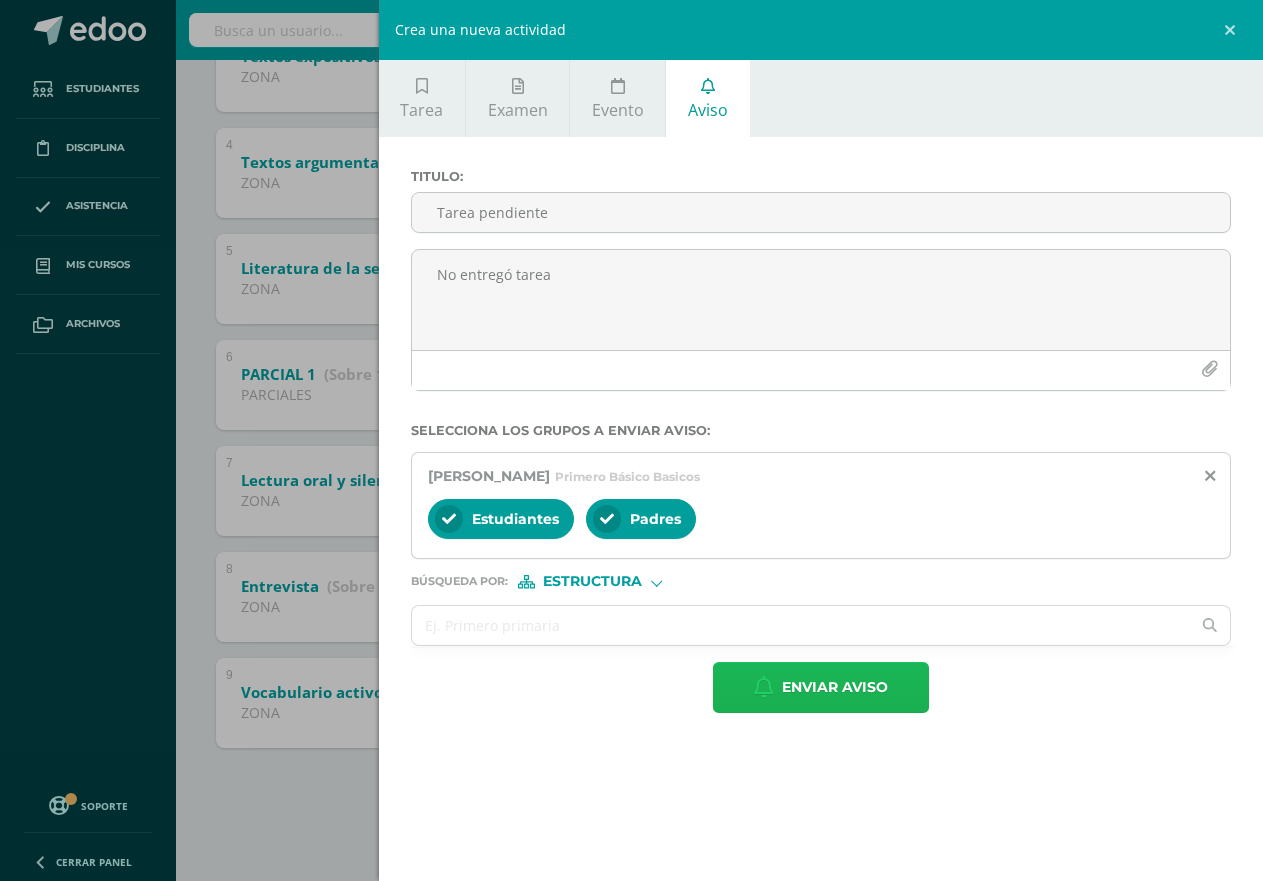 click on "Enviar aviso" at bounding box center [835, 687] 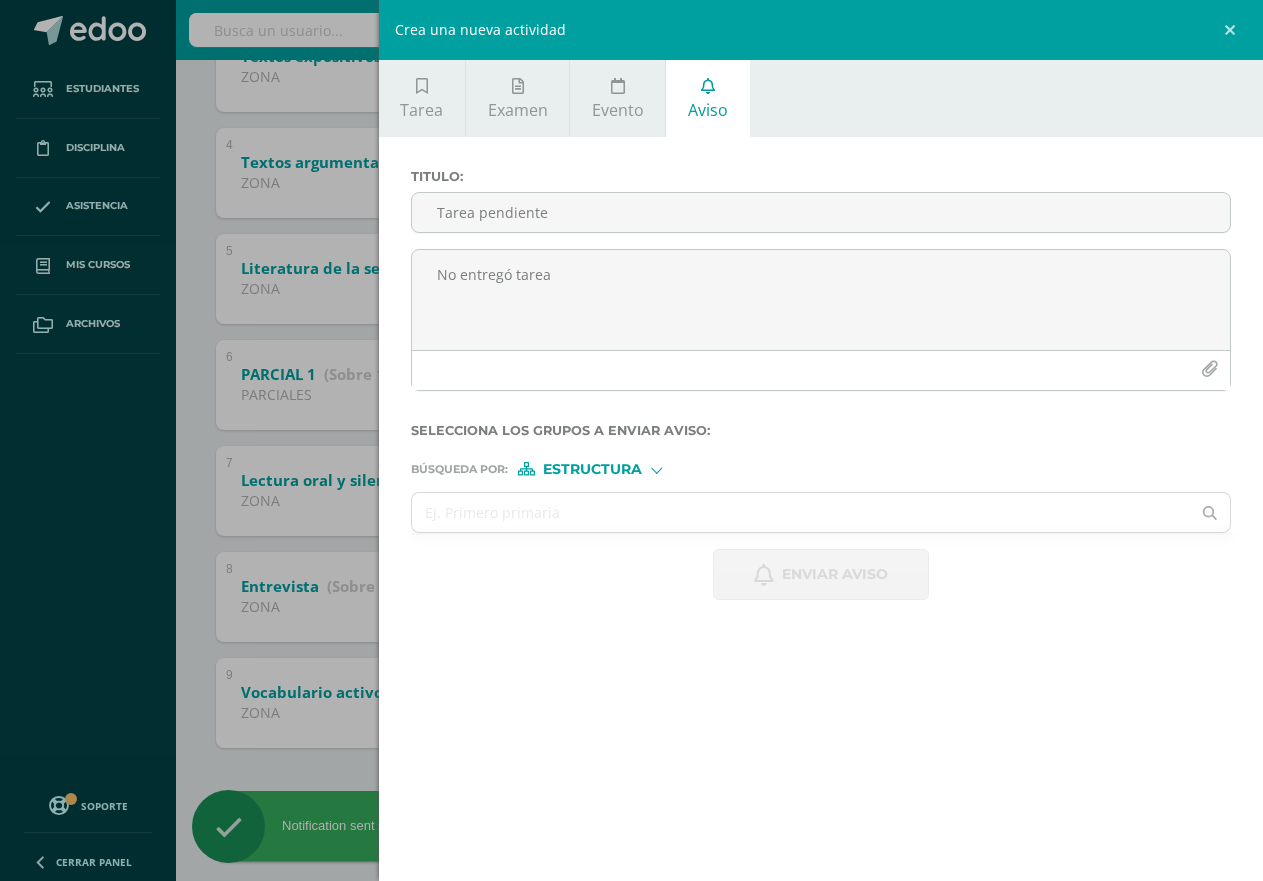click on "Crea una nueva actividad
Tarea Examen Evento Aviso Título: Fecha: [DATE] 20:00:00 La tarea se asignará a:
Comunicación y Lenguaje: Idioma Español 'C'
Primero Básico Basicos
Progrentis 'A'
Progrentis 'B'
Progrentis 'A'
Progrentis 'B'
Progrentis 'A'
Progrentis 'B'
Progrentis 'A'
Progrentis 'B'
Progrentis 'A'
Progrentis 'B'
Progrentis 'A'
Progrentis 'B'
Comunicación y Lenguaje: Idioma Español 'A'
Progrentis 'A'" at bounding box center [631, 440] 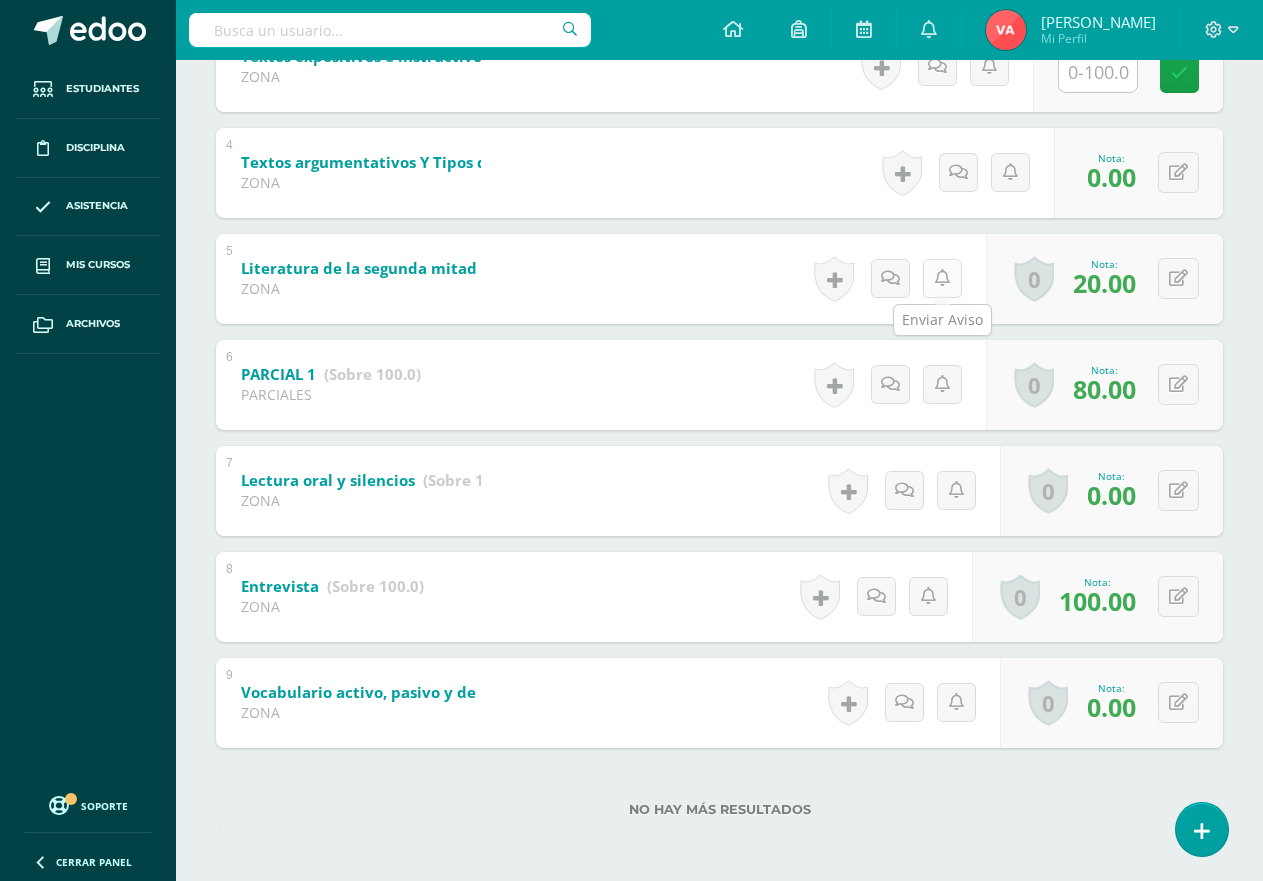 click at bounding box center (942, 278) 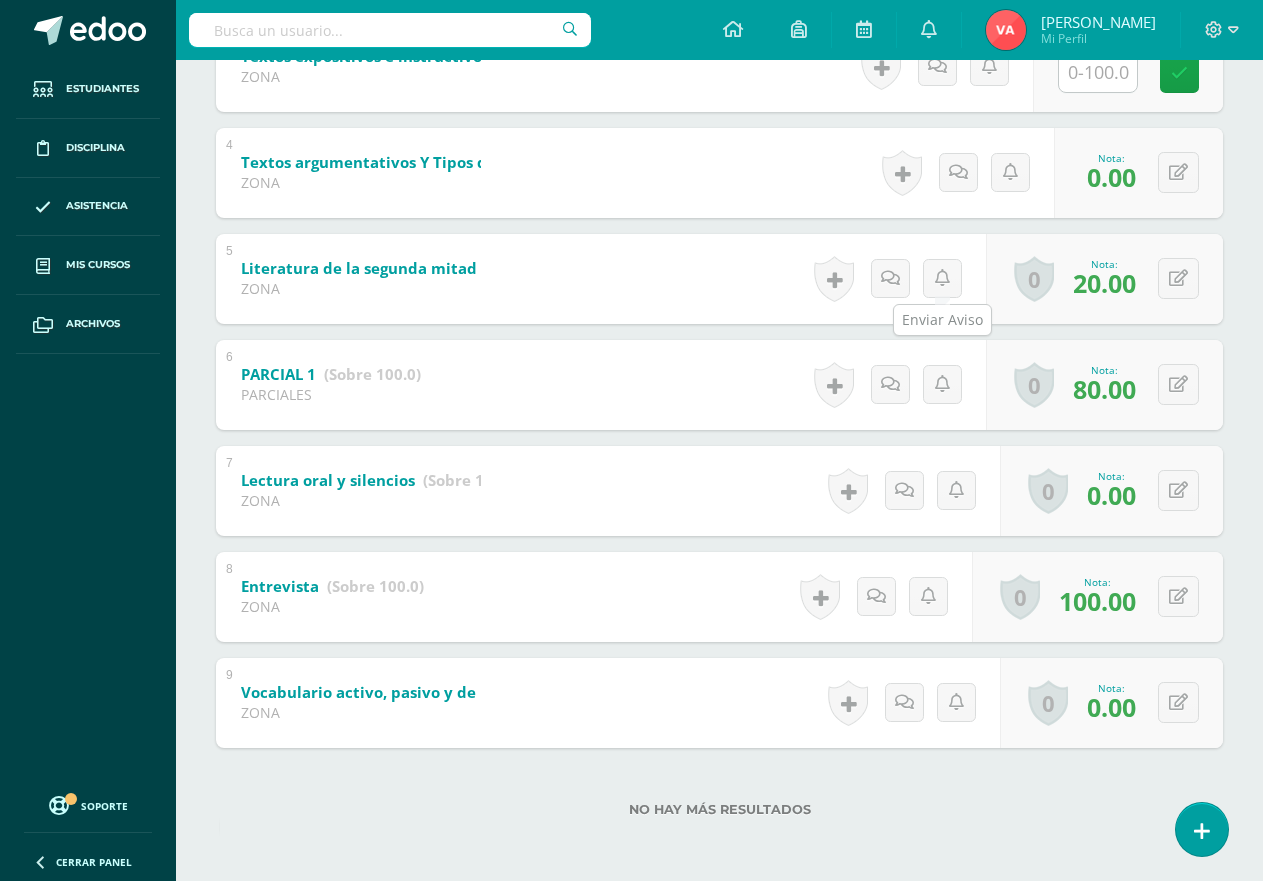 click on "Crea una nueva actividad
Tarea Examen Evento Aviso Título: Fecha: [DATE] 20:00:00 La tarea se asignará a:
Comunicación y Lenguaje: Idioma Español 'C'
Primero Básico Basicos
Progrentis 'A'
Progrentis 'B'
Progrentis 'A'
Progrentis 'B'
Progrentis 'A'
Progrentis 'B'
Progrentis 'A'
Progrentis 'B'
Progrentis 'A'
Progrentis 'B'
Progrentis 'A'
Progrentis 'B'
Comunicación y Lenguaje: Idioma Español 'A'
Progrentis 'A'" at bounding box center (0, 0) 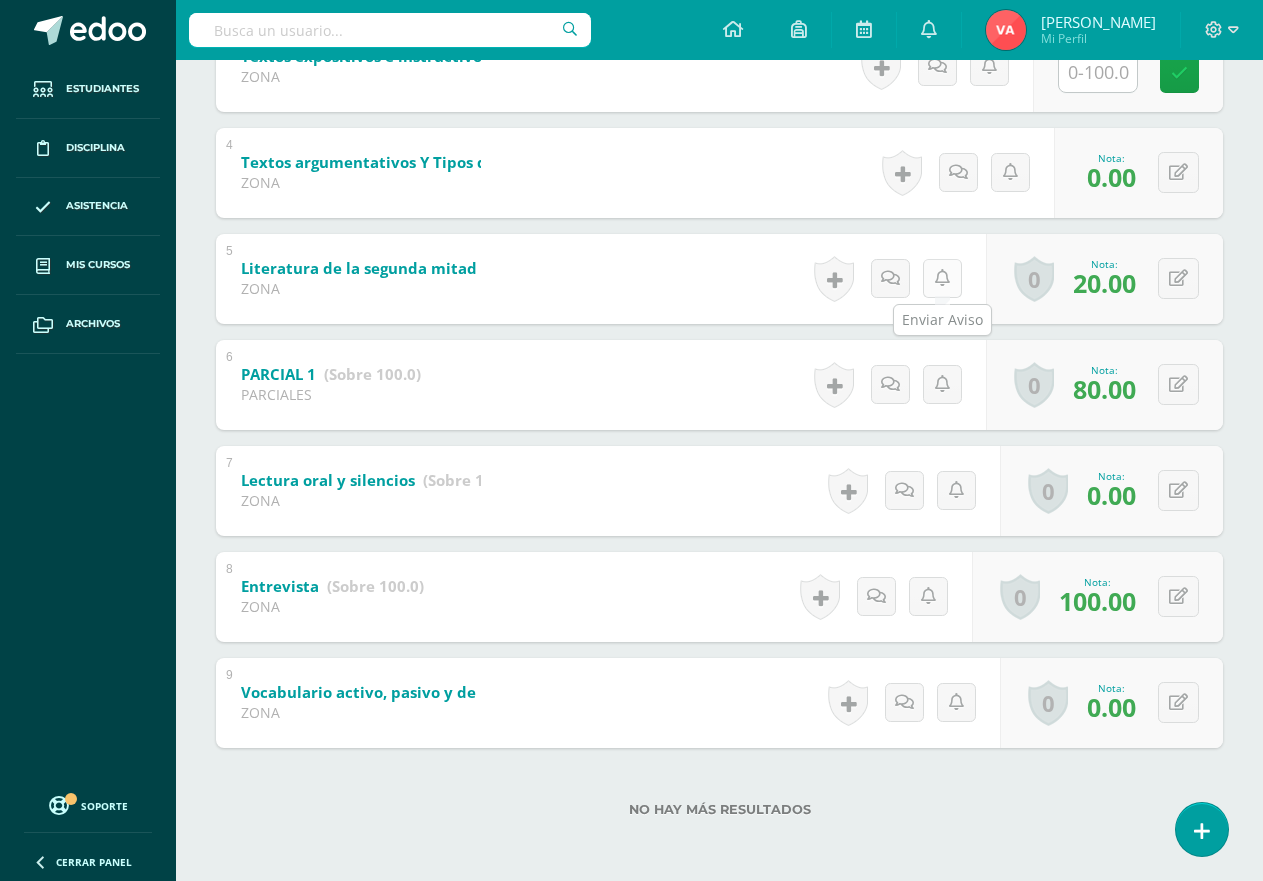 click at bounding box center [942, 278] 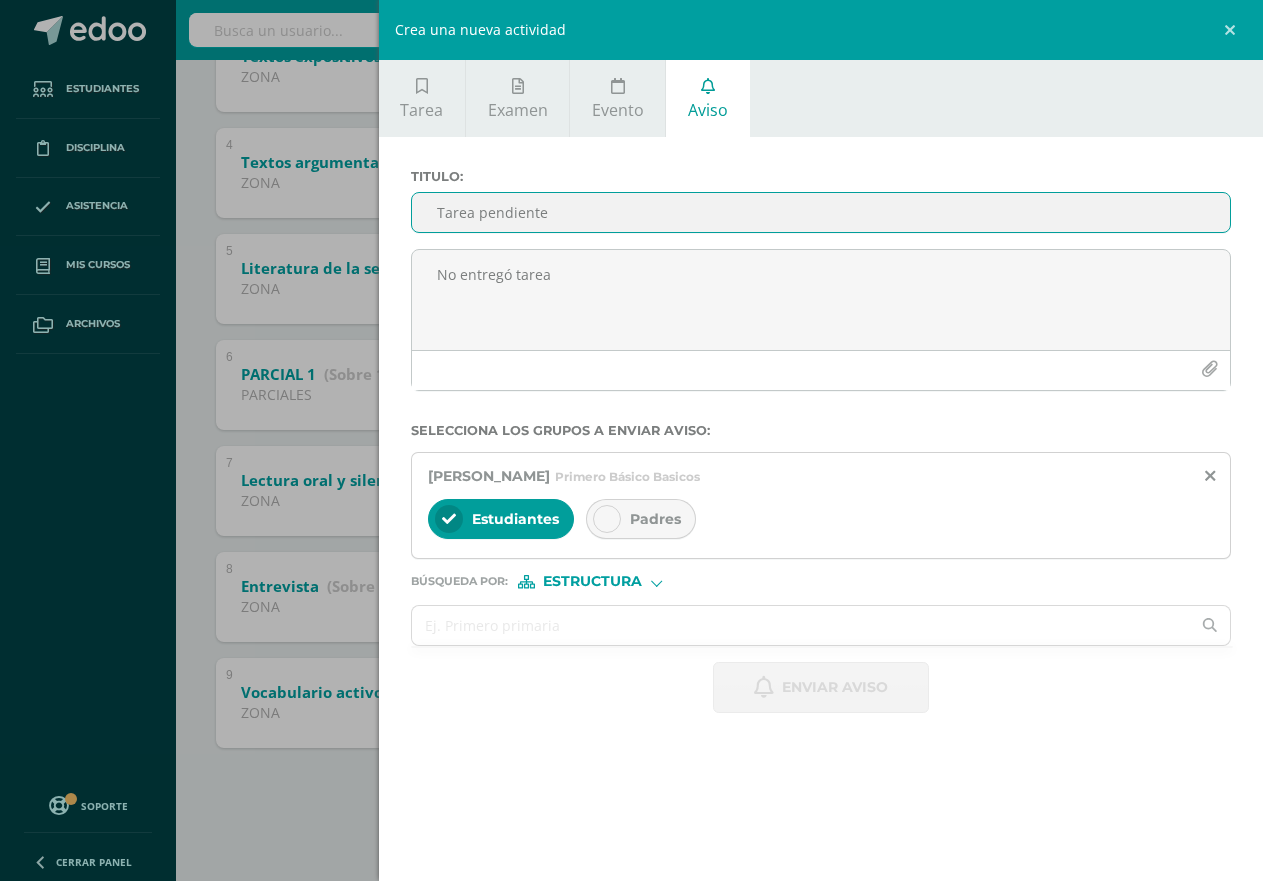 click on "Tarea pendiente" at bounding box center [821, 212] 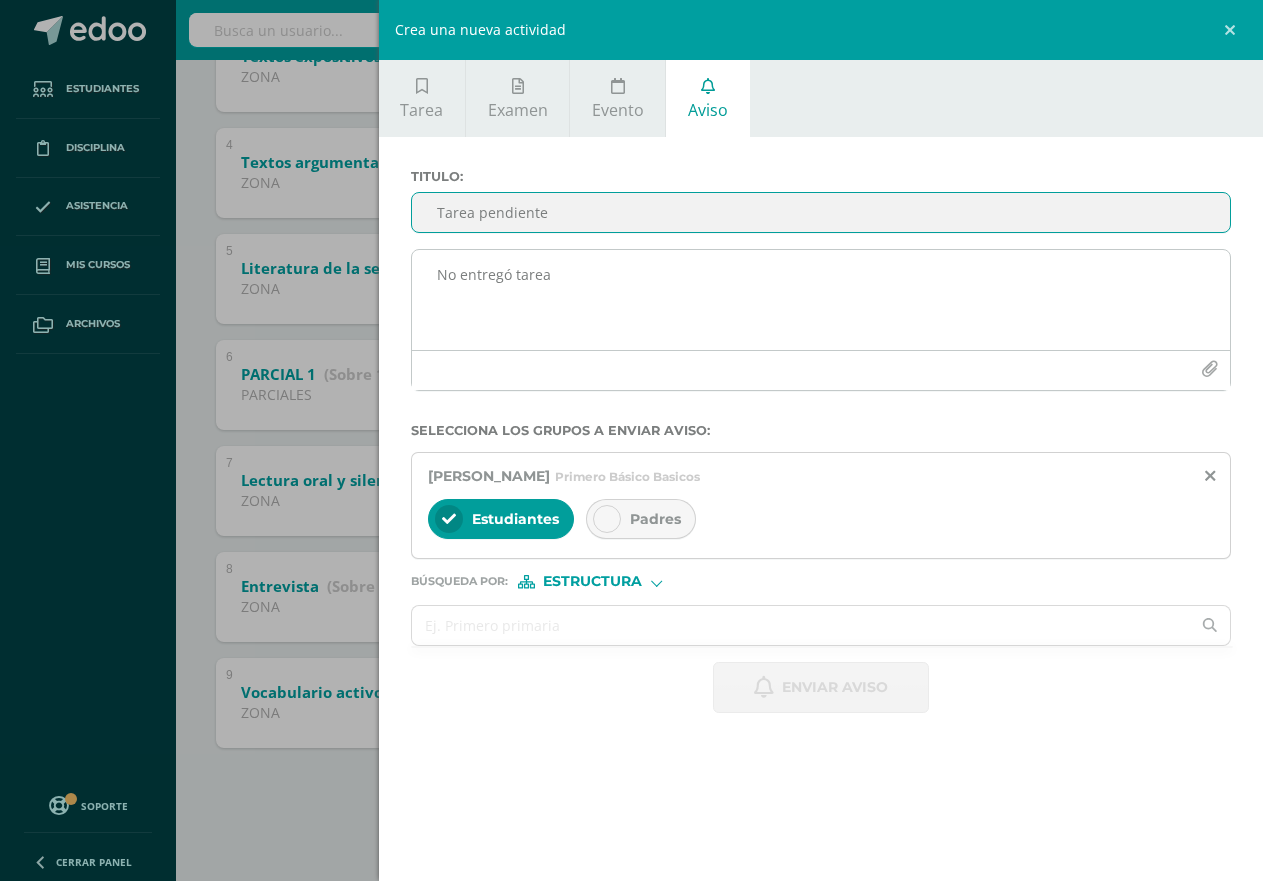 type on "Tarea pendiente" 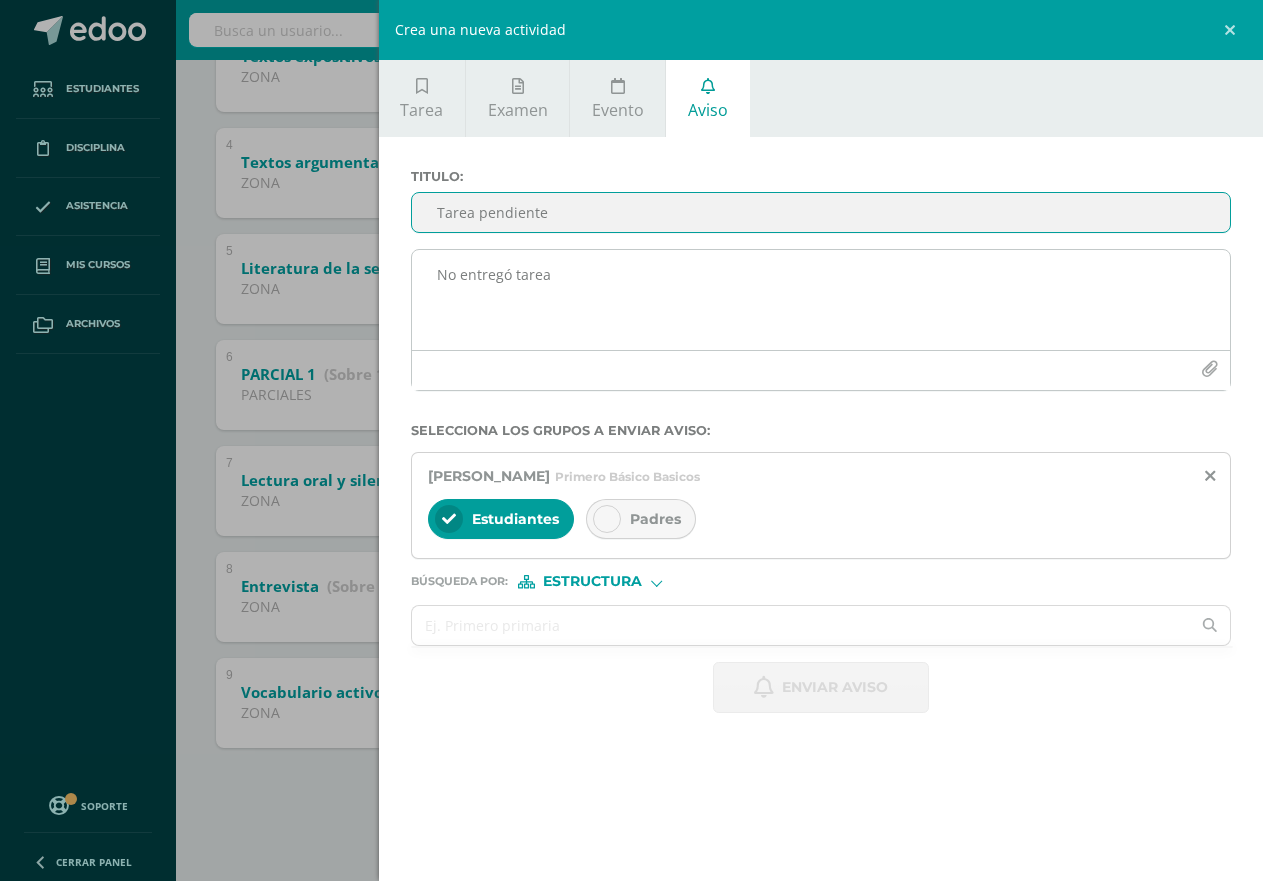 click on "No entregó tarea" at bounding box center [821, 300] 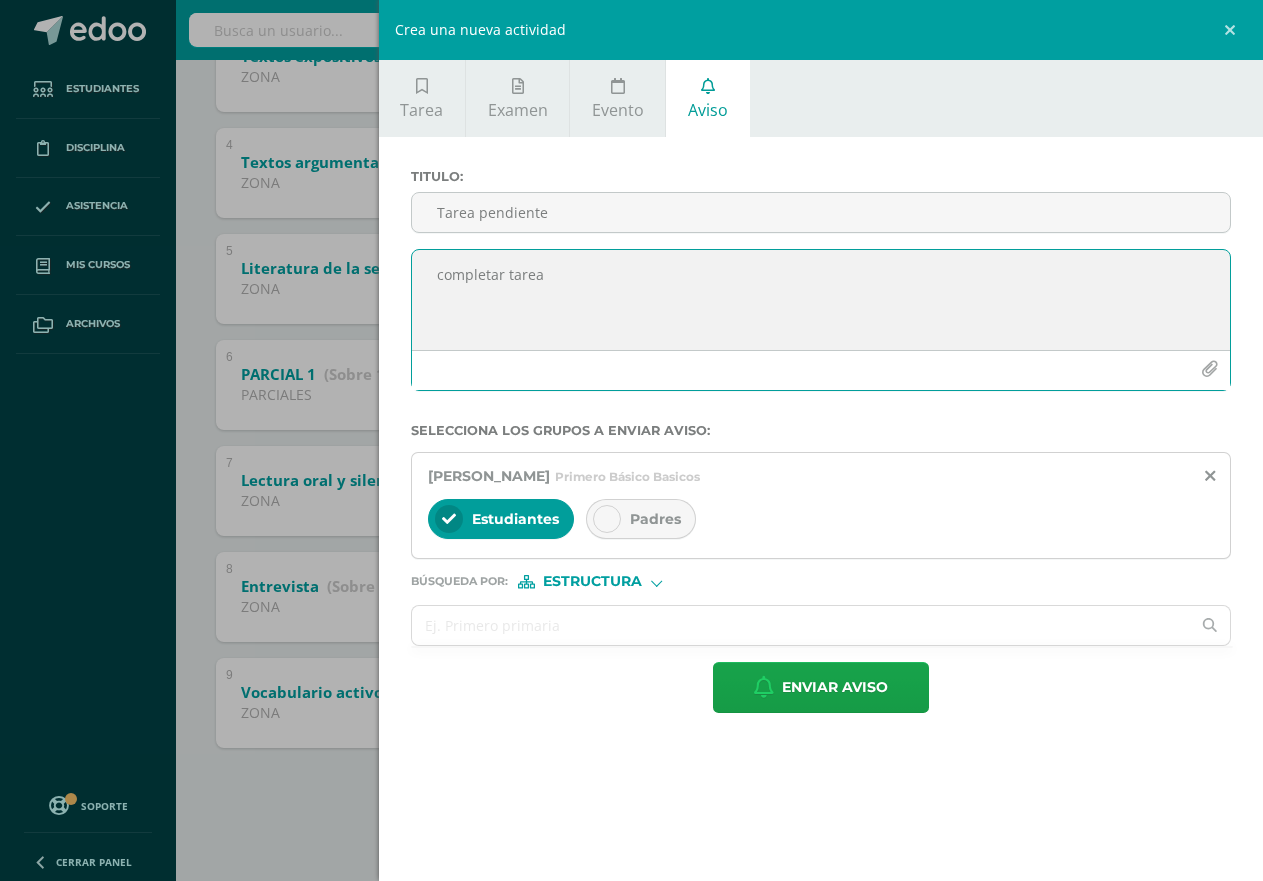 click at bounding box center [607, 519] 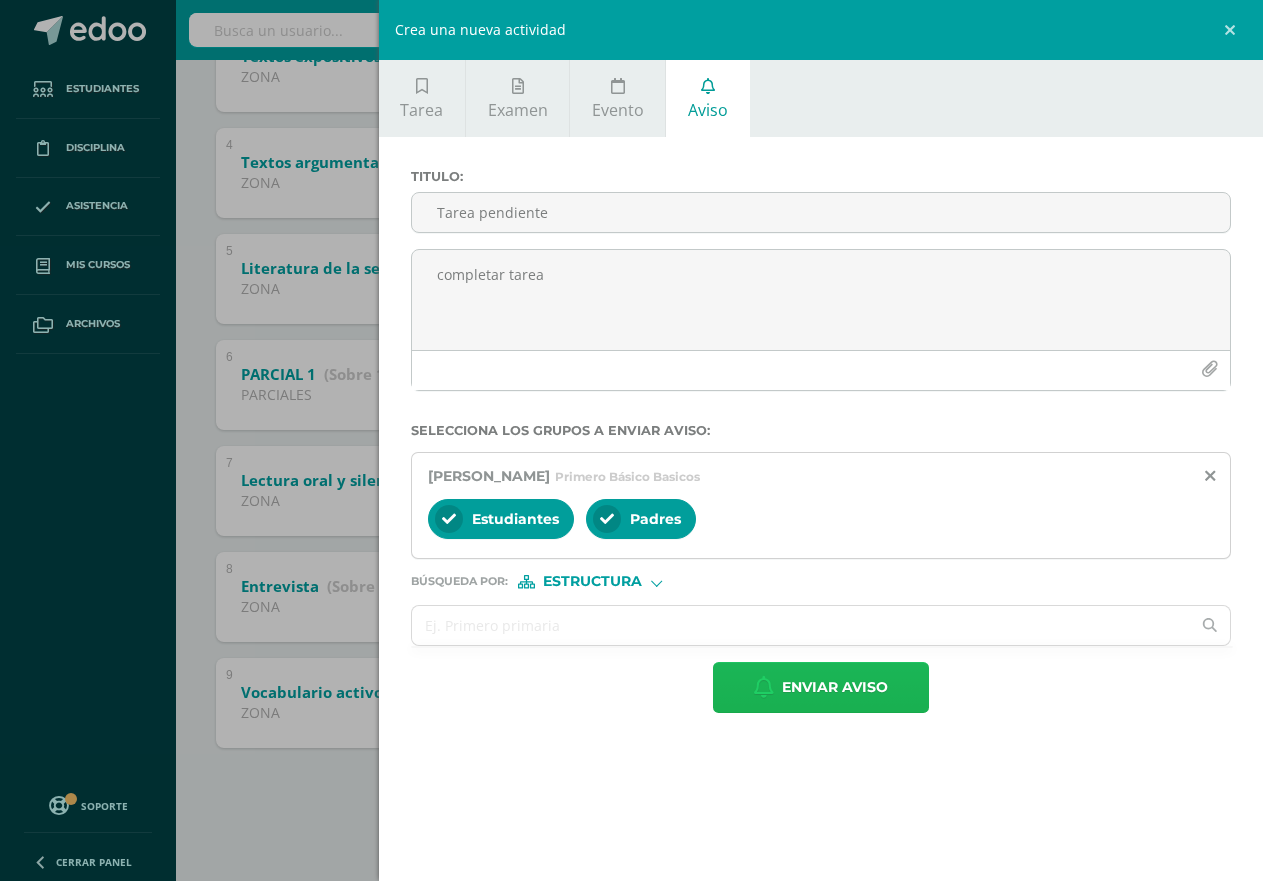 click on "Enviar aviso" at bounding box center (835, 687) 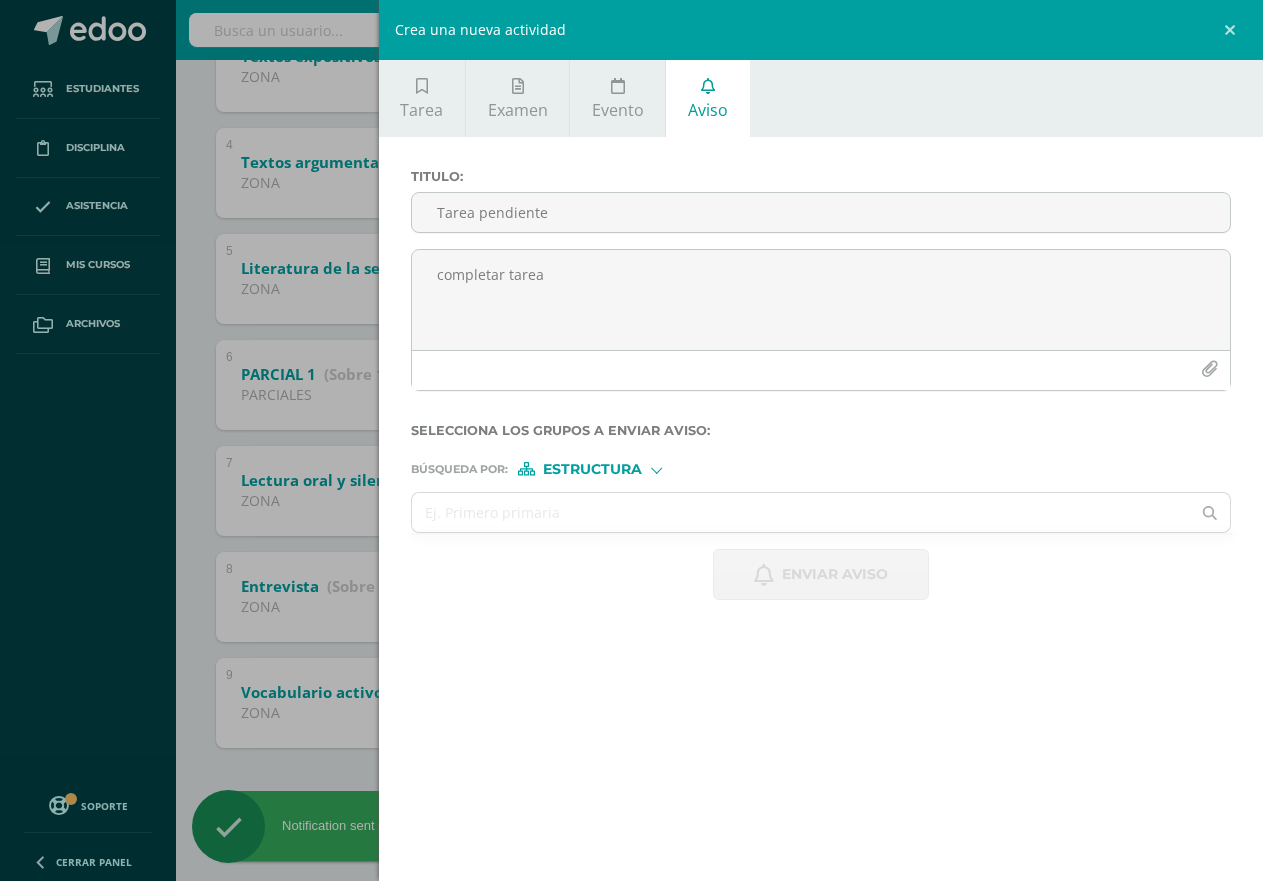 click on "Crea una nueva actividad
Tarea Examen Evento Aviso Título: Fecha: [DATE] 20:00:00 La tarea se asignará a:
Comunicación y Lenguaje: Idioma Español 'C'
Primero Básico Basicos
Progrentis 'A'
Progrentis 'B'
Progrentis 'A'
Progrentis 'B'
Progrentis 'A'
Progrentis 'B'
Progrentis 'A'
Progrentis 'B'
Progrentis 'A'
Progrentis 'B'
Progrentis 'A'
Progrentis 'B'
Comunicación y Lenguaje: Idioma Español 'A'
Progrentis 'A'" at bounding box center [631, 440] 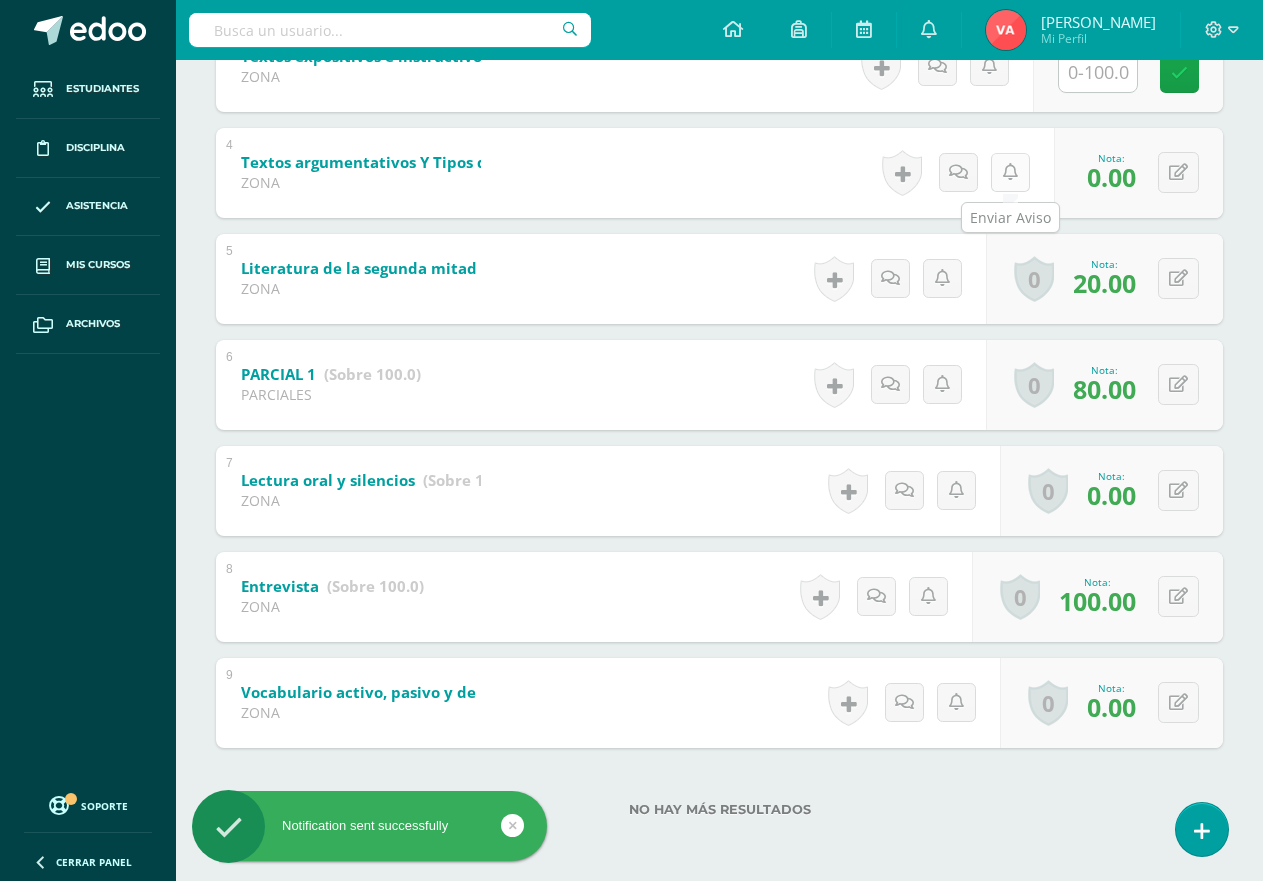 click at bounding box center [1010, 172] 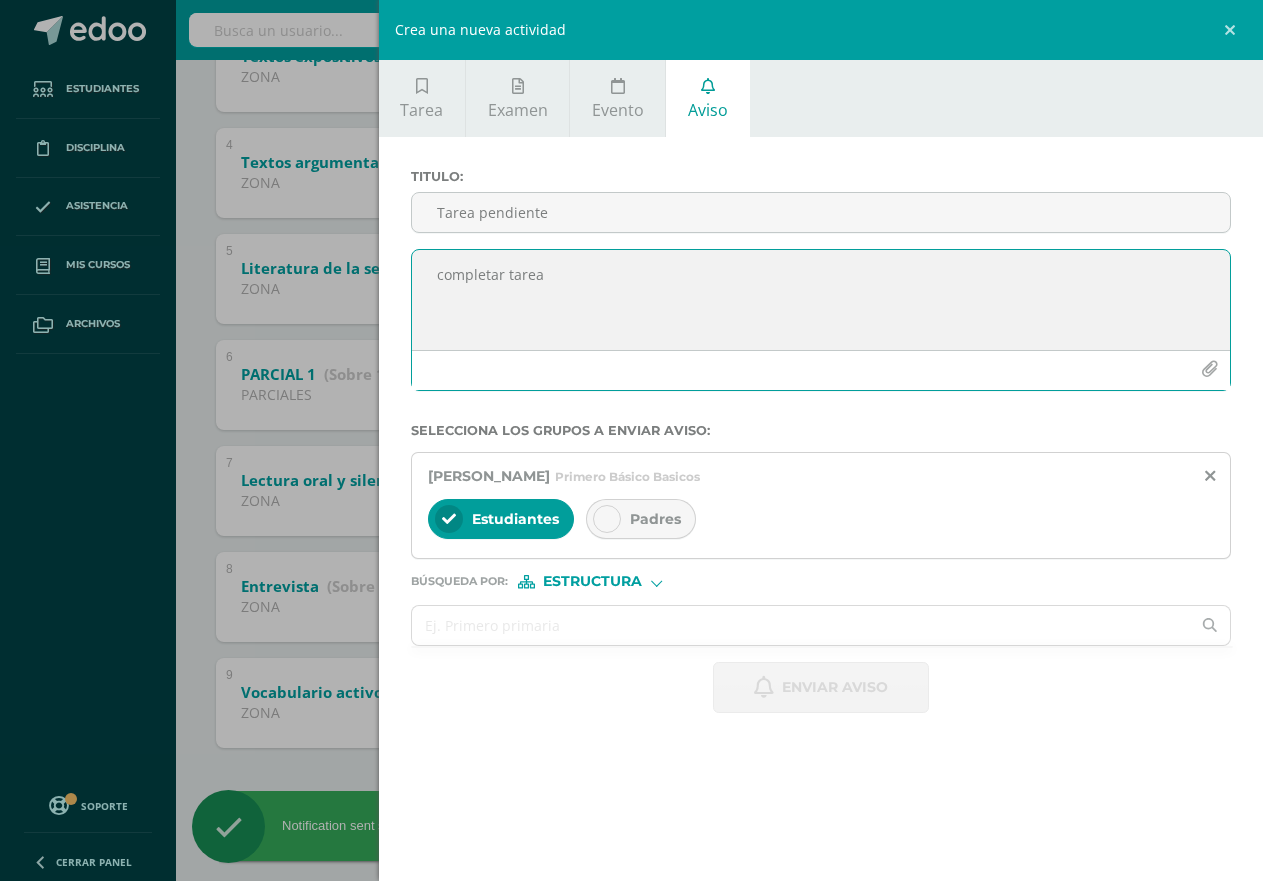 paste on "Tarea pendiente" 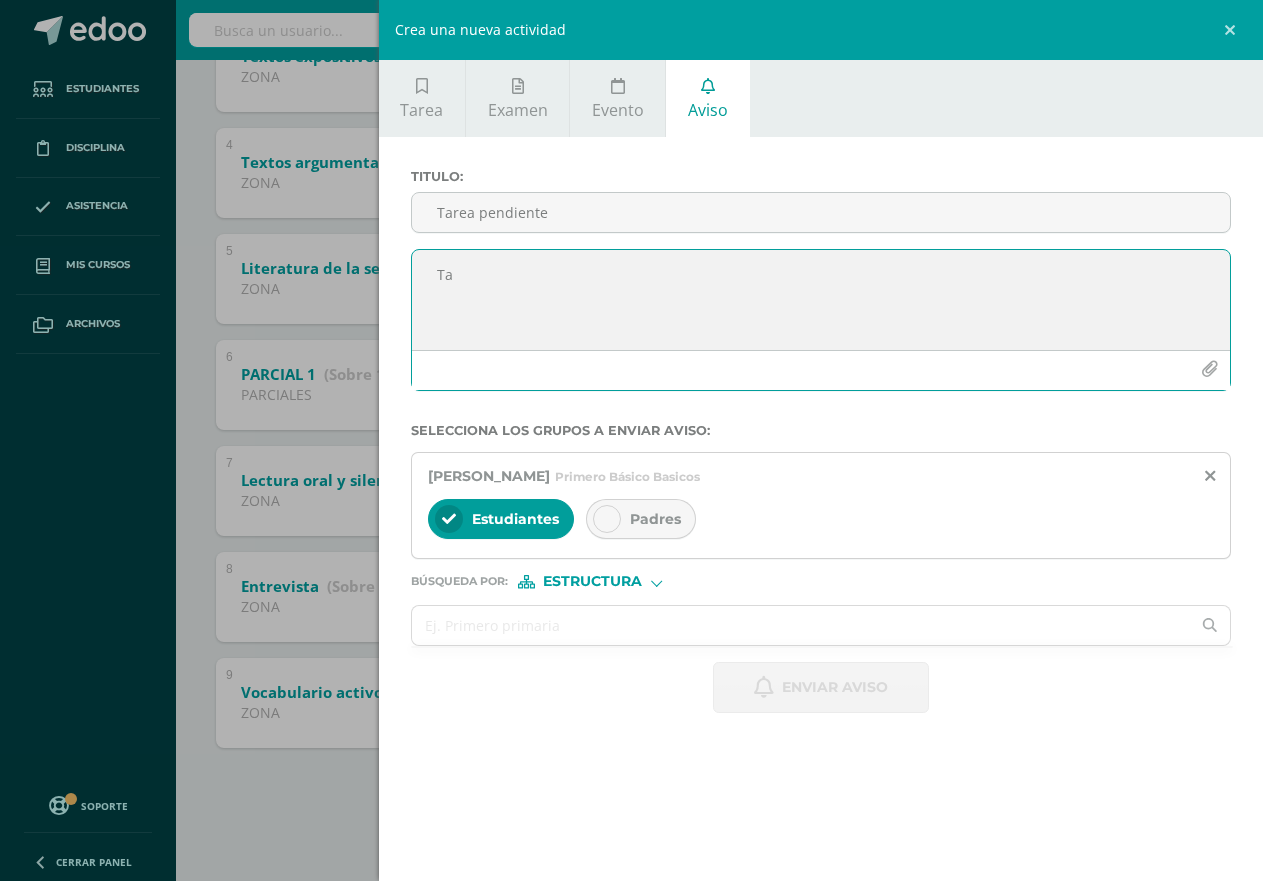type on "T" 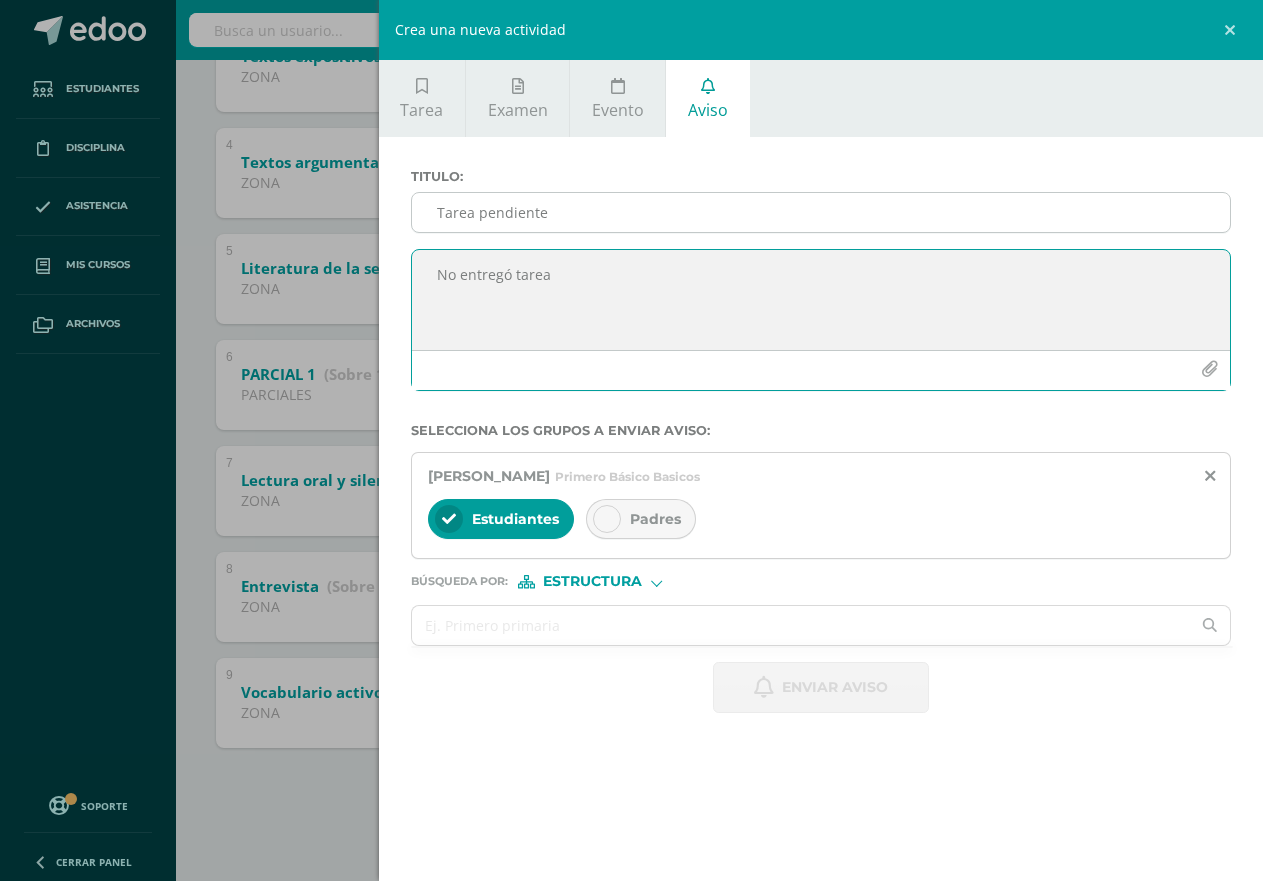 type on "No entregó tarea" 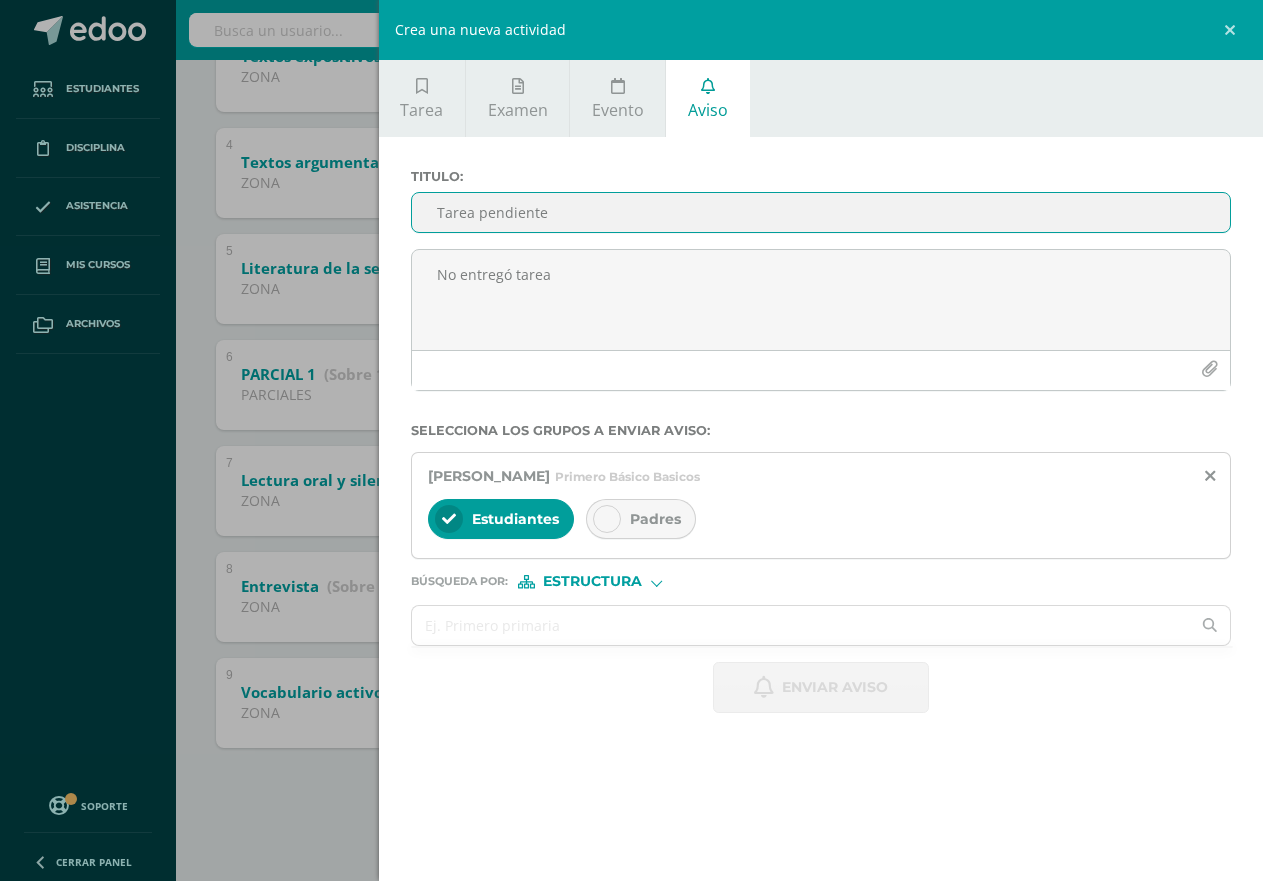 click on "Tarea pendiente" at bounding box center [821, 212] 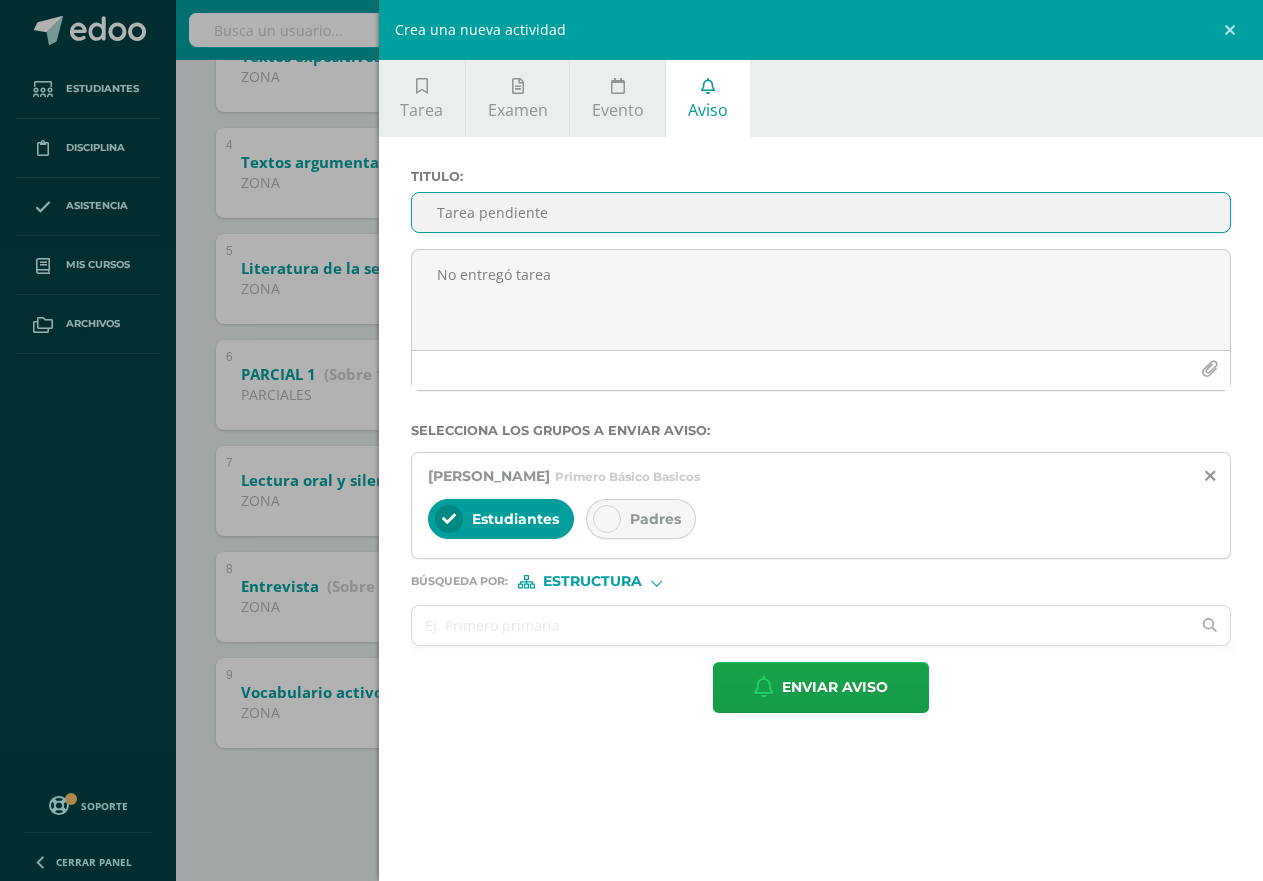 type on "Tarea pendiente" 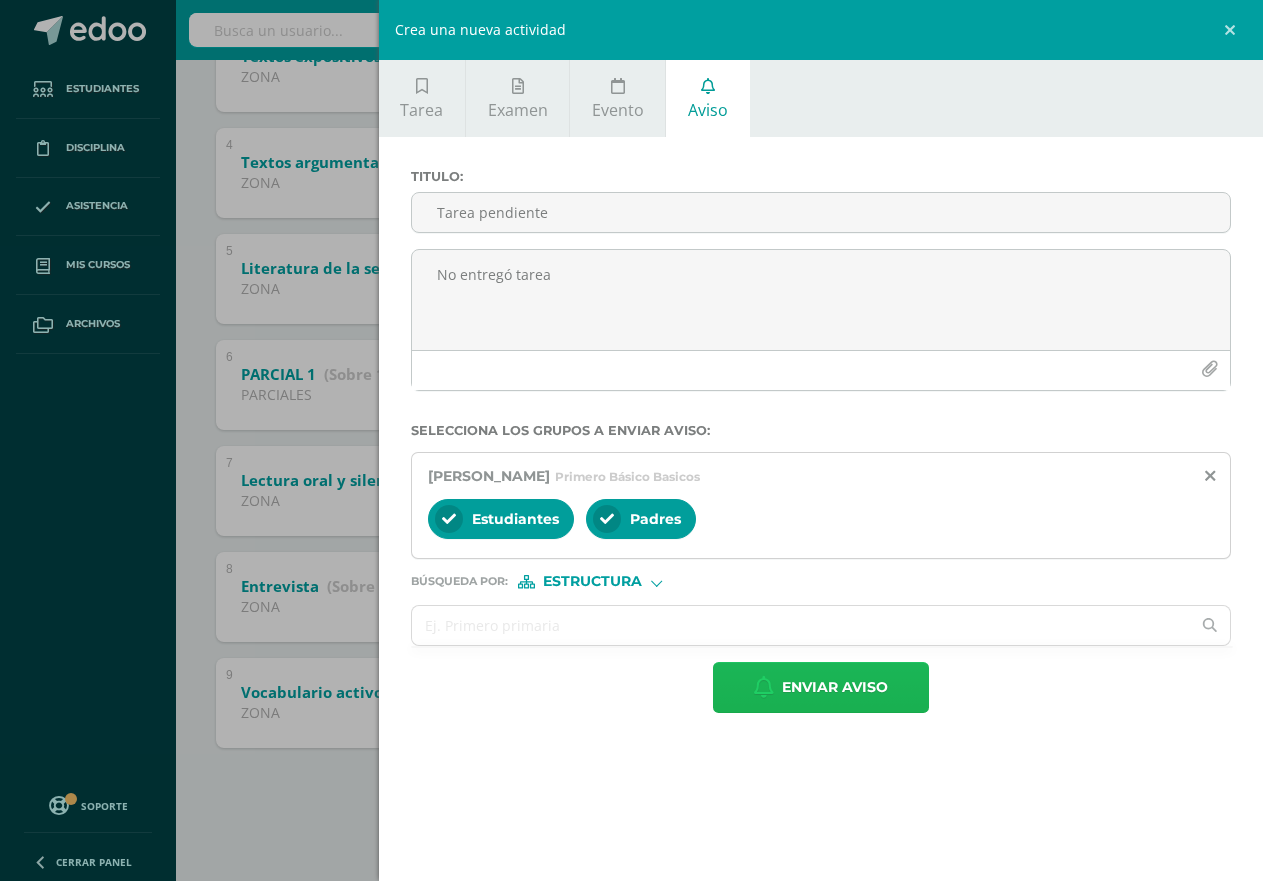 click on "Enviar aviso" at bounding box center [835, 687] 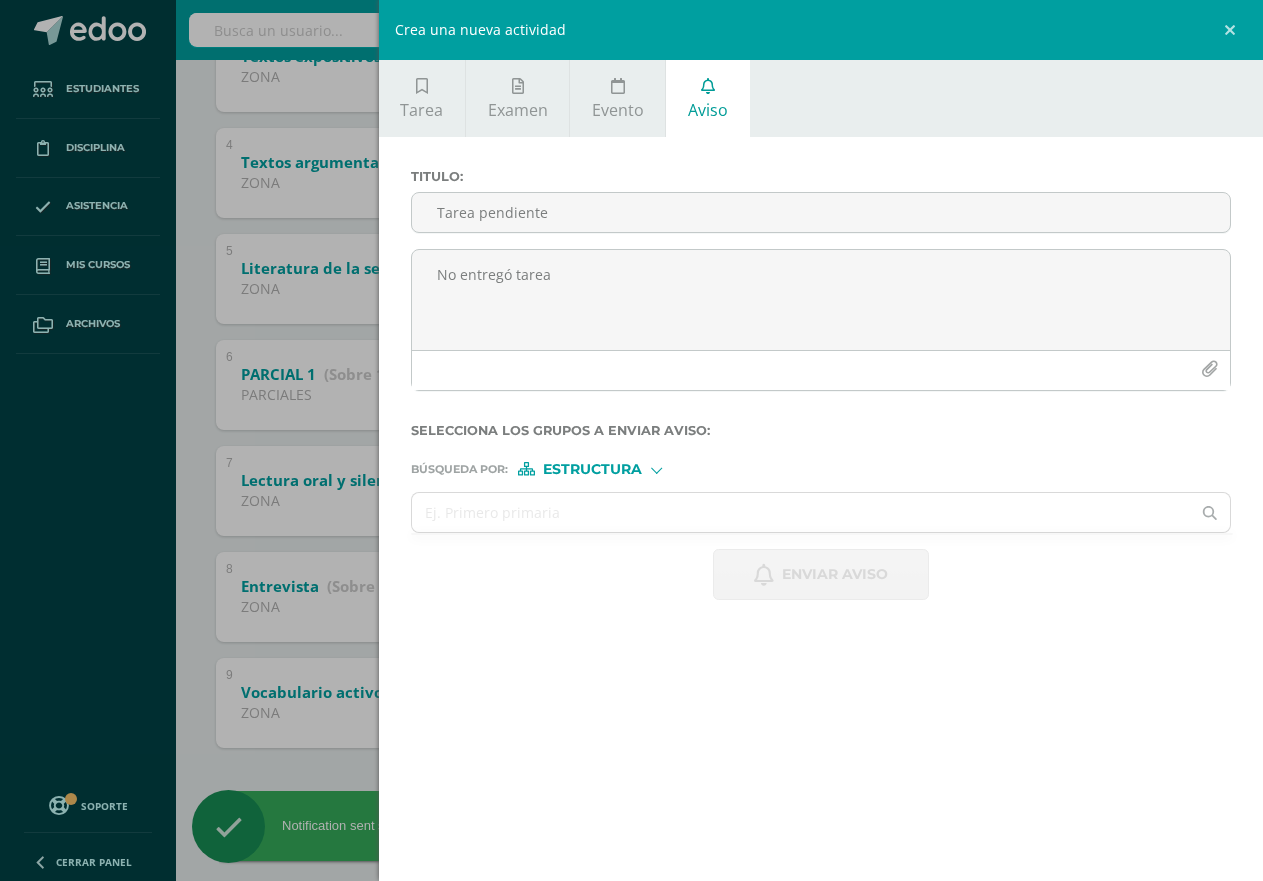 click on "Crea una nueva actividad
Tarea Examen Evento Aviso Título: Fecha: [DATE] 20:00:00 La tarea se asignará a:
Comunicación y Lenguaje: Idioma Español 'C'
Primero Básico Basicos
Progrentis 'A'
Progrentis 'B'
Progrentis 'A'
Progrentis 'B'
Progrentis 'A'
Progrentis 'B'
Progrentis 'A'
Progrentis 'B'
Progrentis 'A'
Progrentis 'B'
Progrentis 'A'
Progrentis 'B'
Comunicación y Lenguaje: Idioma Español 'A'
Progrentis 'A'" at bounding box center (631, 440) 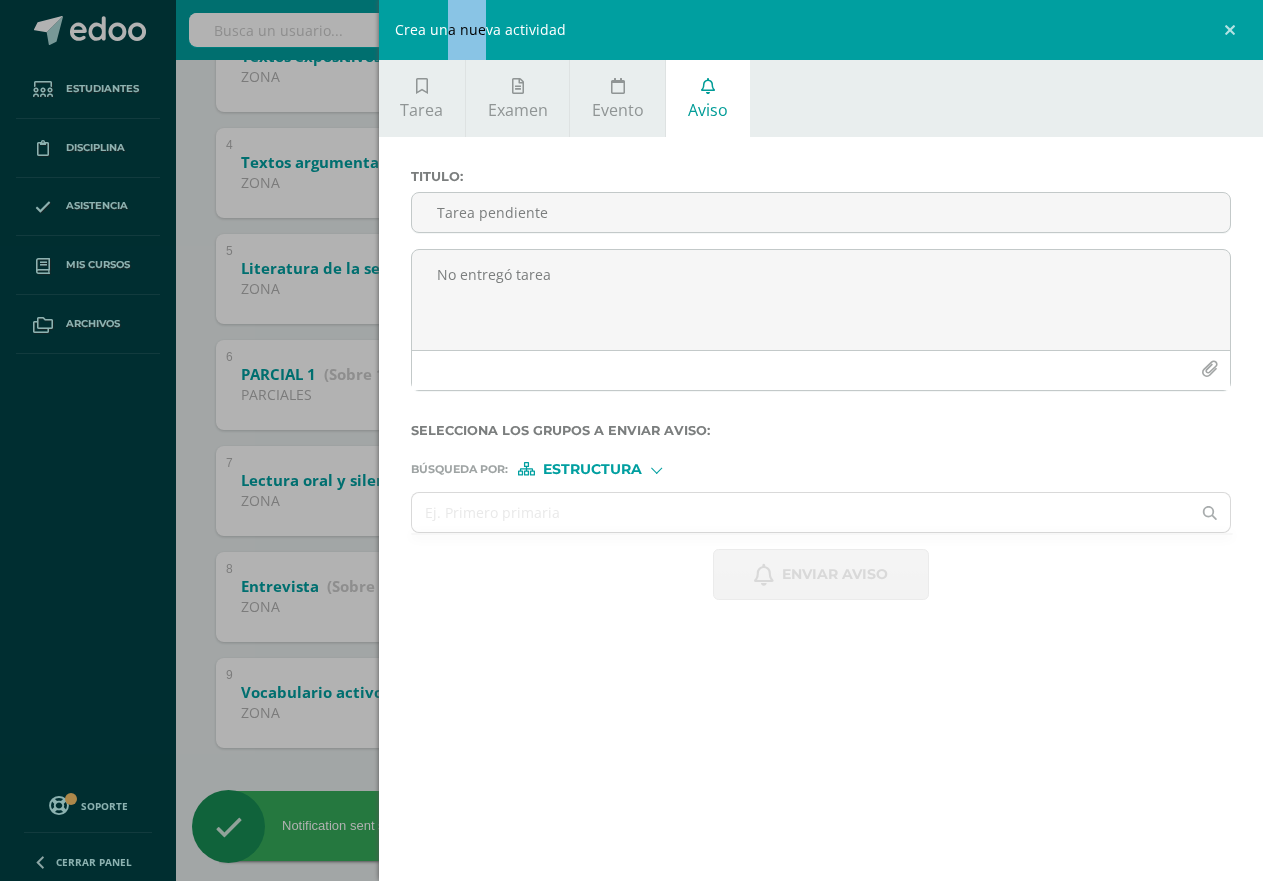 click on "Crea una nueva actividad
Tarea Examen Evento Aviso Título: Fecha: [DATE] 20:00:00 La tarea se asignará a:
Comunicación y Lenguaje: Idioma Español 'C'
Primero Básico Basicos
Progrentis 'A'
Progrentis 'B'
Progrentis 'A'
Progrentis 'B'
Progrentis 'A'
Progrentis 'B'
Progrentis 'A'
Progrentis 'B'
Progrentis 'A'
Progrentis 'B'
Progrentis 'A'
Progrentis 'B'
Comunicación y Lenguaje: Idioma Español 'A'
Progrentis 'A'" at bounding box center [631, 440] 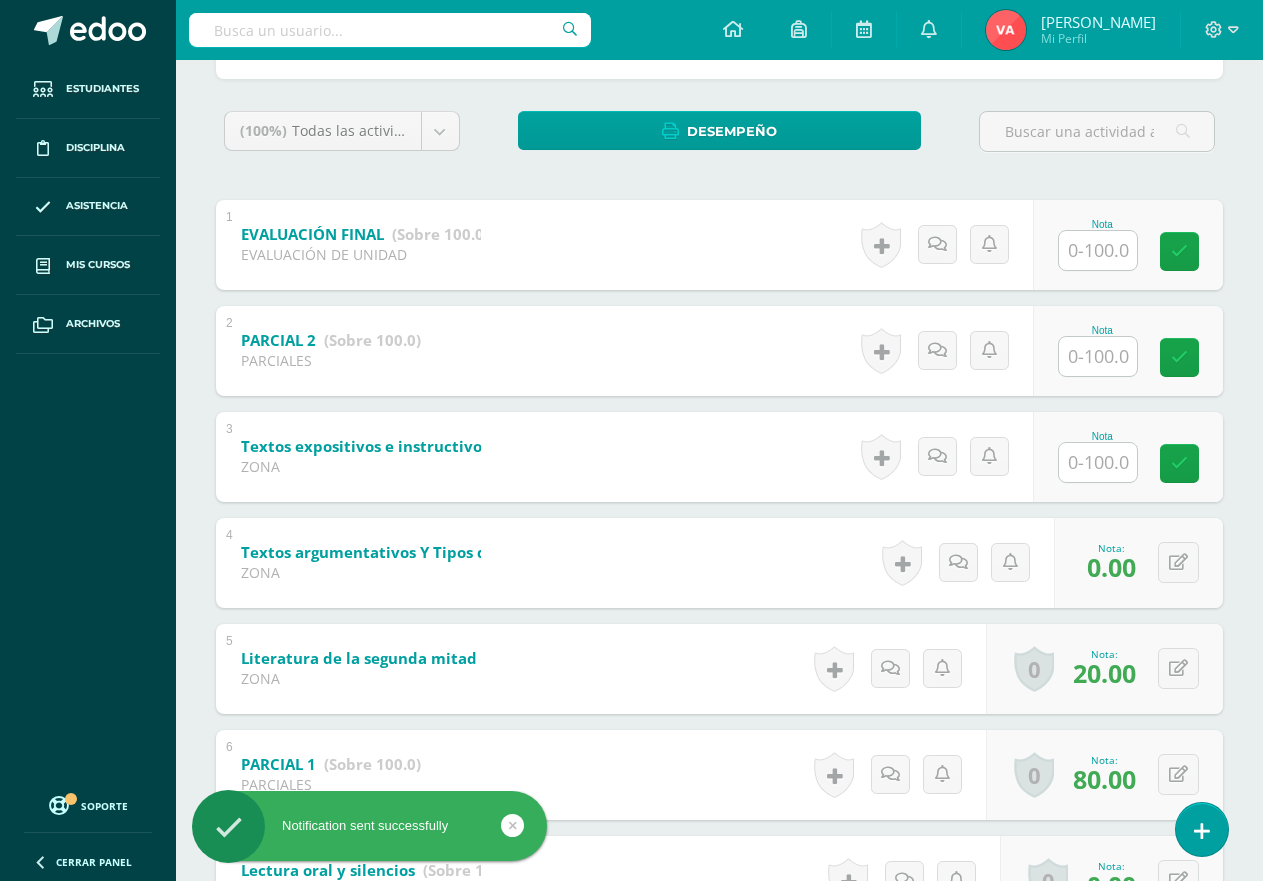 scroll, scrollTop: 89, scrollLeft: 0, axis: vertical 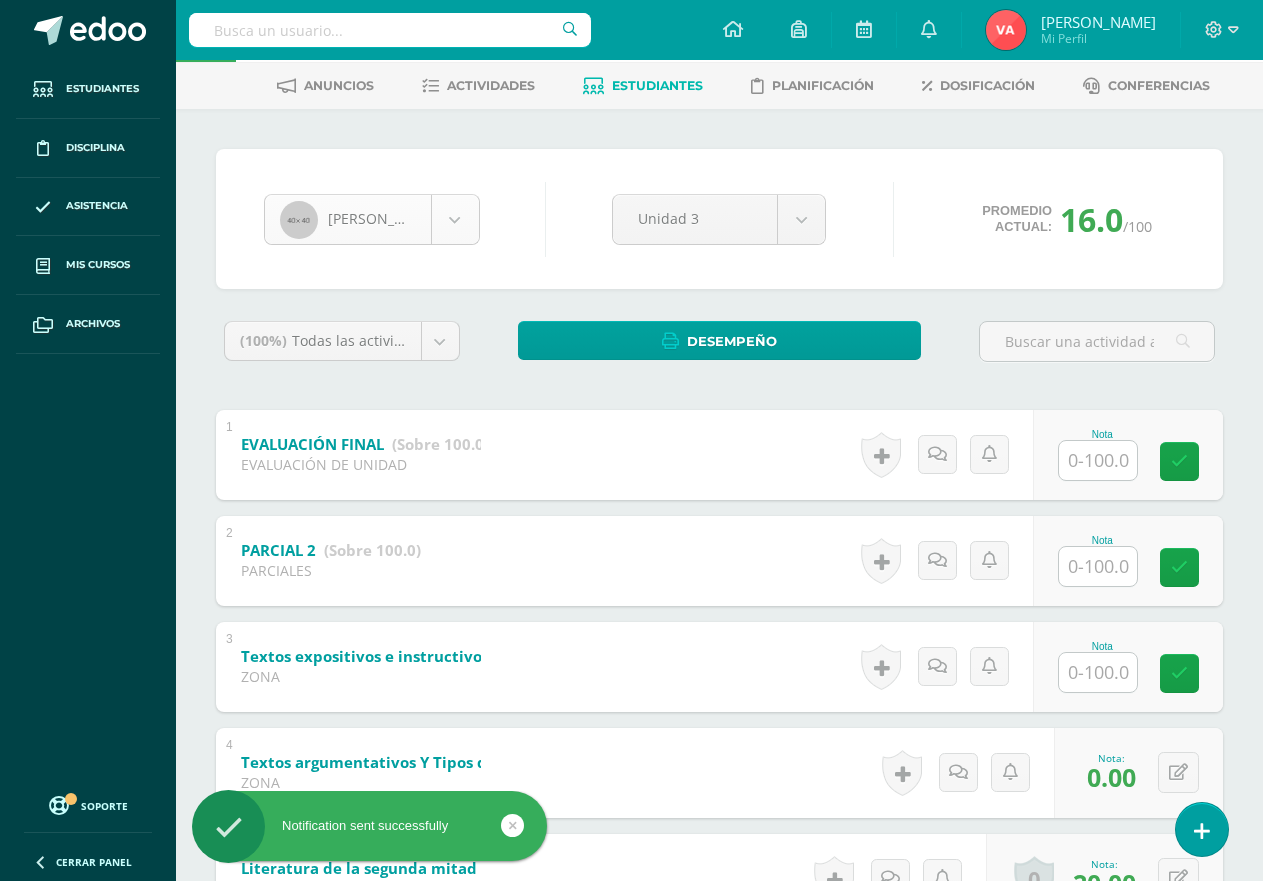 click on "Notification sent successfully         Notification sent successfully         Notification sent successfully         Notification sent successfully         Notification sent successfully         Estudiantes Disciplina Asistencia Mis cursos Archivos Soporte
Centro de ayuda
Últimas actualizaciones
10+ Cerrar panel
Progrentis
Primero
Primaria
"A"
Actividades Estudiantes Planificación Dosificación
Progrentis
Primero
Primaria
"B"
Actividades Estudiantes Planificación Dosificación
Progrentis
Actividades Estudiantes Planificación Dosificación Actividades Estudiantes Dosificación" at bounding box center (631, 696) 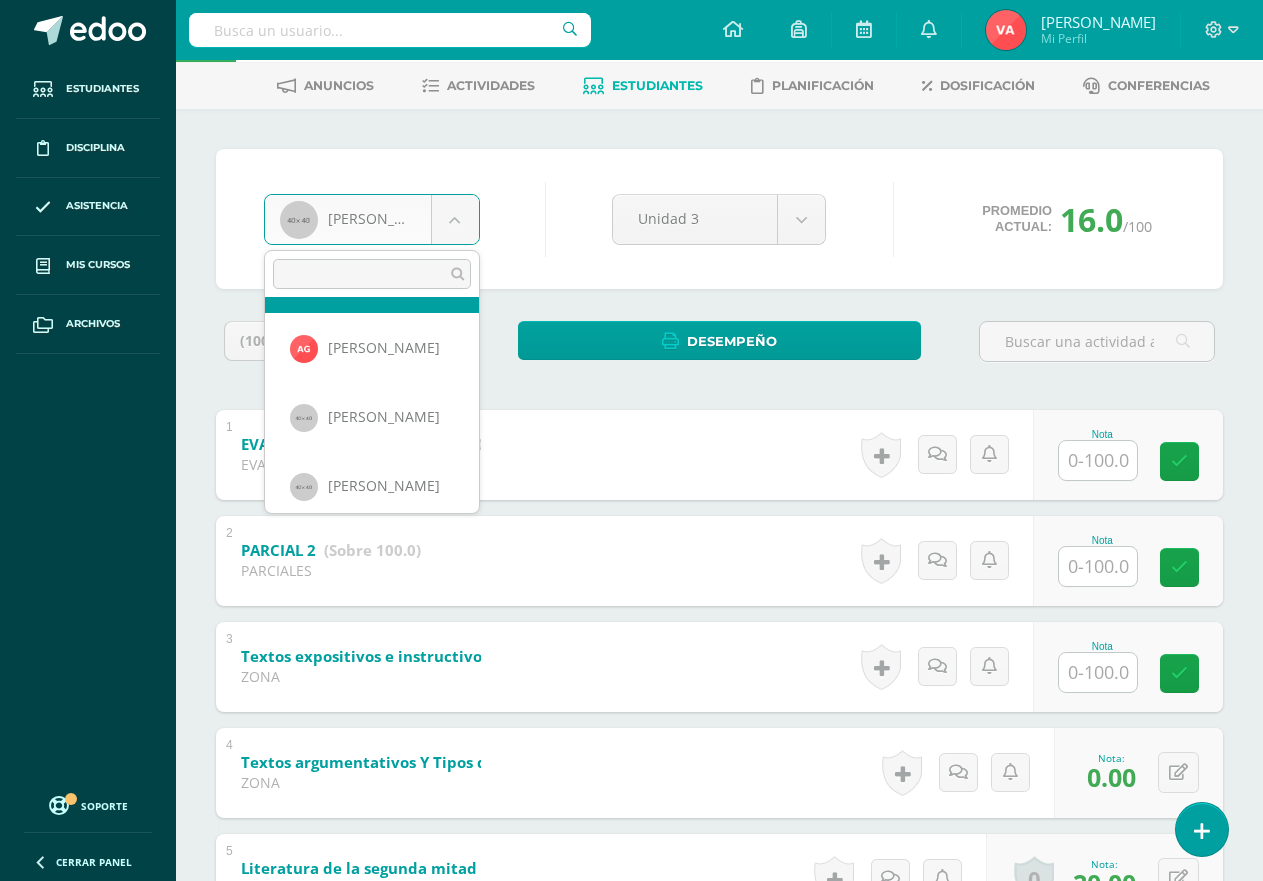 scroll, scrollTop: 275, scrollLeft: 0, axis: vertical 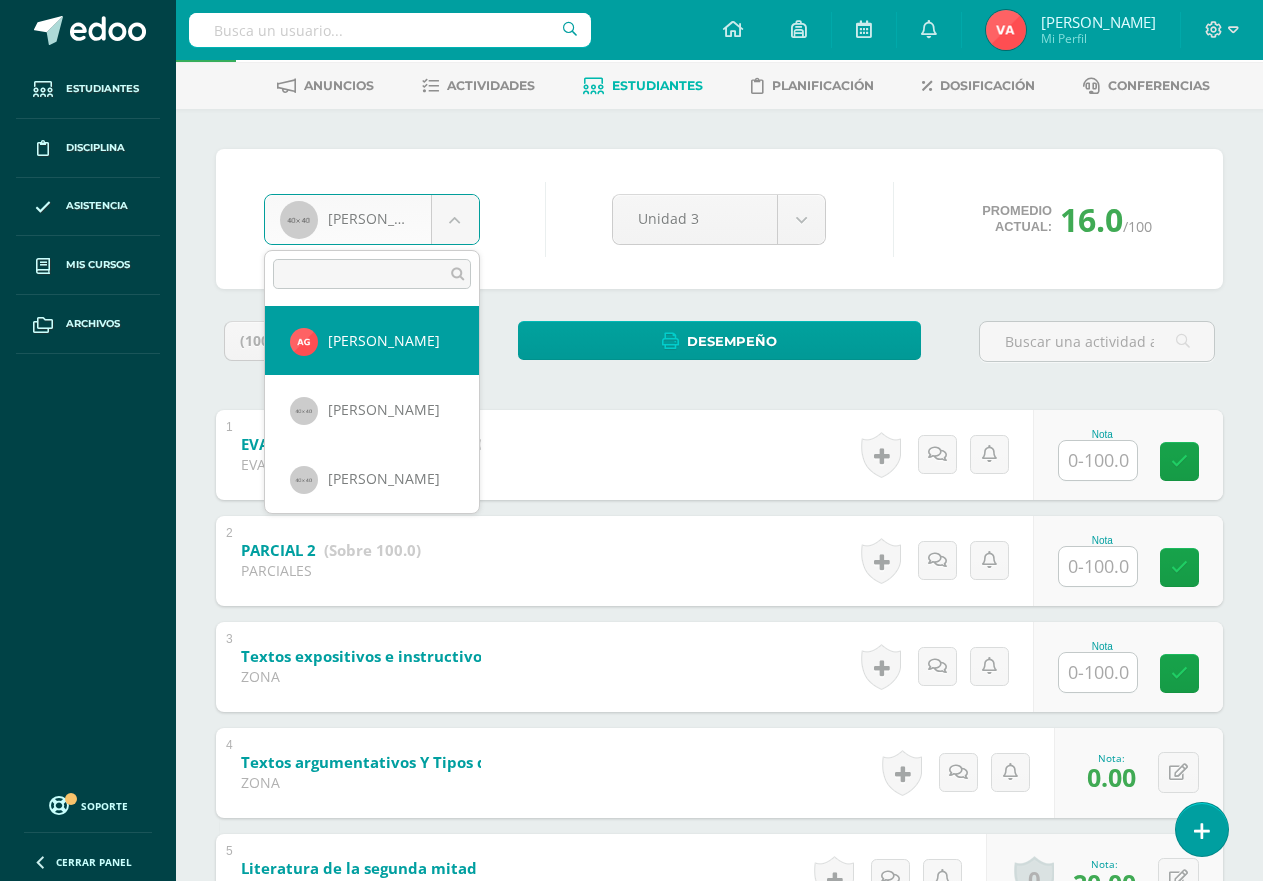 select on "2339" 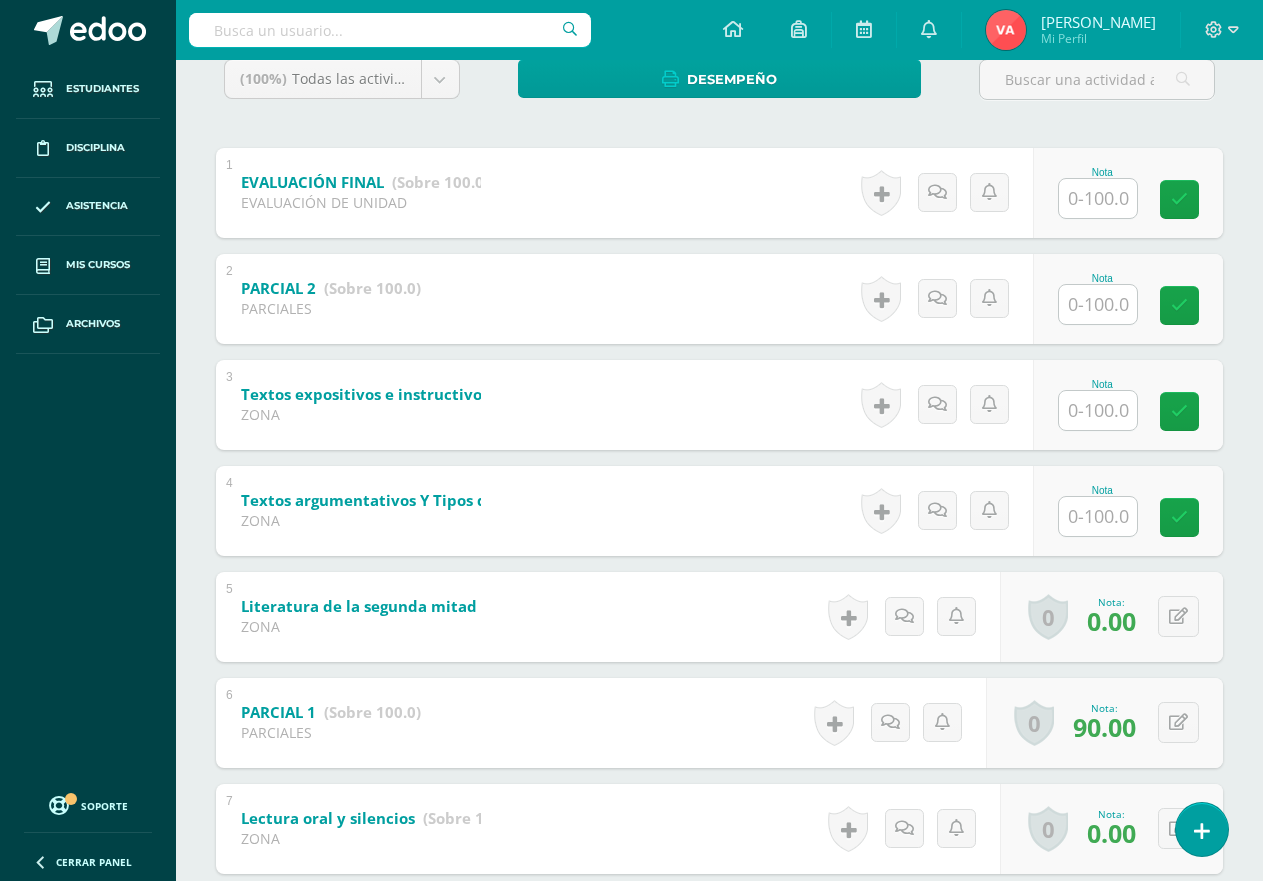 scroll, scrollTop: 400, scrollLeft: 0, axis: vertical 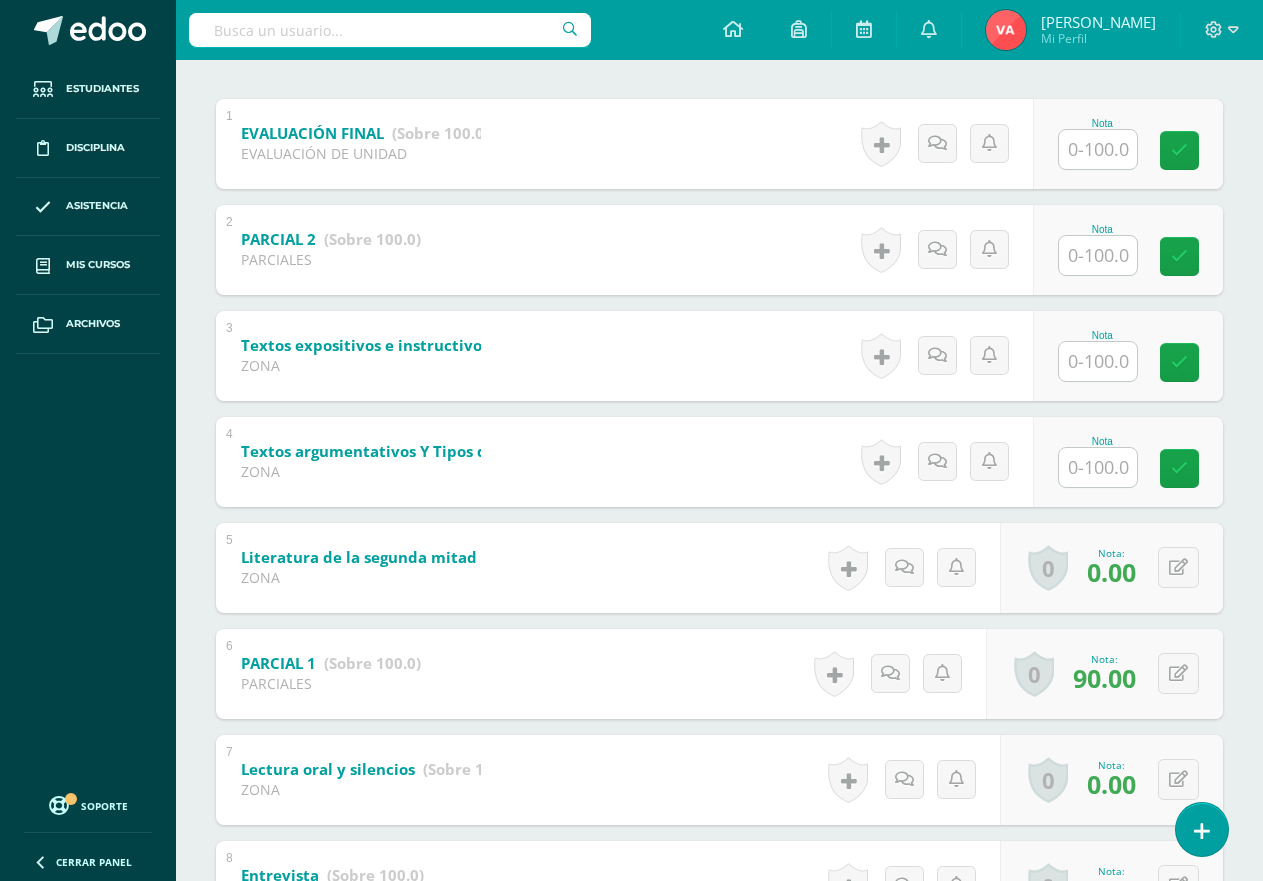 click at bounding box center [1098, 467] 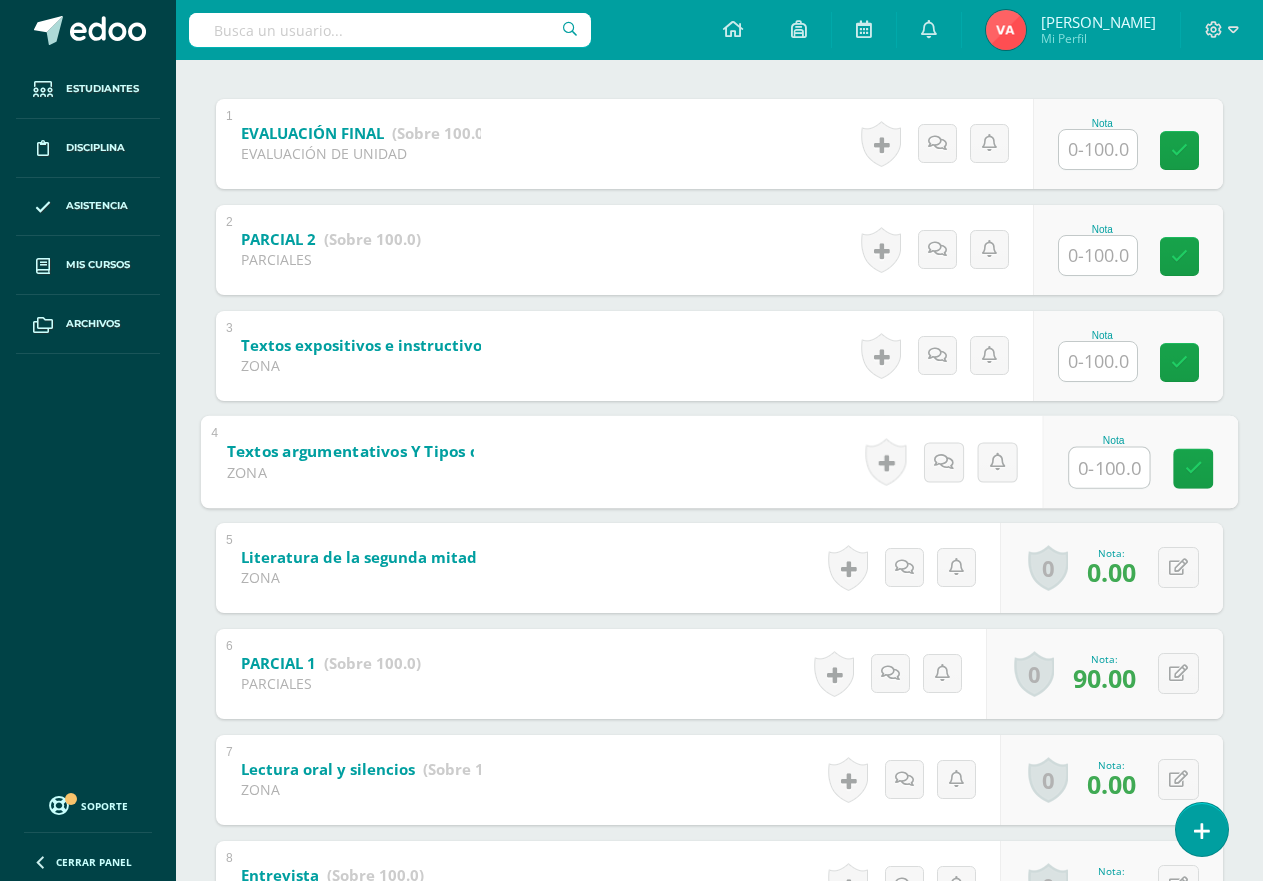 type on "0" 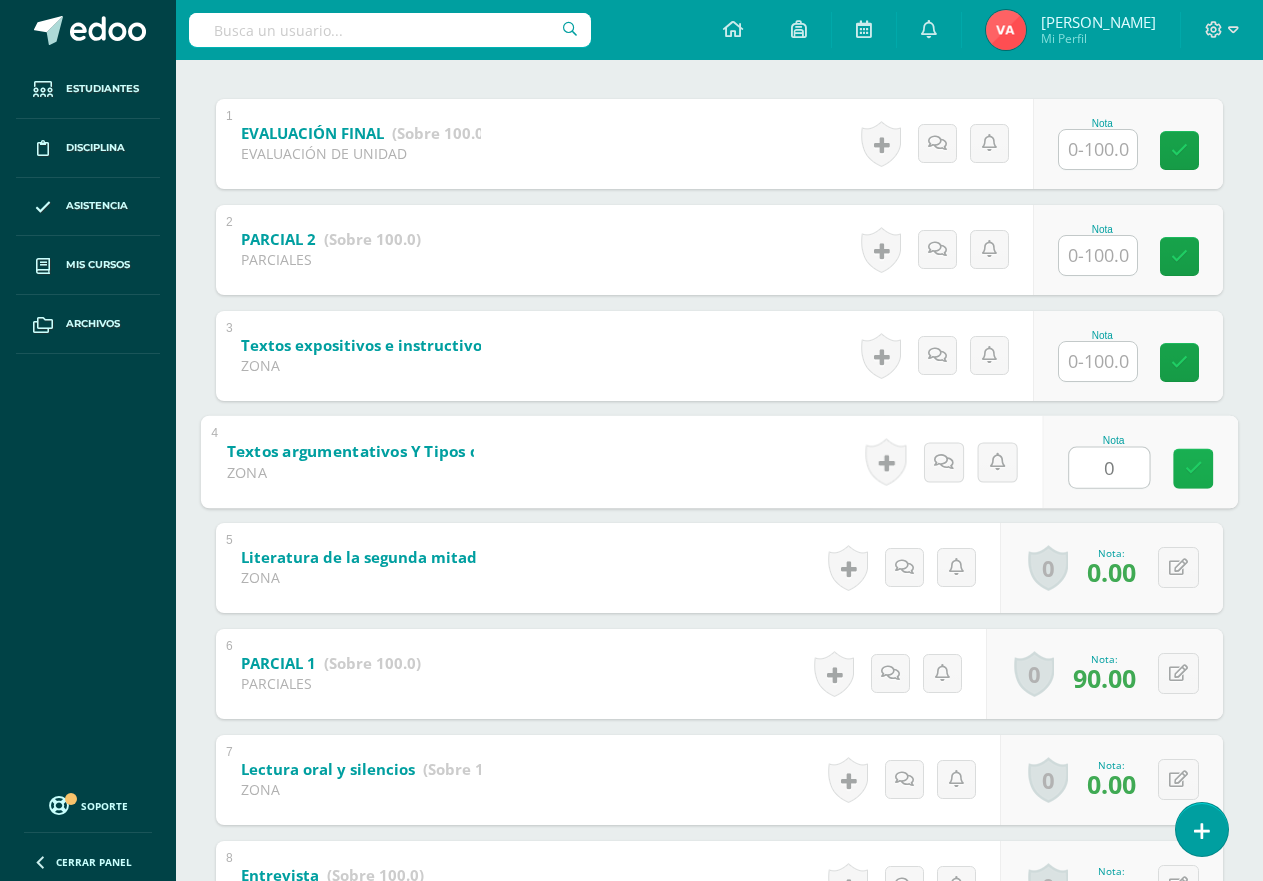 click at bounding box center (1194, 468) 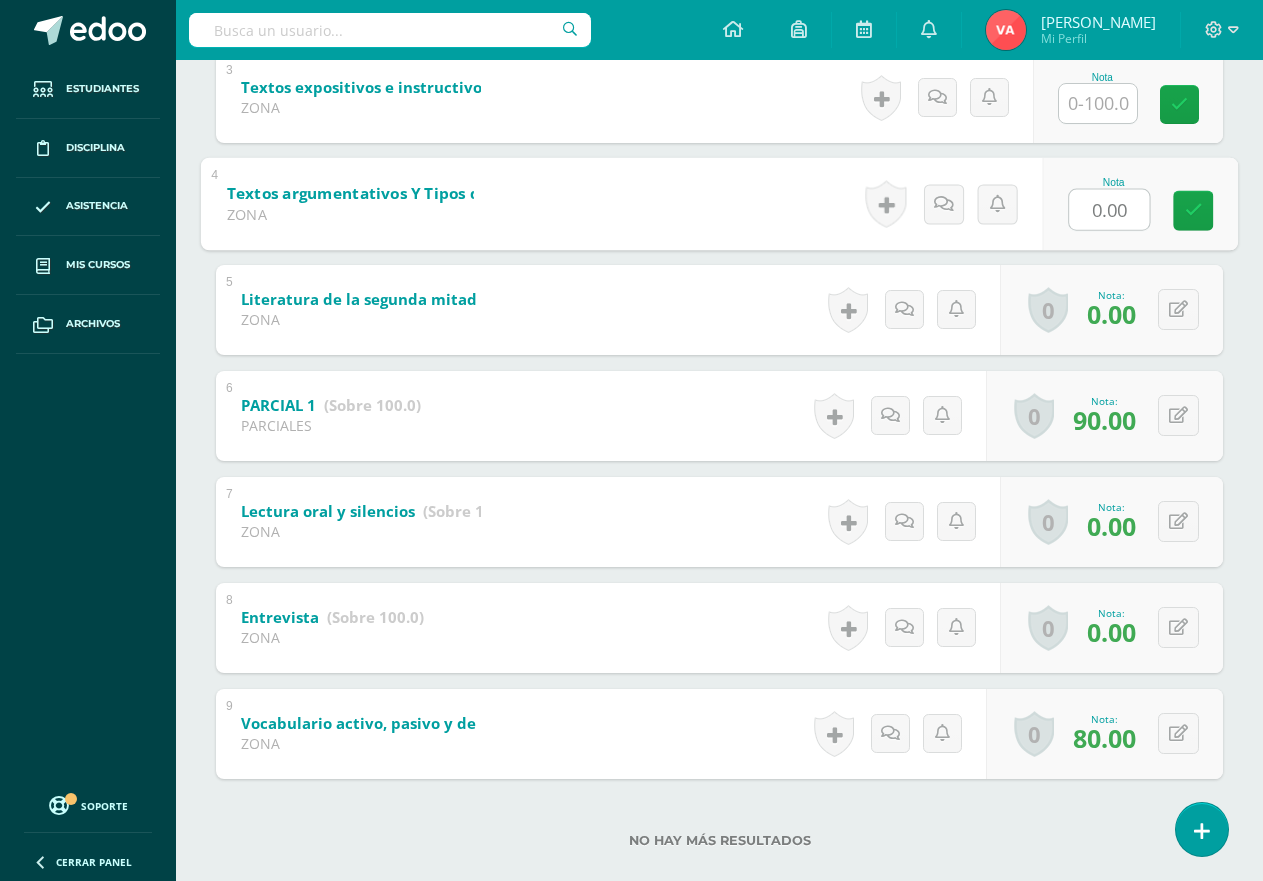 scroll, scrollTop: 689, scrollLeft: 0, axis: vertical 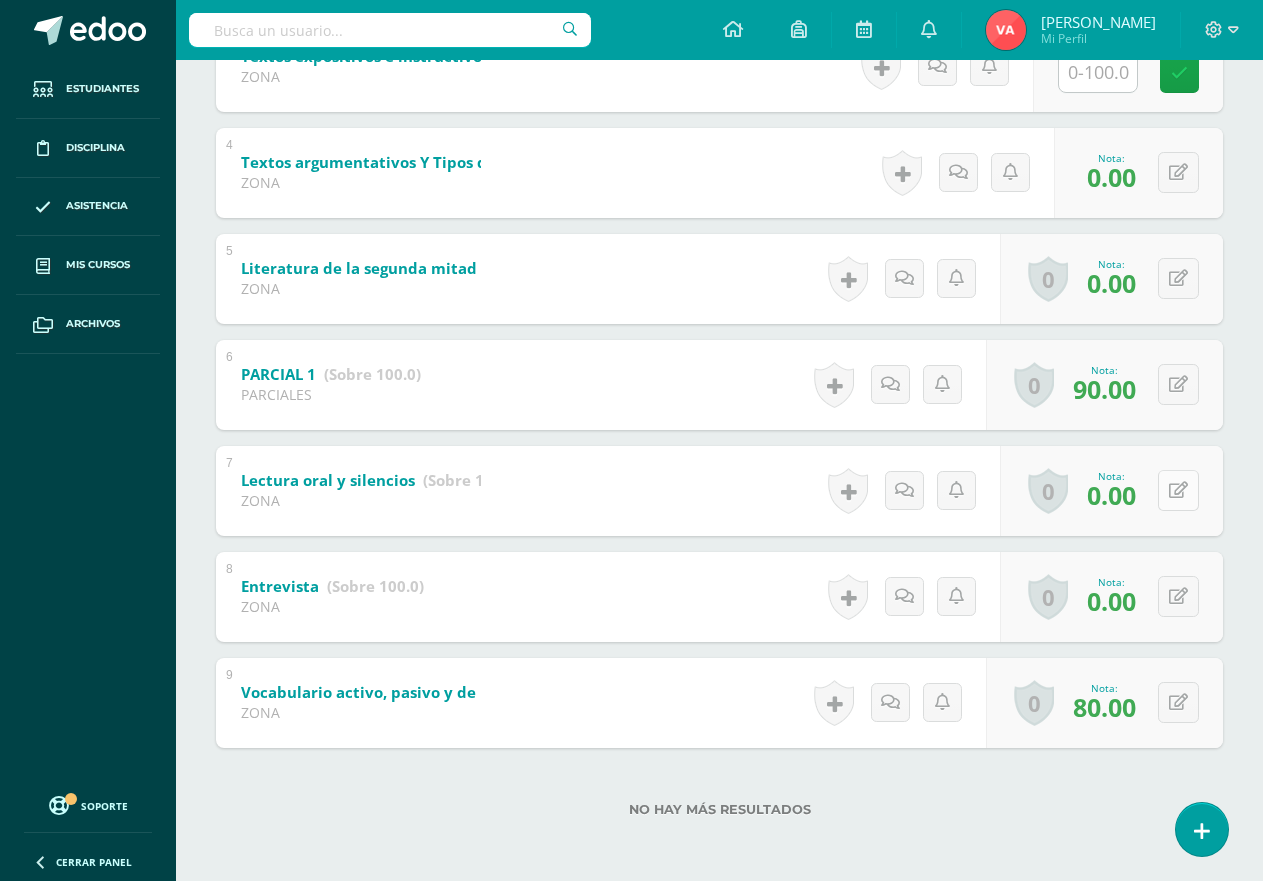 click at bounding box center [1178, 490] 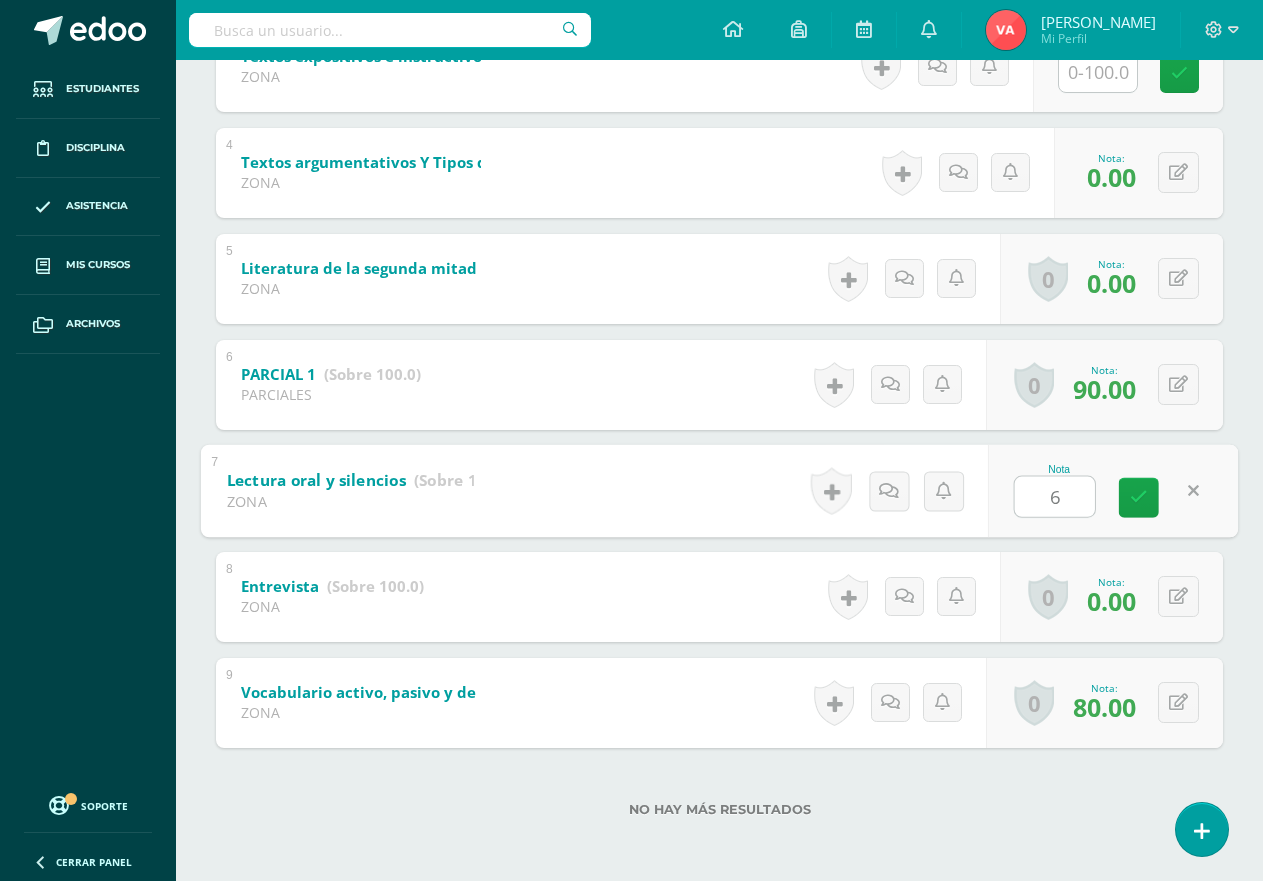 type on "60" 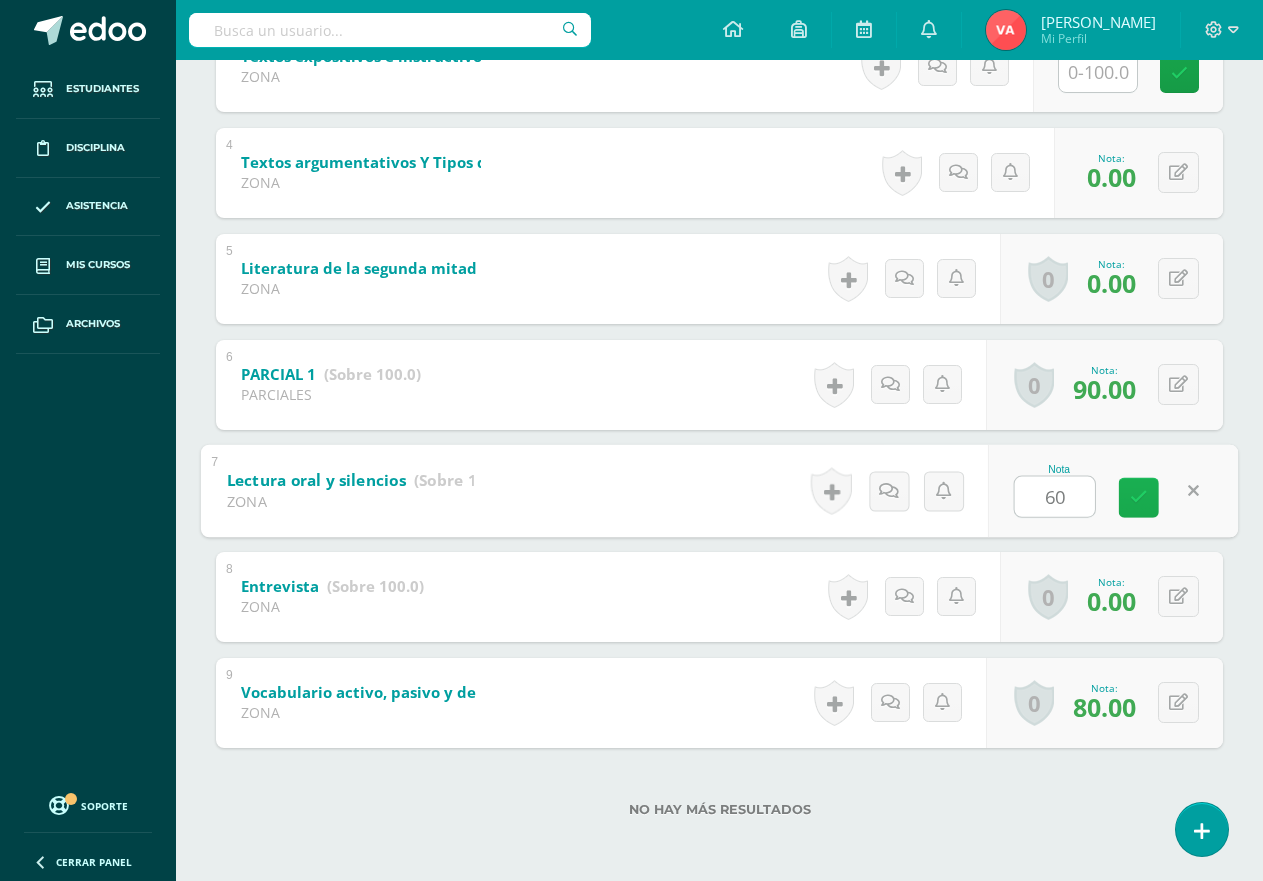 click at bounding box center (1139, 497) 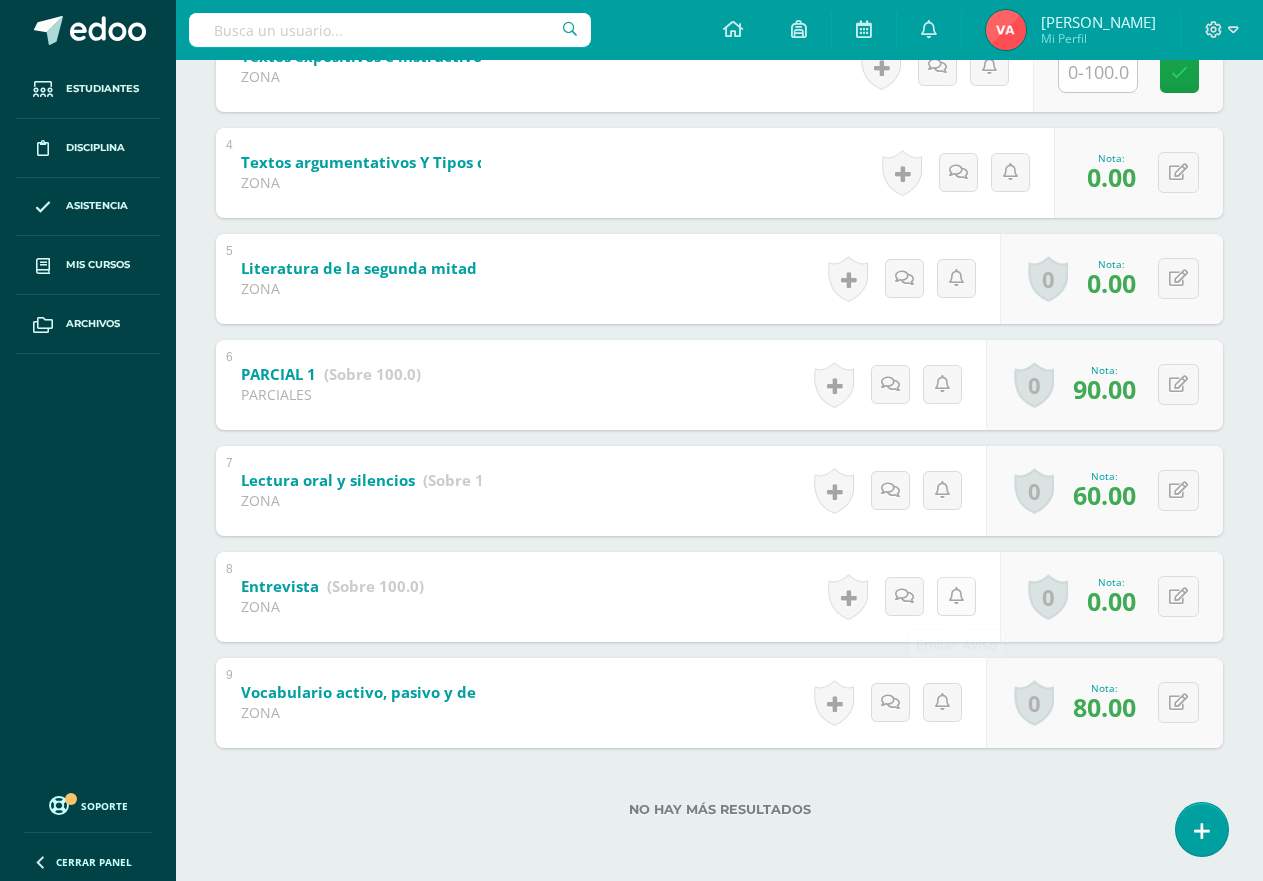 click at bounding box center (956, 596) 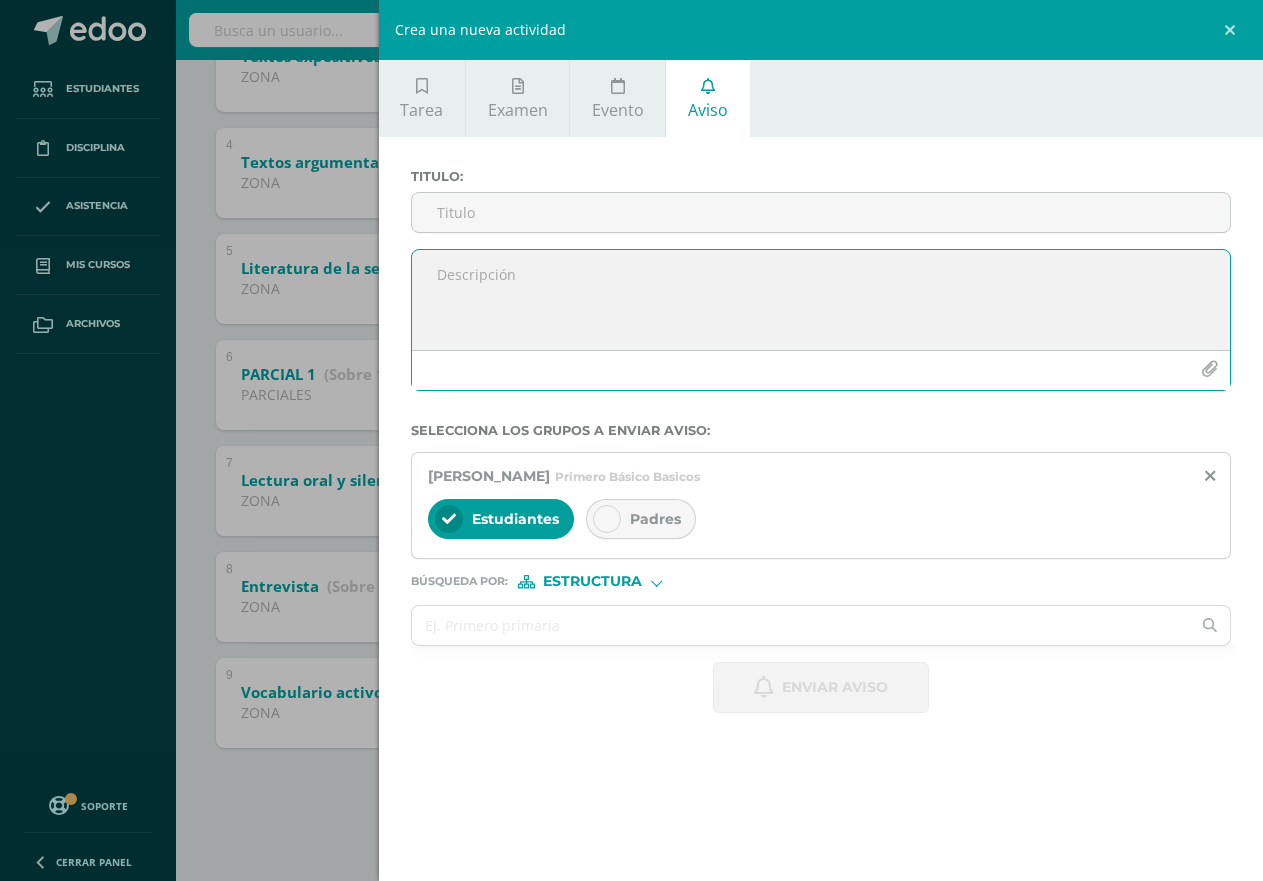 paste on "Tarea pendiente" 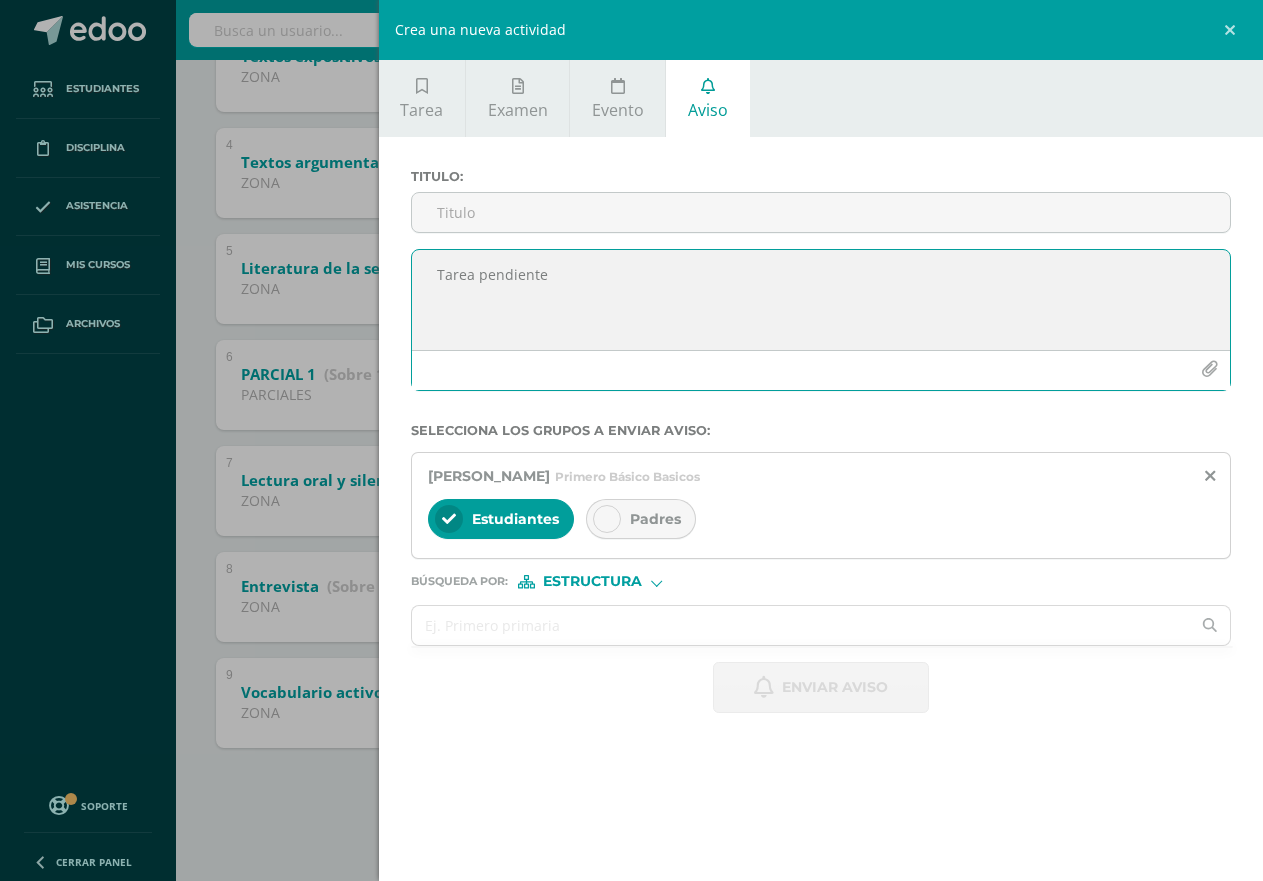 click at bounding box center [821, 370] 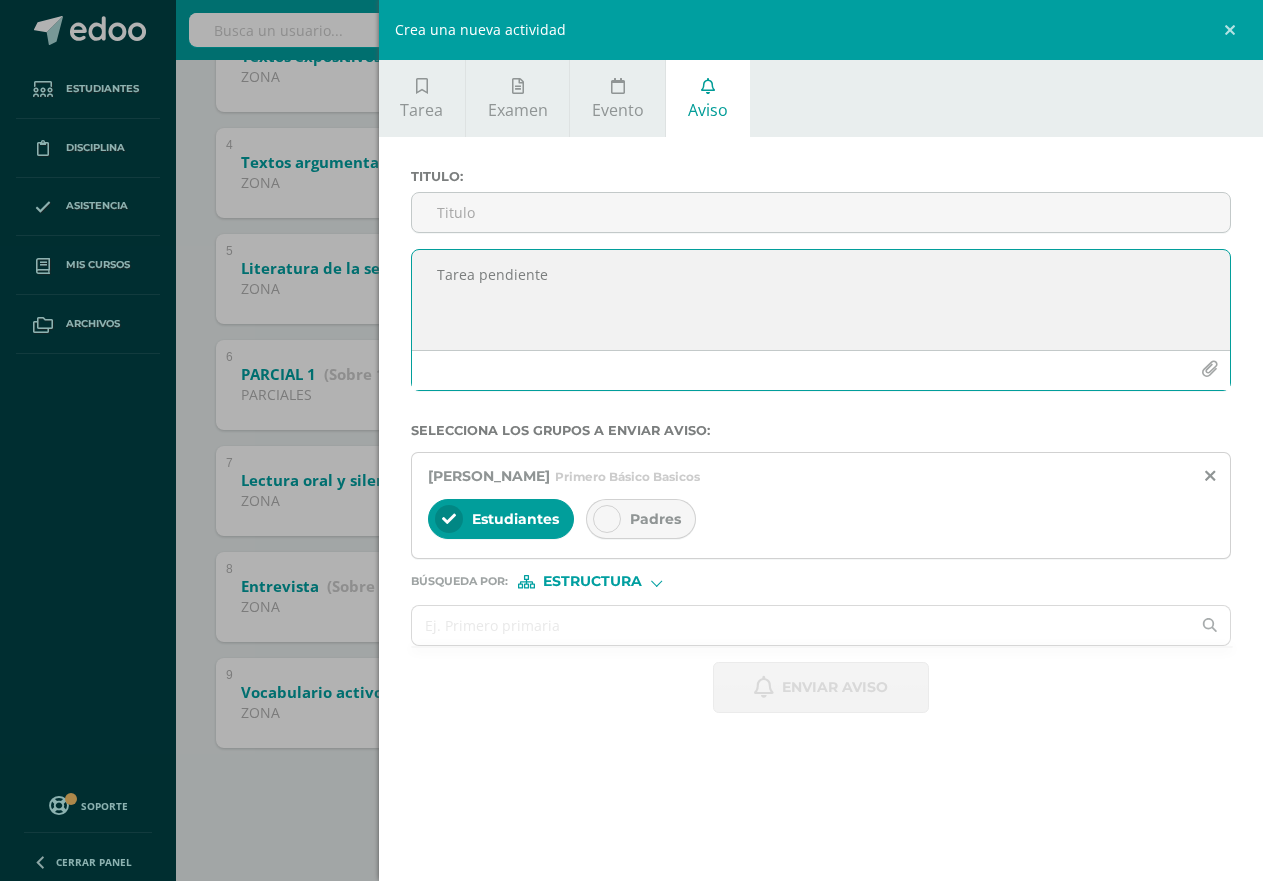 drag, startPoint x: 595, startPoint y: 268, endPoint x: 398, endPoint y: 295, distance: 198.84164 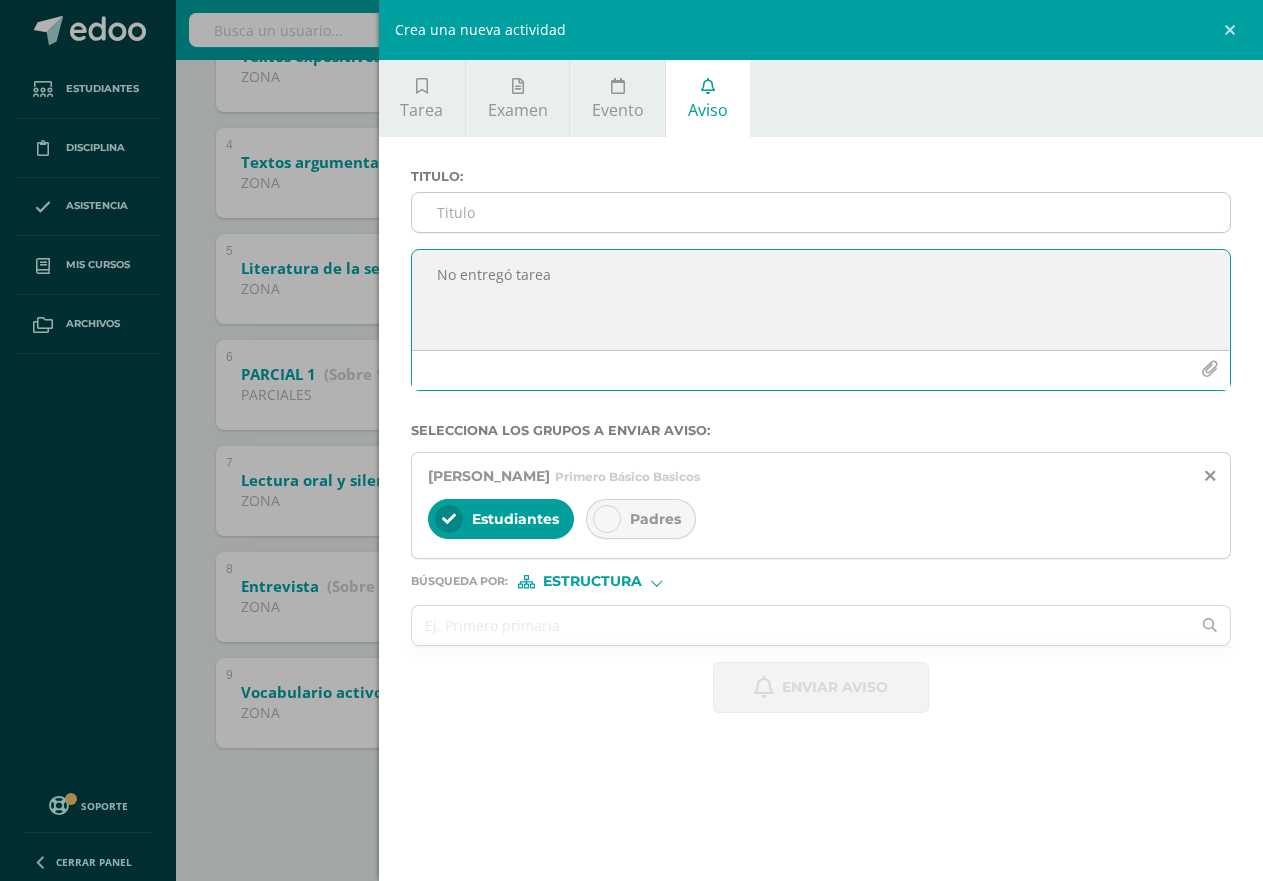 type on "No entregó tarea" 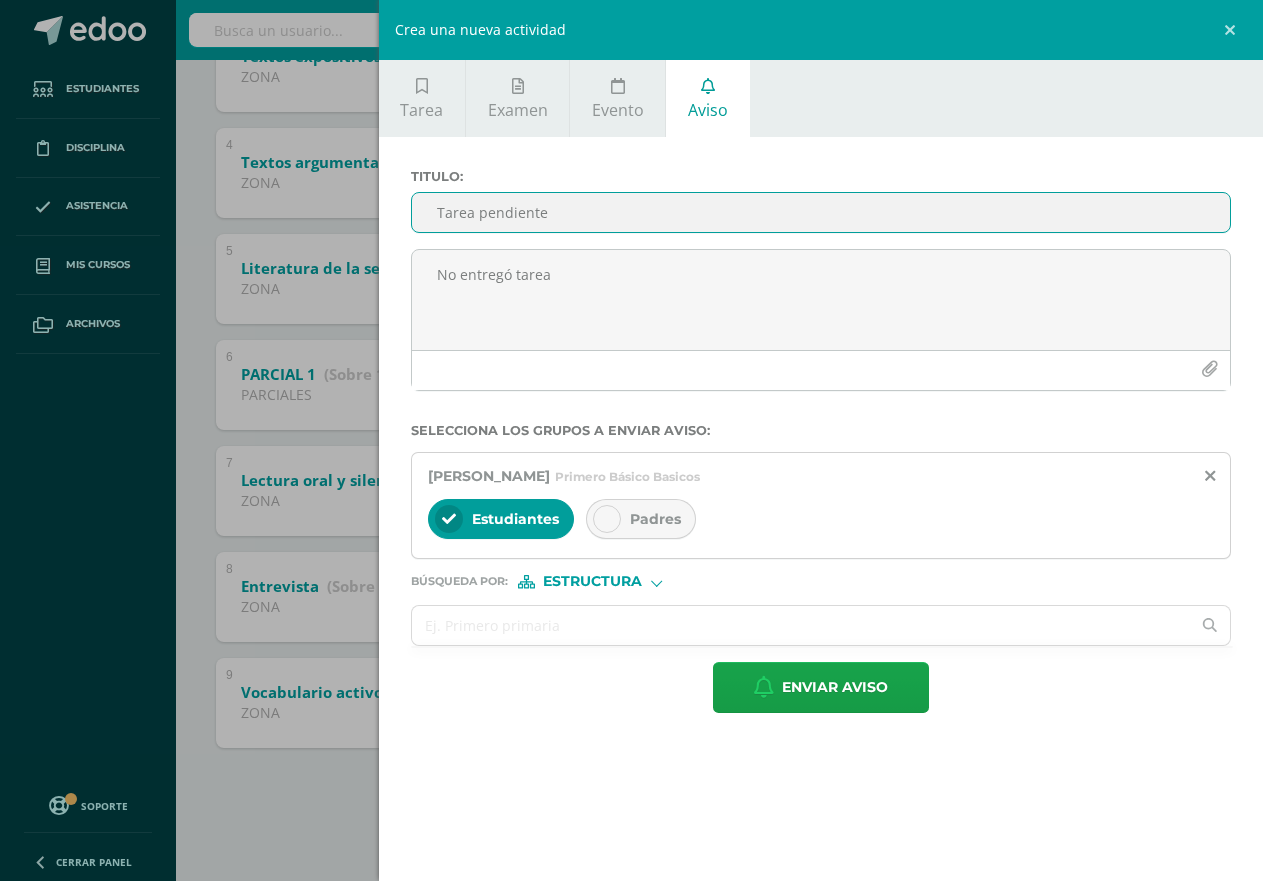 type on "Tarea pendiente" 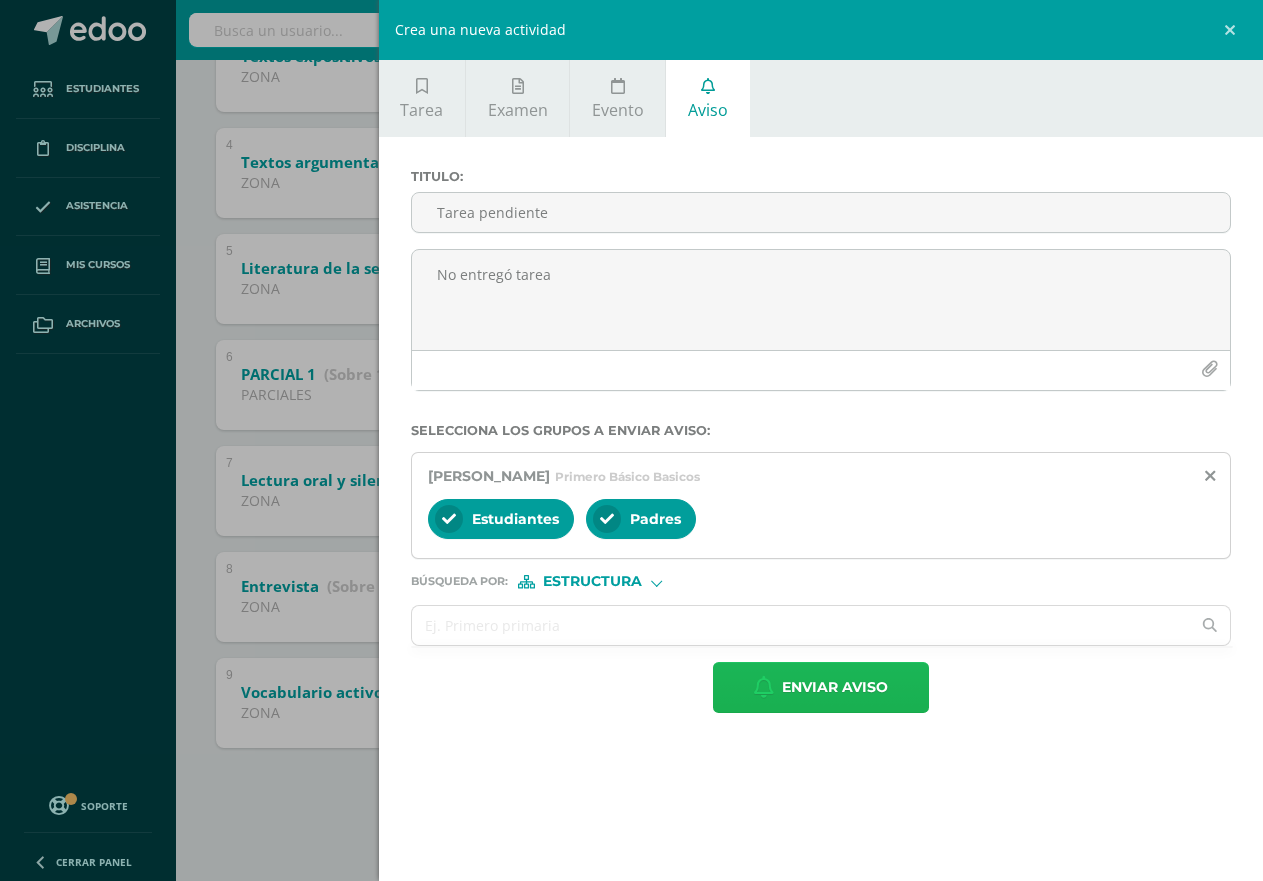 click on "Enviar aviso" at bounding box center [835, 687] 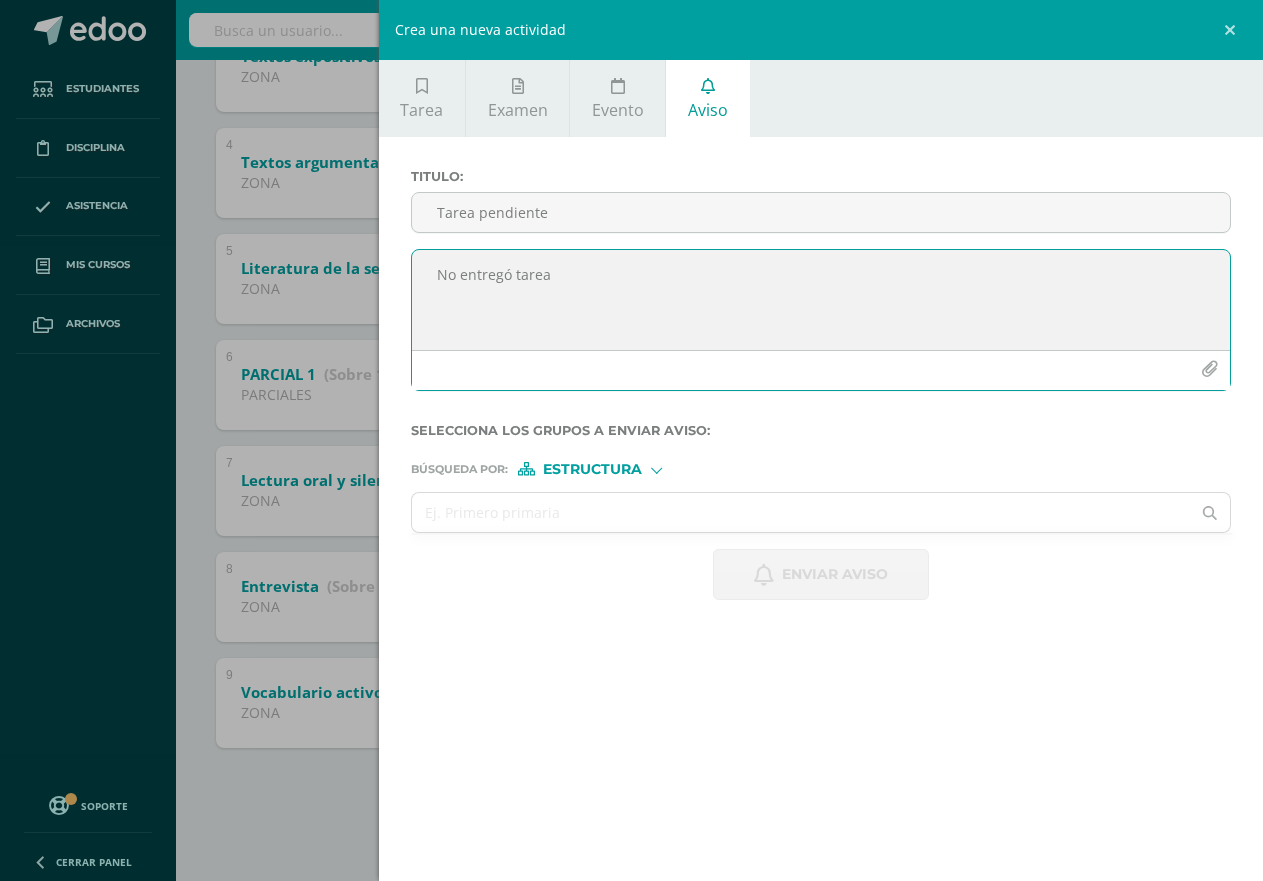 paste on "Tarea pendiente" 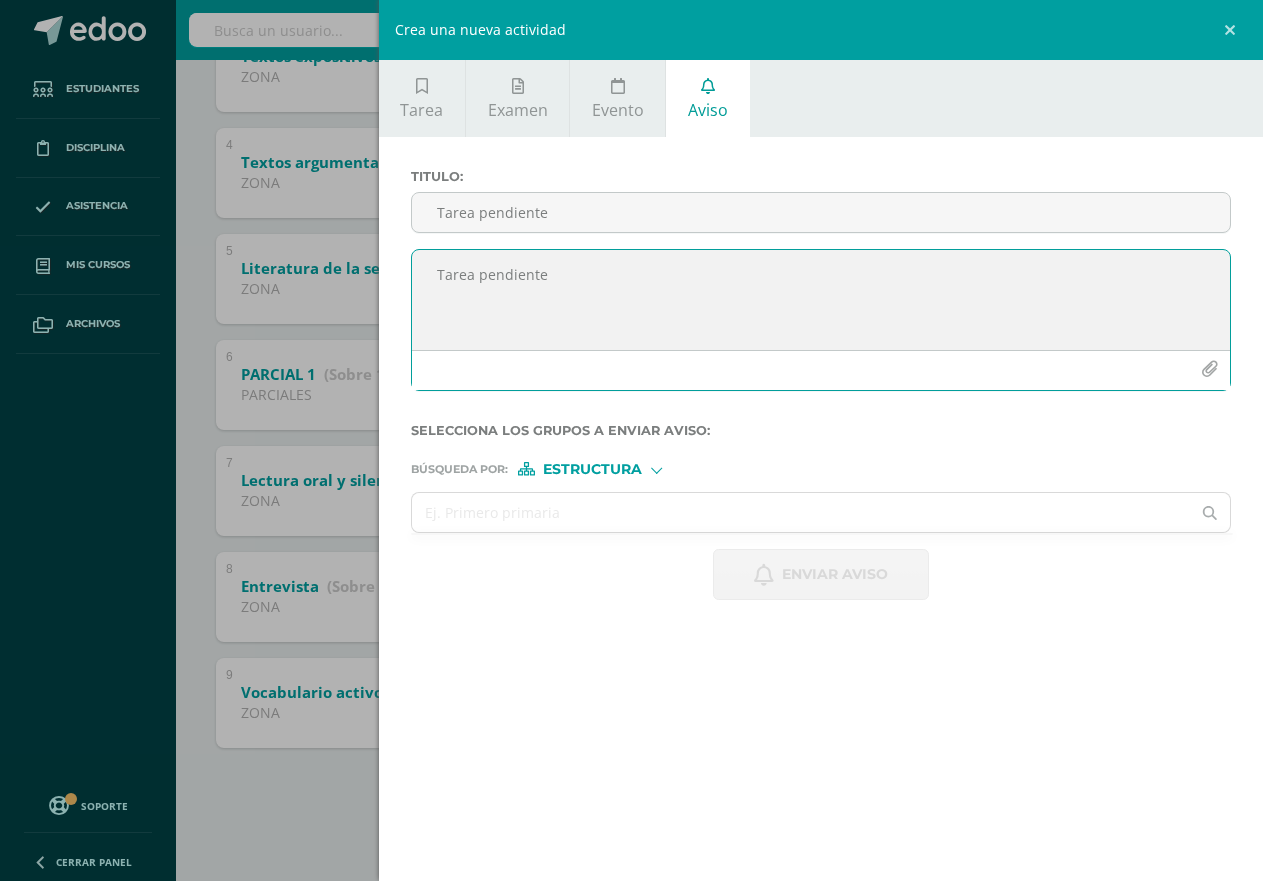 drag, startPoint x: 584, startPoint y: 277, endPoint x: 375, endPoint y: 285, distance: 209.15306 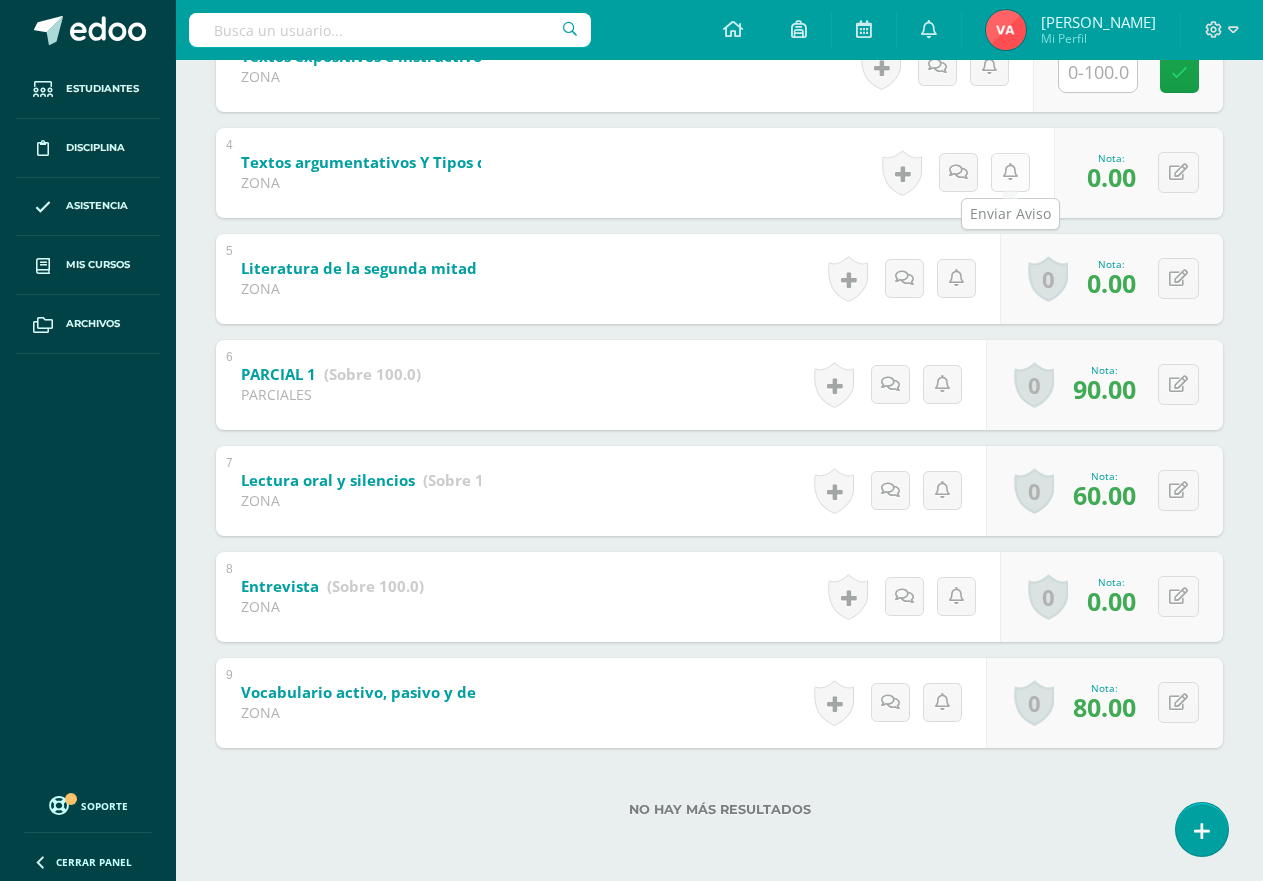 click at bounding box center (1010, 172) 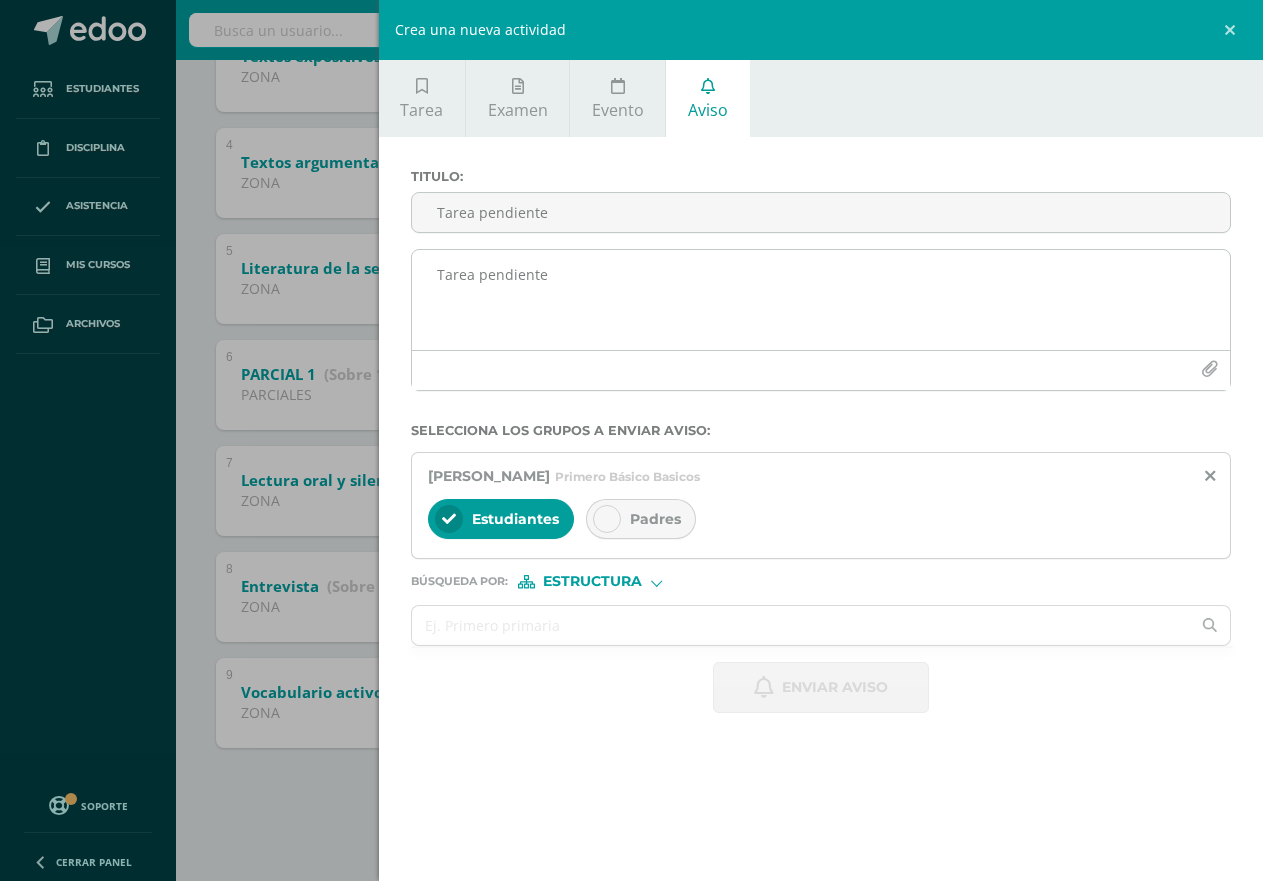 click on "Tarea pendiente" at bounding box center (821, 300) 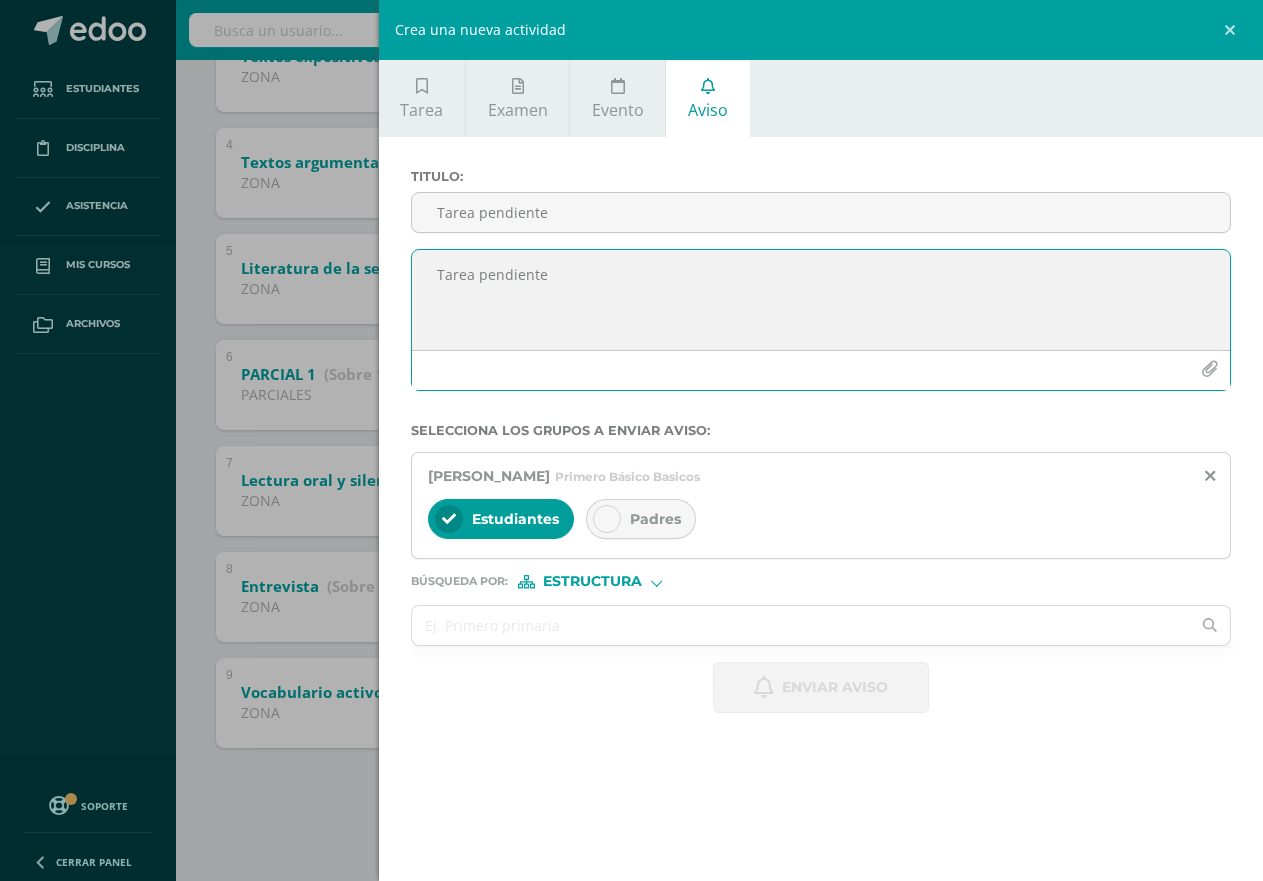 click on "Tarea pendiente" at bounding box center [821, 300] 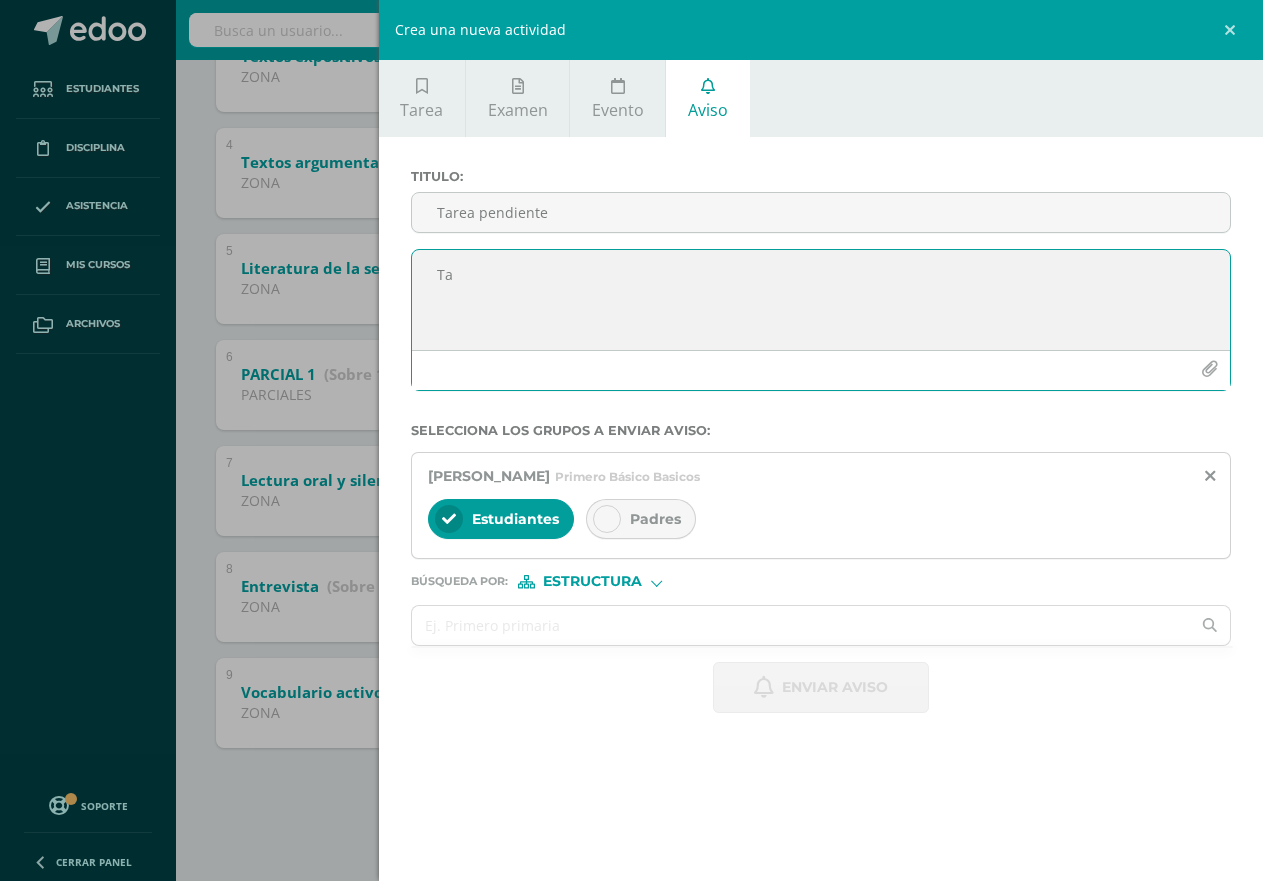 type on "T" 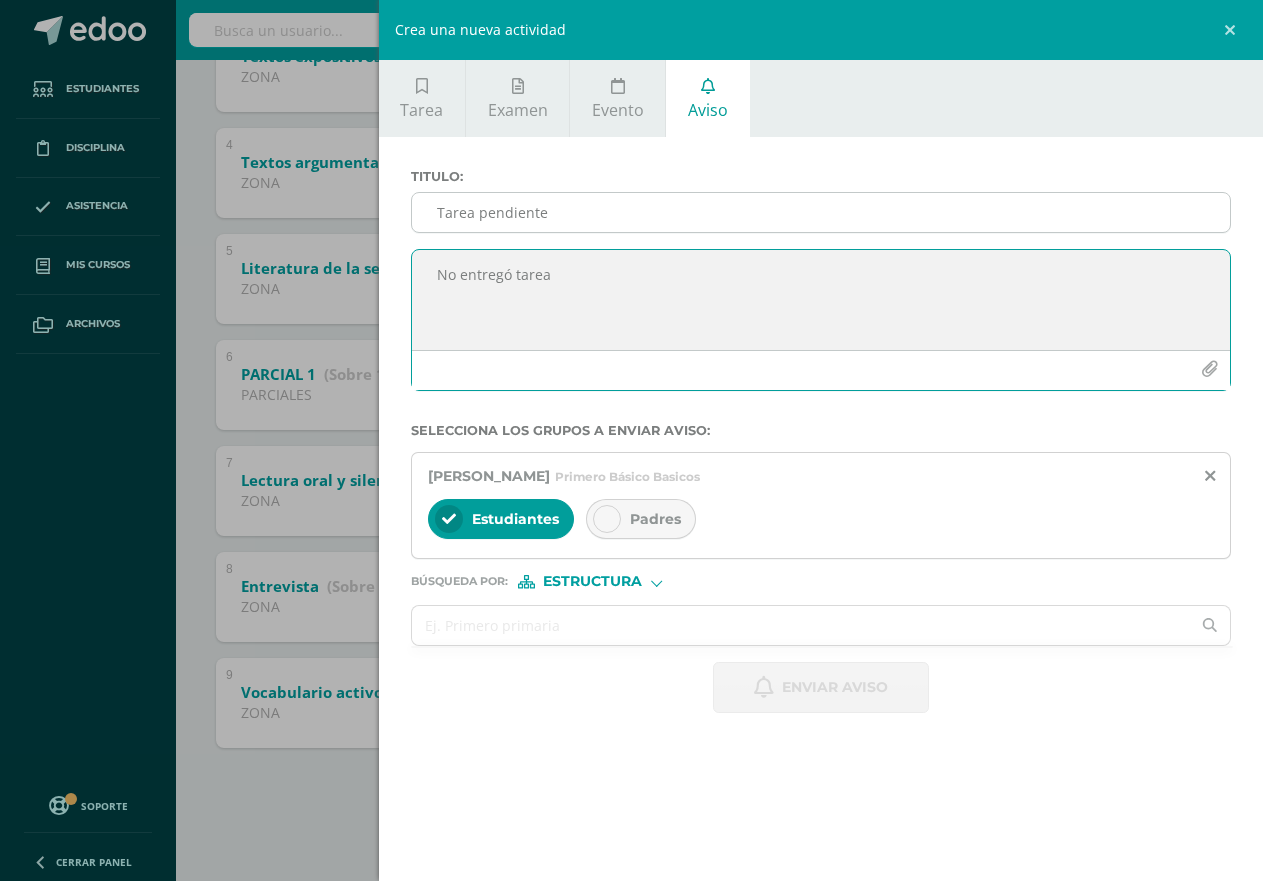 type on "No entregó tarea" 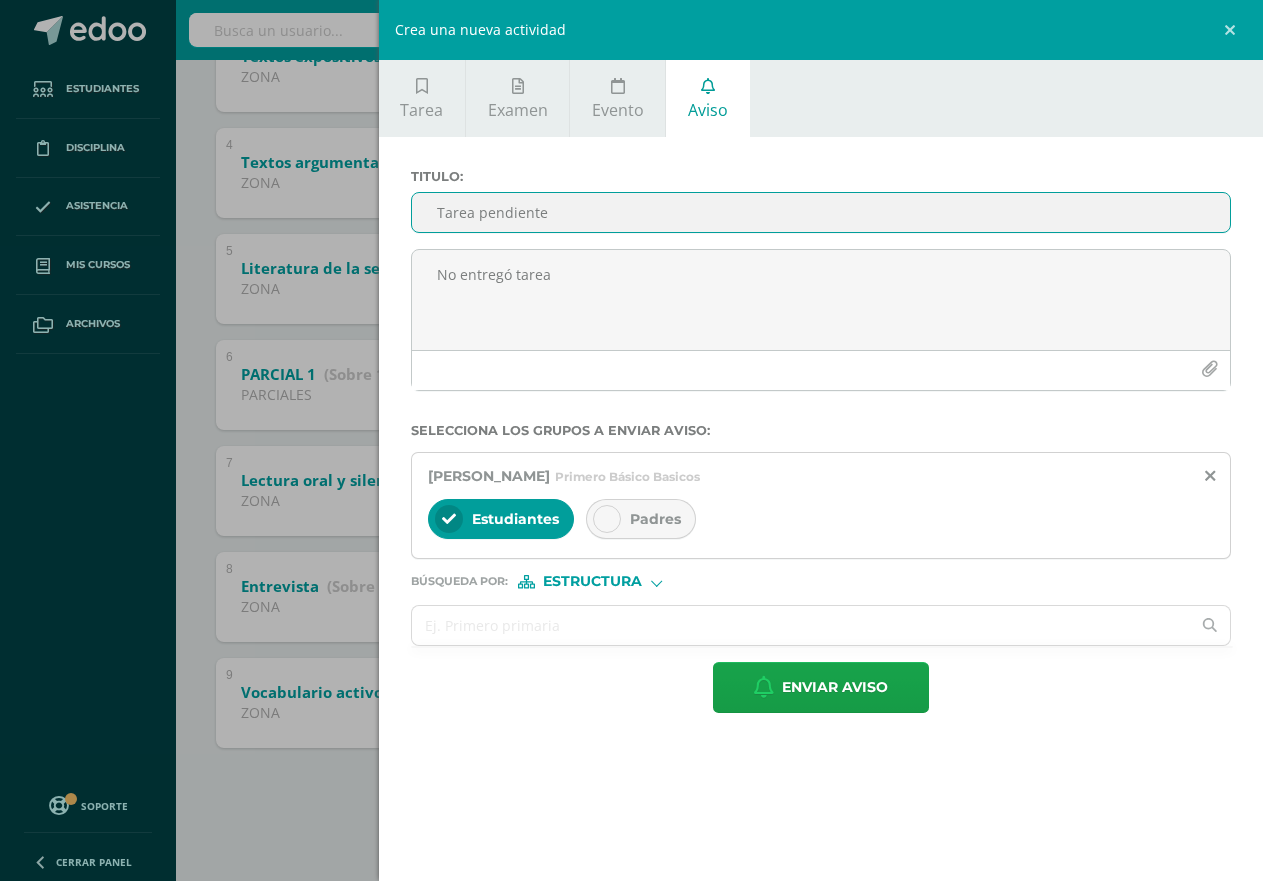 type on "Tarea pendiente" 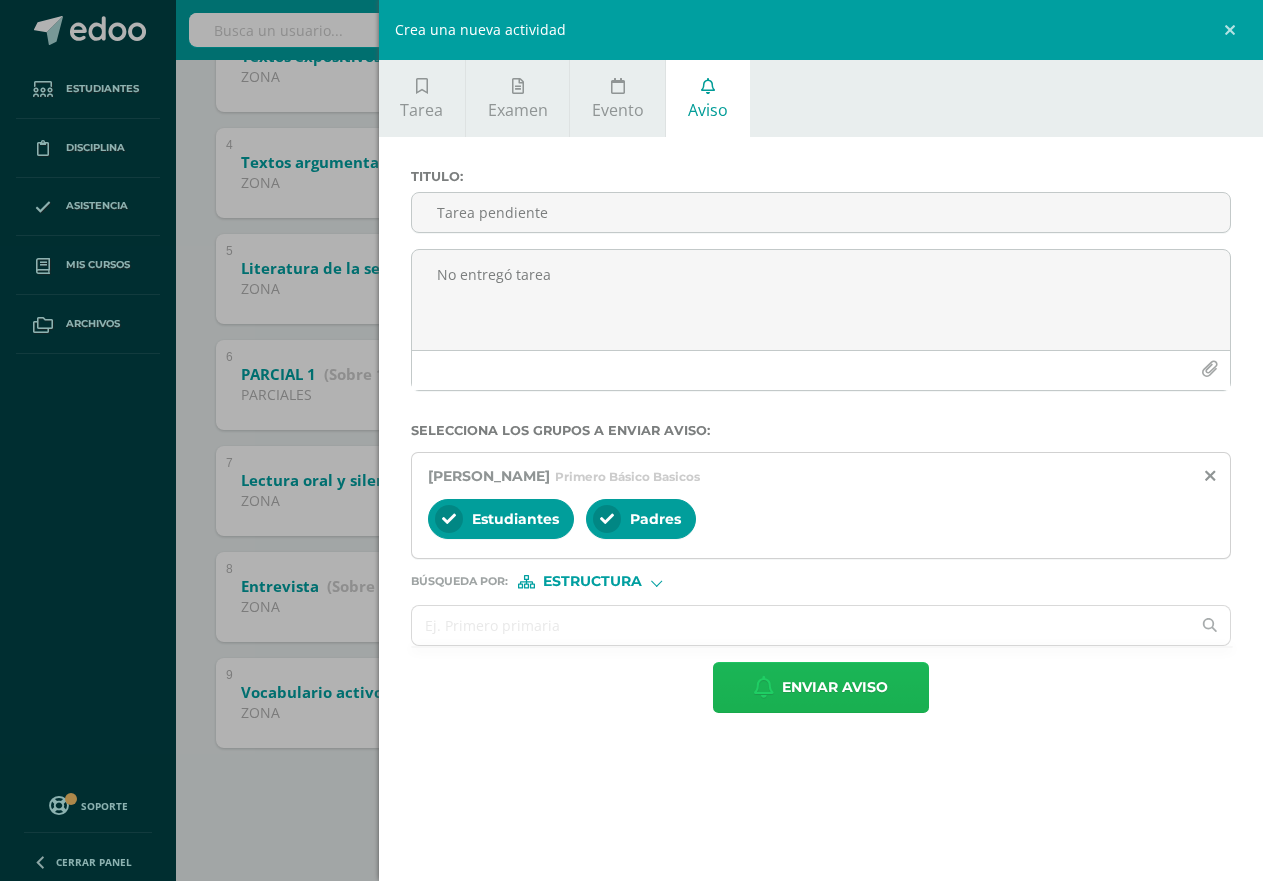 click on "Enviar aviso" at bounding box center (835, 687) 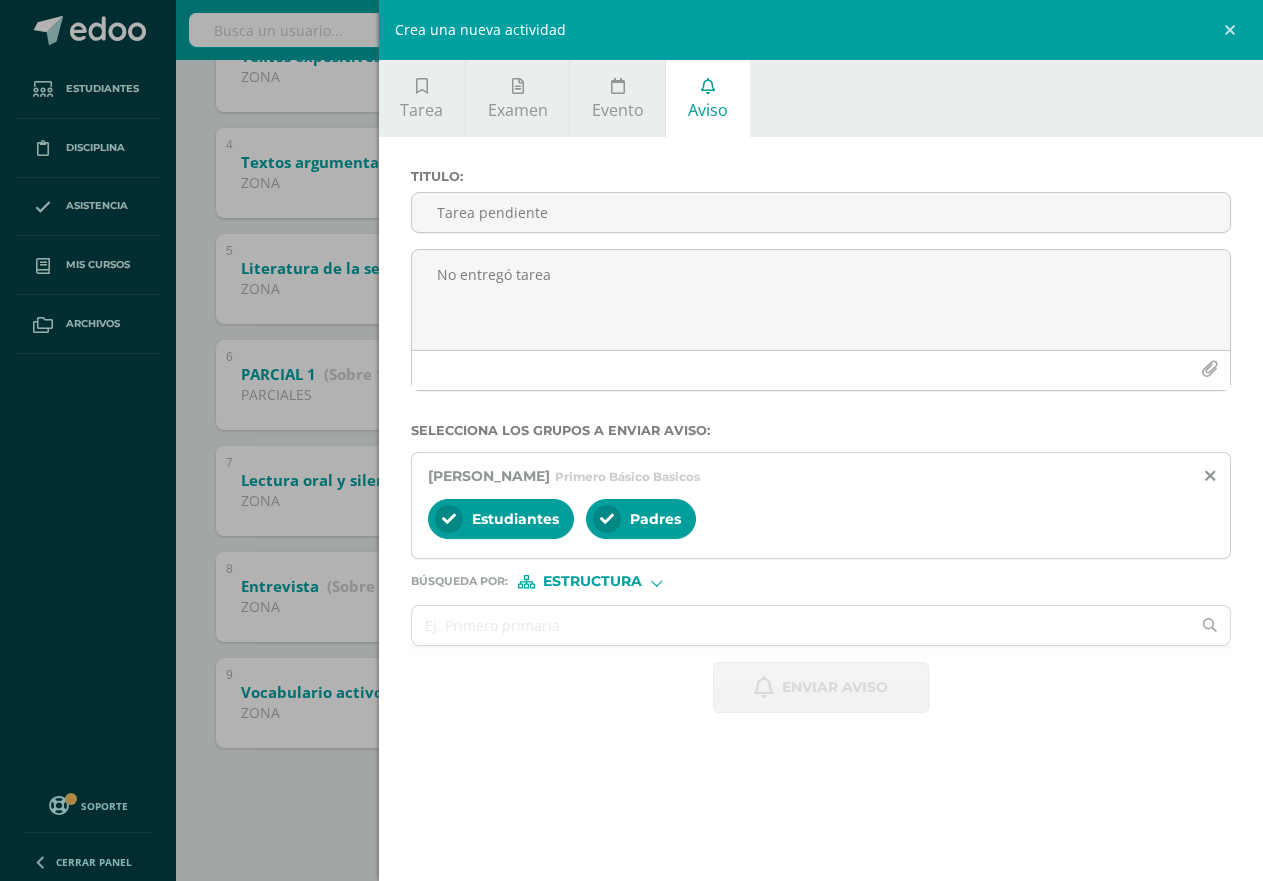 click on "Enviar aviso" at bounding box center [835, 687] 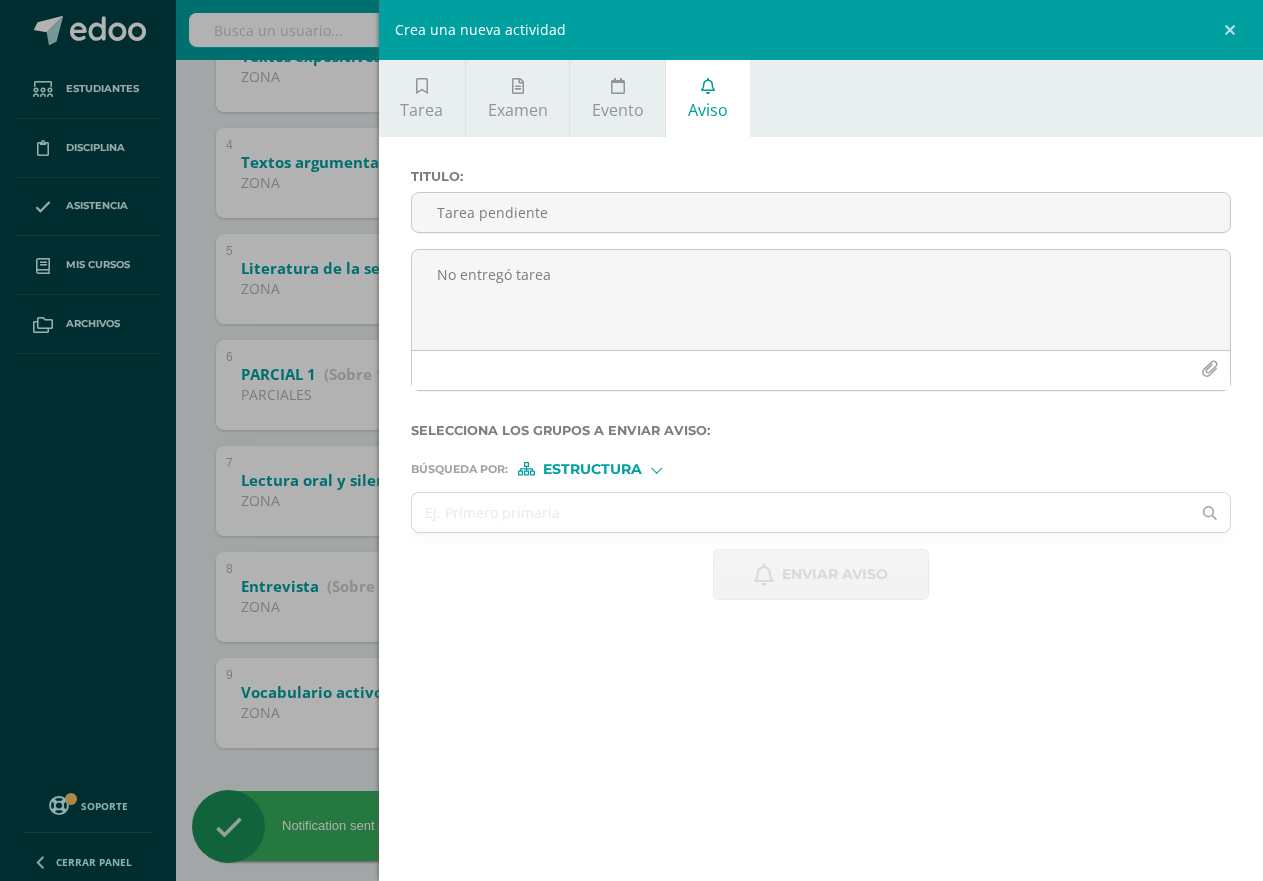 click on "Crea una nueva actividad
Tarea Examen Evento Aviso Título: Fecha: [DATE] 20:00:00 La tarea se asignará a:
Comunicación y Lenguaje: Idioma Español 'C'
Primero Básico Basicos
Progrentis 'A'
Progrentis 'B'
Progrentis 'A'
Progrentis 'B'
Progrentis 'A'
Progrentis 'B'
Progrentis 'A'
Progrentis 'B'
Progrentis 'A'
Progrentis 'B'
Progrentis 'A'
Progrentis 'B'
Comunicación y Lenguaje: Idioma Español 'A'
Progrentis 'A'" at bounding box center (631, 440) 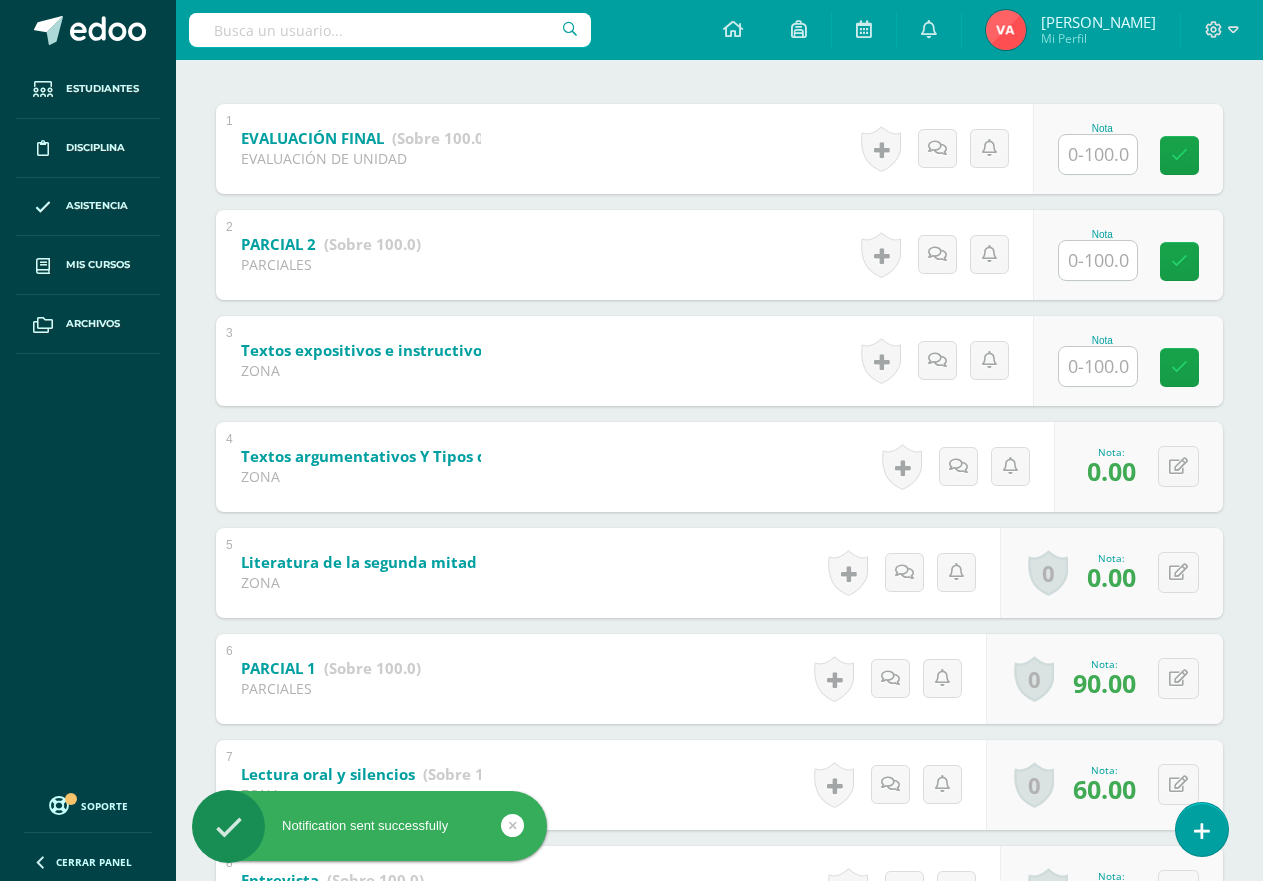 scroll, scrollTop: 389, scrollLeft: 0, axis: vertical 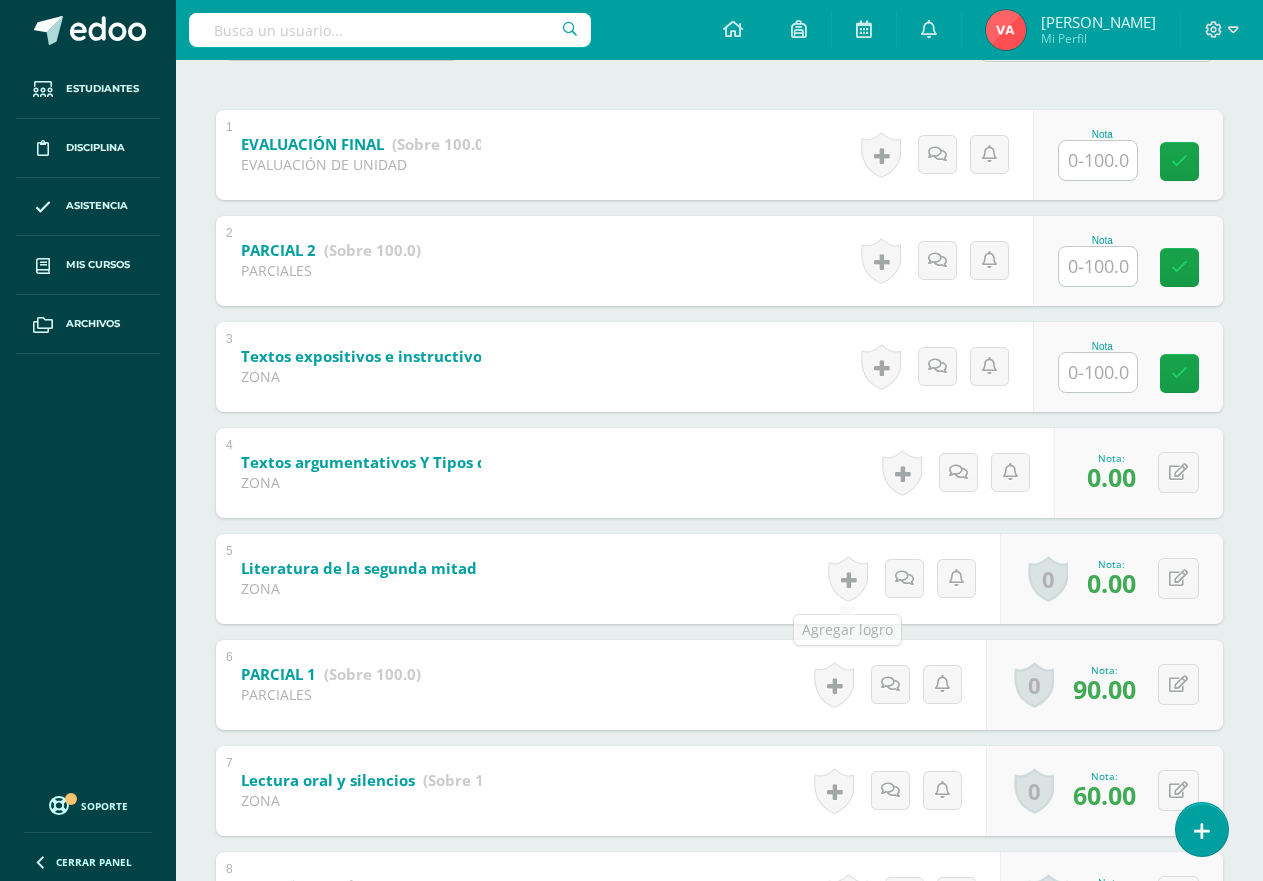 click on "5
Literatura de la segunda mitad del siglo XIX Realismo Naturalismo Modernismo Despertar del alma
(Sobre 100.0)
ZONA
Nota
0.00
0
Logros
Logros obtenidos" at bounding box center [719, 579] 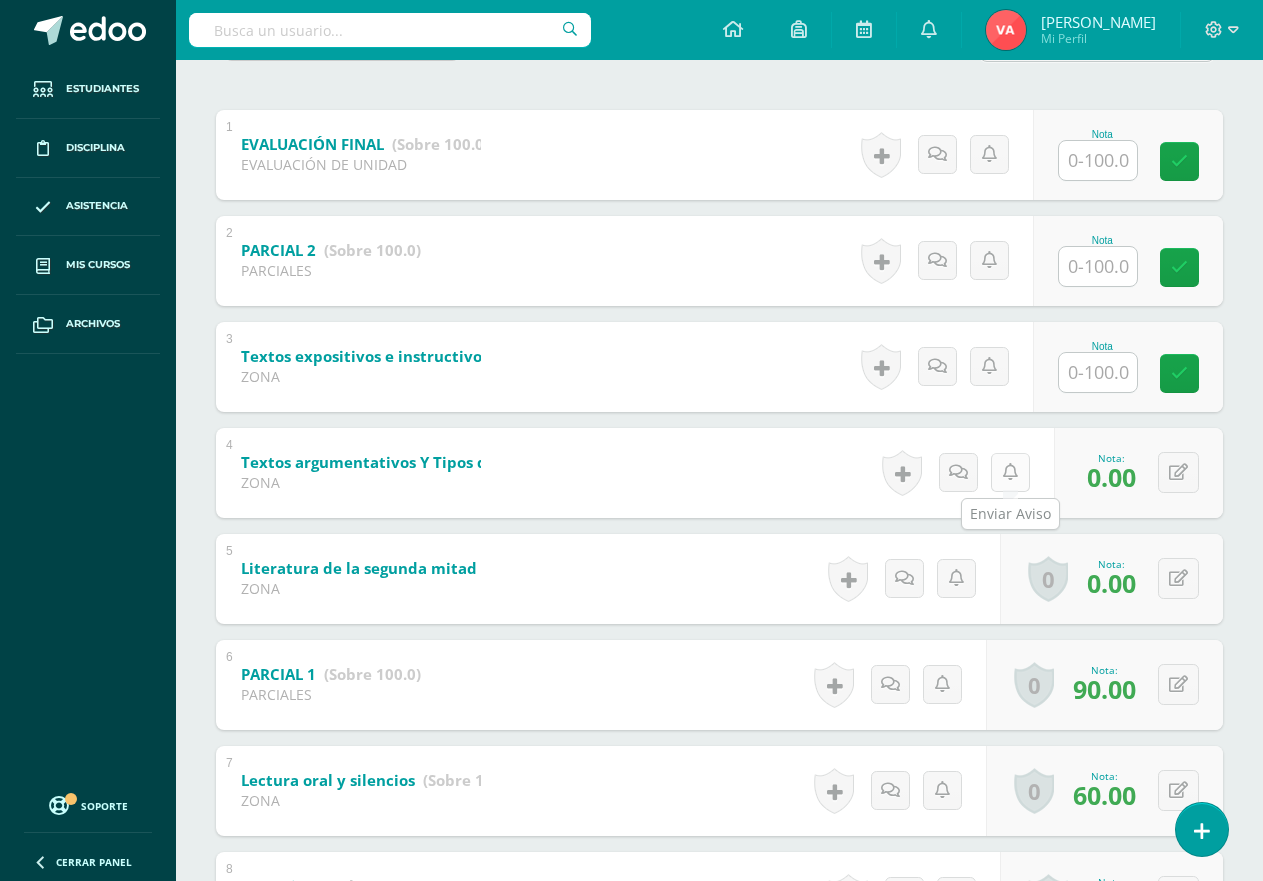 click at bounding box center [1010, 472] 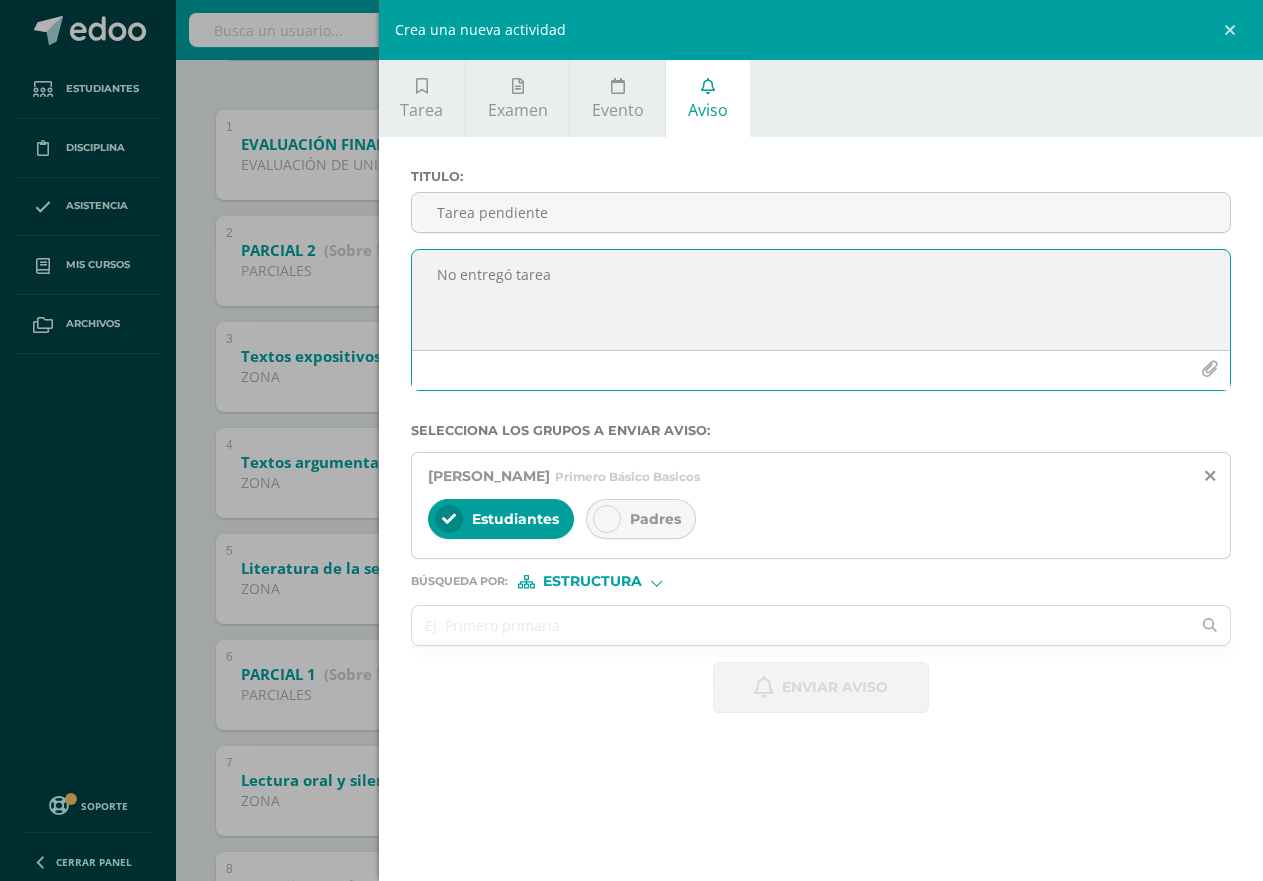 drag, startPoint x: 464, startPoint y: 279, endPoint x: 443, endPoint y: 279, distance: 21 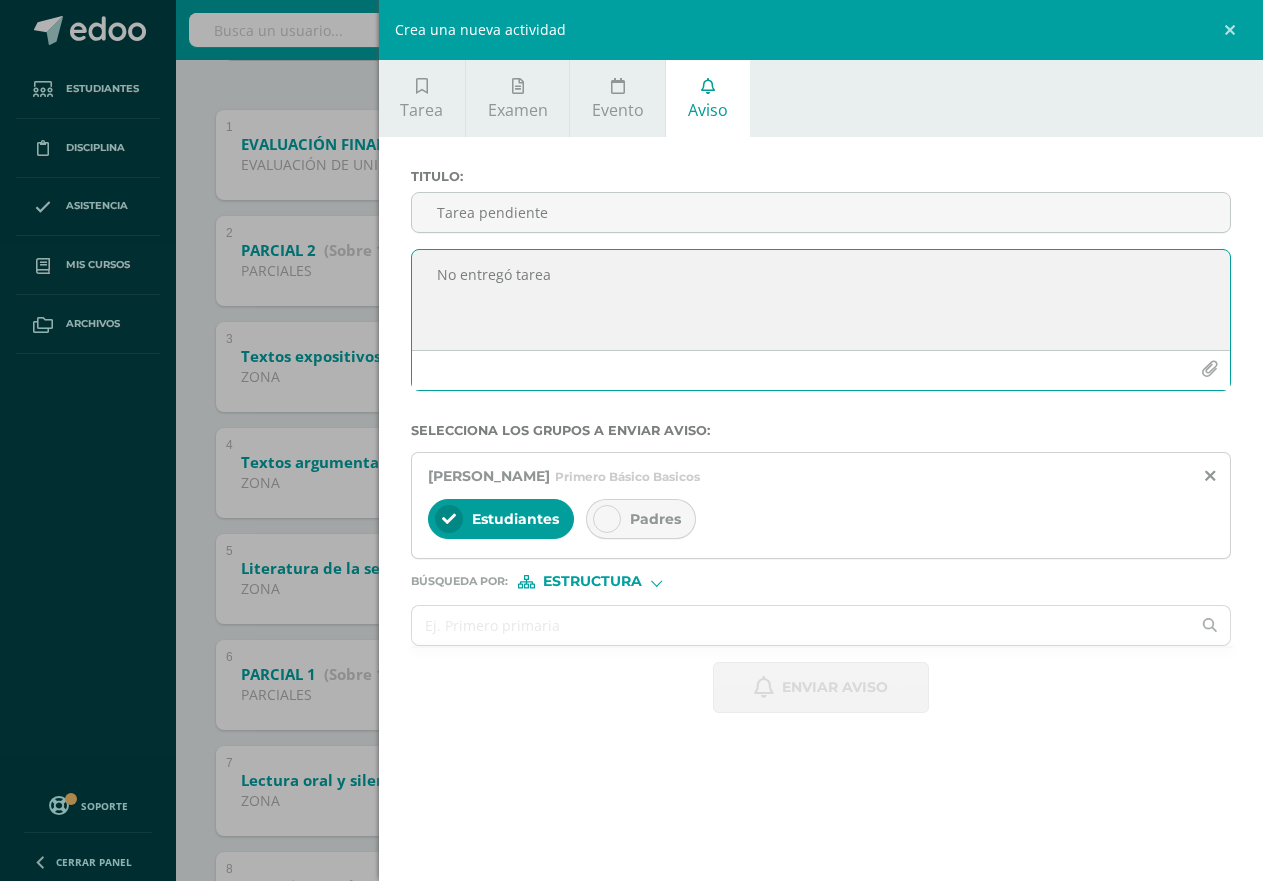 drag, startPoint x: 592, startPoint y: 285, endPoint x: 436, endPoint y: 281, distance: 156.05127 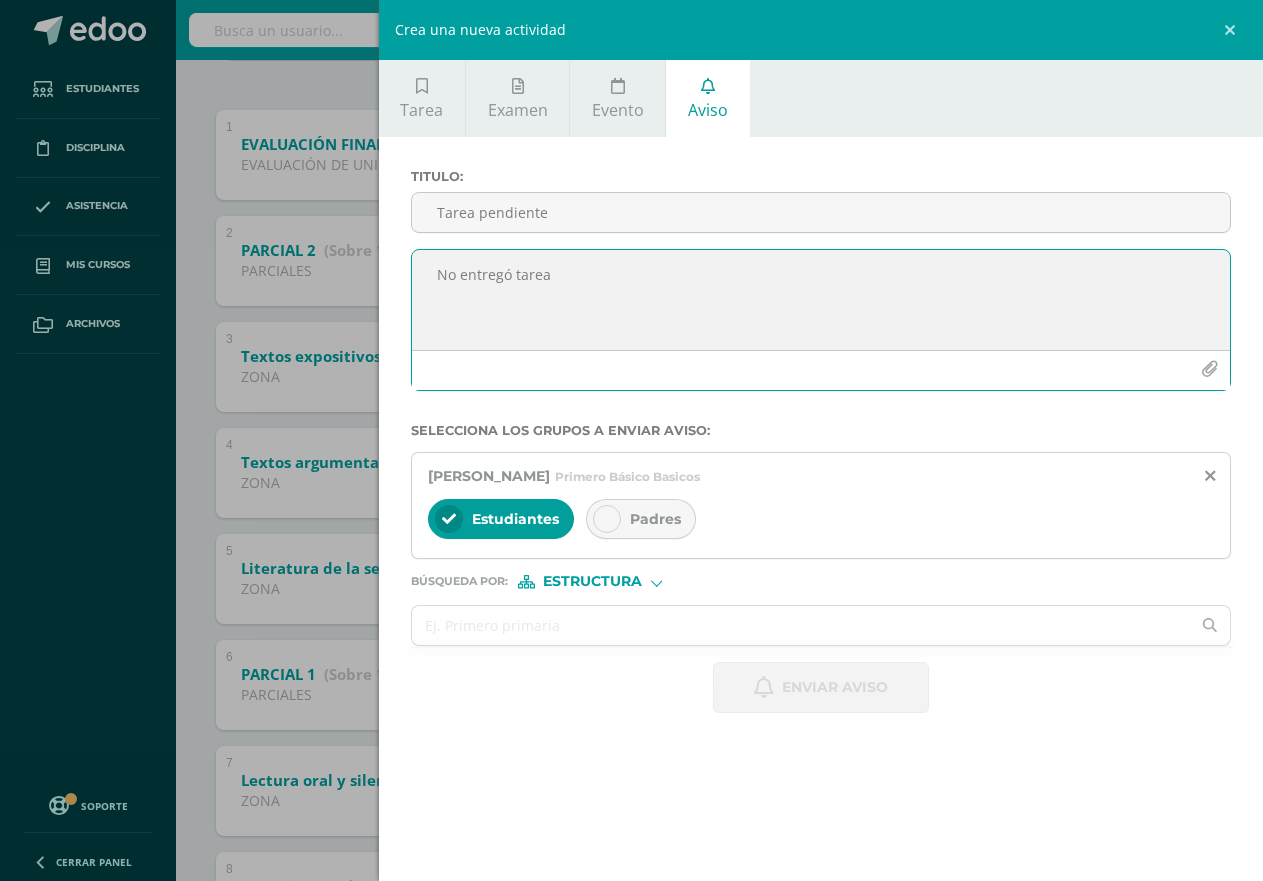 click on "No entregó tarea" at bounding box center (821, 300) 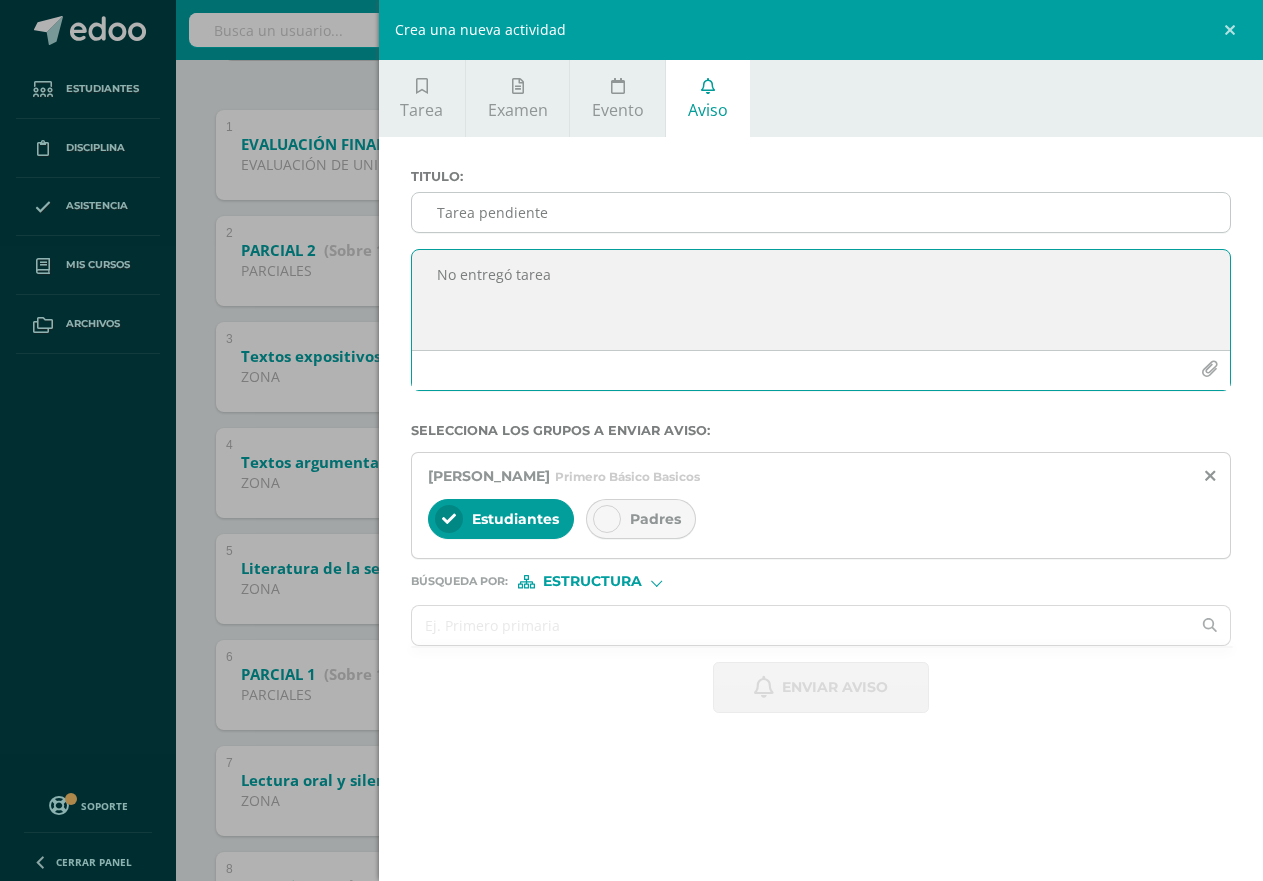 type on "No entregó tarea" 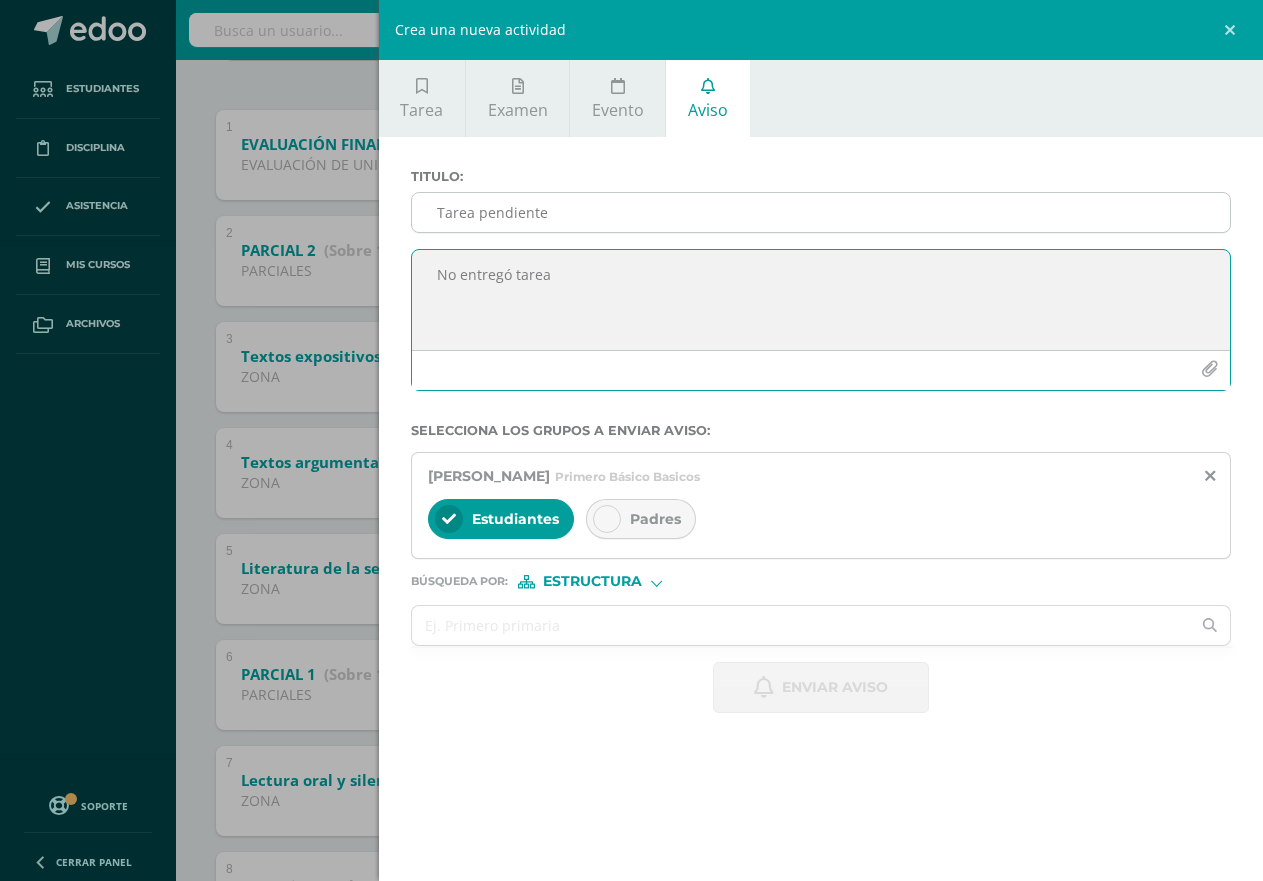 click on "Tarea pendiente" at bounding box center [821, 212] 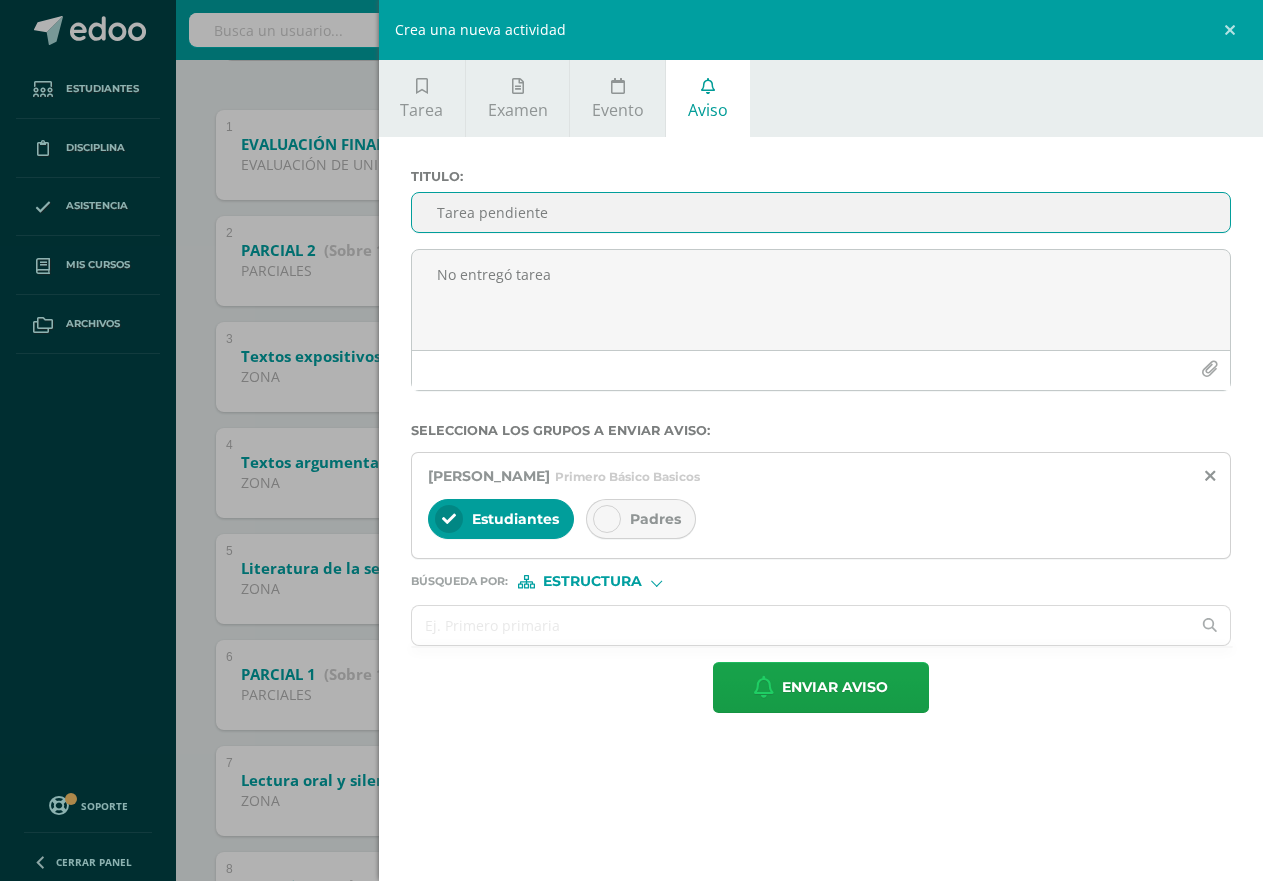type on "Tarea pendiente" 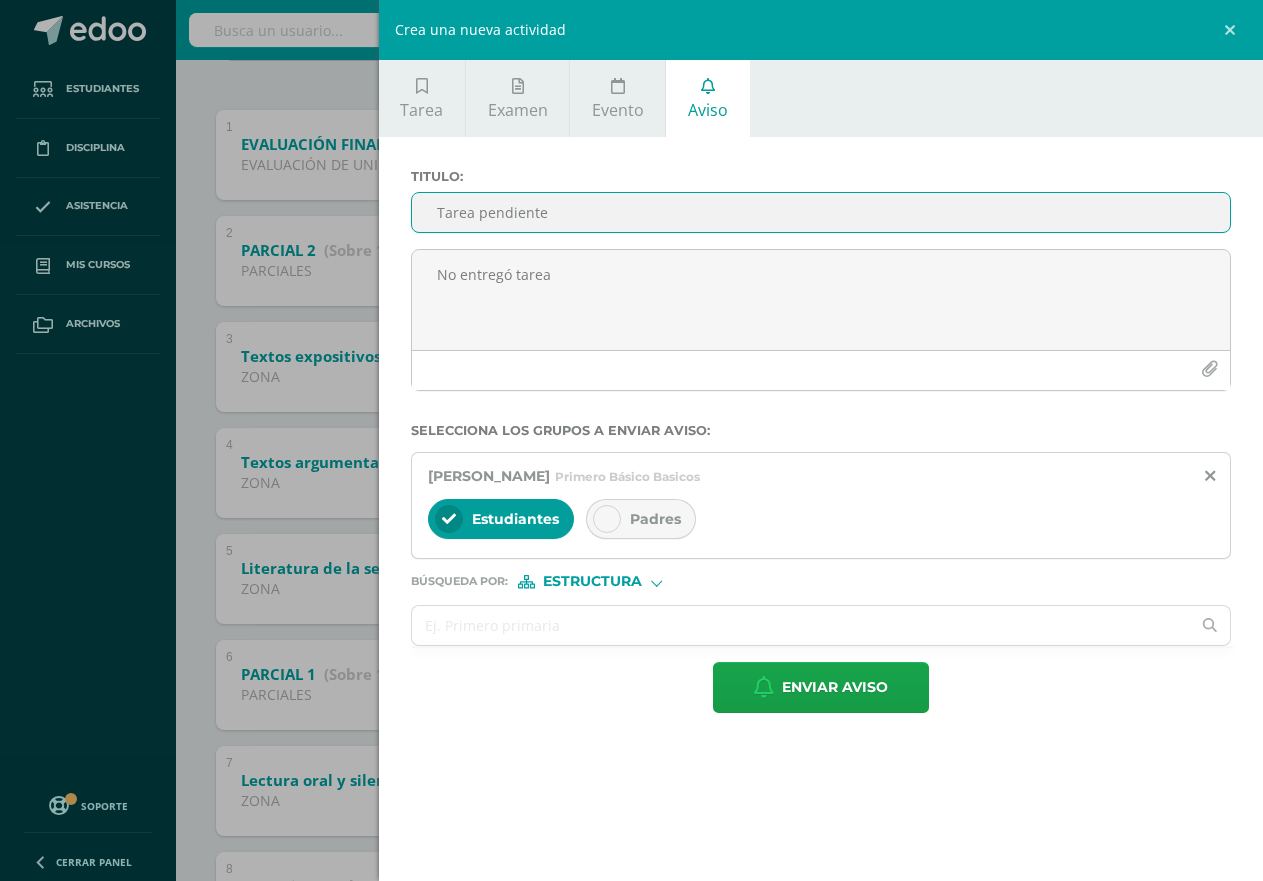 click at bounding box center (607, 519) 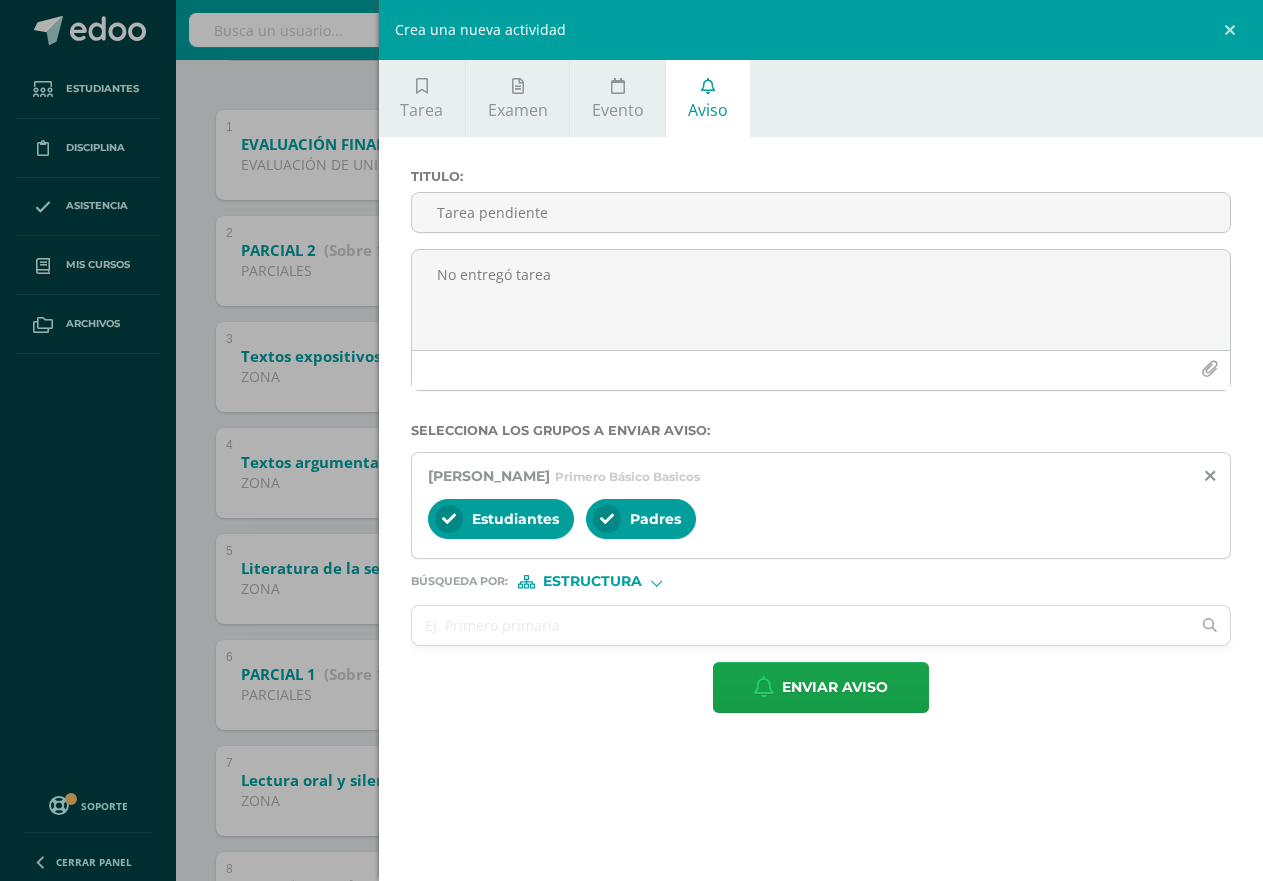 click at bounding box center [607, 519] 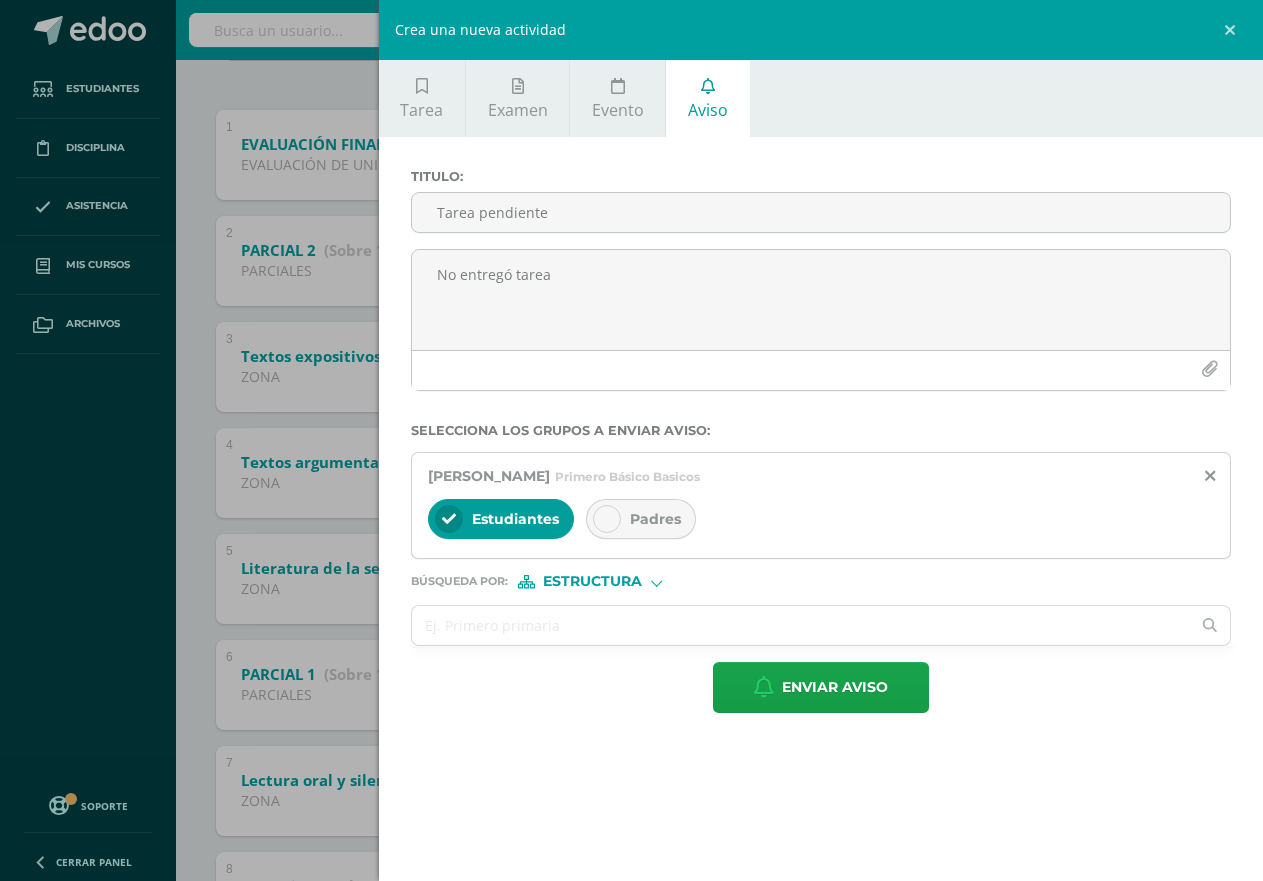 click at bounding box center [607, 519] 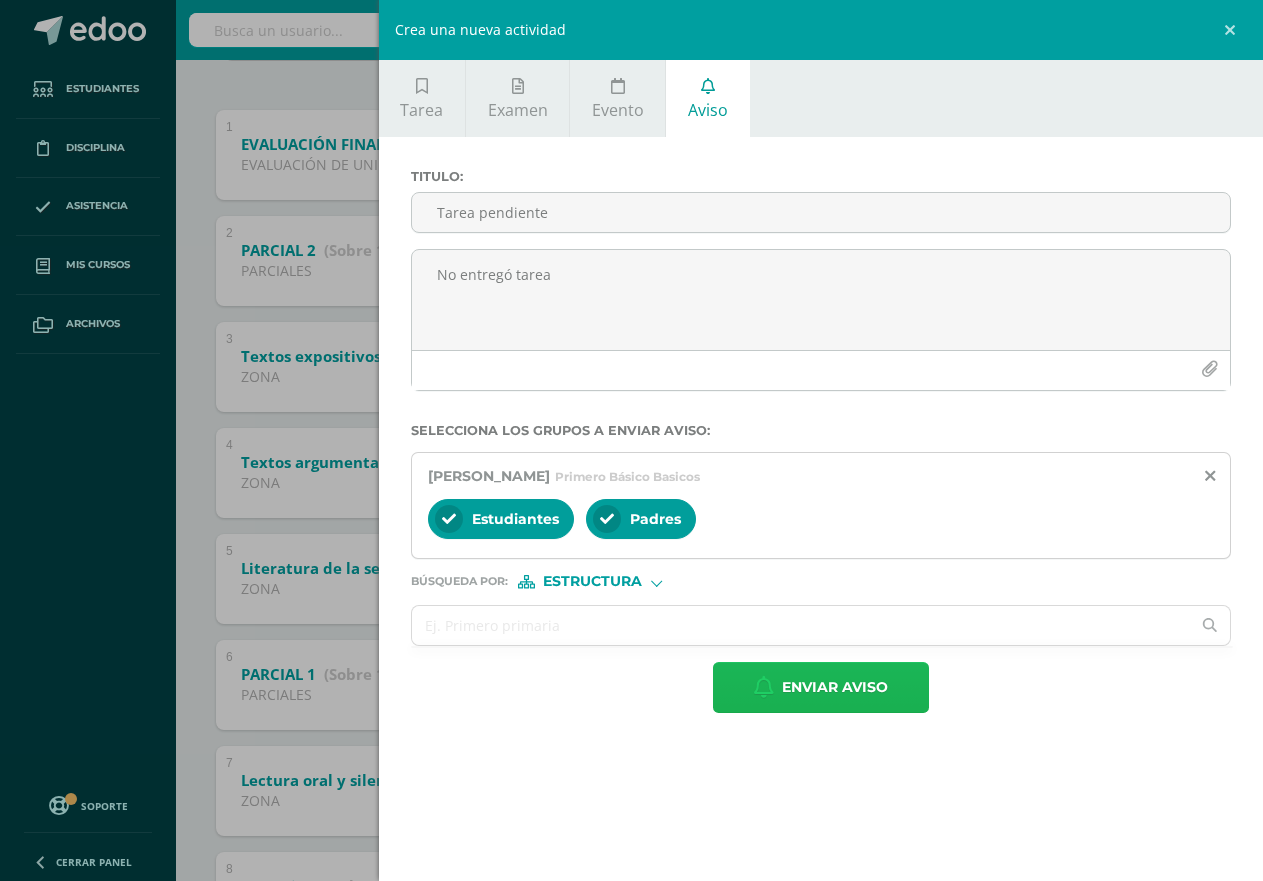 click on "Enviar aviso" at bounding box center [835, 687] 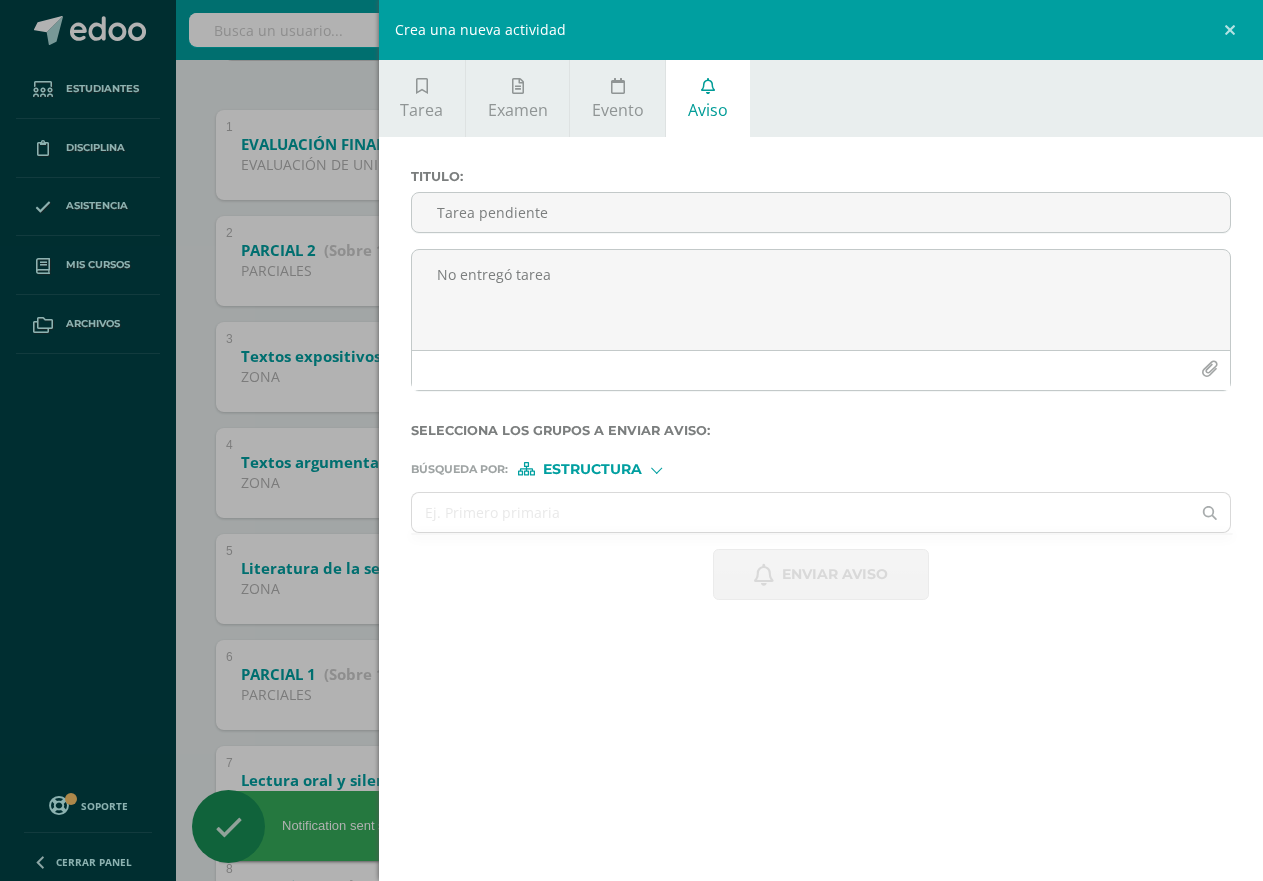 click on "Crea una nueva actividad
Tarea Examen Evento Aviso Título: Fecha: [DATE] 20:00:00 La tarea se asignará a:
Comunicación y Lenguaje: Idioma Español 'C'
Primero Básico Basicos
Progrentis 'A'
Progrentis 'B'
Progrentis 'A'
Progrentis 'B'
Progrentis 'A'
Progrentis 'B'
Progrentis 'A'
Progrentis 'B'
Progrentis 'A'
Progrentis 'B'
Progrentis 'A'
Progrentis 'B'
Comunicación y Lenguaje: Idioma Español 'A'
Progrentis 'A'" at bounding box center [631, 440] 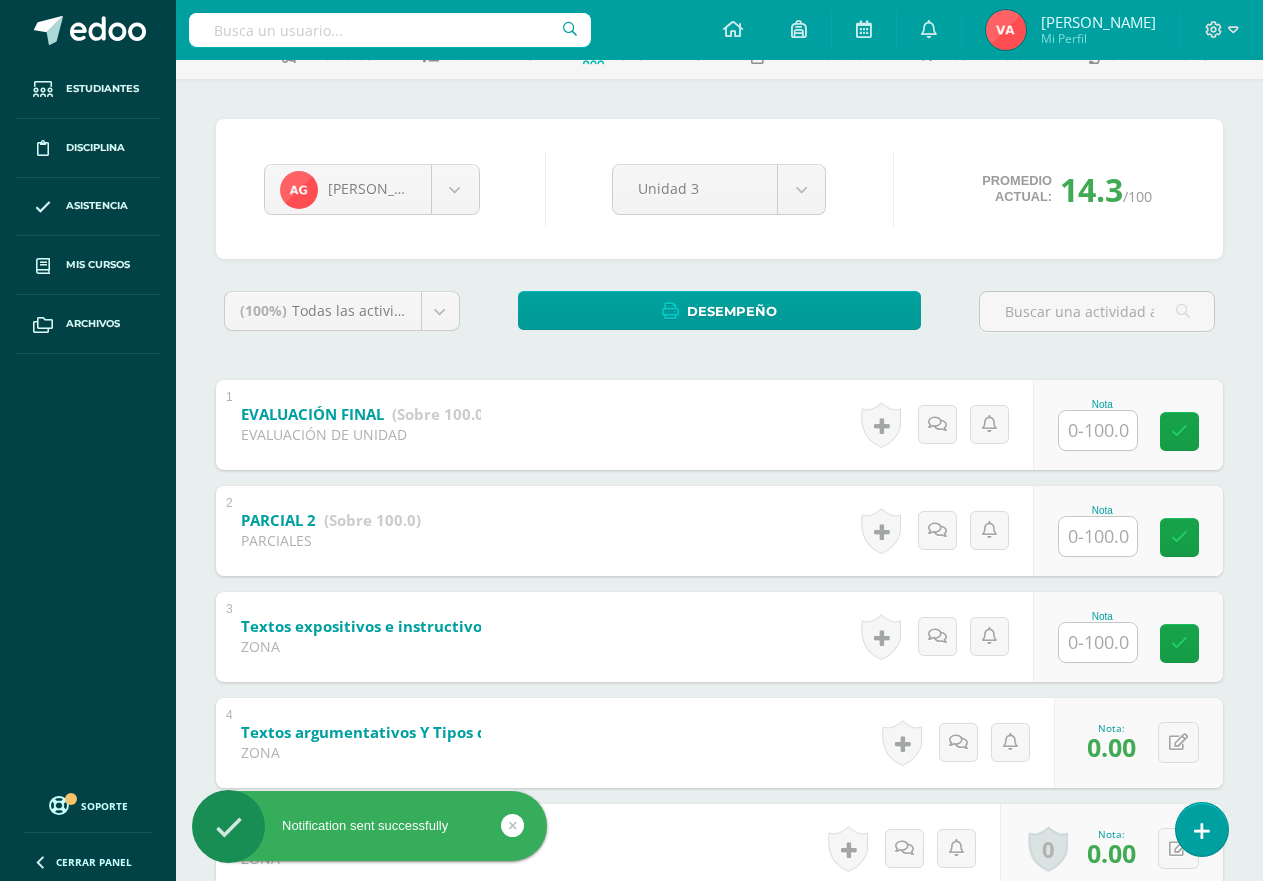 scroll, scrollTop: 0, scrollLeft: 0, axis: both 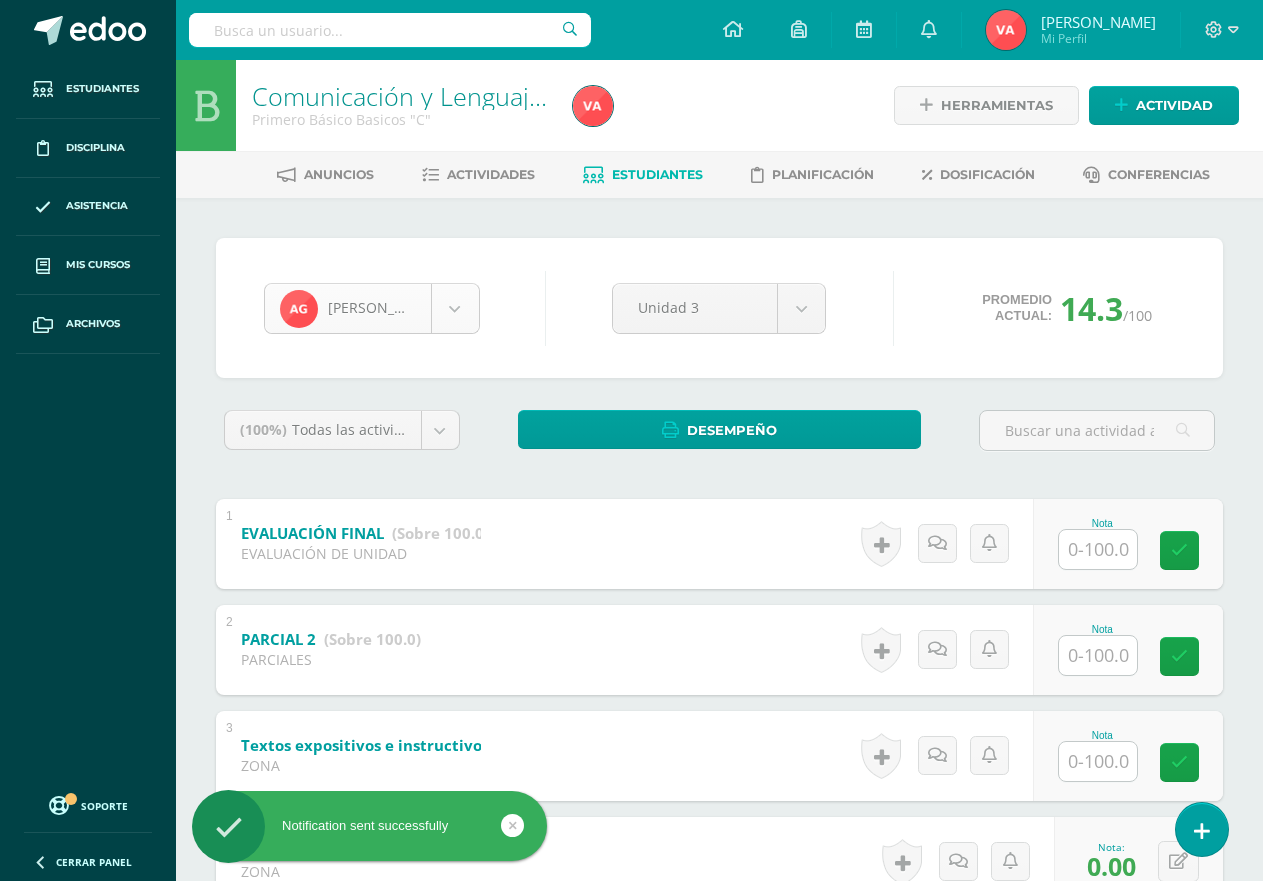 click on "Notification sent successfully         Notification sent successfully         Notification sent successfully         Estudiantes Disciplina Asistencia Mis cursos Archivos Soporte
Centro de ayuda
Últimas actualizaciones
10+ Cerrar panel
Progrentis
Primero
Primaria
"A"
Actividades Estudiantes Planificación Dosificación
Progrentis
Primero
Primaria
"B"
Actividades Estudiantes Planificación Dosificación
Progrentis
Segundo
Primaria
"A"
Actividades Estudiantes Planificación Dosificación Avisos 1" at bounding box center (631, 785) 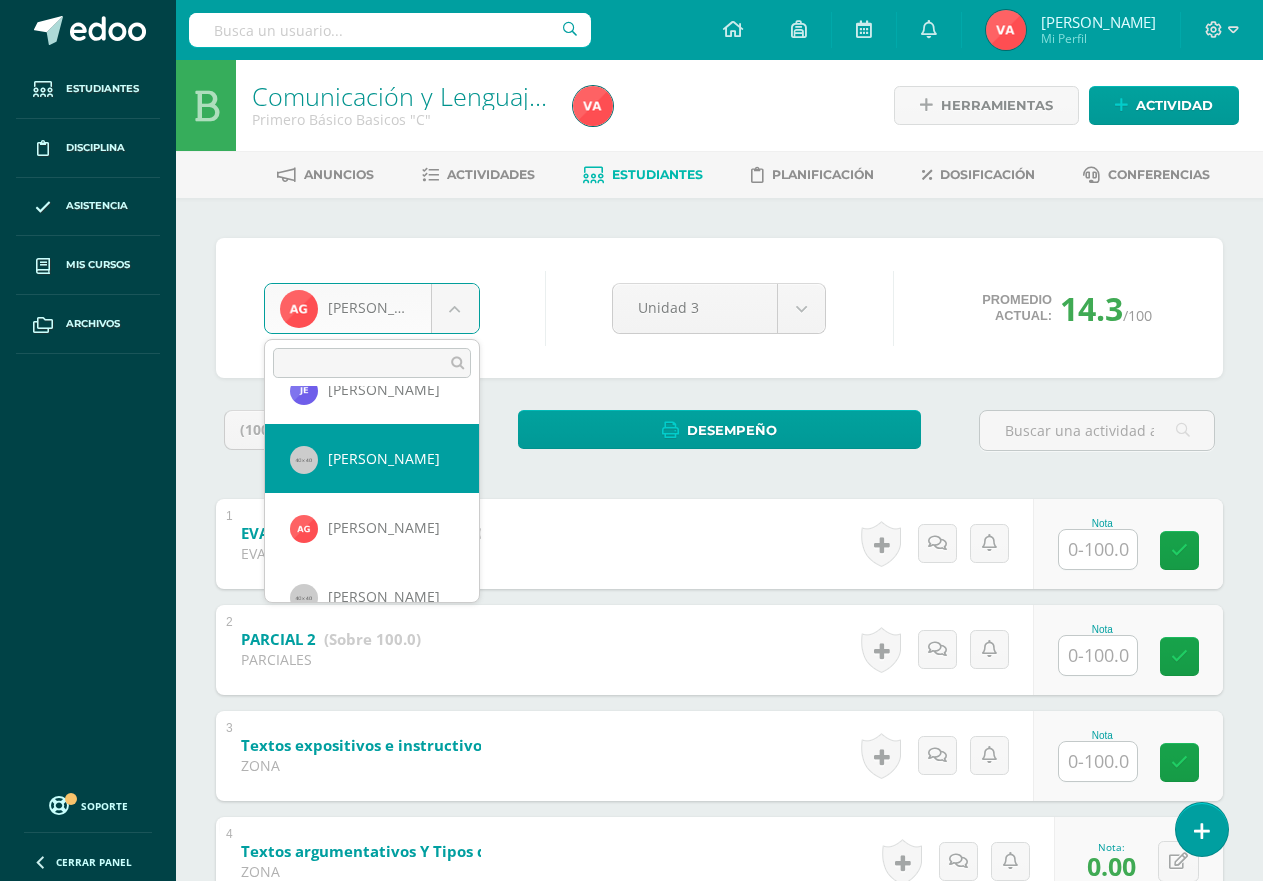 scroll, scrollTop: 206, scrollLeft: 0, axis: vertical 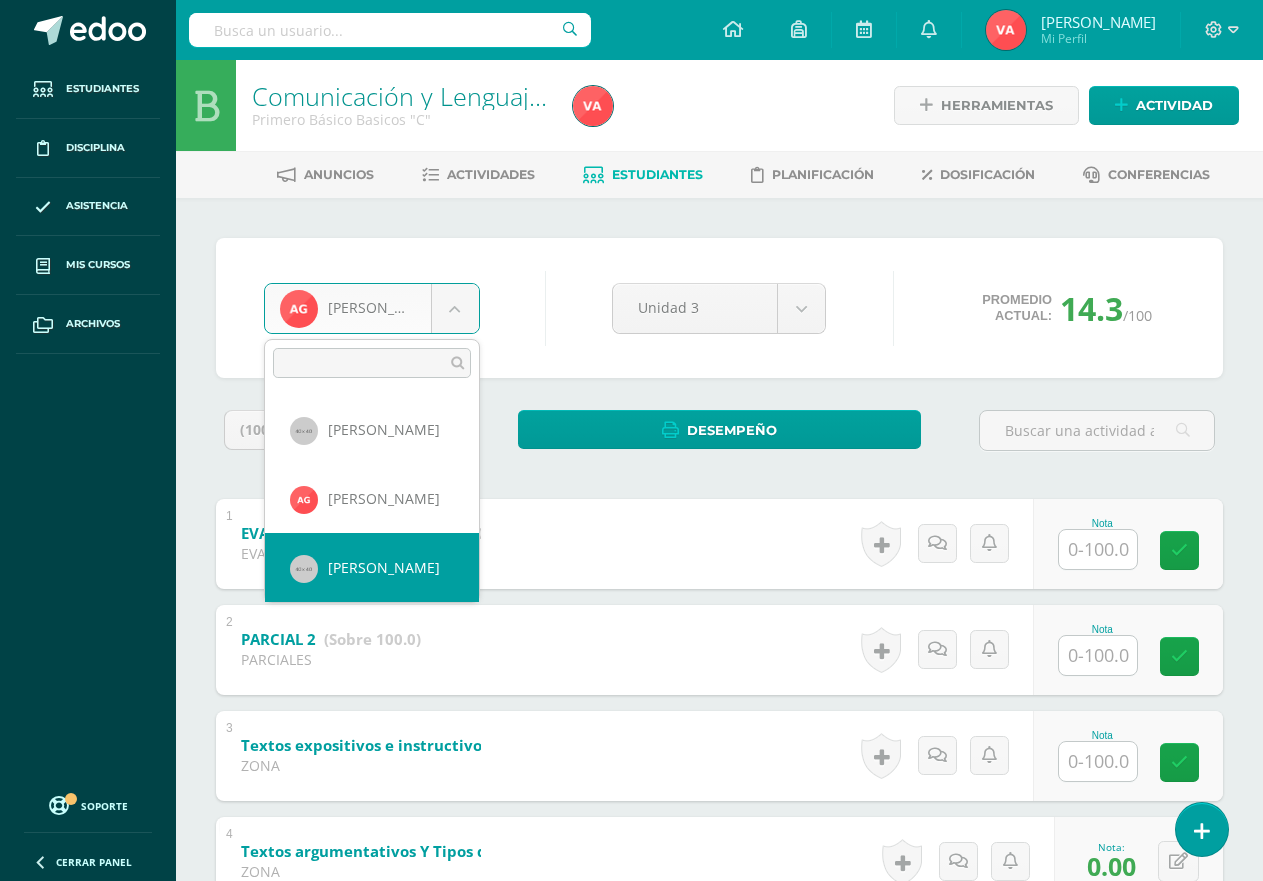 select on "906" 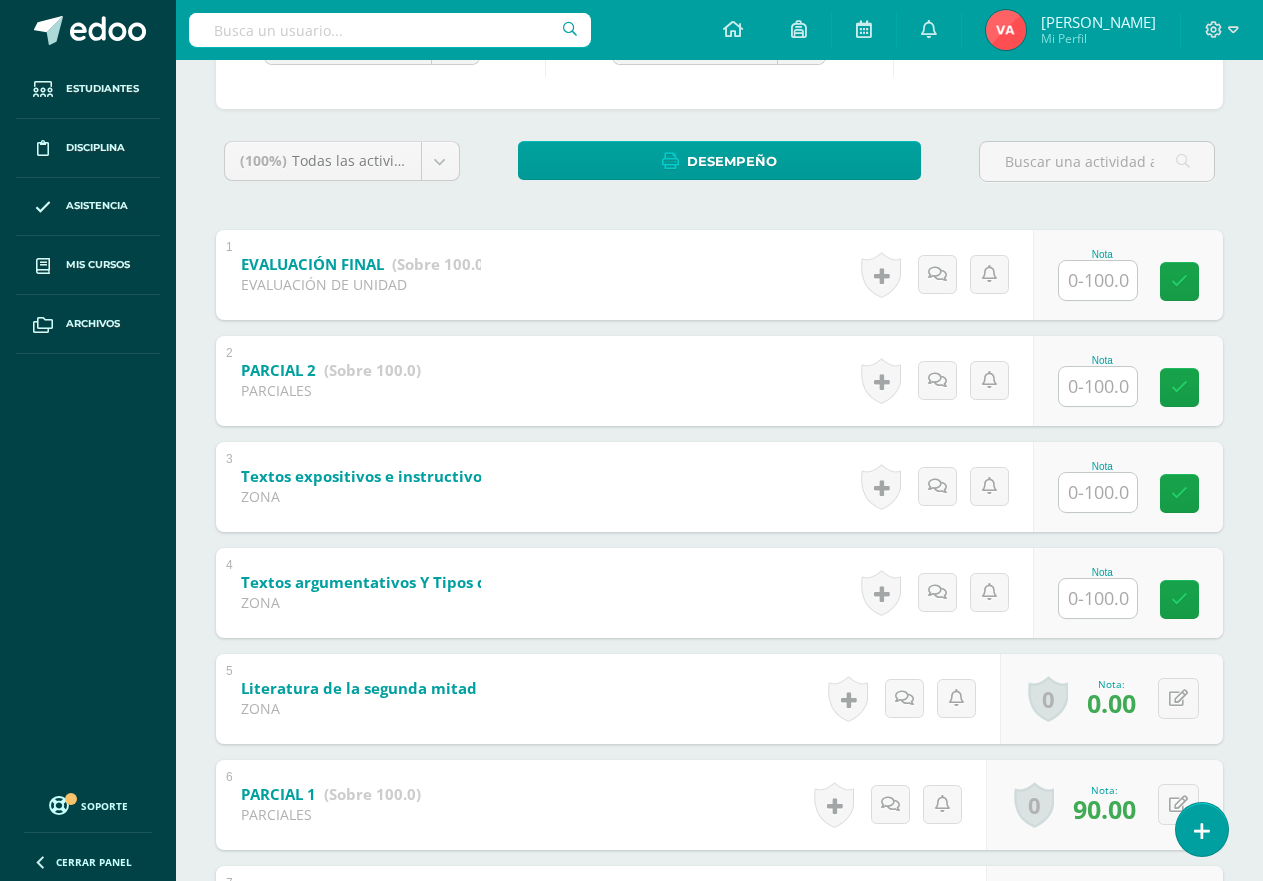 scroll, scrollTop: 300, scrollLeft: 0, axis: vertical 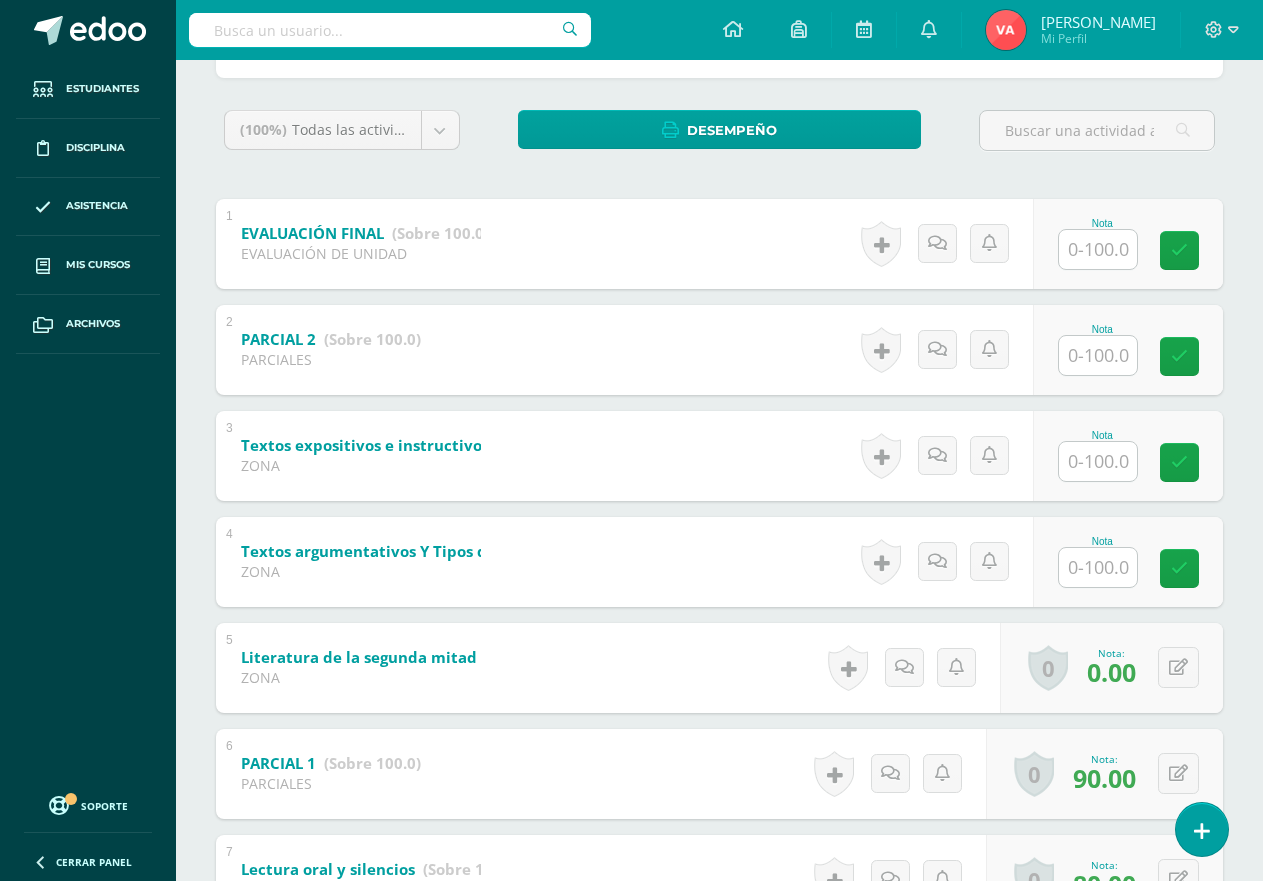 click at bounding box center (1098, 567) 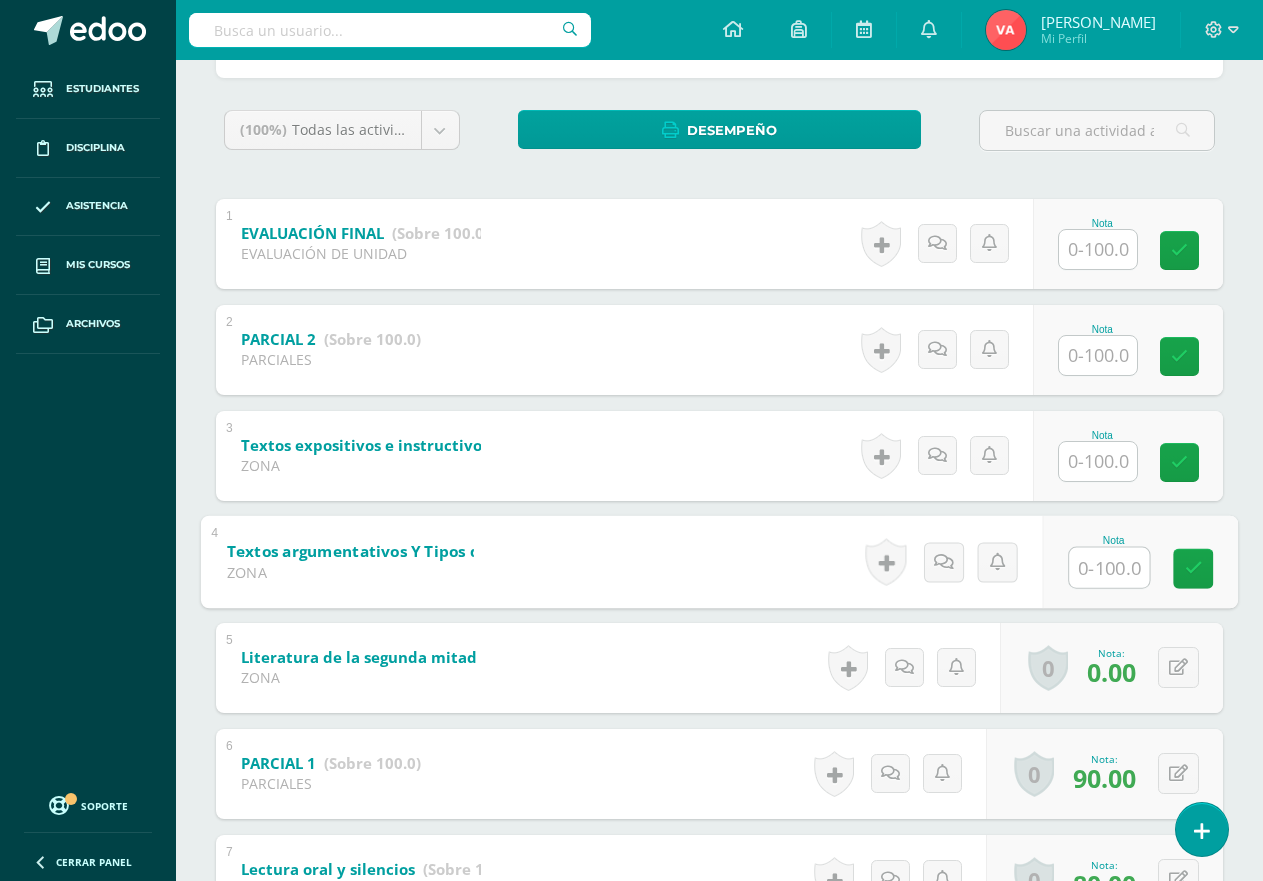 type on "0" 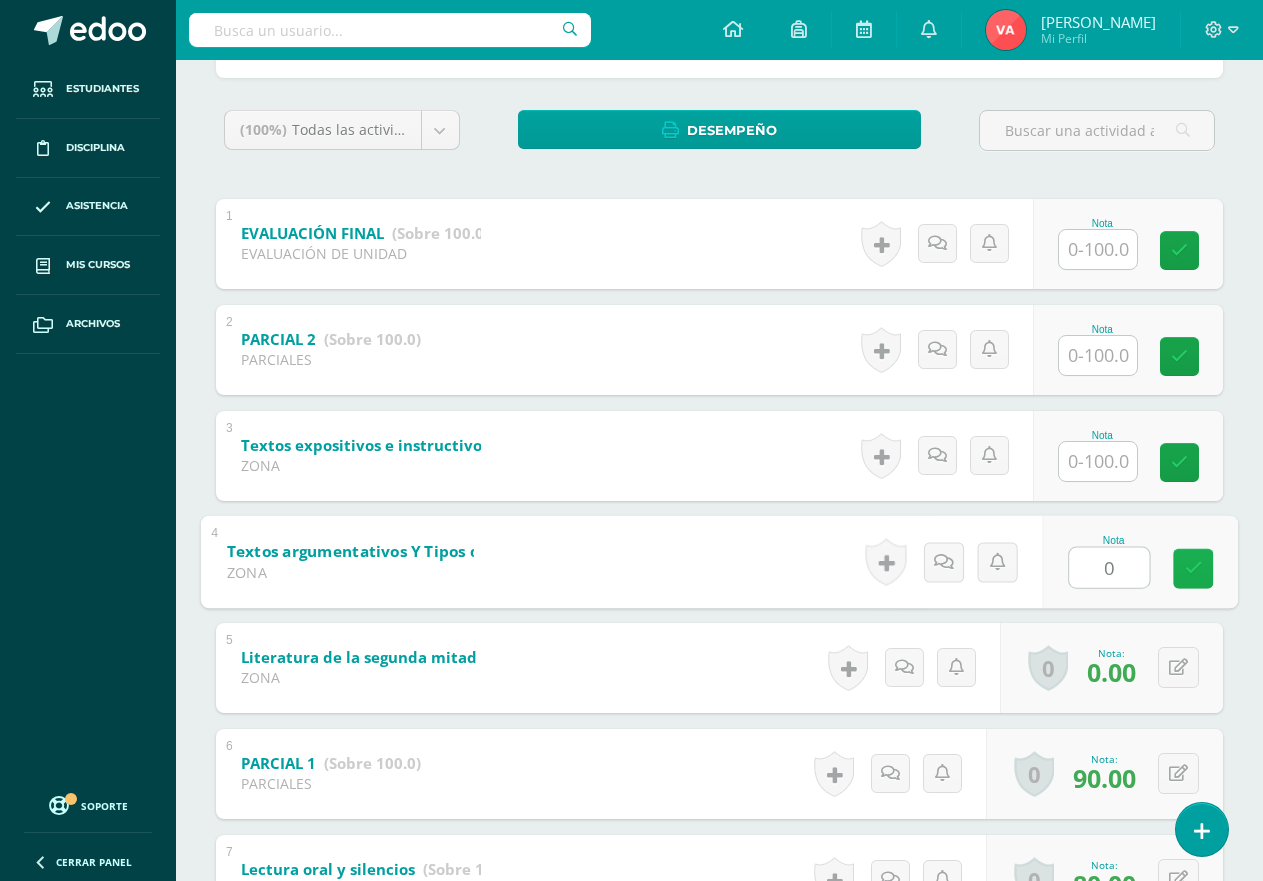 click at bounding box center [1193, 568] 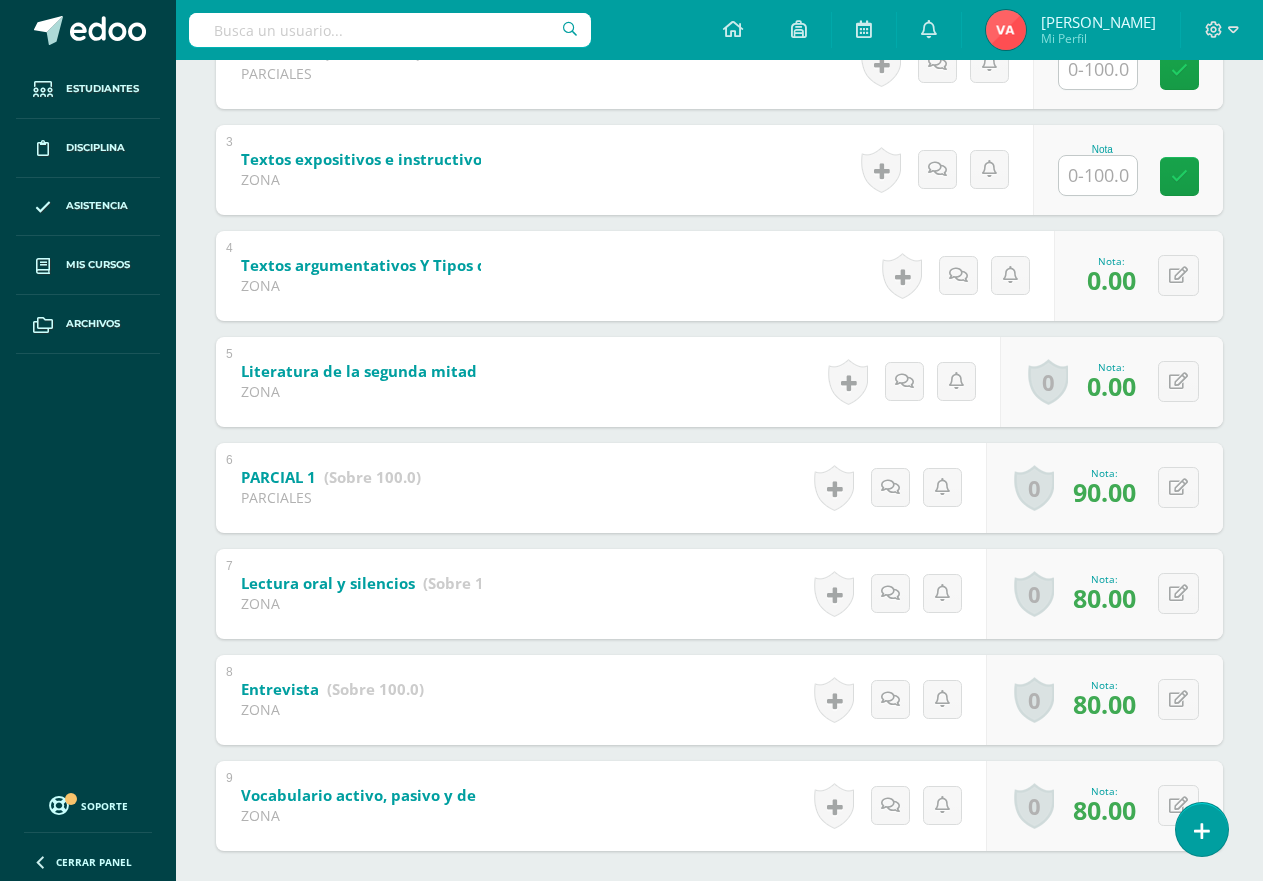 scroll, scrollTop: 689, scrollLeft: 0, axis: vertical 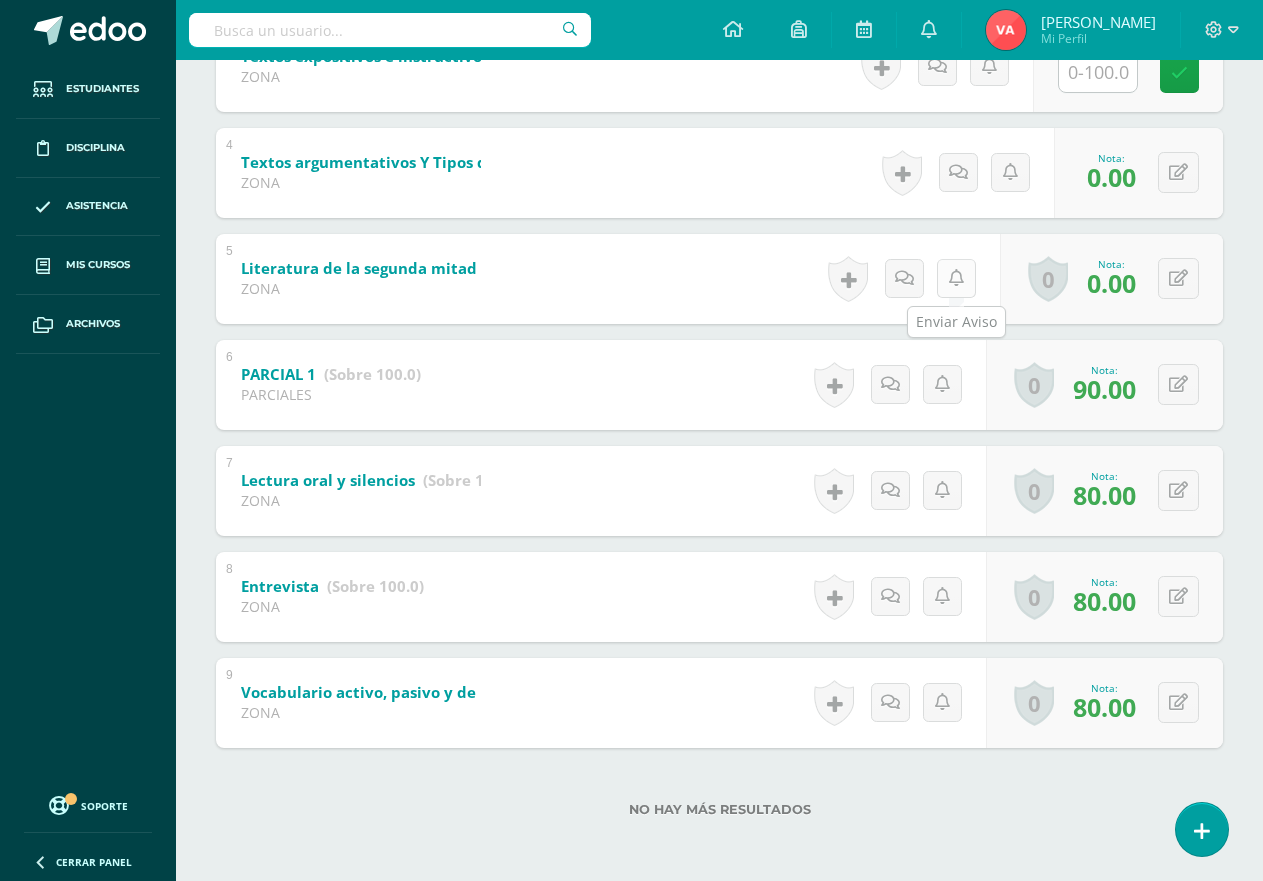 click at bounding box center [956, 278] 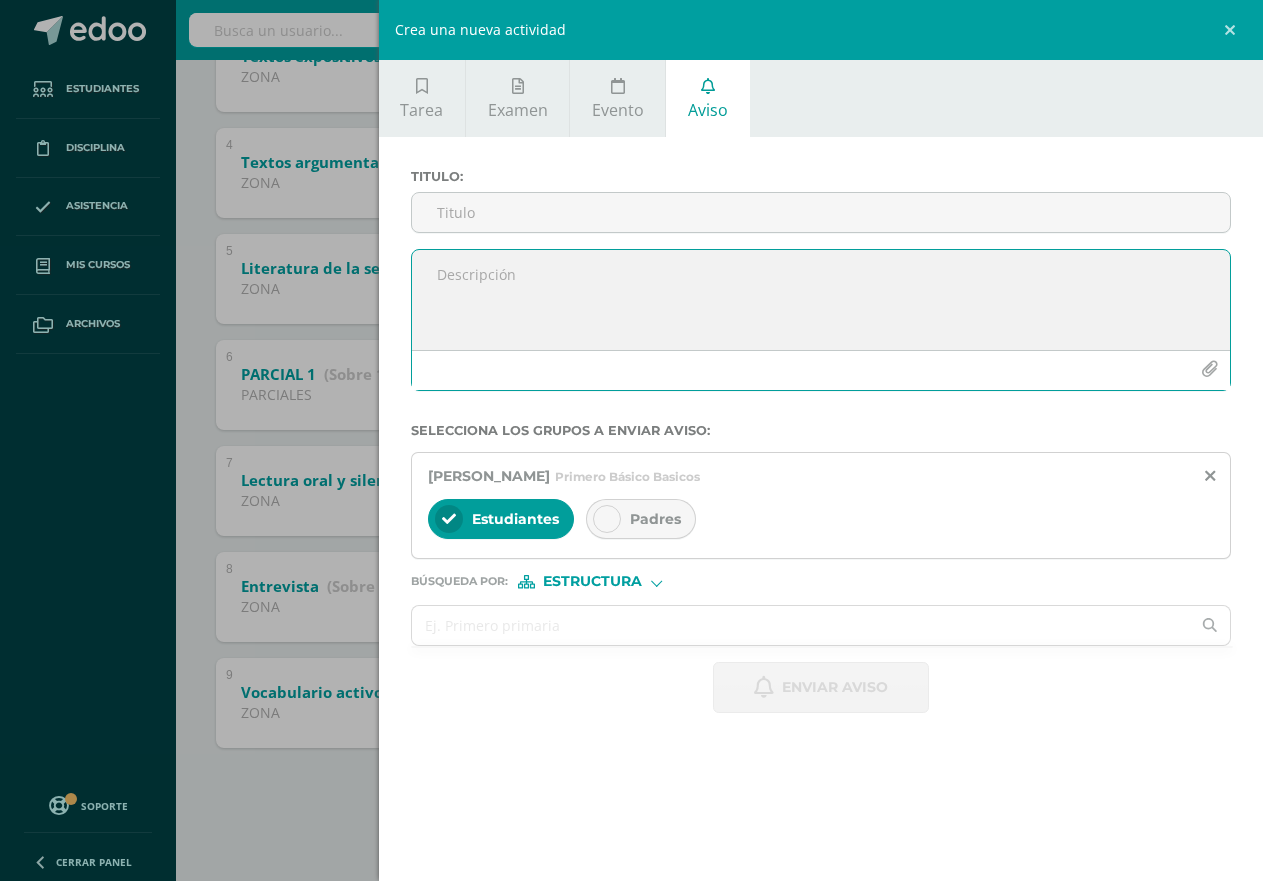 paste on "No entregó tarea" 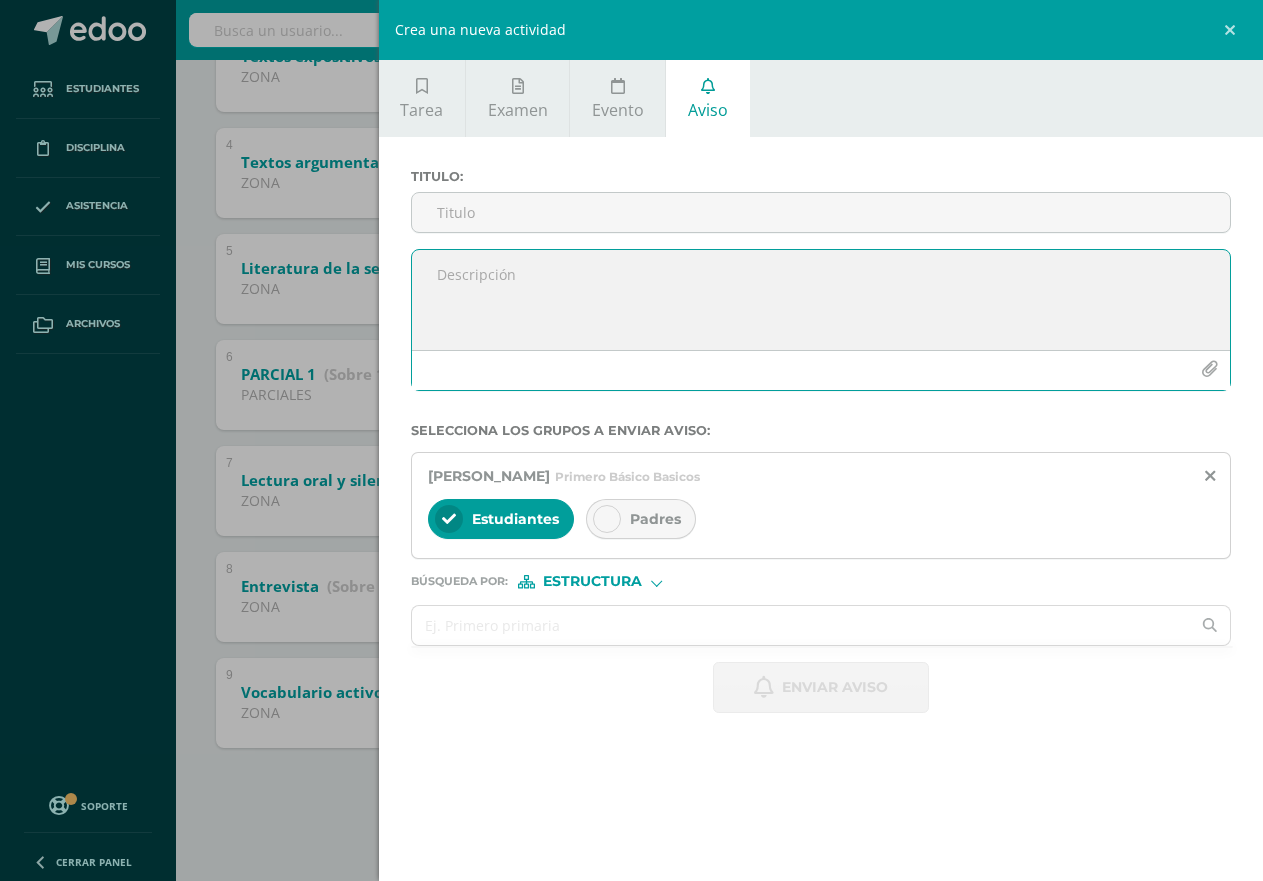 type on "No entregó tarea" 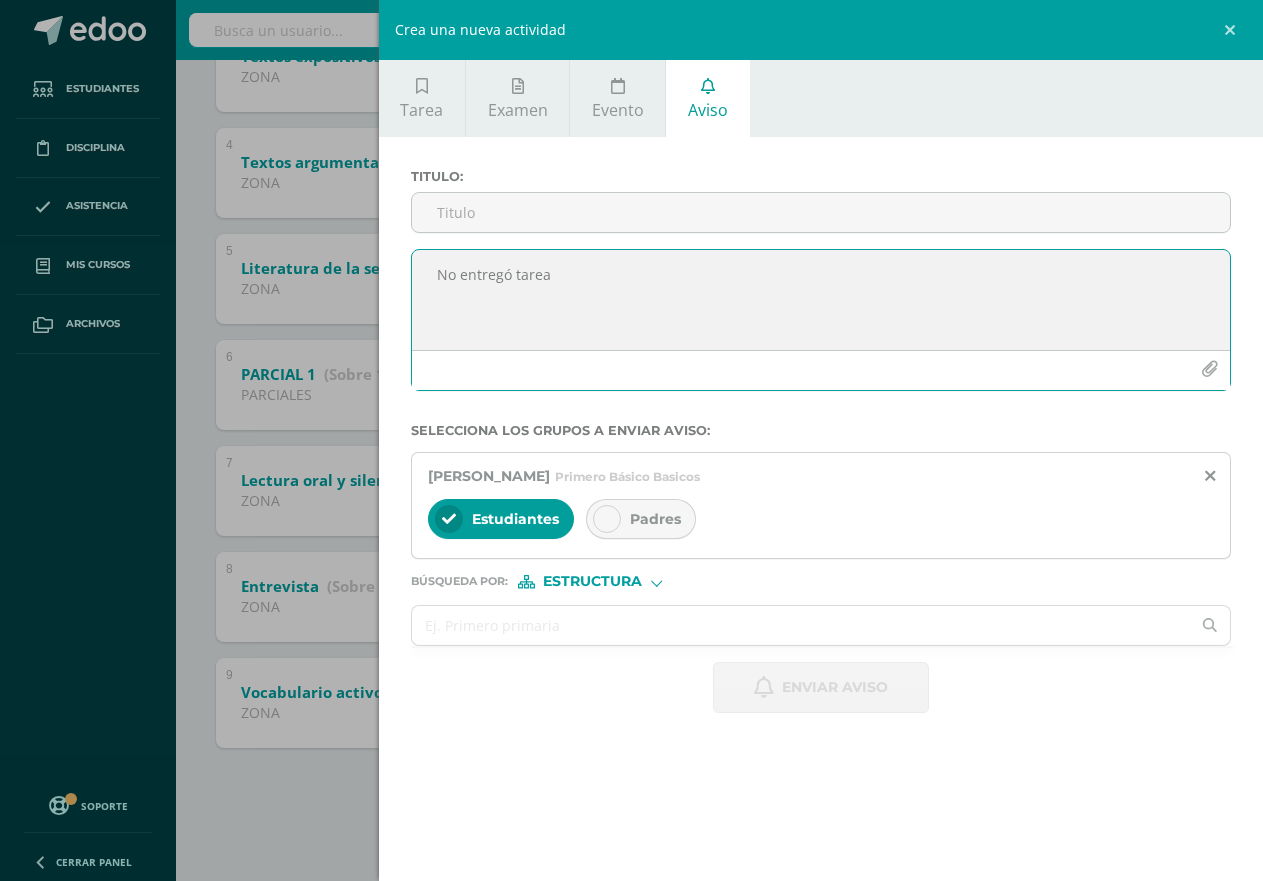 click at bounding box center [818, 415] 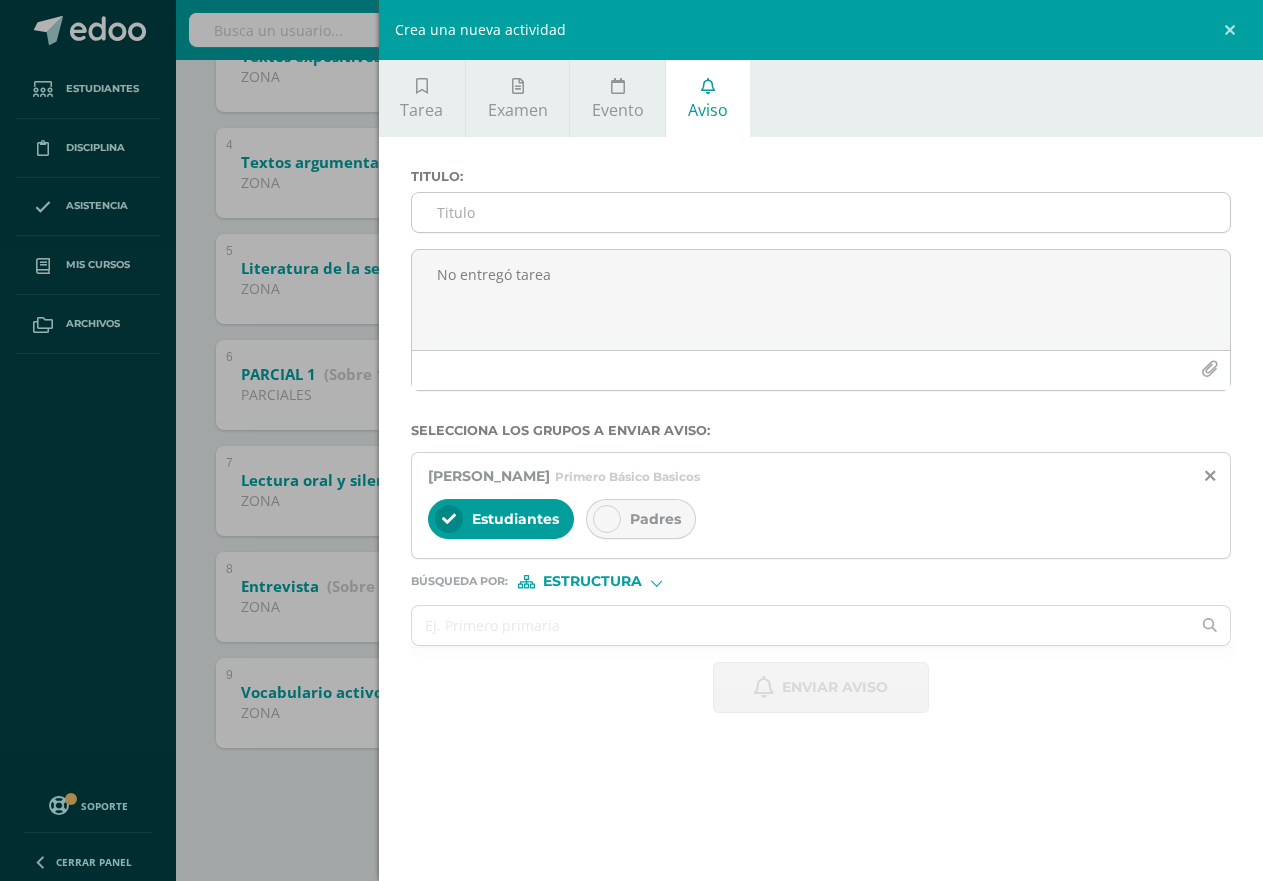 click on "Titulo :" at bounding box center [821, 212] 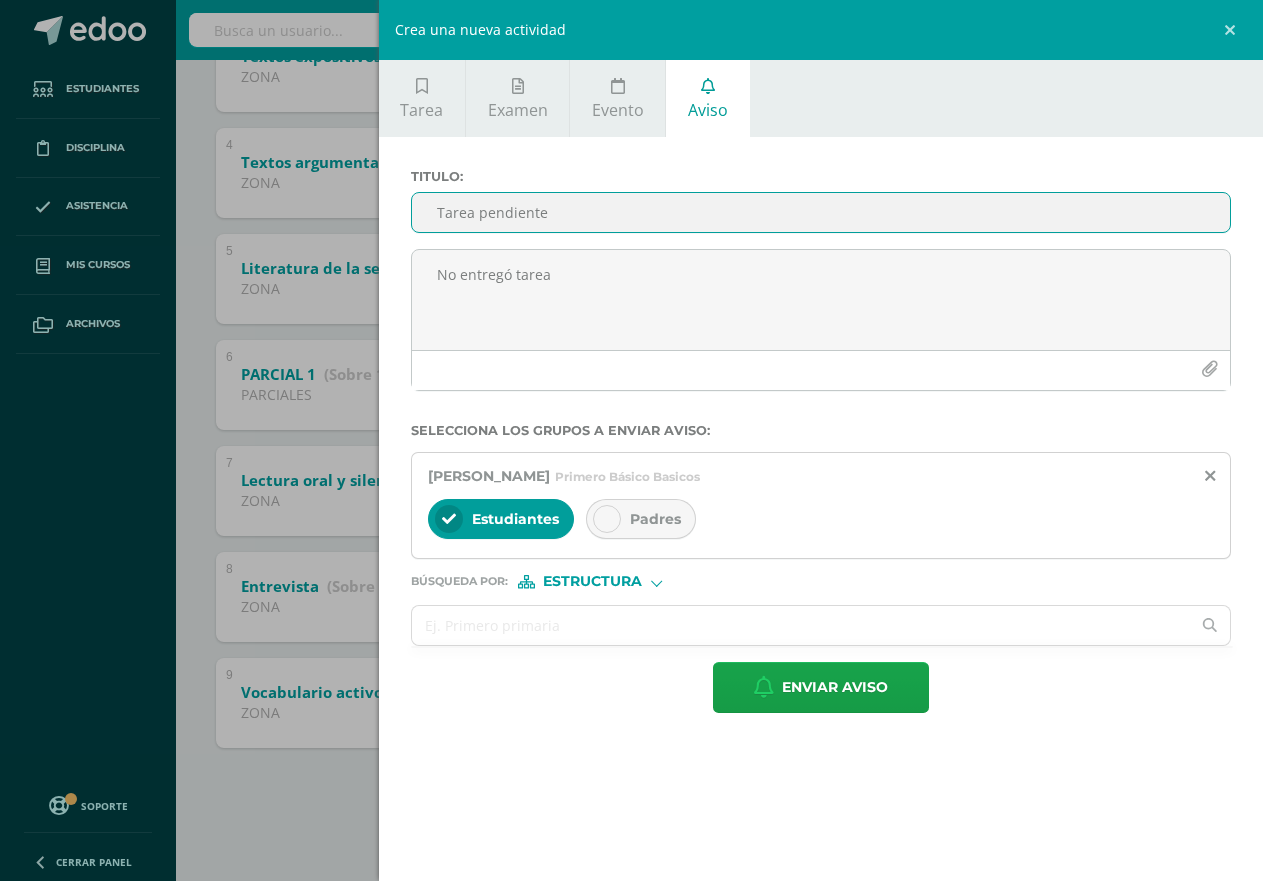type on "Tarea pendiente" 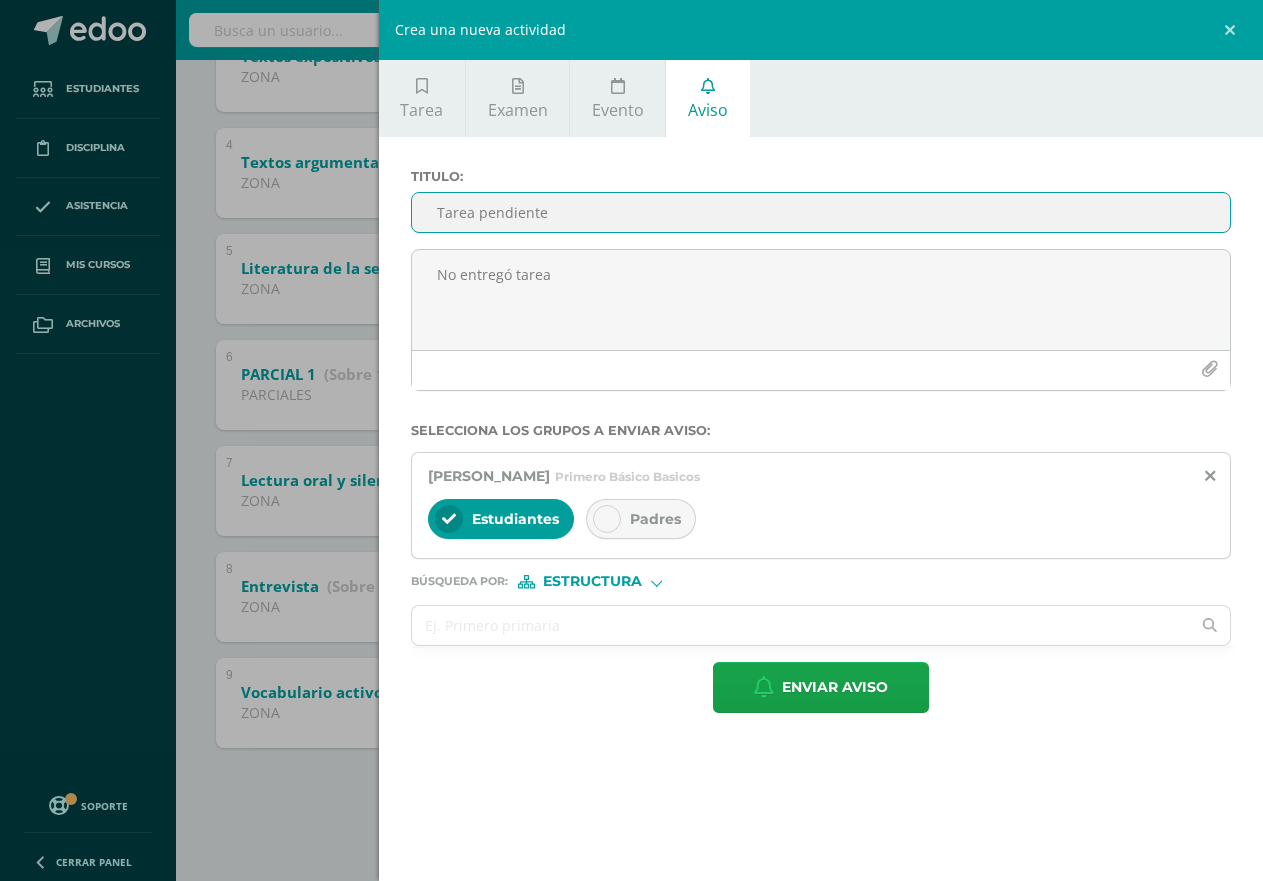 click at bounding box center (607, 519) 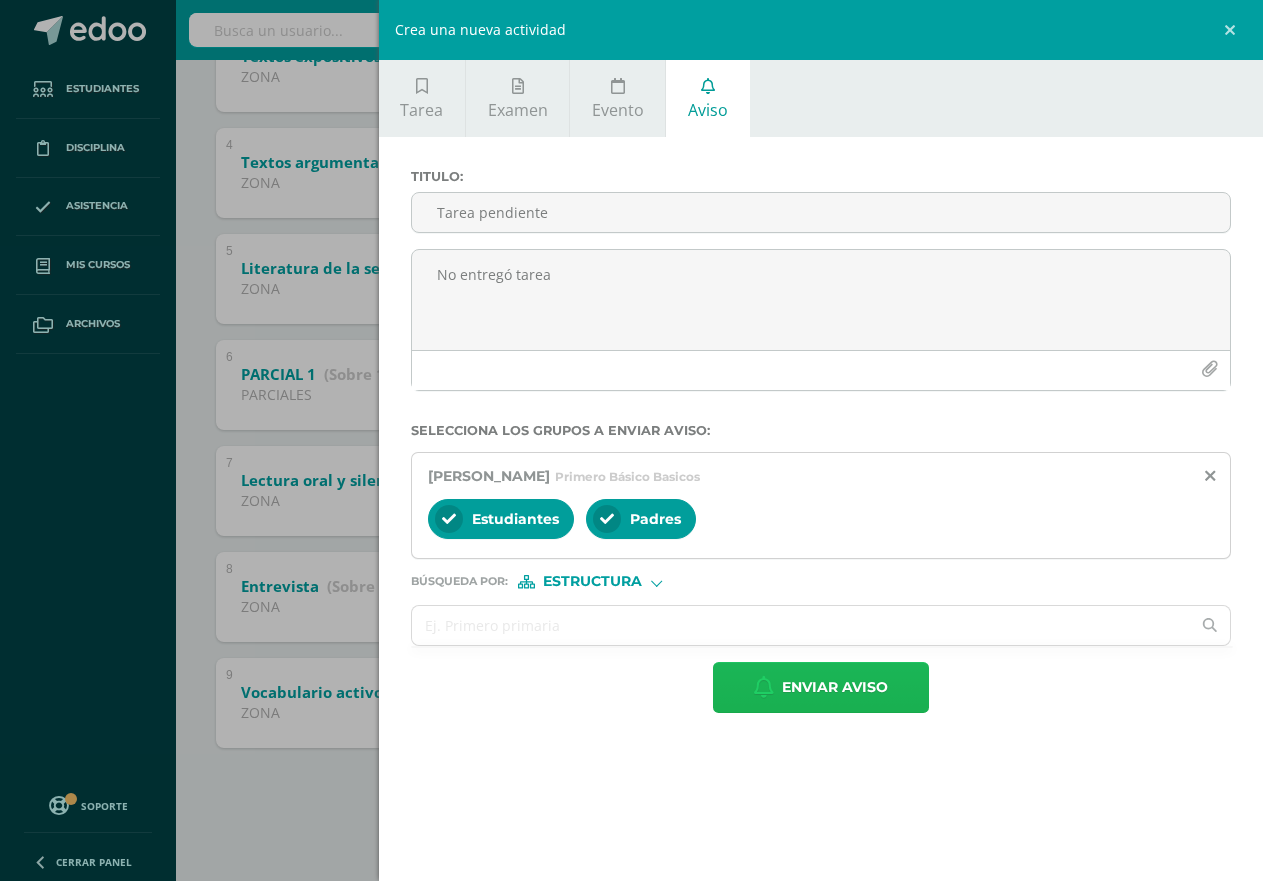 click on "Enviar aviso" at bounding box center [835, 687] 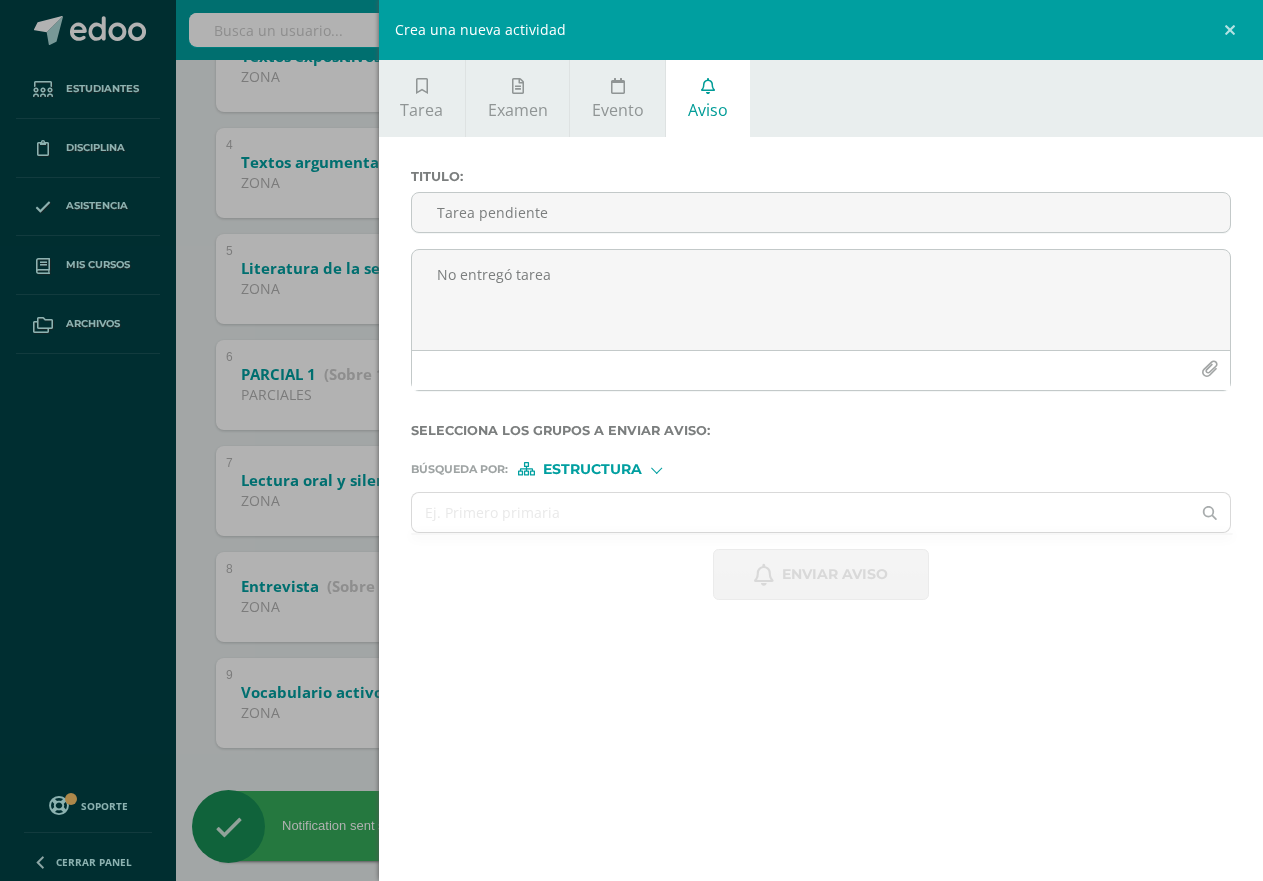 click on "Crea una nueva actividad
Tarea Examen Evento Aviso Título: Fecha: [DATE] 20:00:00 La tarea se asignará a:
Comunicación y Lenguaje: Idioma Español 'C'
Primero Básico Basicos
Progrentis 'A'
Progrentis 'B'
Progrentis 'A'
Progrentis 'B'
Progrentis 'A'
Progrentis 'B'
Progrentis 'A'
Progrentis 'B'
Progrentis 'A'
Progrentis 'B'
Progrentis 'A'
Progrentis 'B'
Comunicación y Lenguaje: Idioma Español 'A'
Progrentis 'A'" at bounding box center [631, 440] 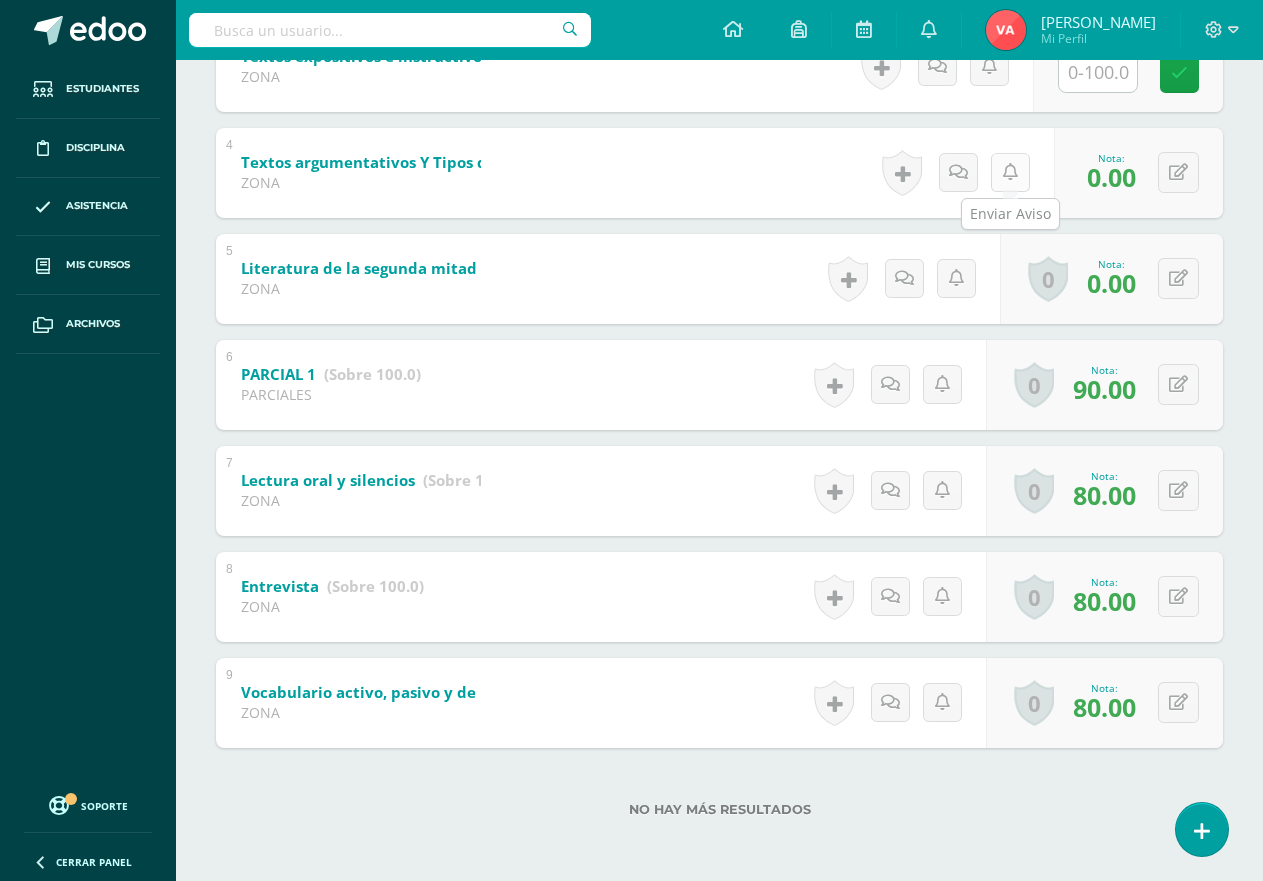 click at bounding box center [1010, 172] 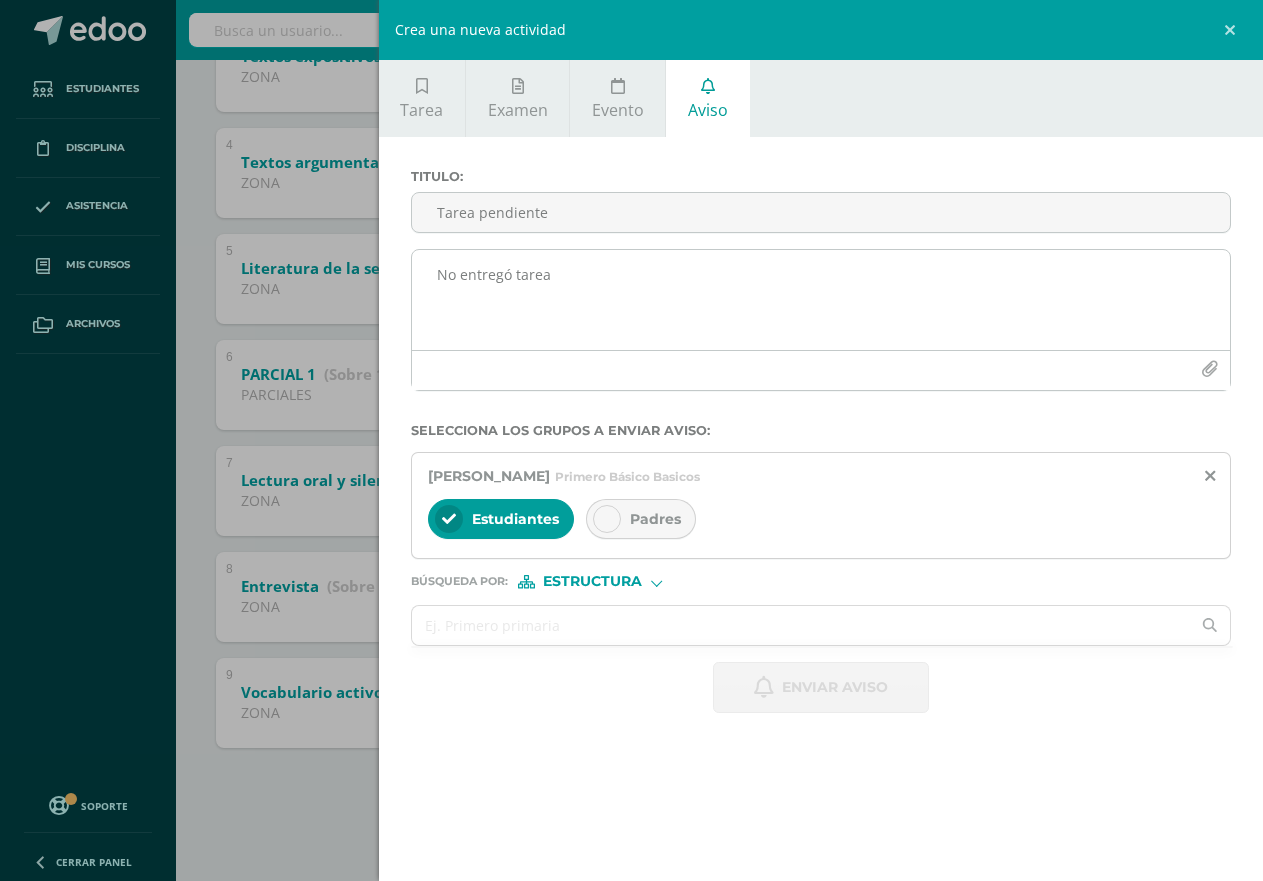 click on "No entregó tarea" at bounding box center [821, 300] 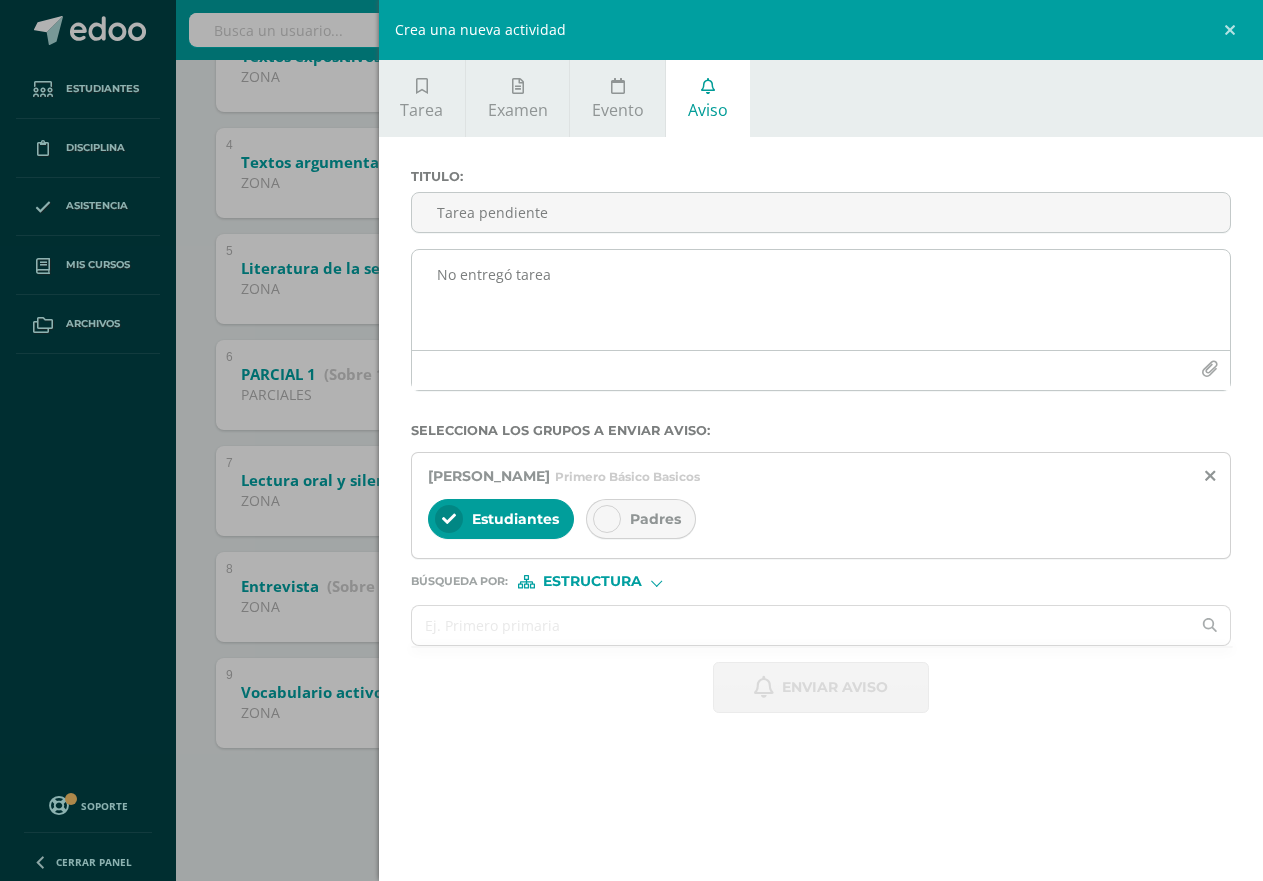 click on "No entregó tarea" at bounding box center (821, 300) 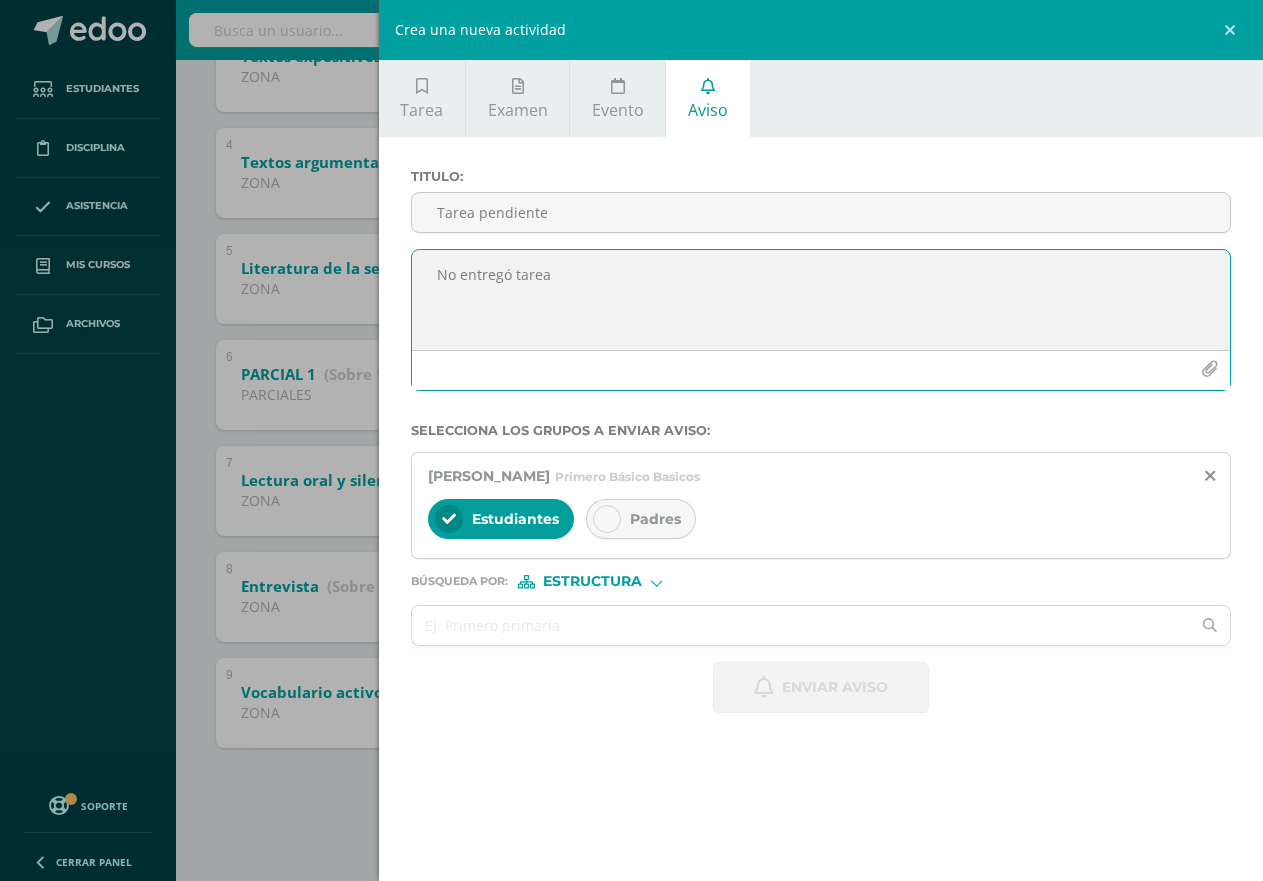 paste 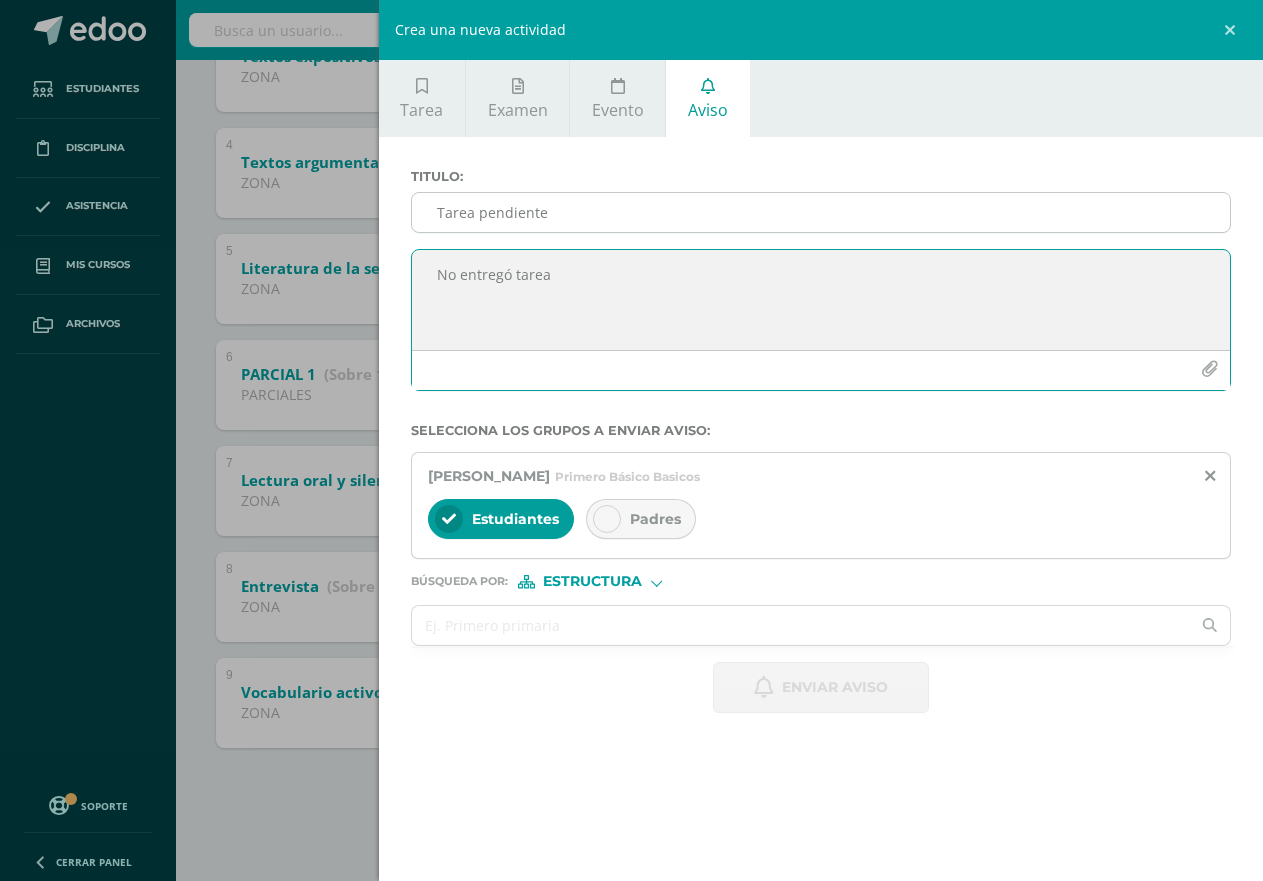 type on "No entregó tarea" 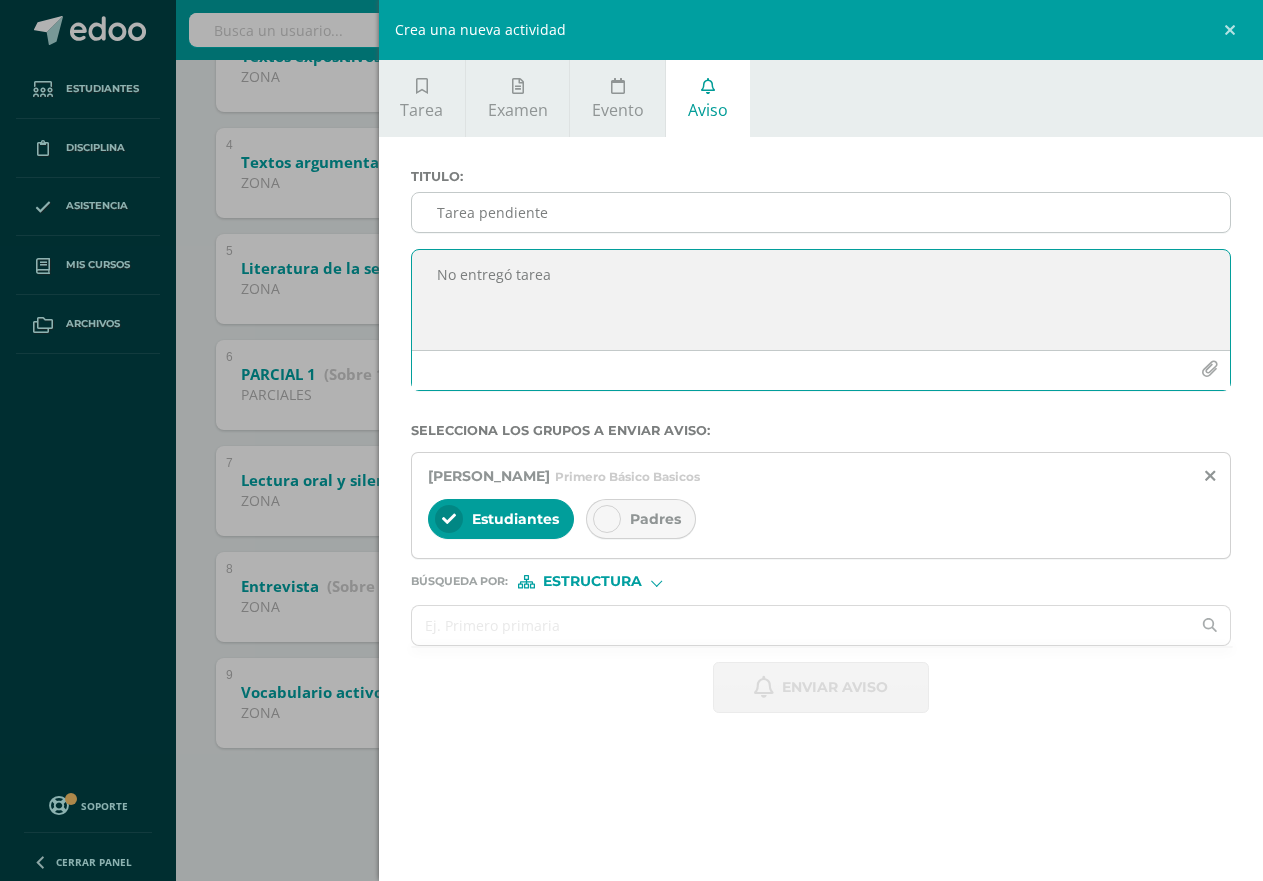 click on "Tarea pendiente" at bounding box center [821, 212] 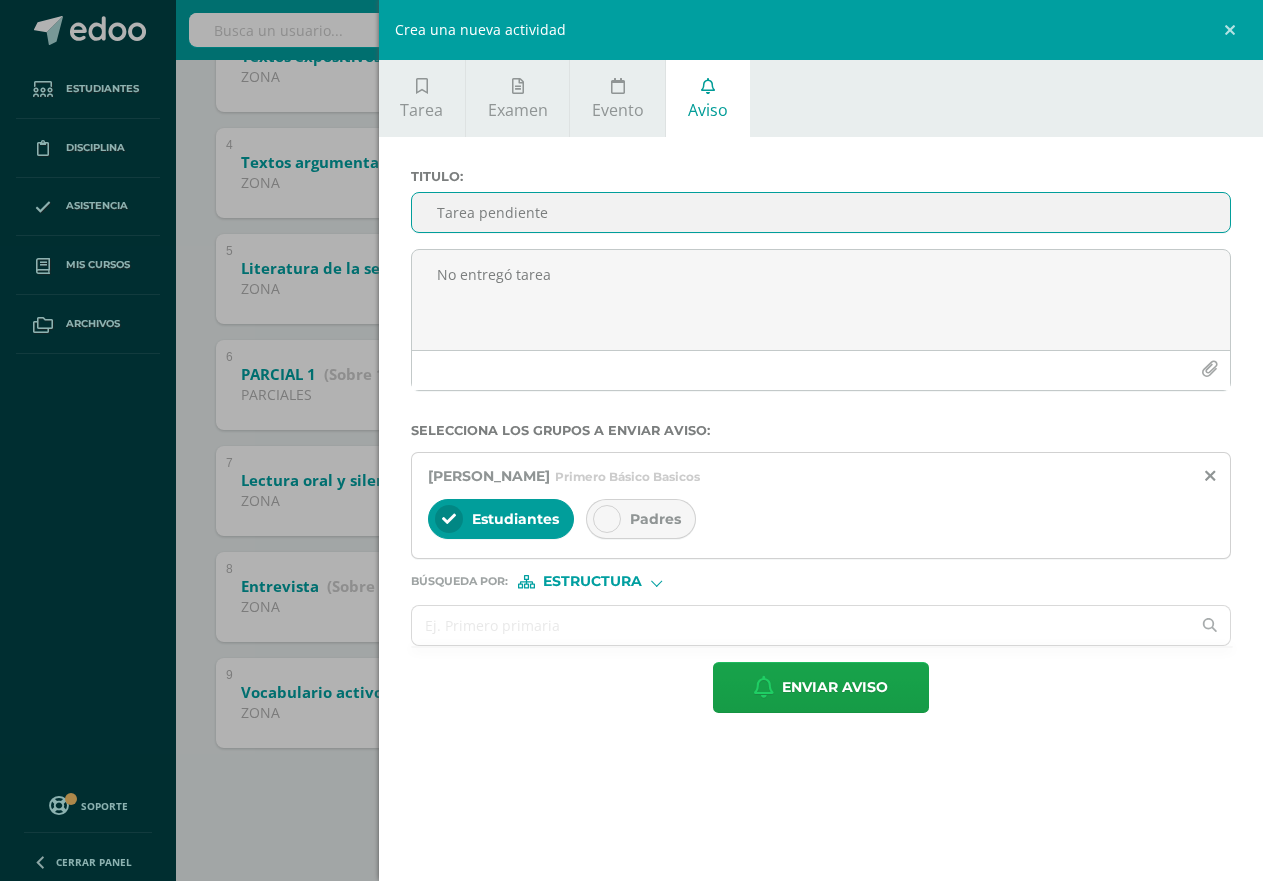 type on "Tarea pendiente" 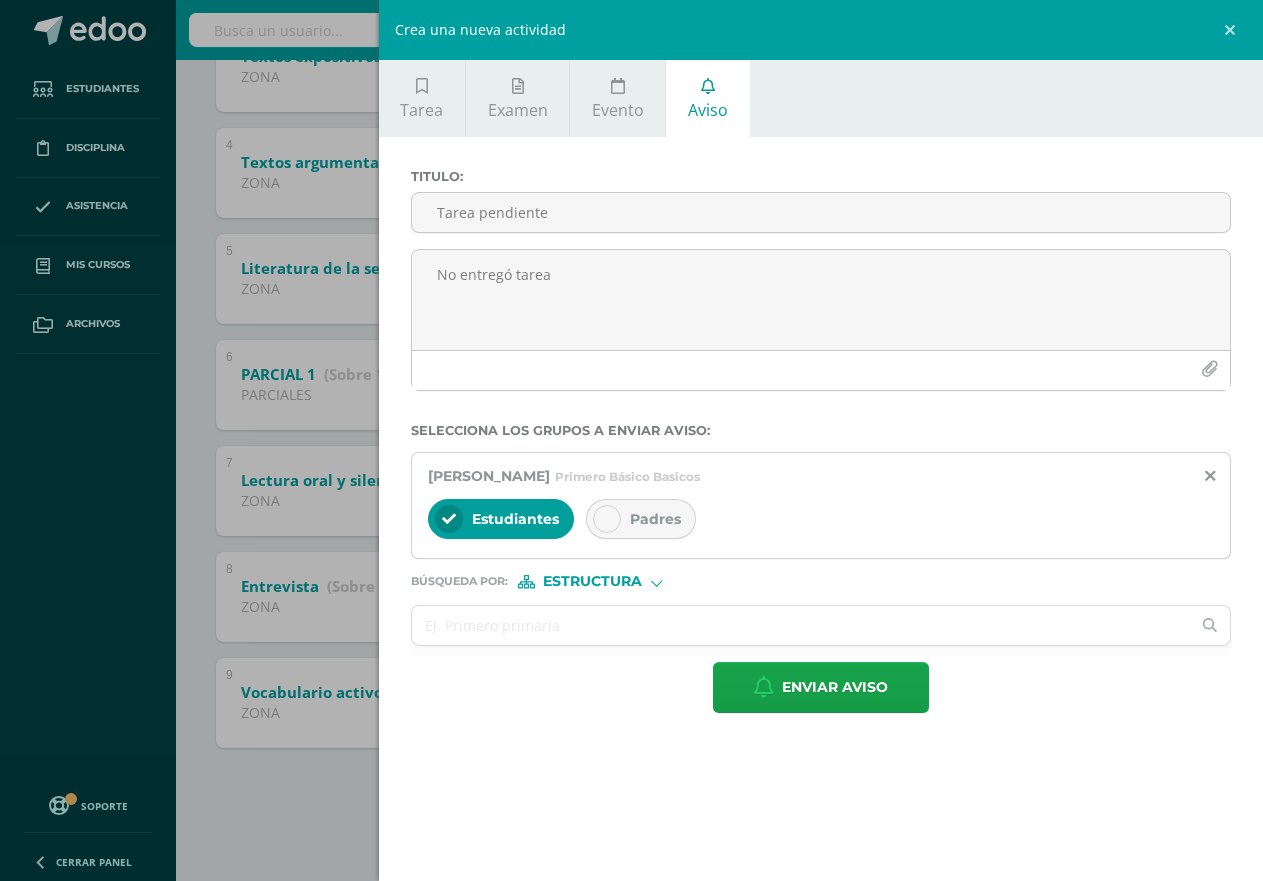 click at bounding box center (607, 519) 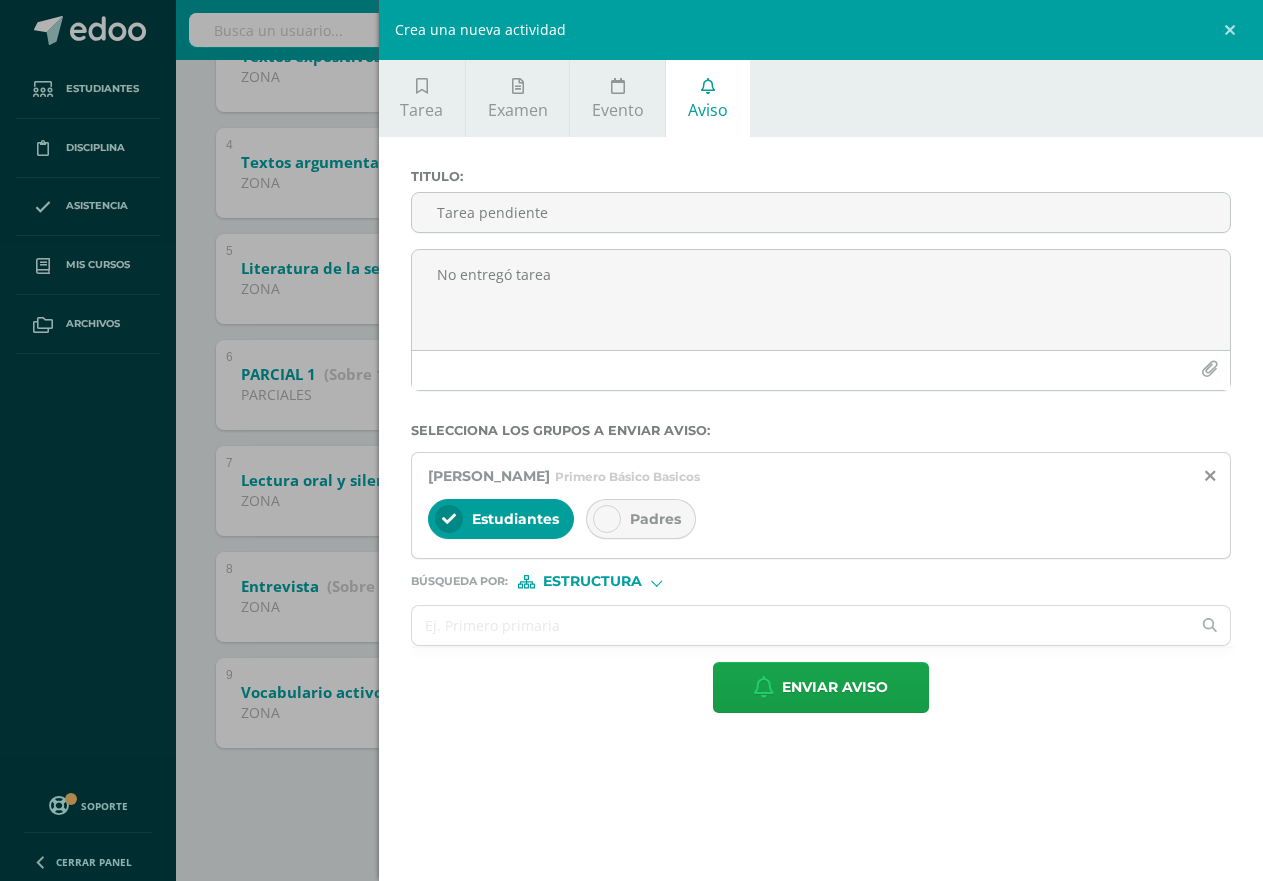 click at bounding box center [607, 519] 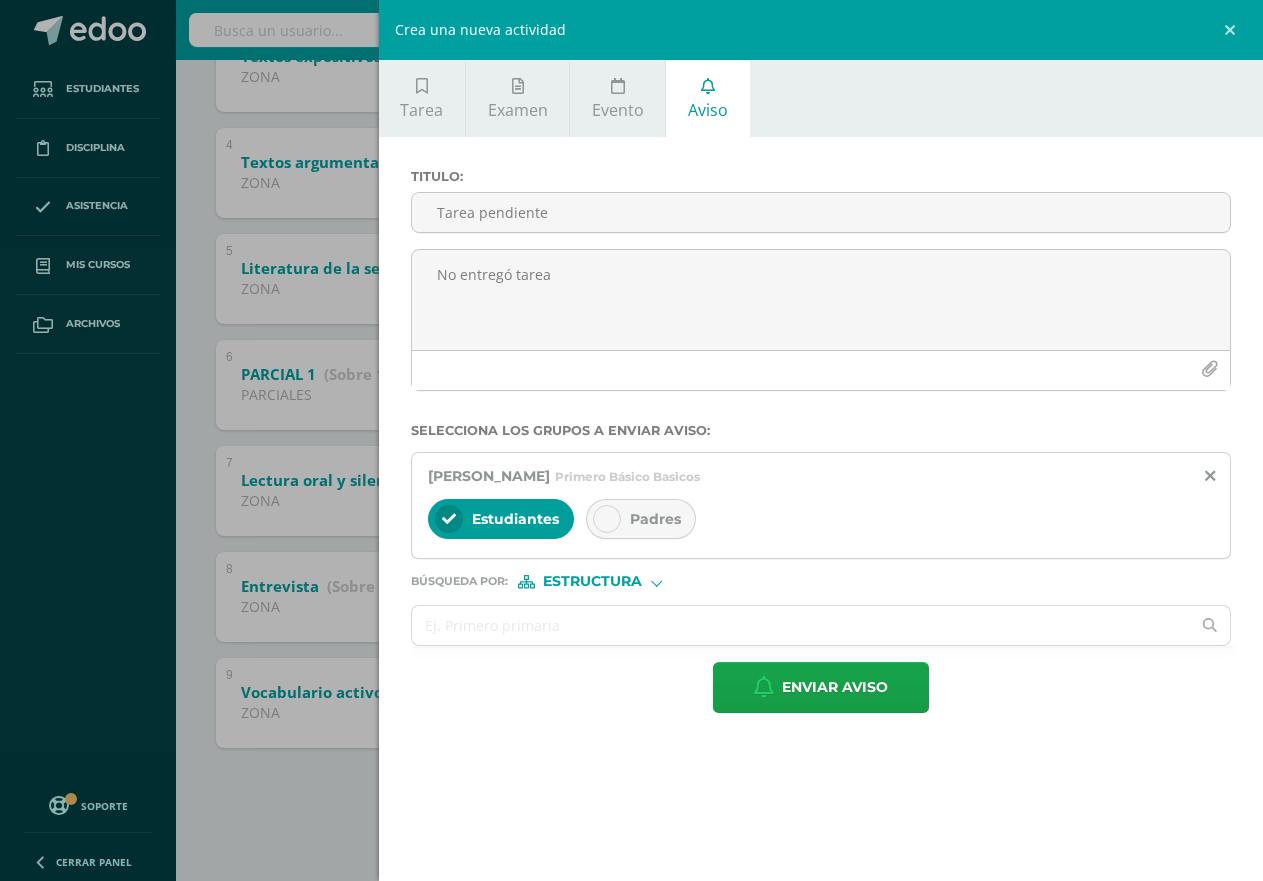 click at bounding box center (607, 519) 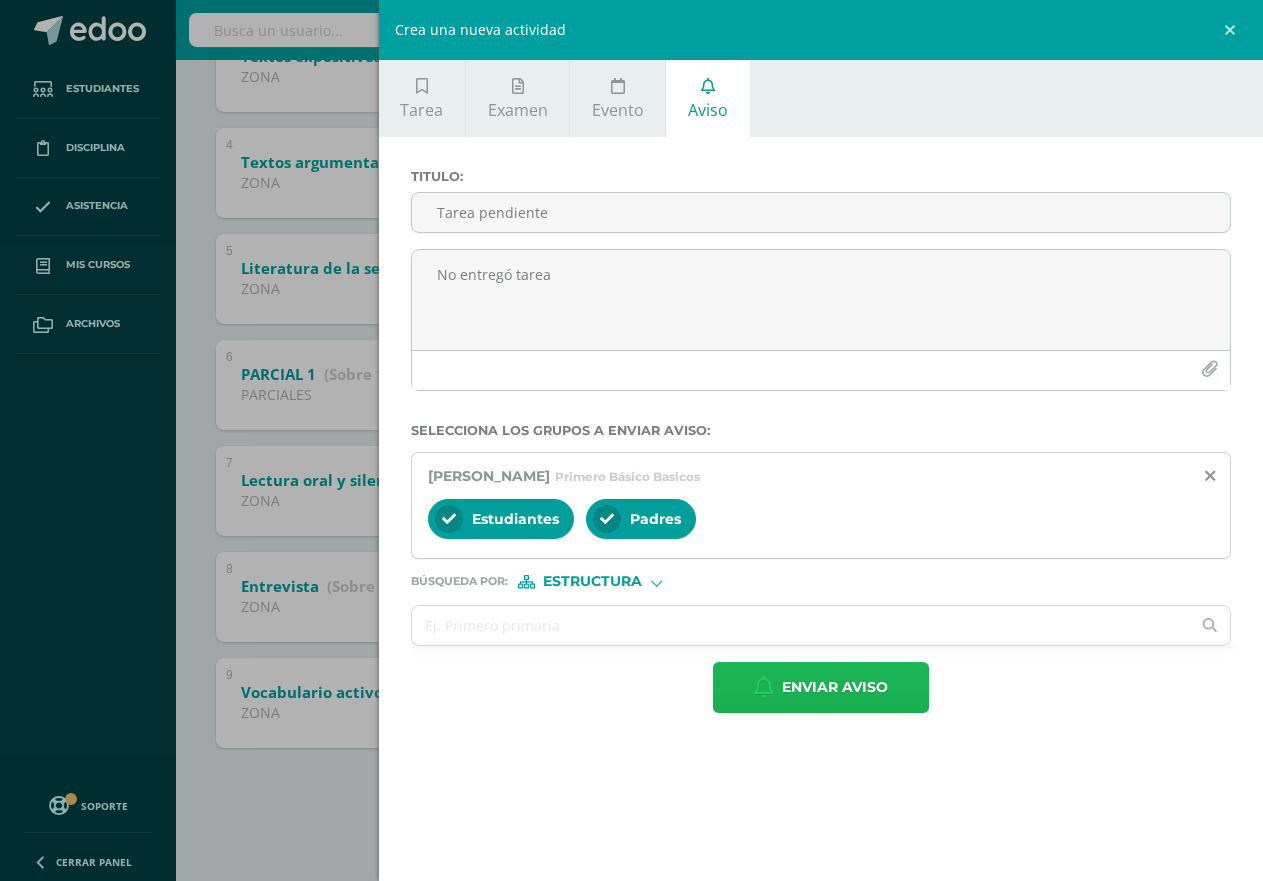 click on "Enviar aviso" at bounding box center [835, 687] 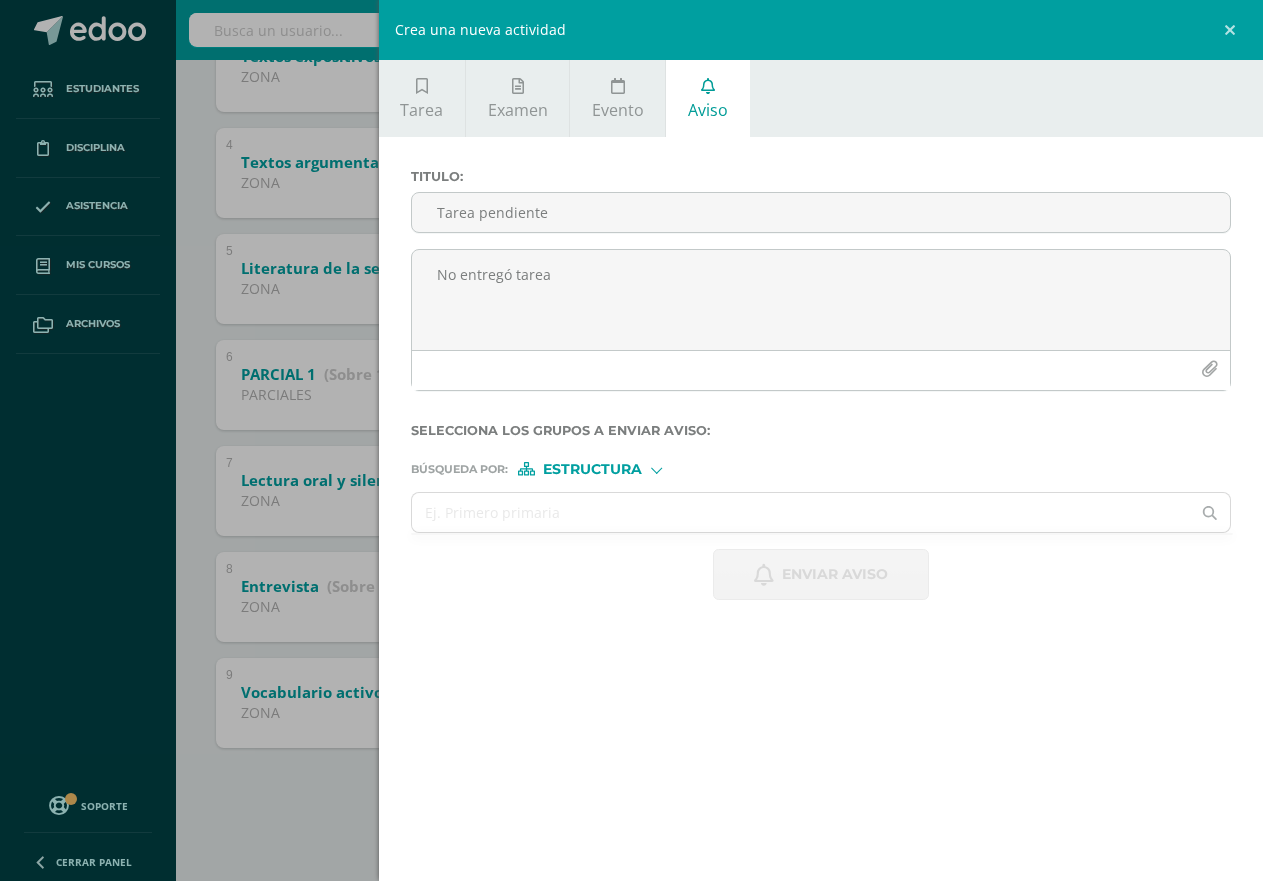 click on "Crea una nueva actividad
Tarea Examen Evento Aviso Título: Fecha: [DATE] 20:00:00 La tarea se asignará a:
Comunicación y Lenguaje: Idioma Español 'C'
Primero Básico Basicos
Progrentis 'A'
Progrentis 'B'
Progrentis 'A'
Progrentis 'B'
Progrentis 'A'
Progrentis 'B'
Progrentis 'A'
Progrentis 'B'
Progrentis 'A'
Progrentis 'B'
Progrentis 'A'
Progrentis 'B'
Comunicación y Lenguaje: Idioma Español 'A'
Progrentis 'A'" at bounding box center [631, 440] 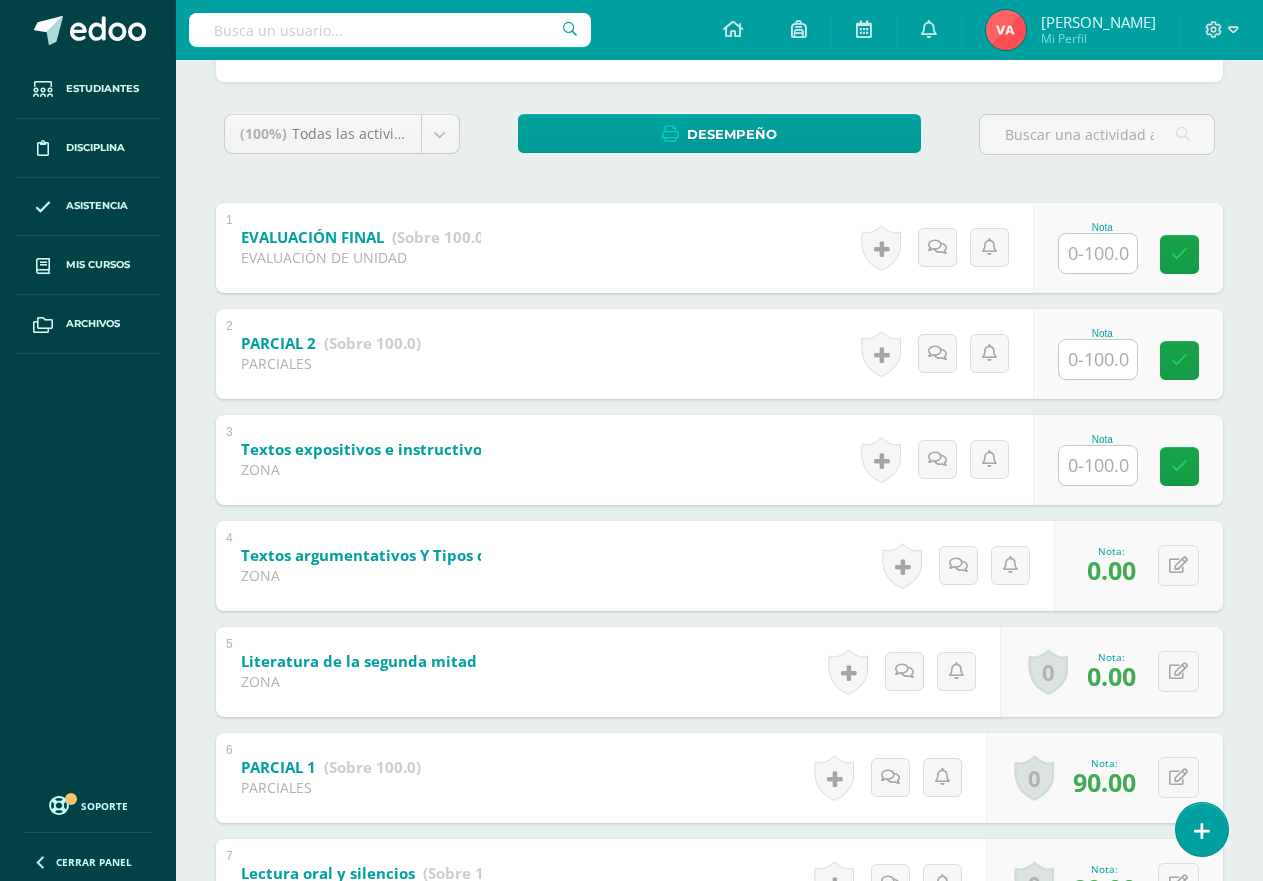 scroll, scrollTop: 0, scrollLeft: 0, axis: both 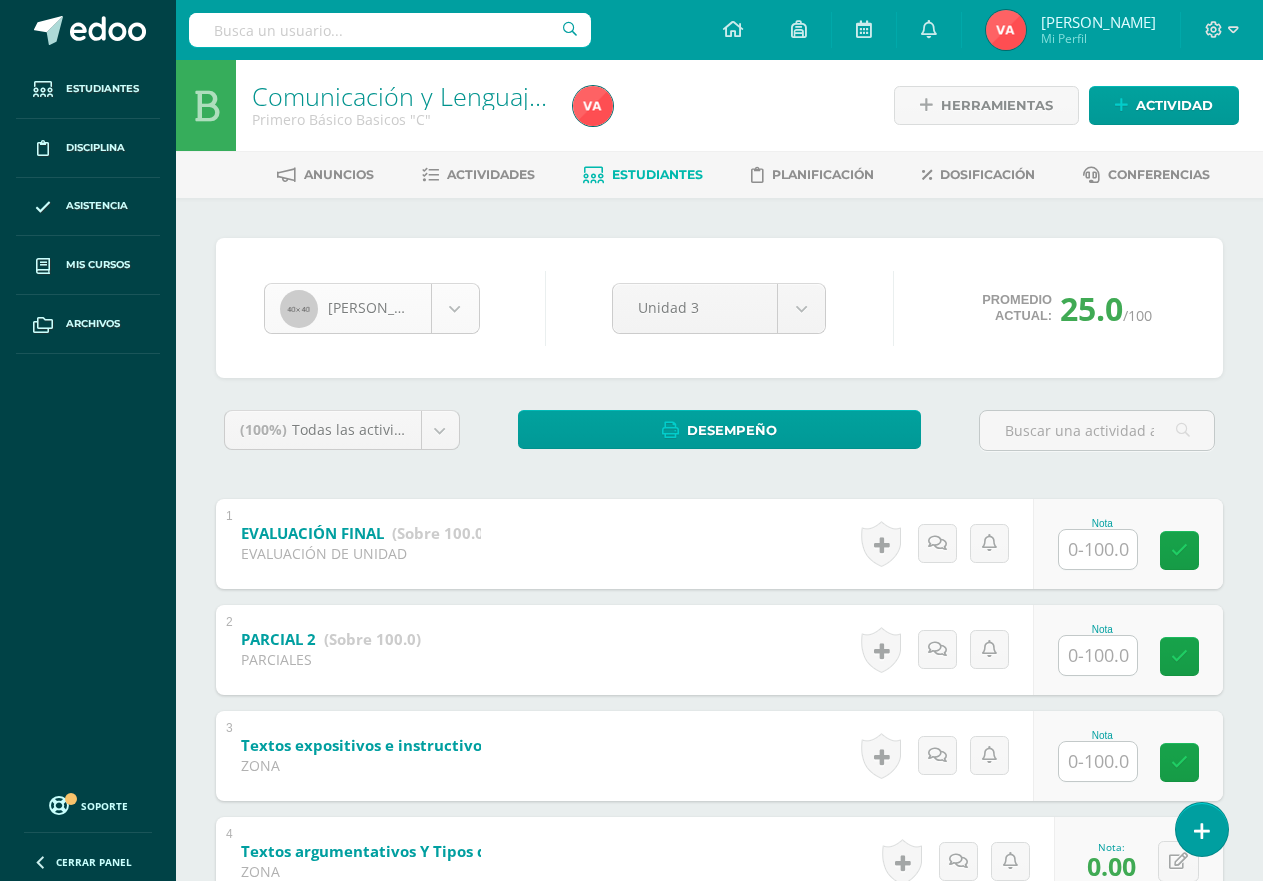 click on "Notification sent successfully         Notification sent successfully         Estudiantes Disciplina Asistencia Mis cursos Archivos Soporte
Centro de ayuda
Últimas actualizaciones
10+ Cerrar panel
Progrentis
Primero
Primaria
"A"
Actividades Estudiantes Planificación Dosificación
Progrentis
Primero
Primaria
"B"
Actividades Estudiantes Planificación Dosificación
Progrentis
Segundo
Primaria
"A"
Actividades Estudiantes Planificación Dosificación Actividades Estudiantes Planificación Actividades" at bounding box center (631, 785) 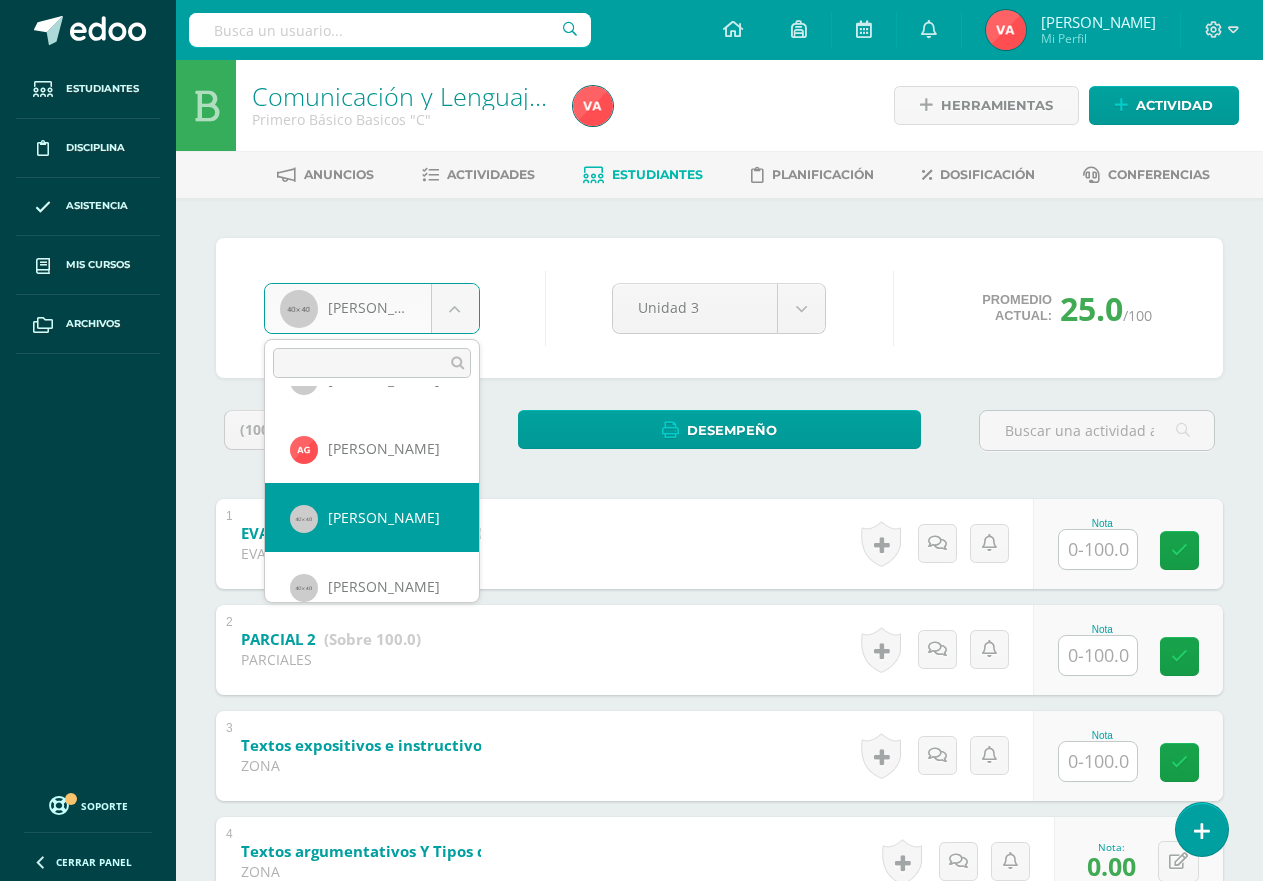 scroll, scrollTop: 306, scrollLeft: 0, axis: vertical 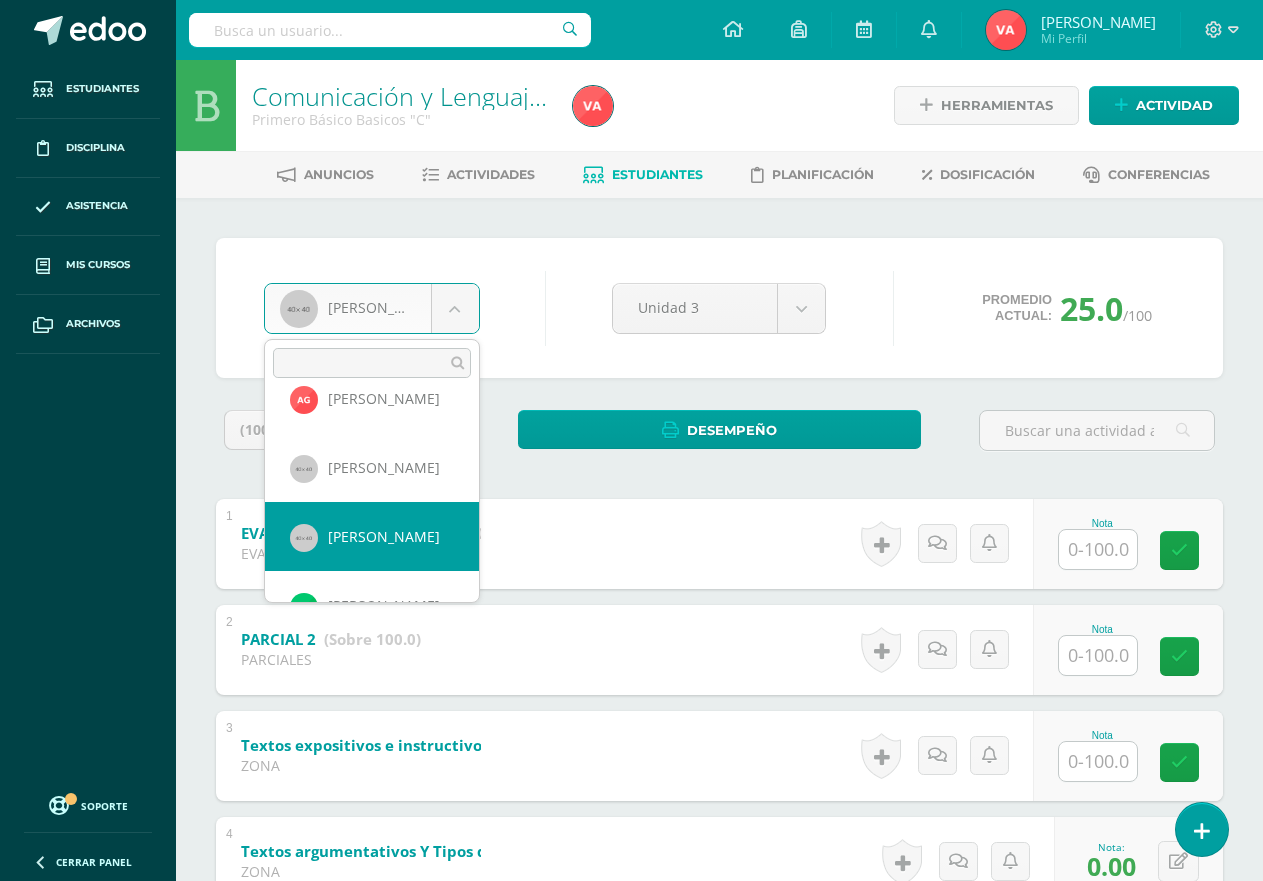 select on "1699" 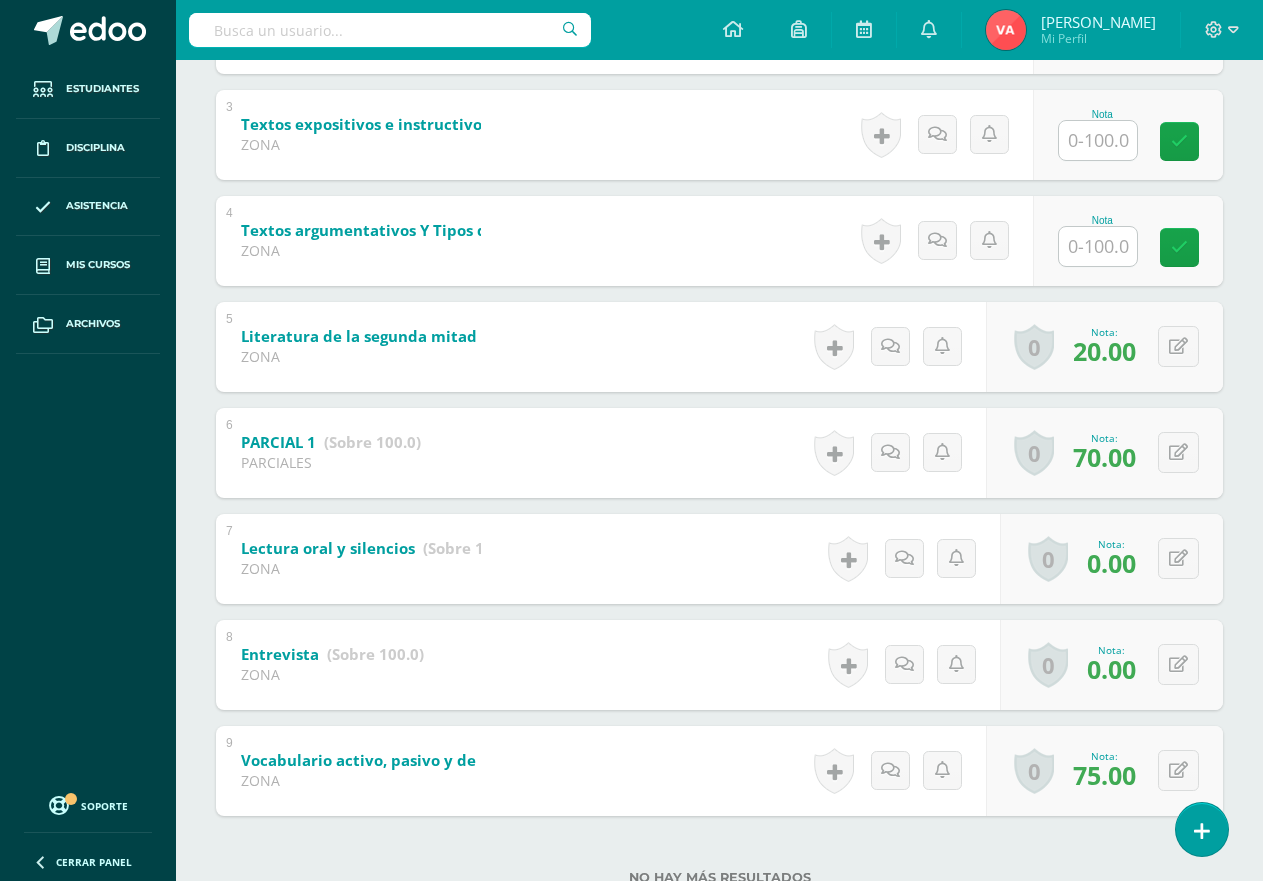 scroll, scrollTop: 489, scrollLeft: 0, axis: vertical 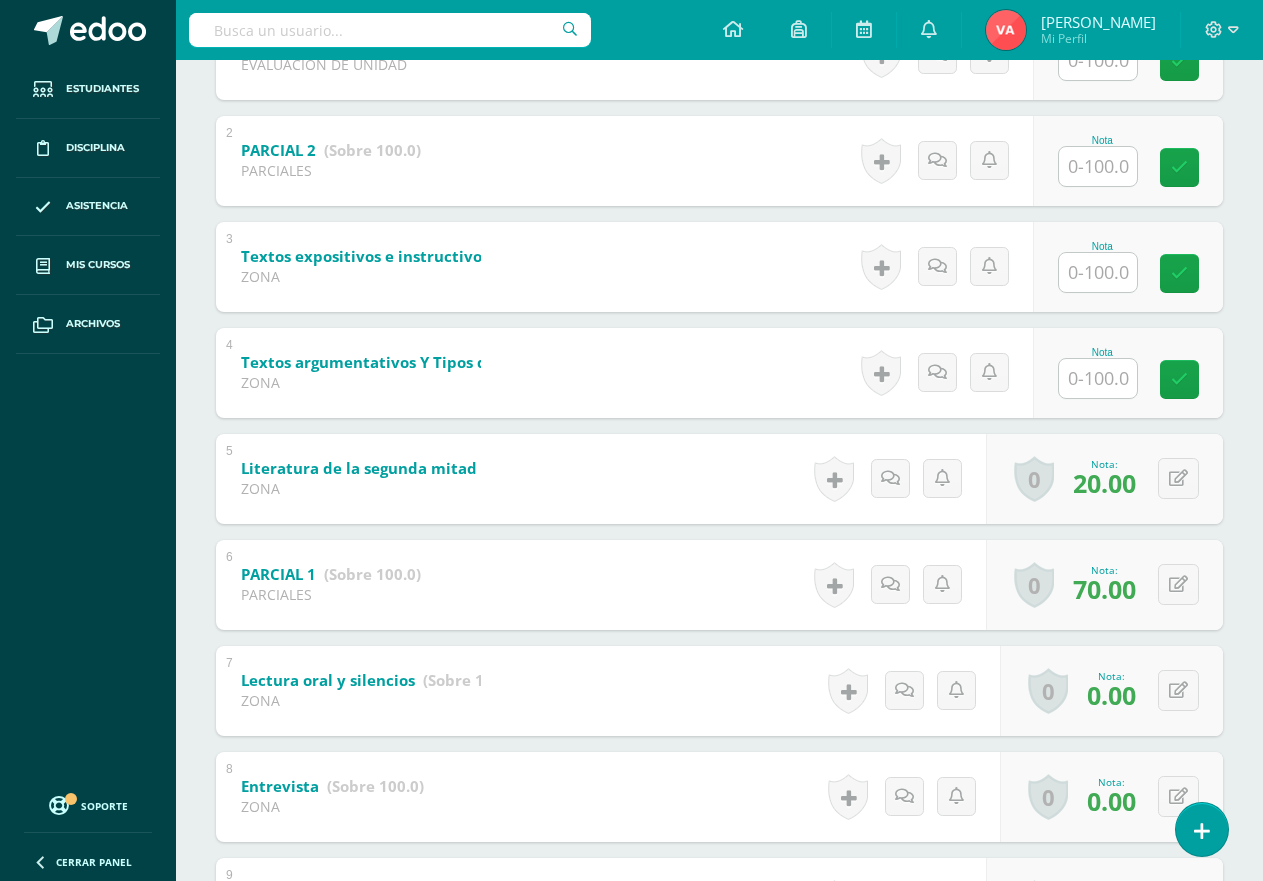 click at bounding box center (1098, 378) 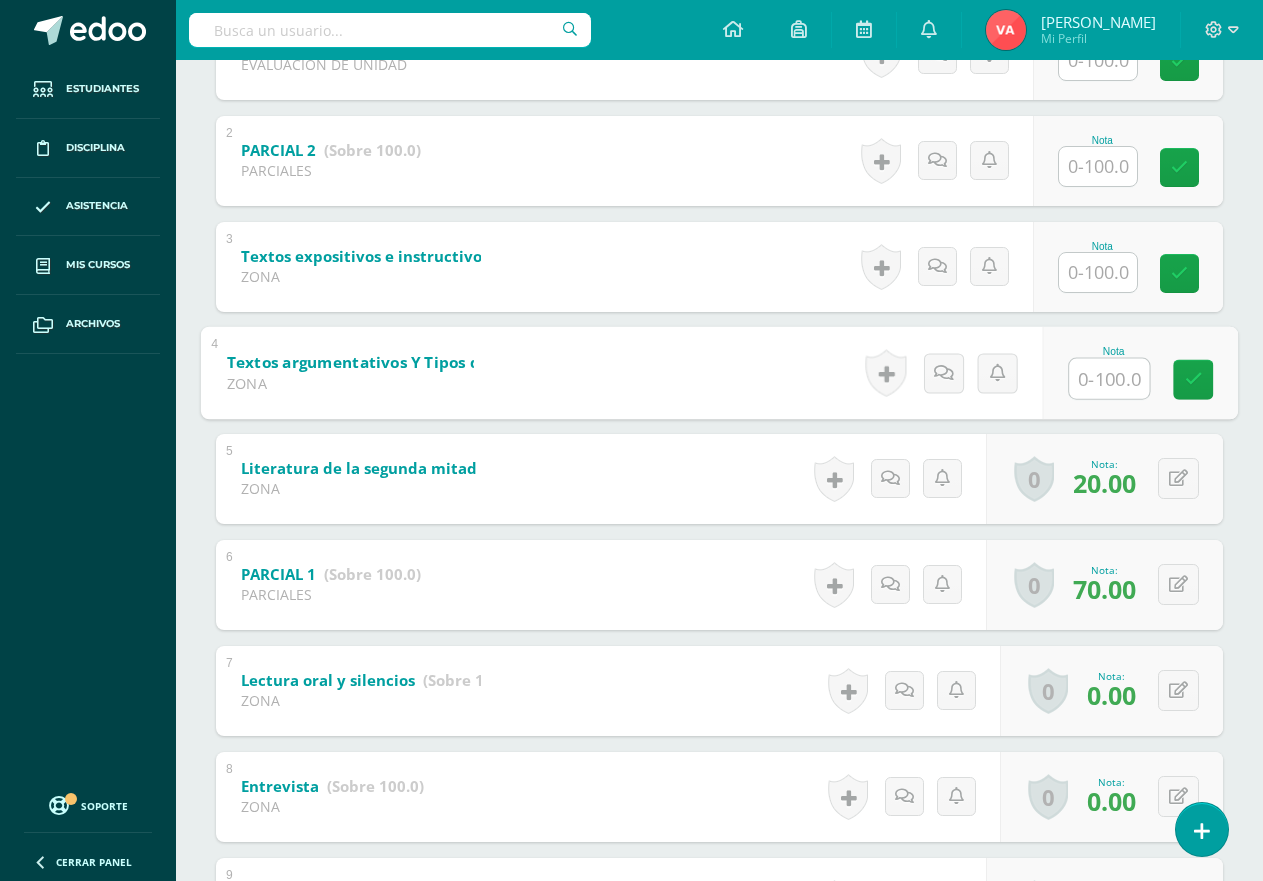 type on "0" 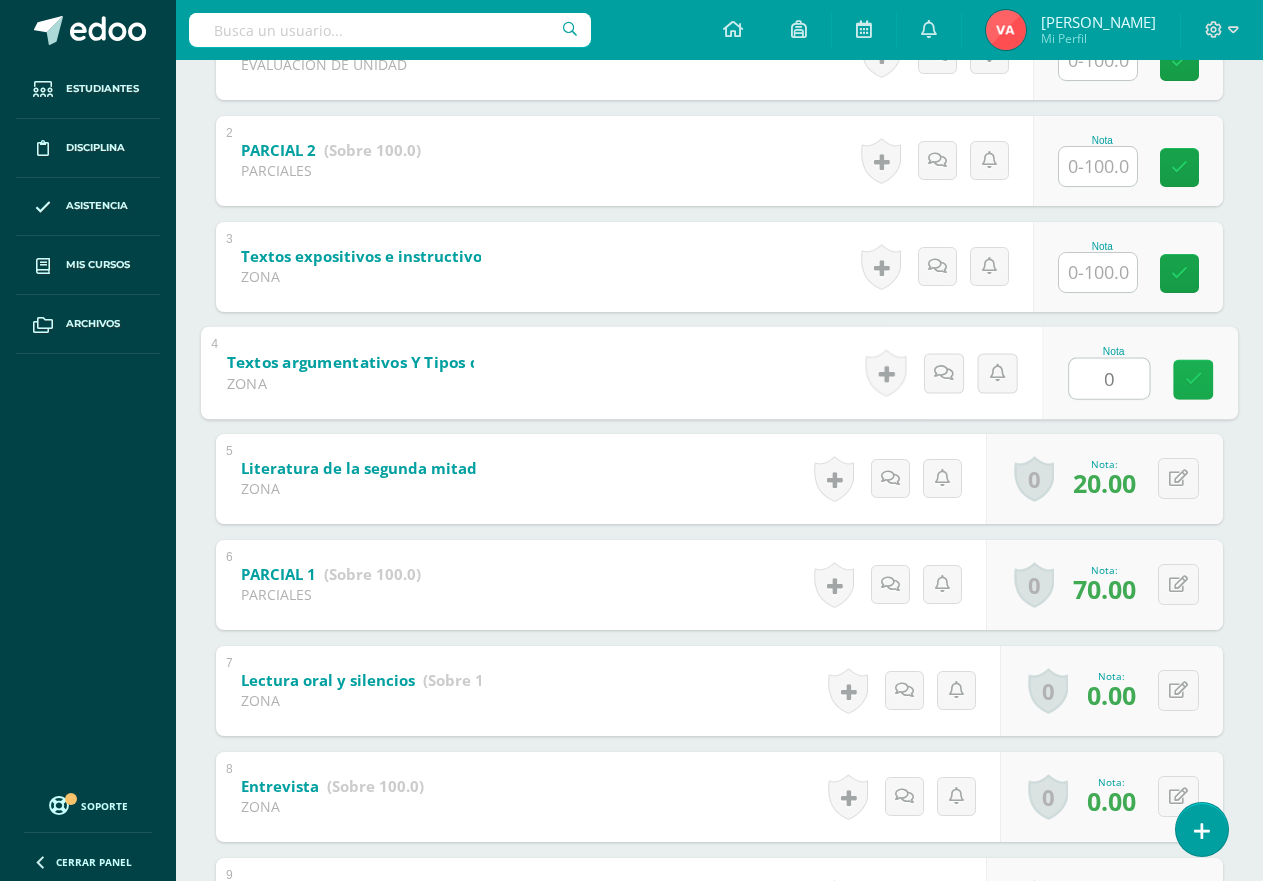 click at bounding box center [1194, 379] 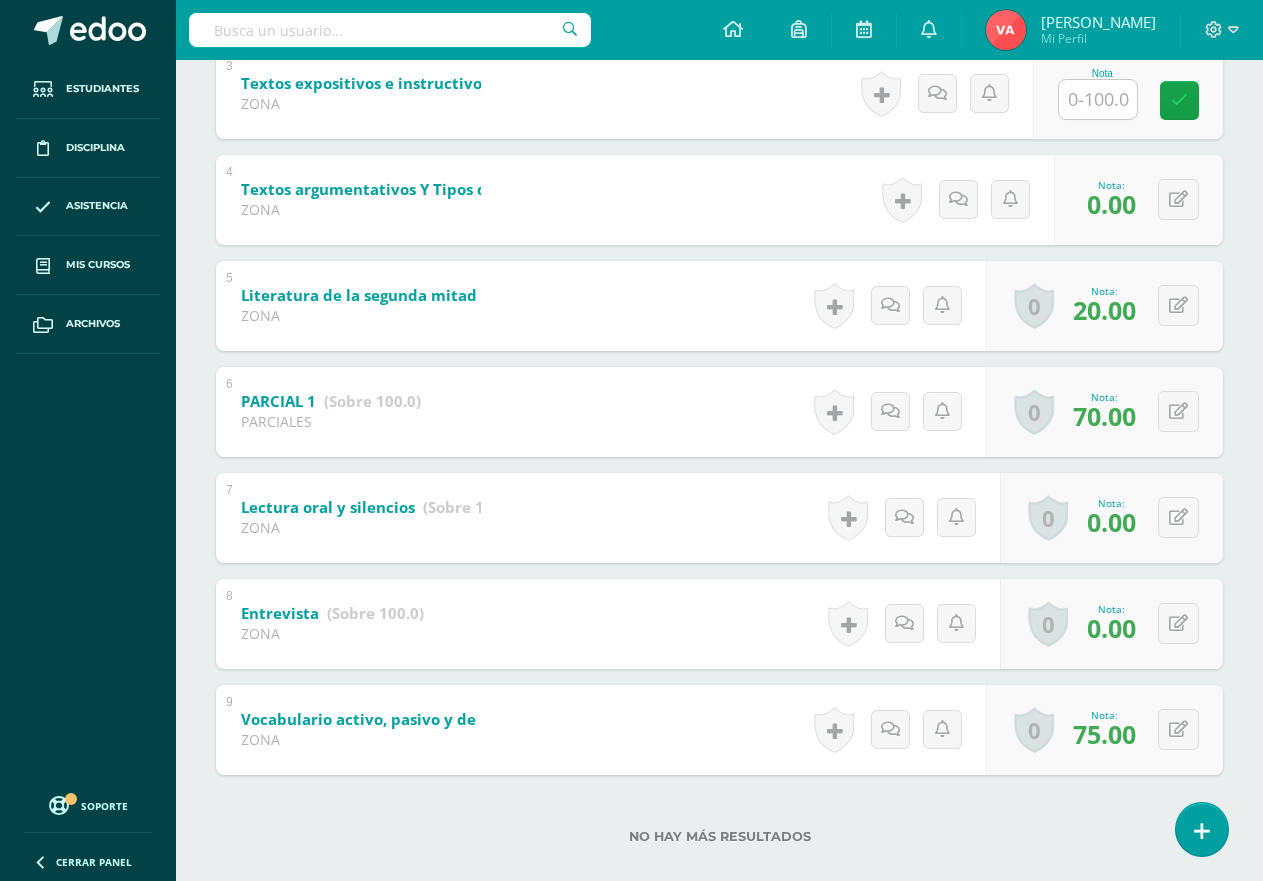scroll, scrollTop: 689, scrollLeft: 0, axis: vertical 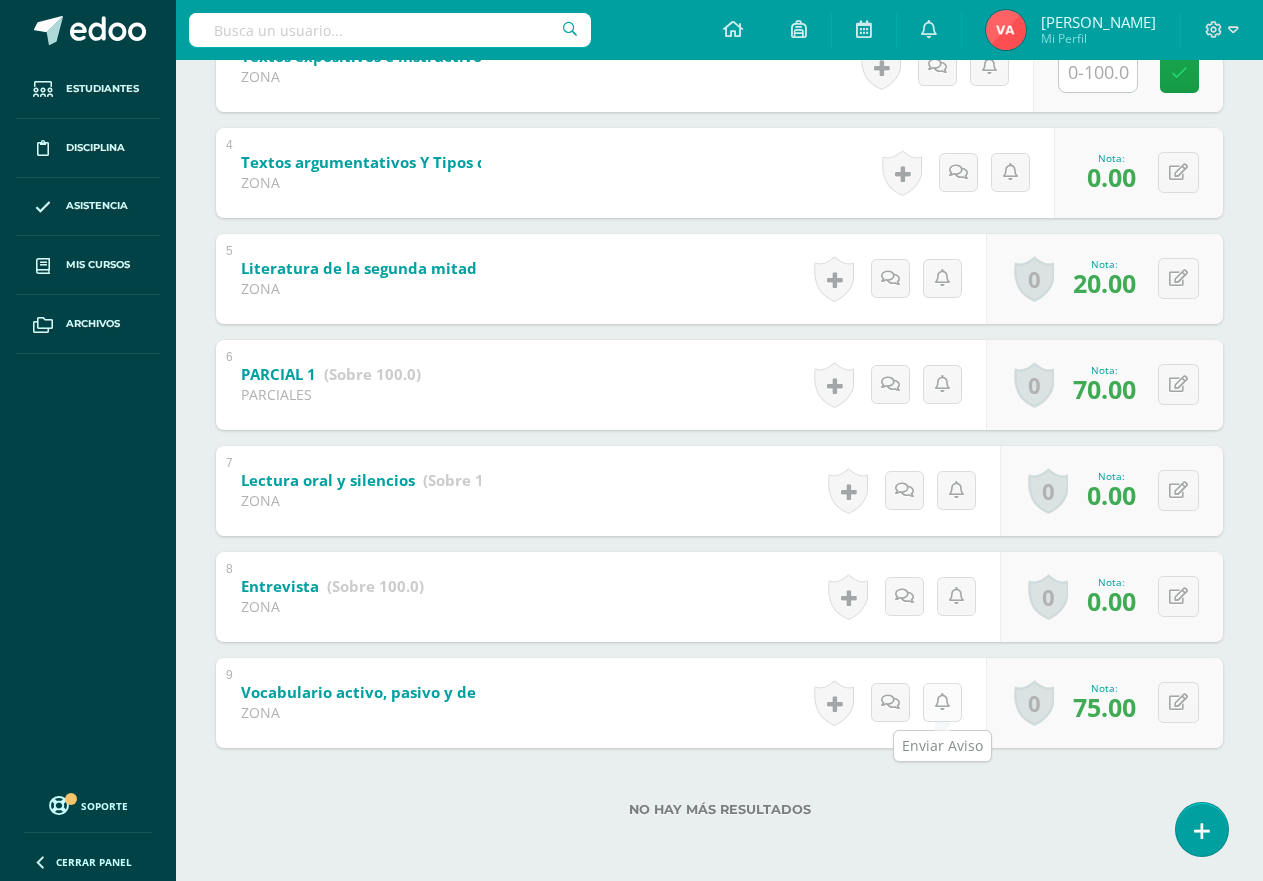 click at bounding box center [942, 702] 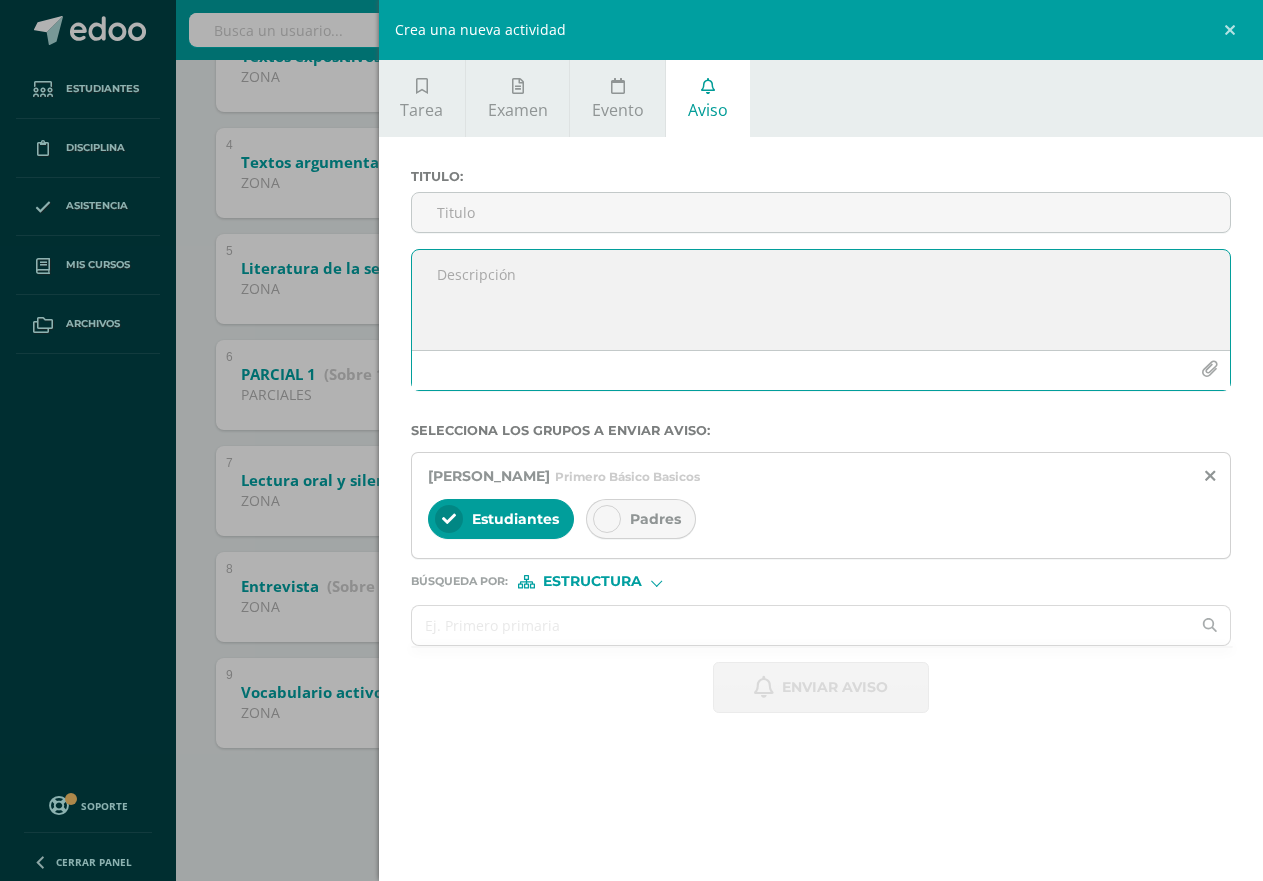 paste on "No entregó tarea" 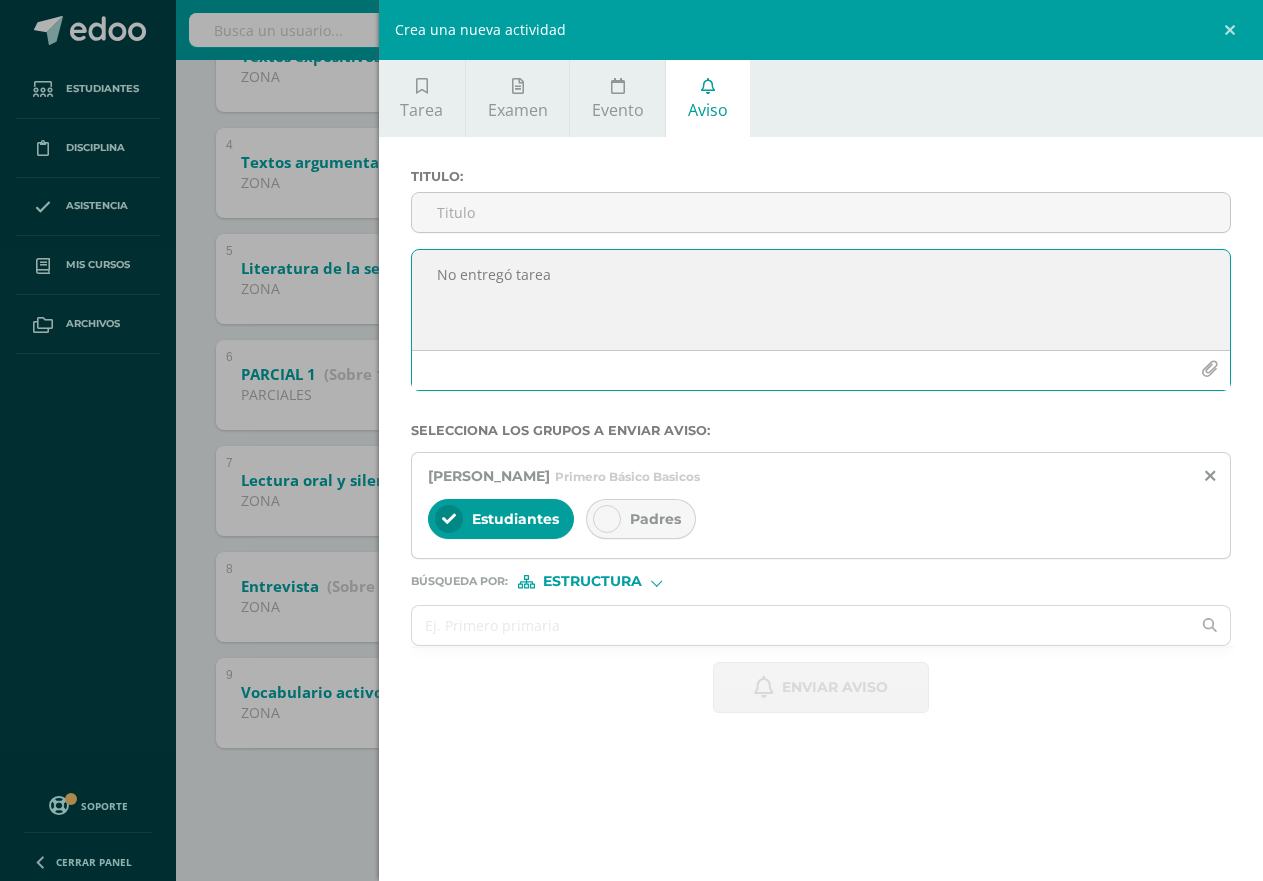 type on "No entregó tarea" 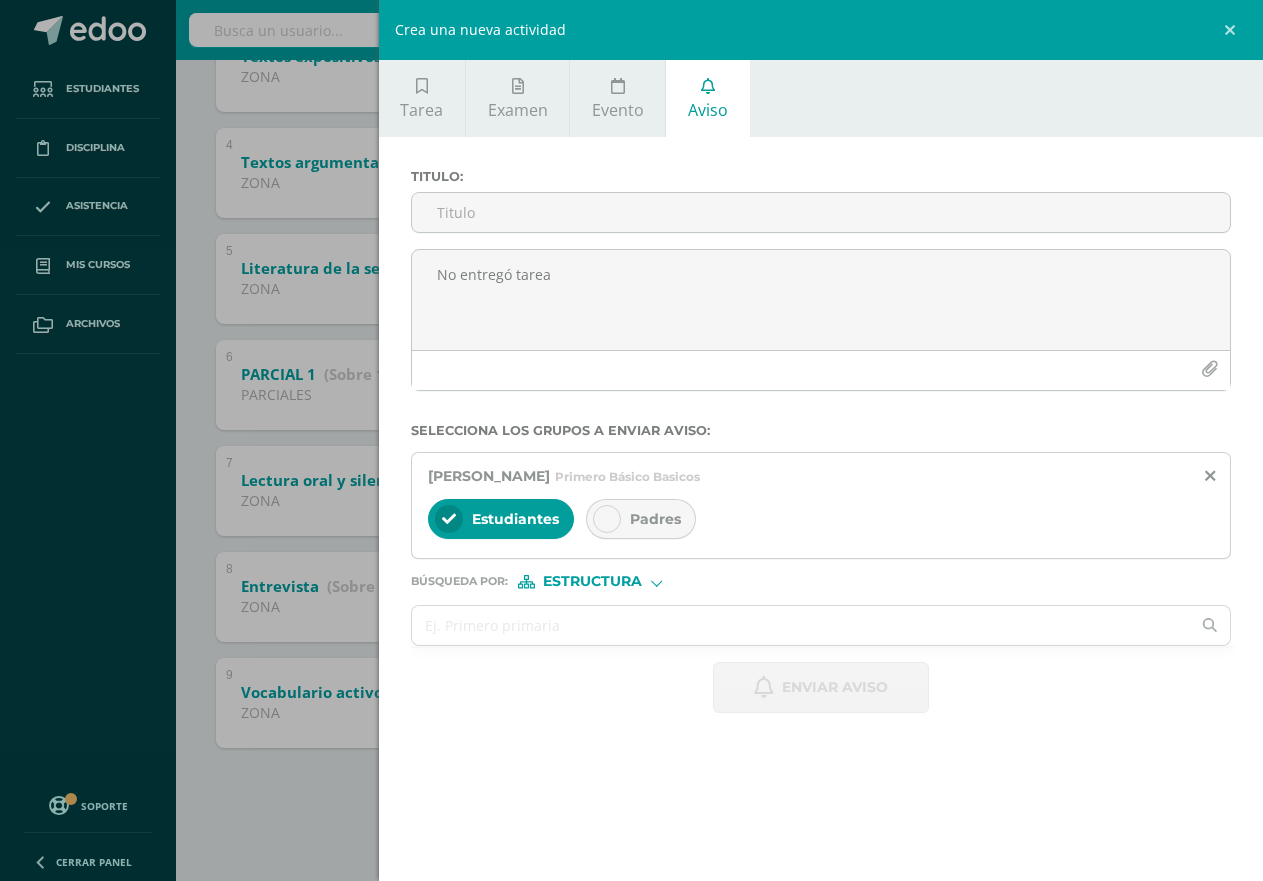 click at bounding box center (607, 519) 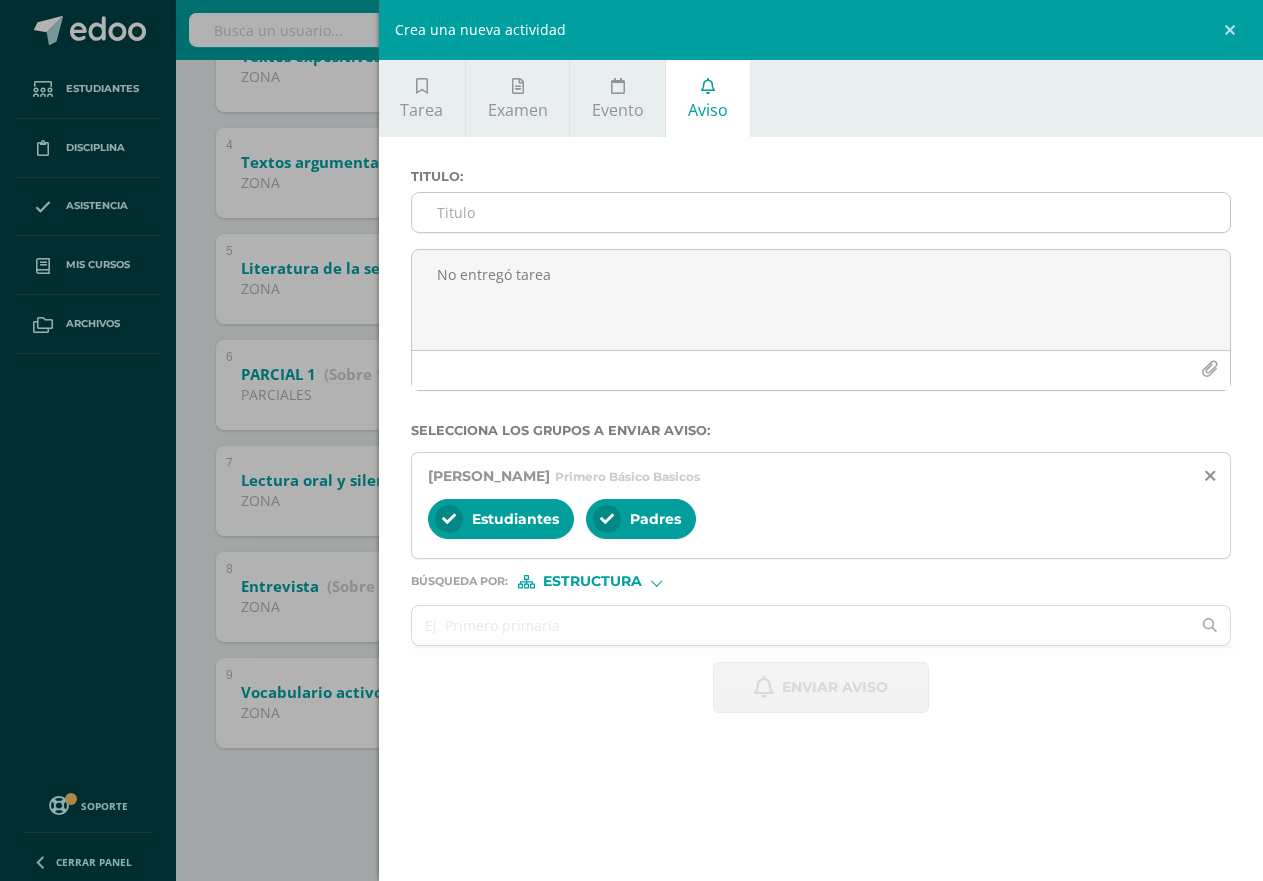 click on "Titulo :" at bounding box center [821, 212] 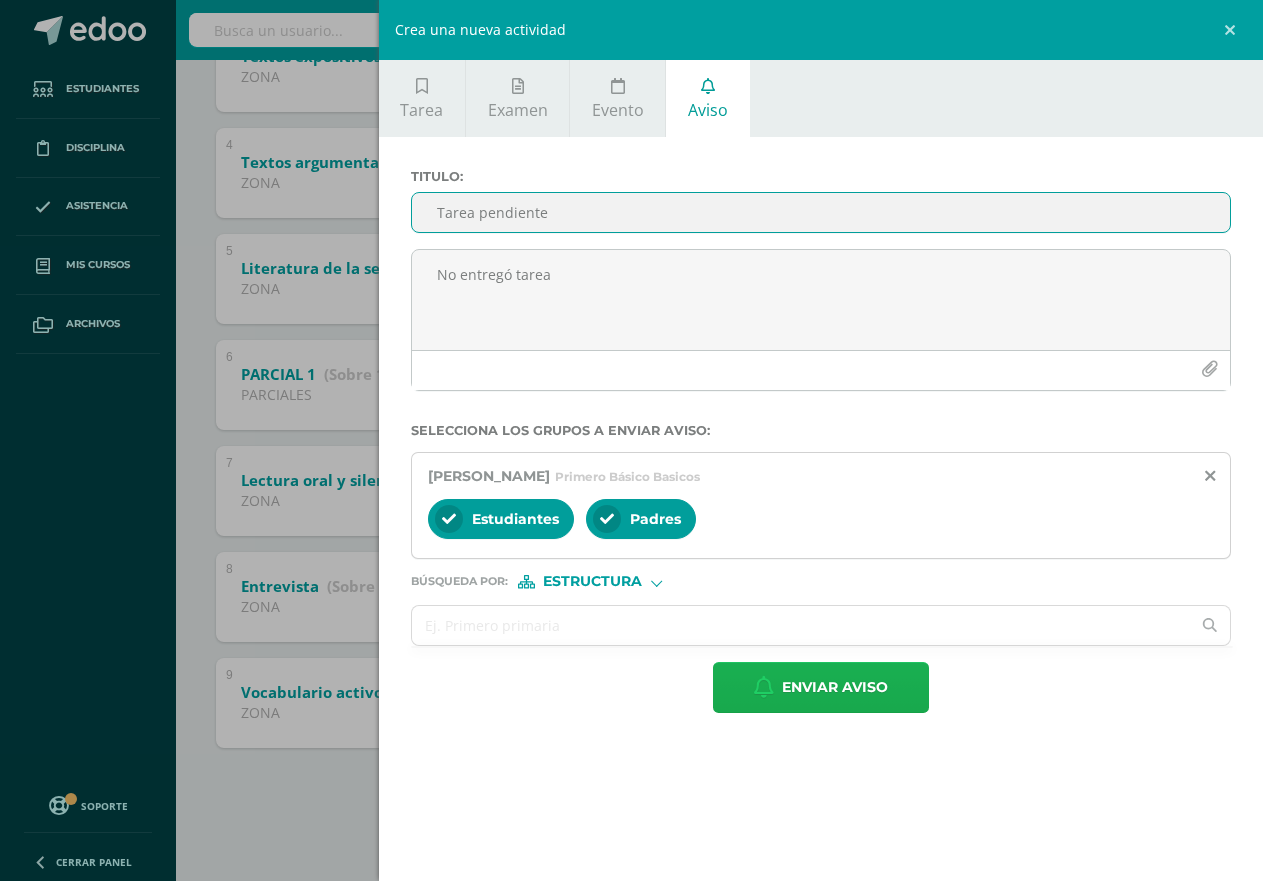 type on "Tarea pendiente" 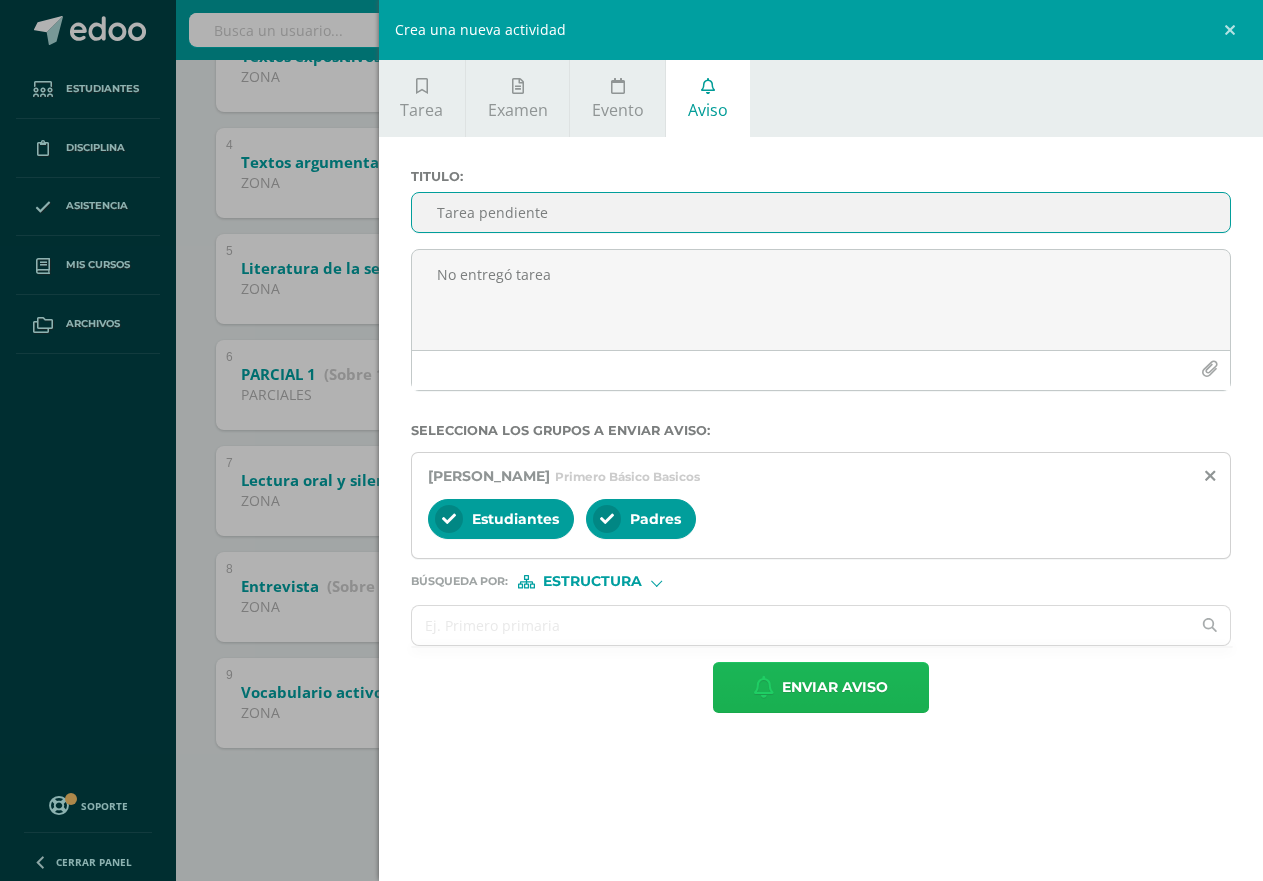 click on "Enviar aviso" at bounding box center (835, 687) 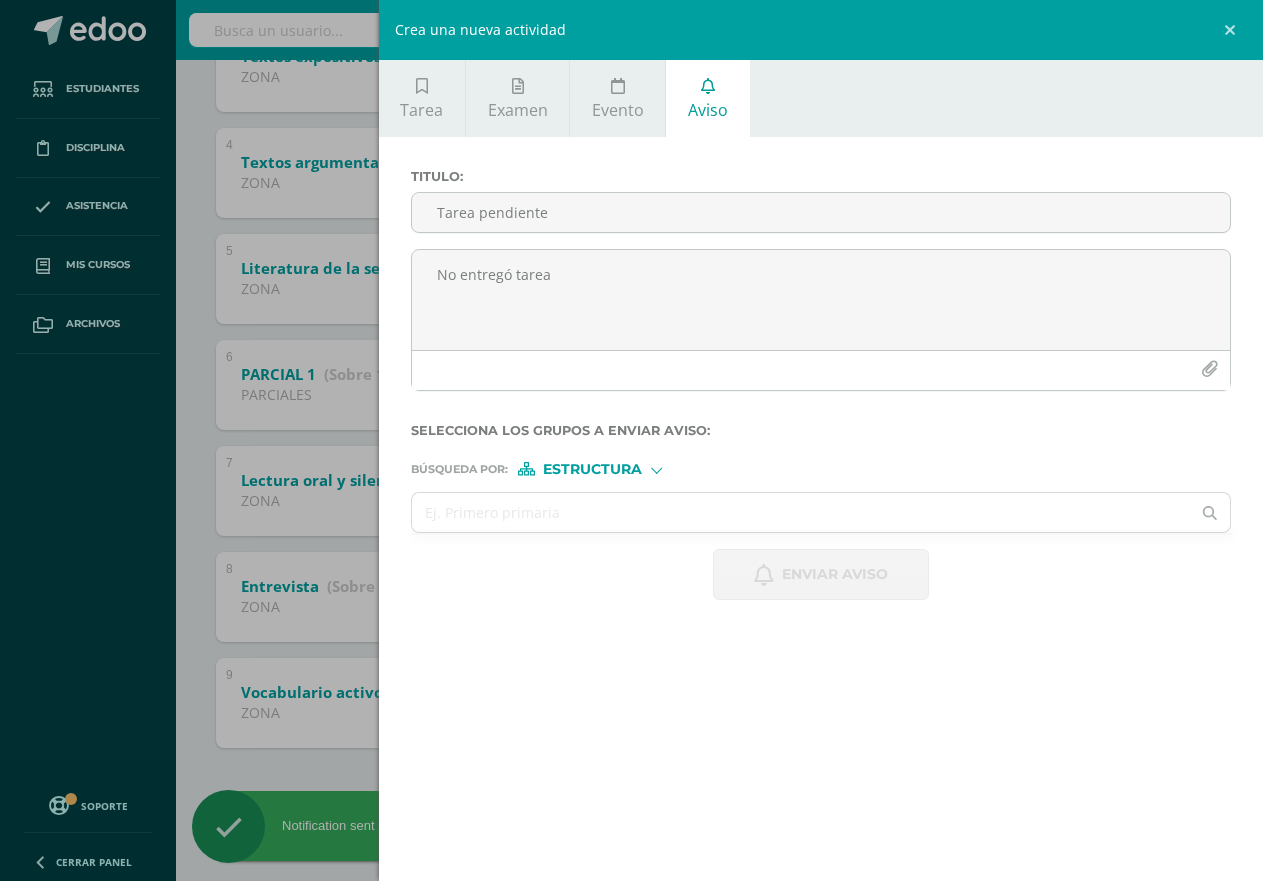 click on "Crea una nueva actividad
Tarea Examen Evento Aviso Título: Fecha: [DATE] 20:00:00 La tarea se asignará a:
Comunicación y Lenguaje: Idioma Español 'C'
Primero Básico Basicos
Progrentis 'A'
Progrentis 'B'
Progrentis 'A'
Progrentis 'B'
Progrentis 'A'
Progrentis 'B'
Progrentis 'A'
Progrentis 'B'
Progrentis 'A'
Progrentis 'B'
Progrentis 'A'
Progrentis 'B'
Comunicación y Lenguaje: Idioma Español 'A'
Progrentis 'A'" at bounding box center (631, 440) 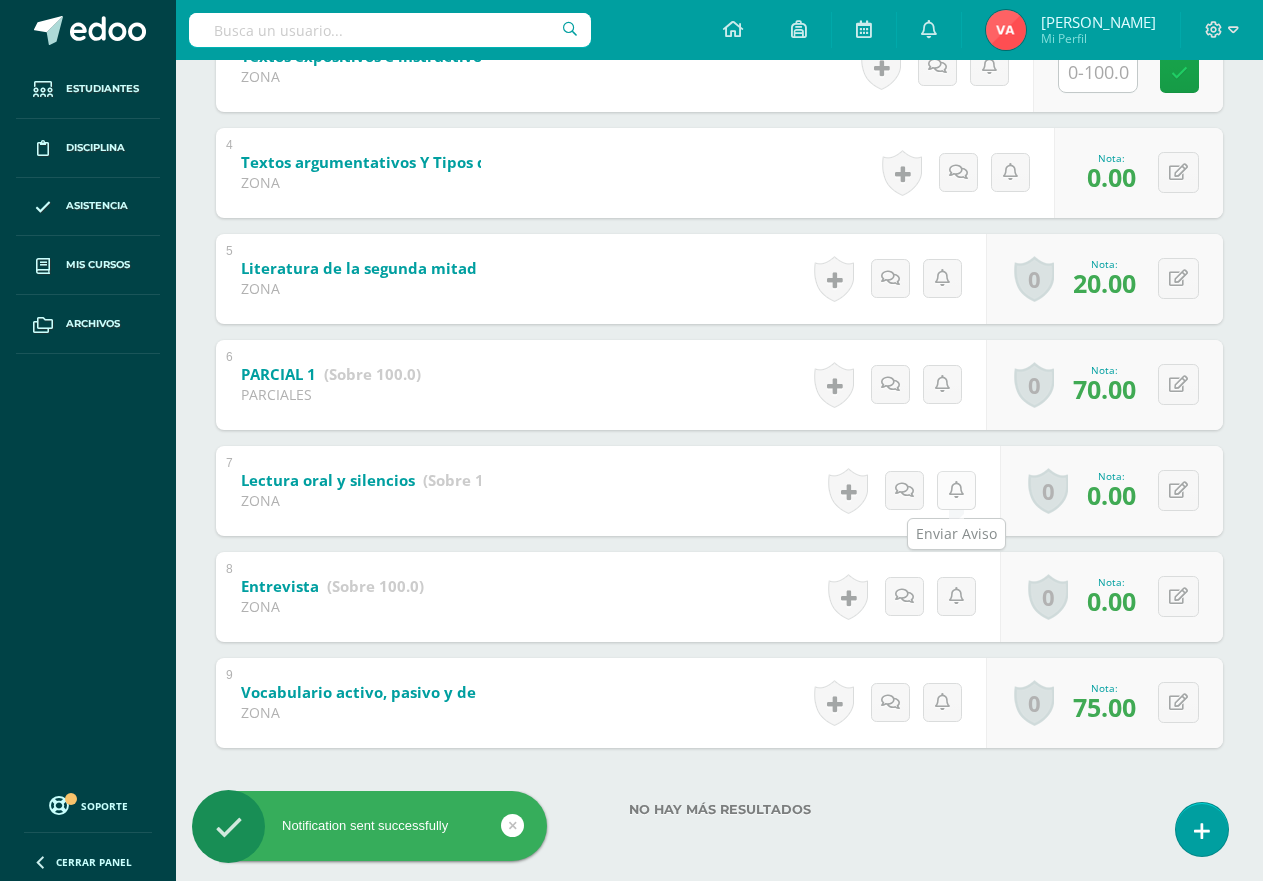 click at bounding box center [956, 490] 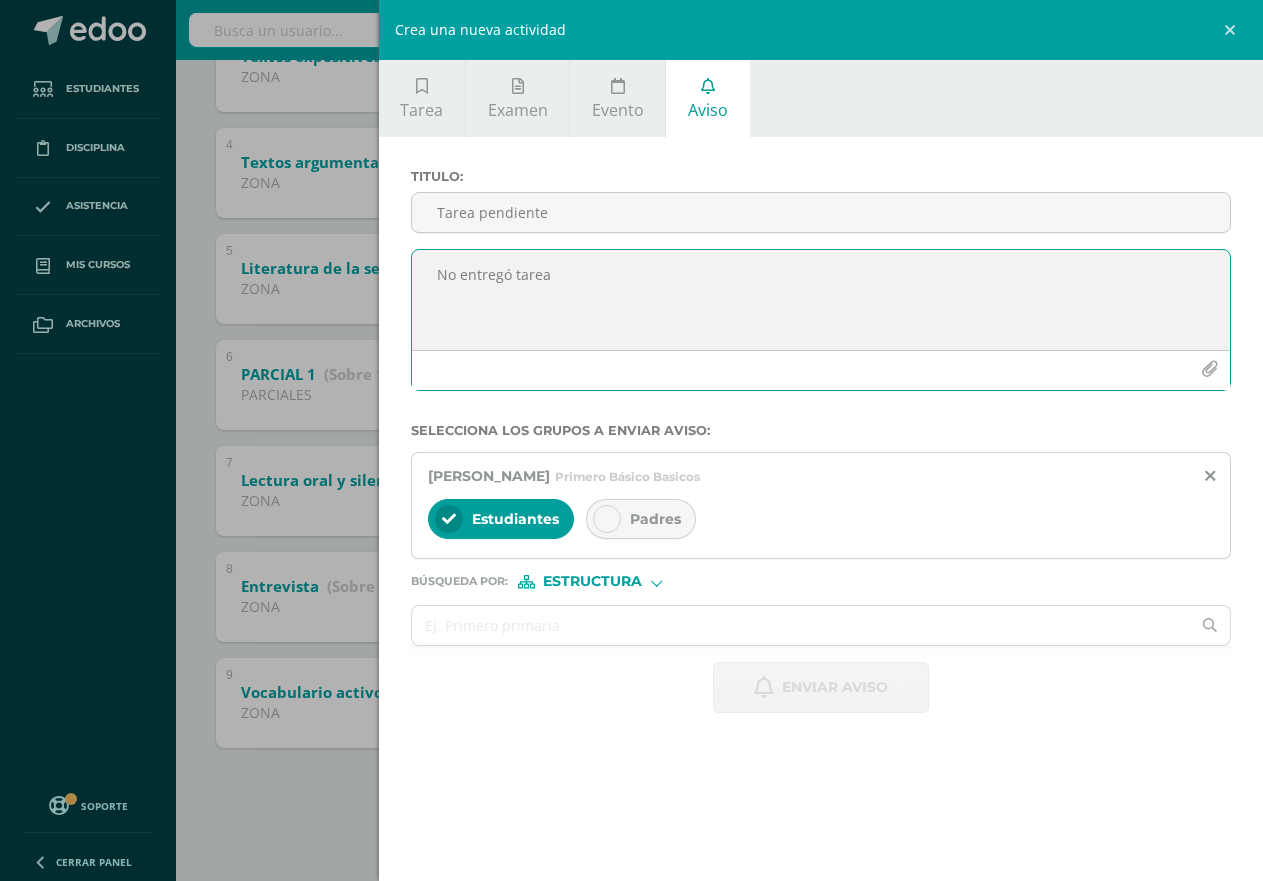 paste 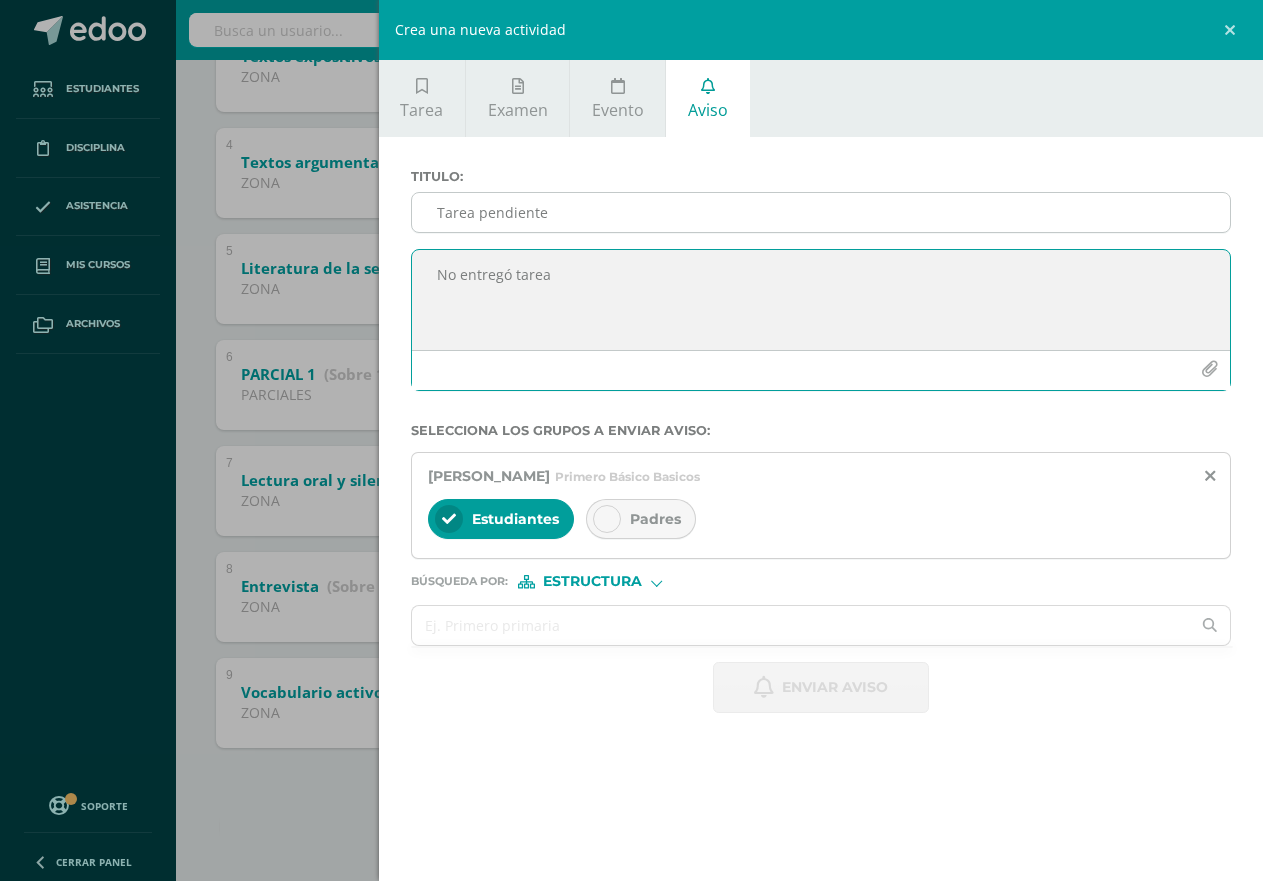 type on "No entregó tarea" 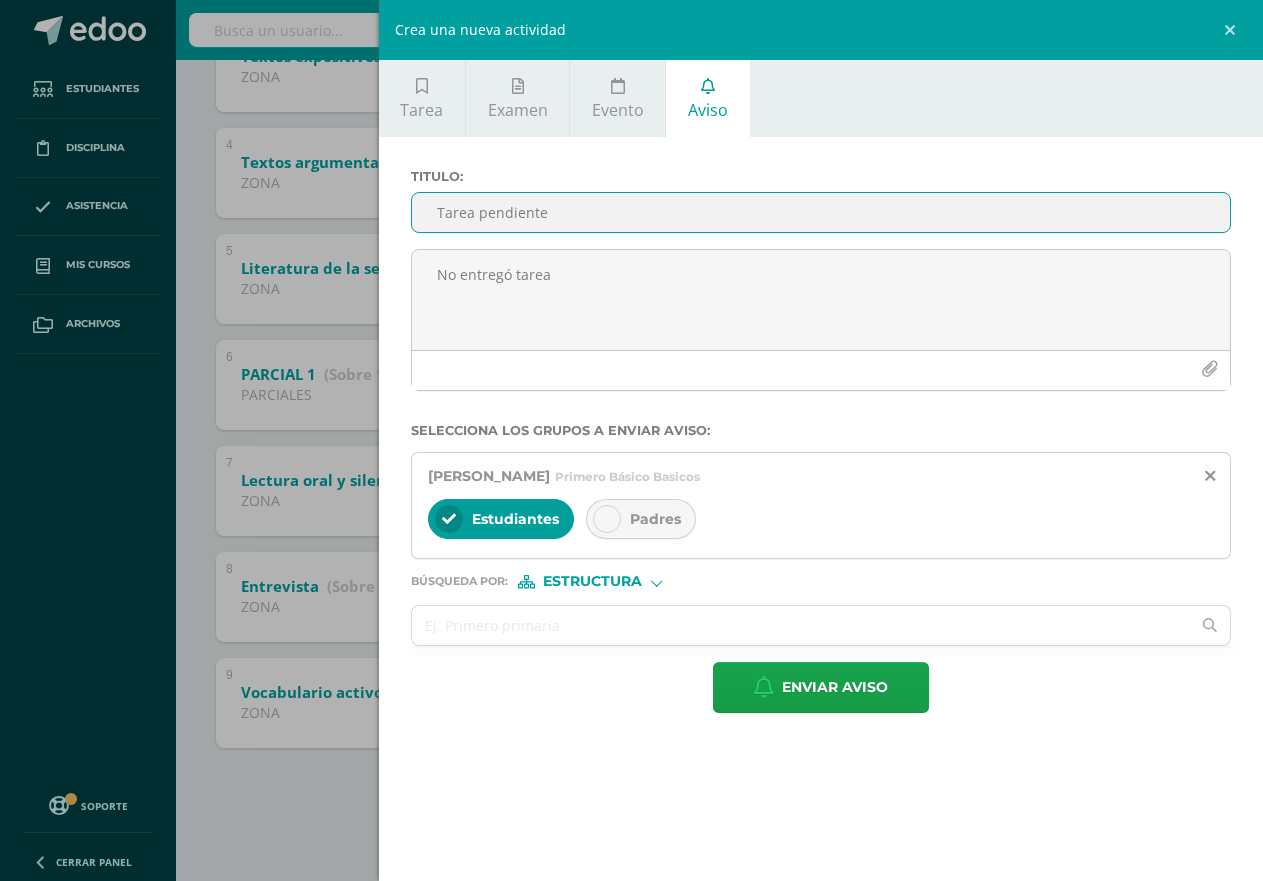 type on "Tarea pendiente" 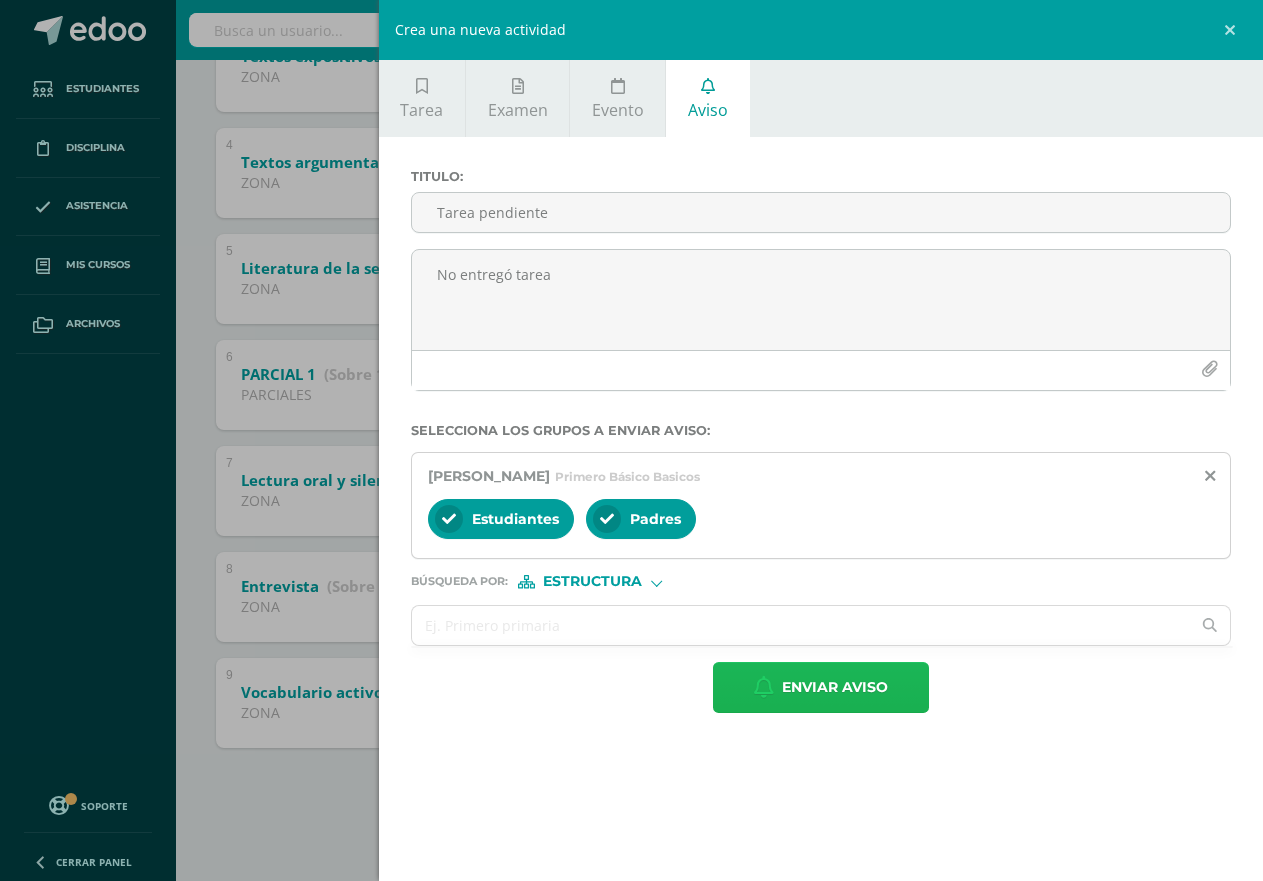 click on "Enviar aviso" at bounding box center (835, 687) 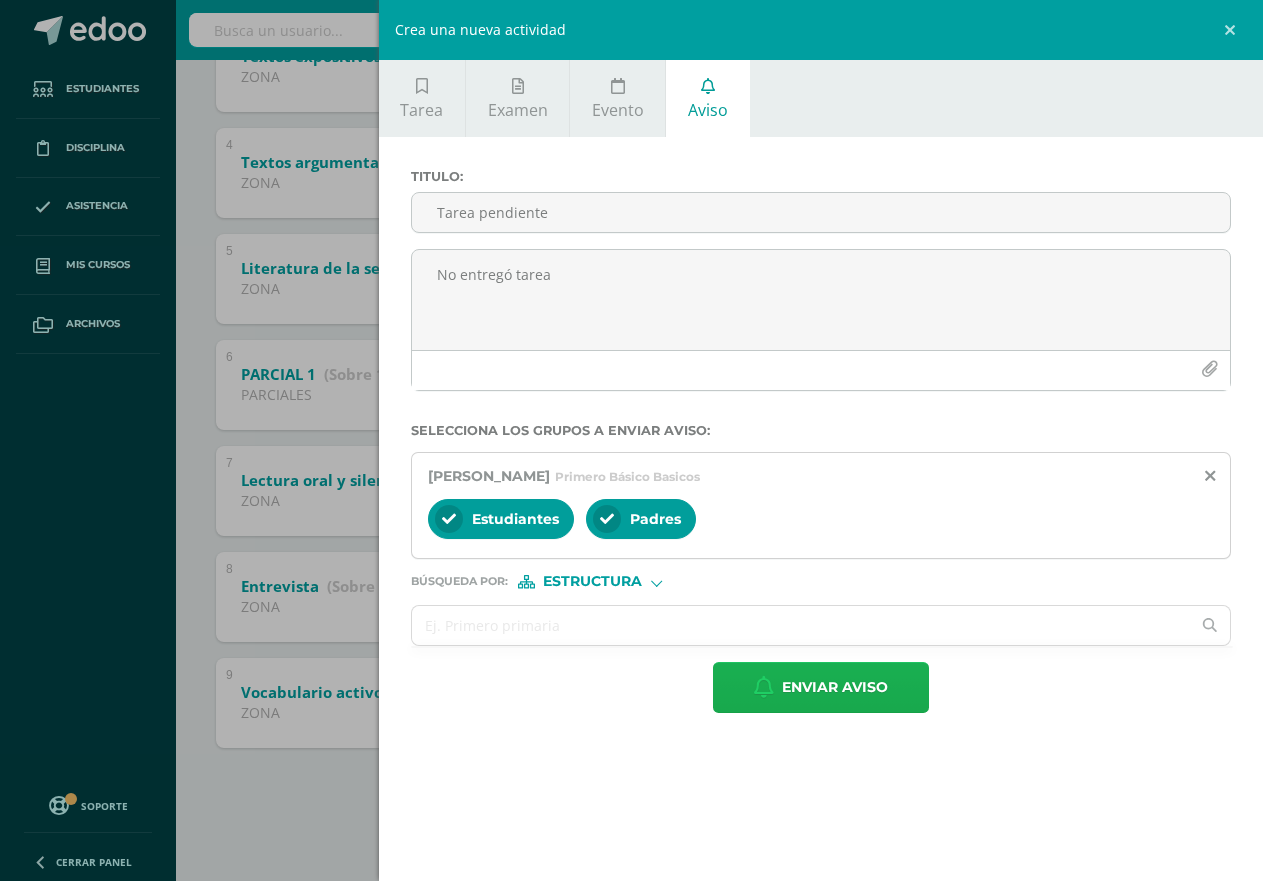click on "Enviar aviso" at bounding box center (835, 687) 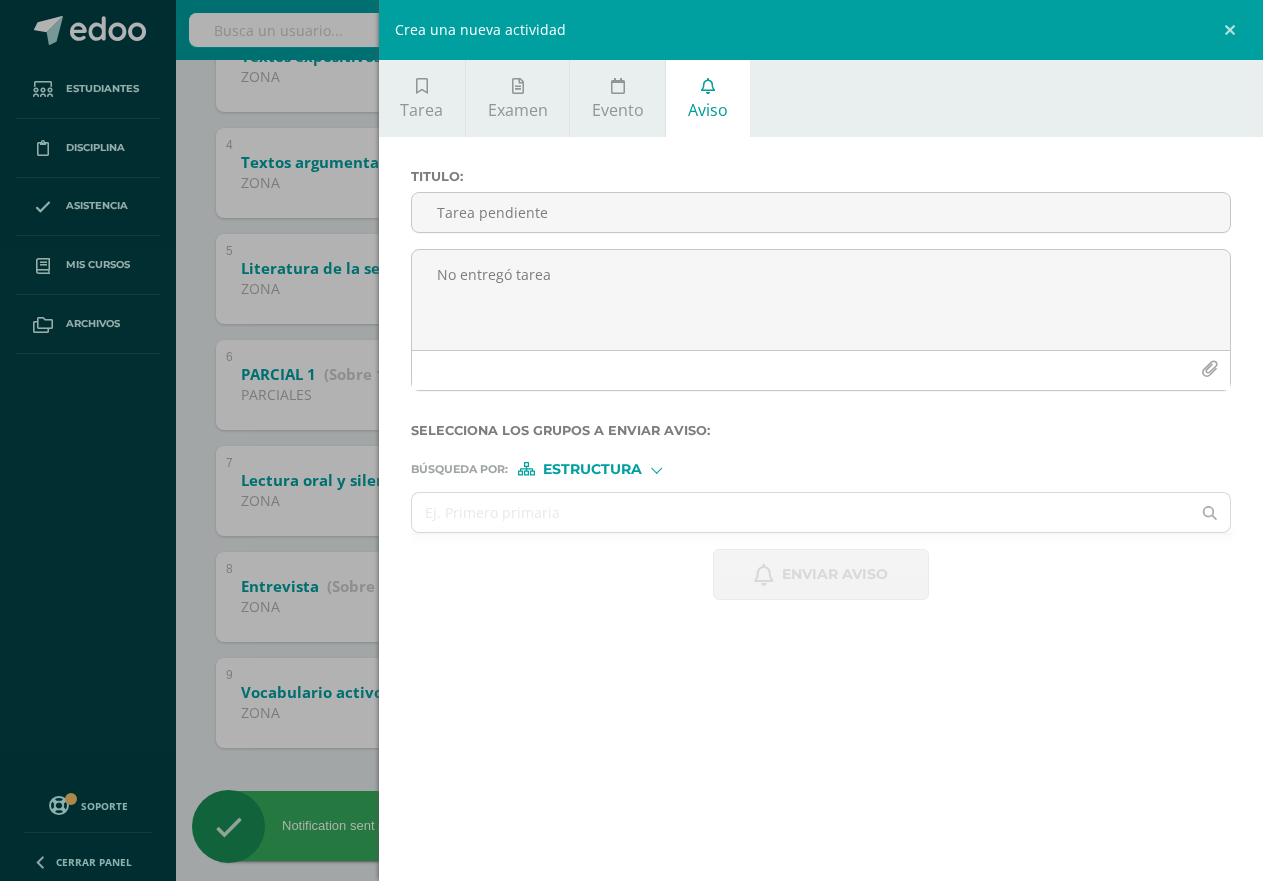 click on "Crea una nueva actividad
Tarea Examen Evento Aviso Título: Fecha: [DATE] 20:00:00 La tarea se asignará a:
Comunicación y Lenguaje: Idioma Español 'C'
Primero Básico Basicos
Progrentis 'A'
Progrentis 'B'
Progrentis 'A'
Progrentis 'B'
Progrentis 'A'
Progrentis 'B'
Progrentis 'A'
Progrentis 'B'
Progrentis 'A'
Progrentis 'B'
Progrentis 'A'
Progrentis 'B'
Comunicación y Lenguaje: Idioma Español 'A'
Progrentis 'A'" at bounding box center [631, 440] 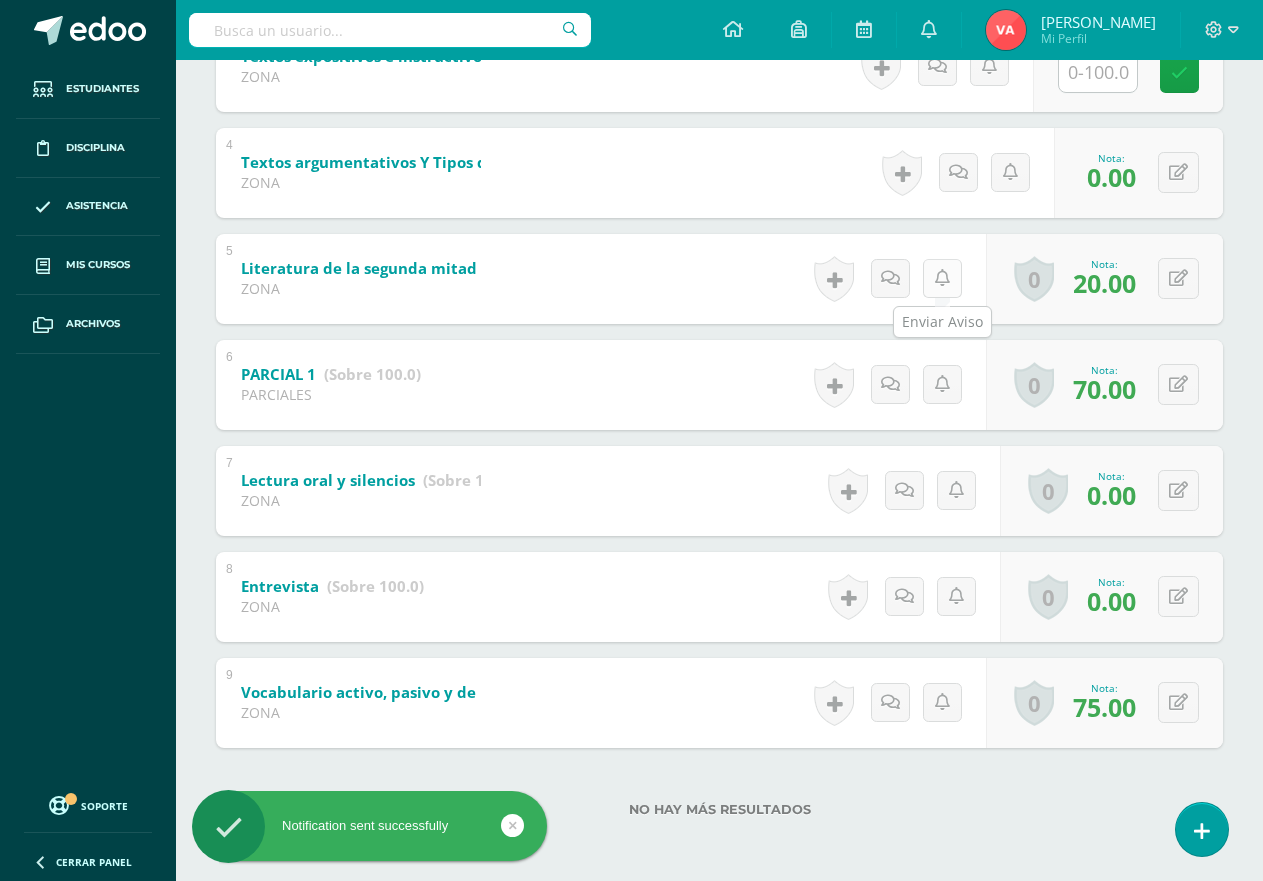 click at bounding box center (942, 278) 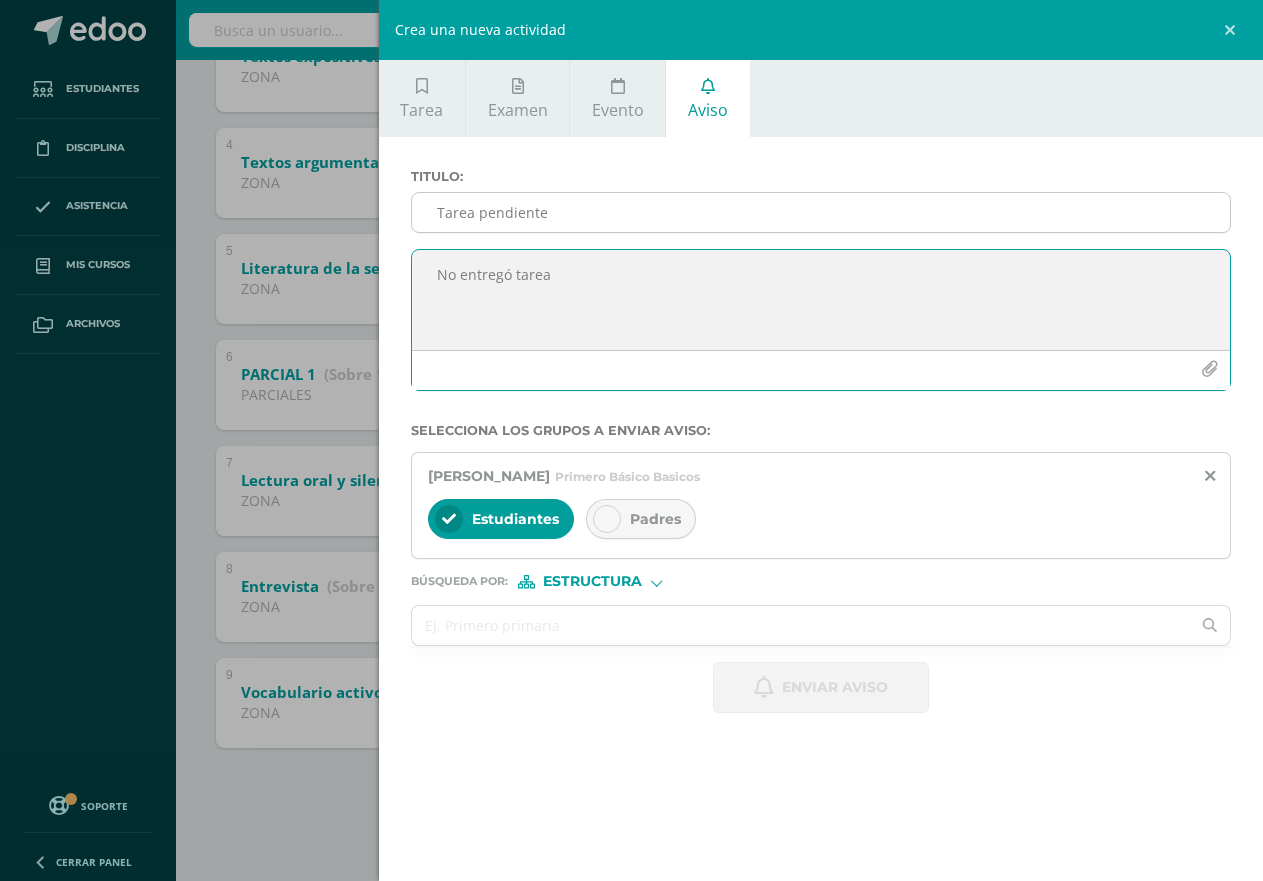 drag, startPoint x: 623, startPoint y: 286, endPoint x: 521, endPoint y: 205, distance: 130.24976 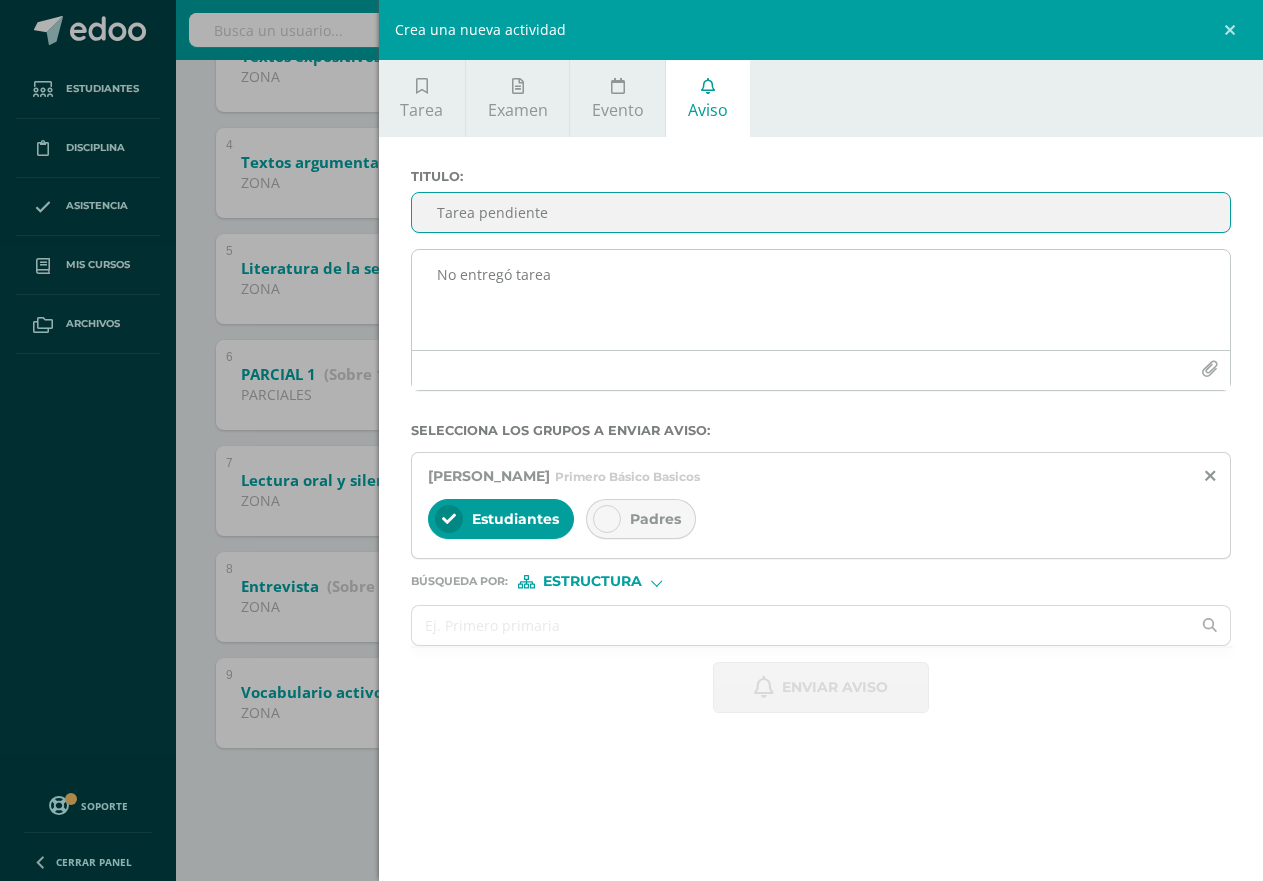 type on "Tarea pendiente" 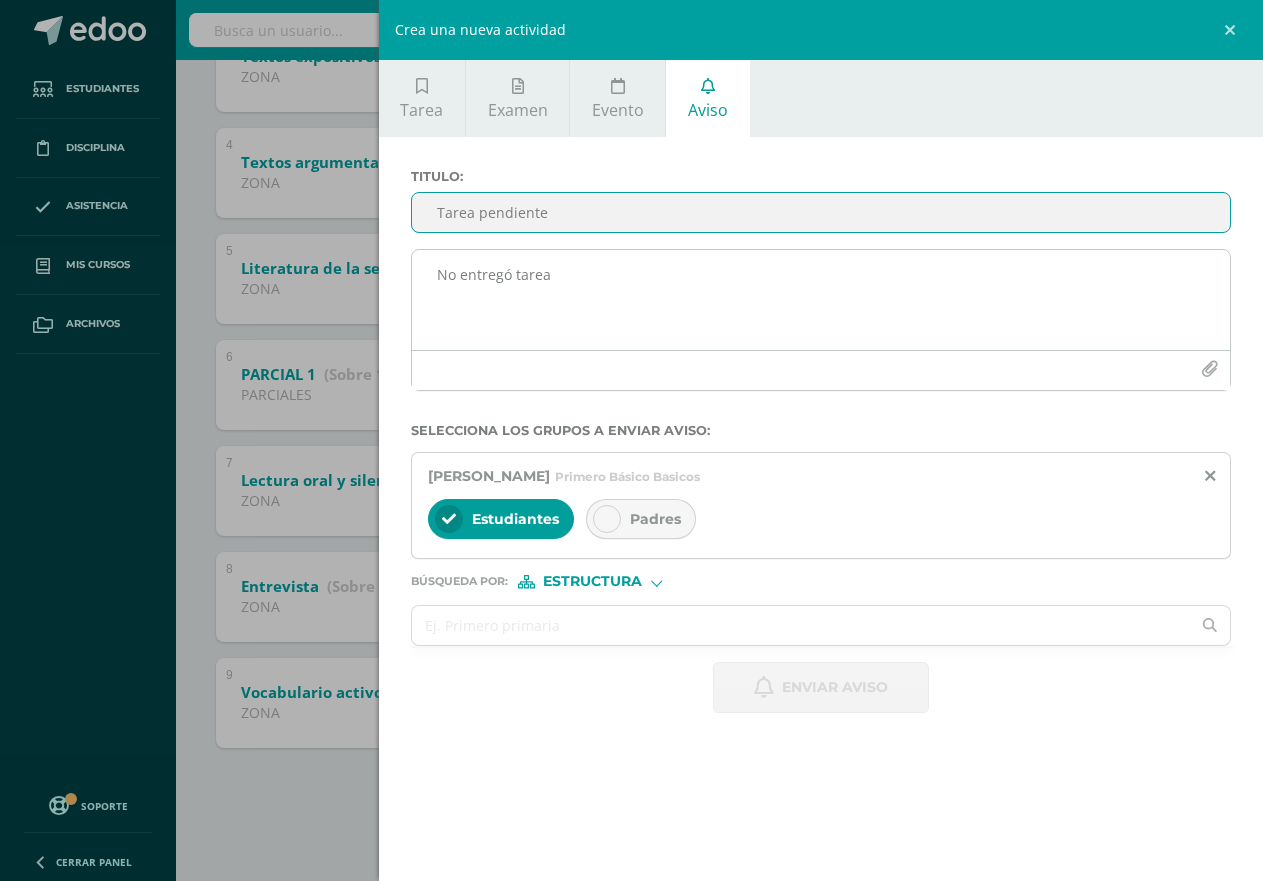 click on "No entregó tarea" at bounding box center [821, 300] 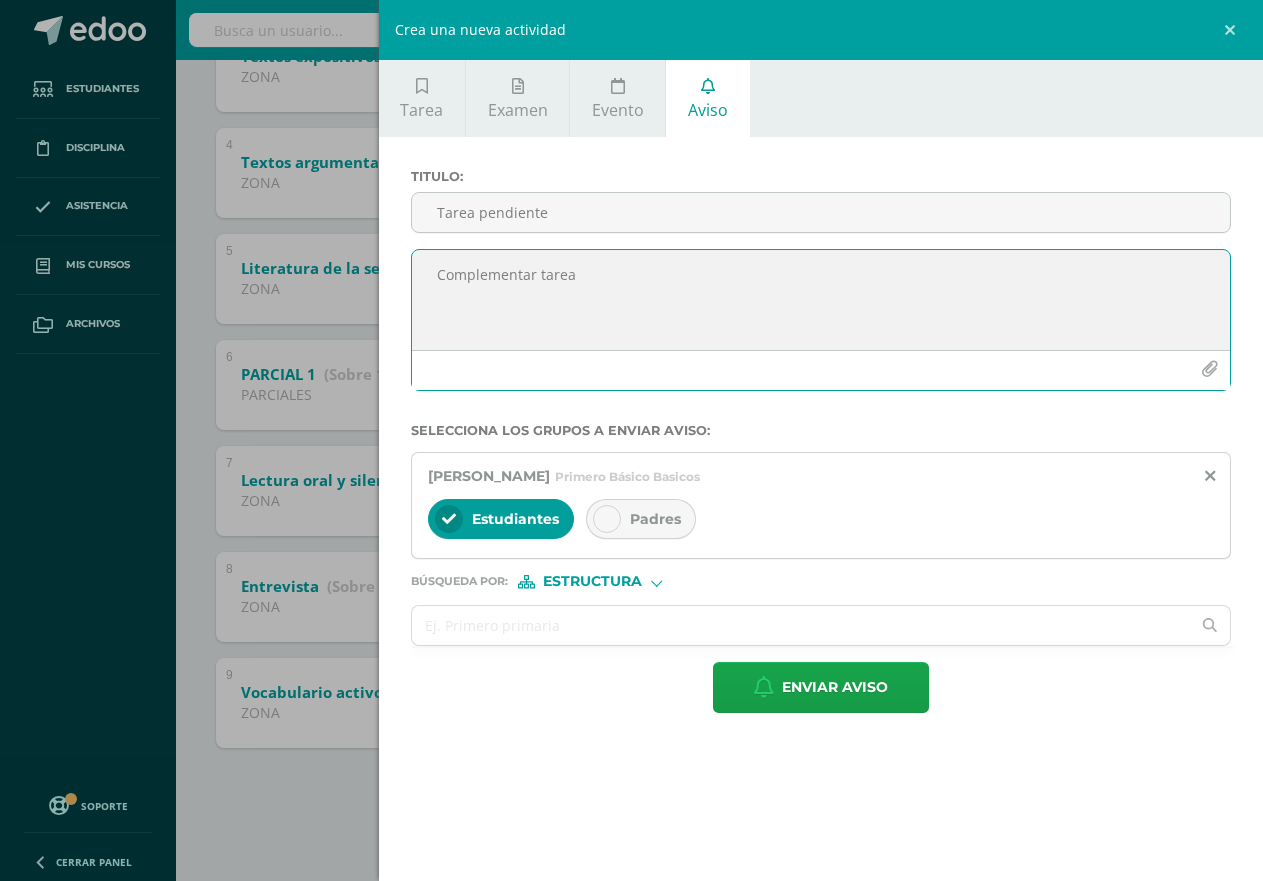click on "Complementar tarea" at bounding box center (821, 300) 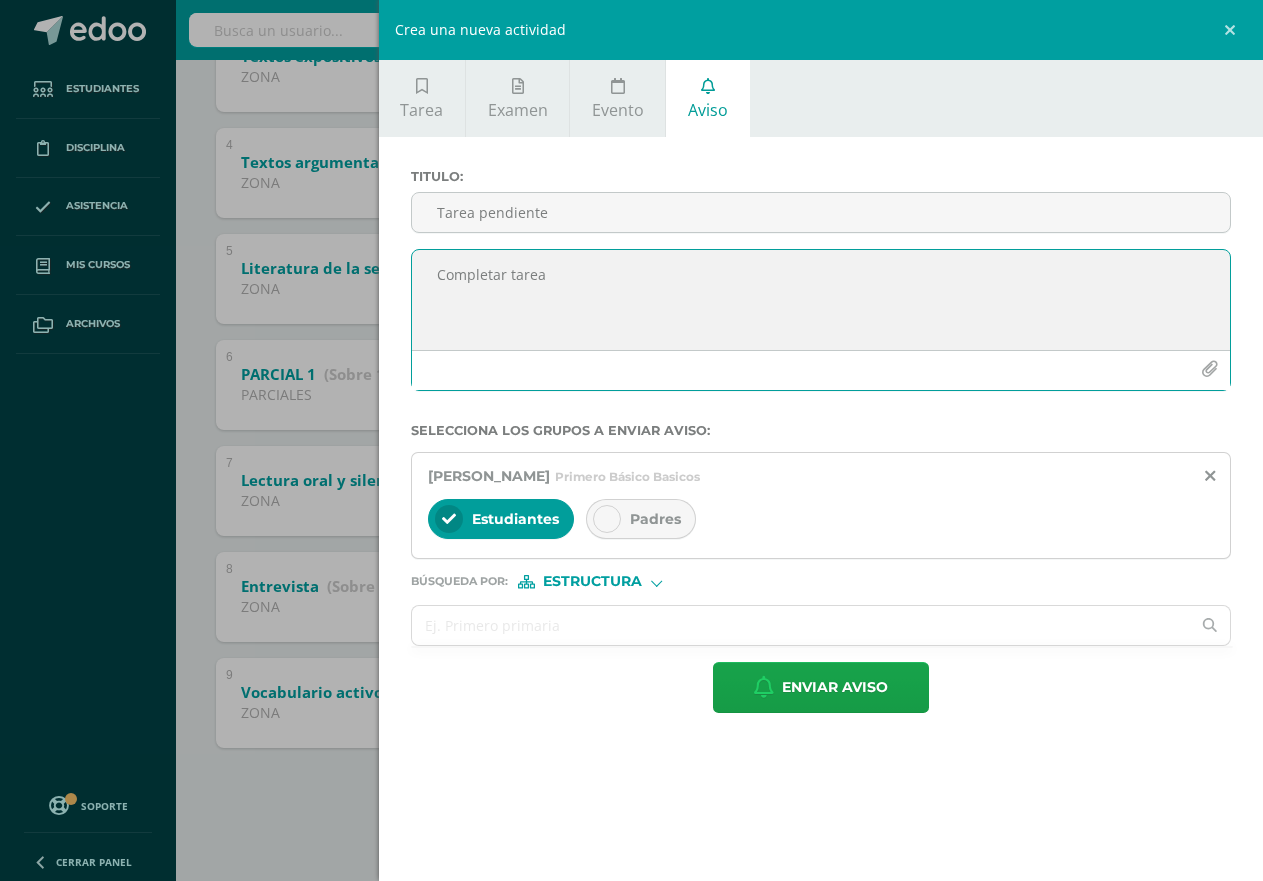click at bounding box center (607, 519) 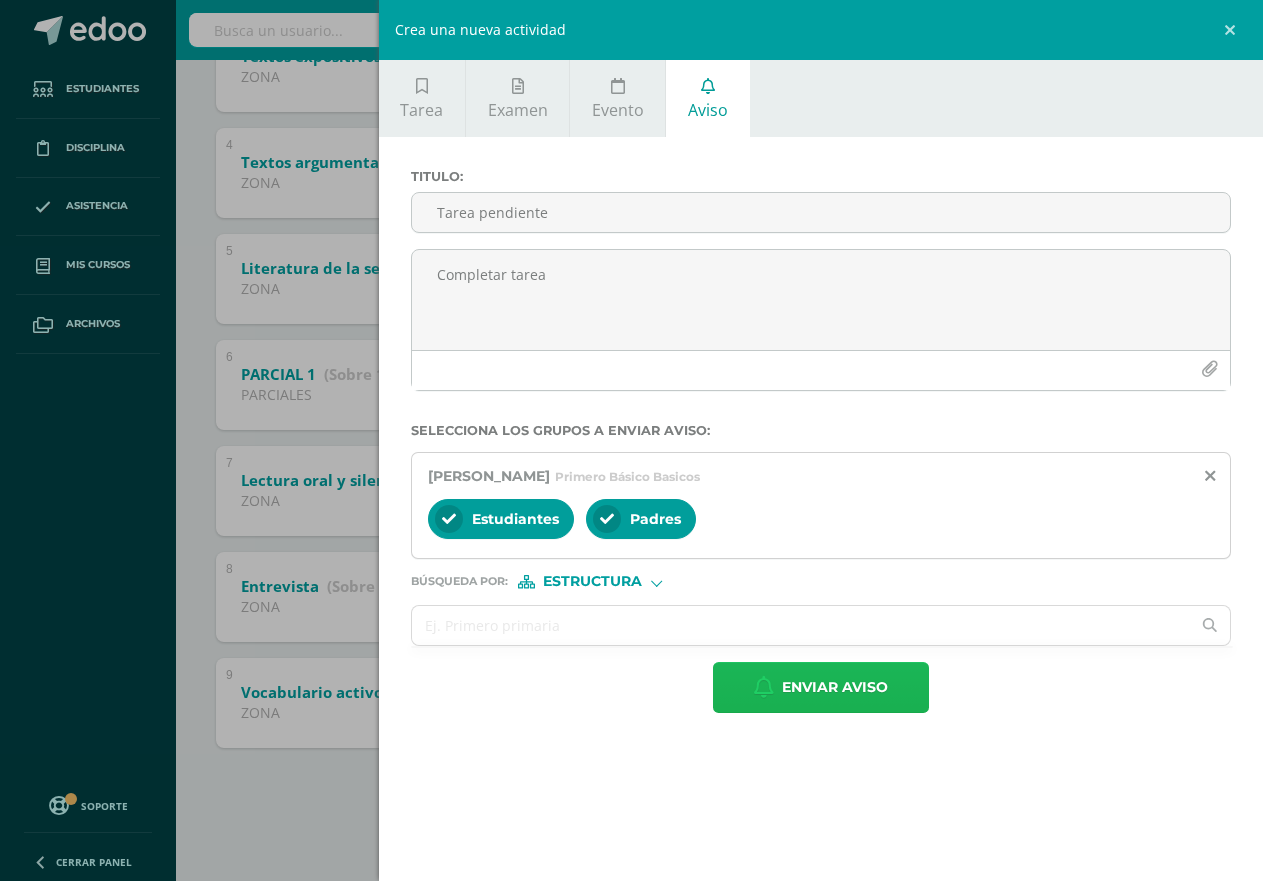 click on "Enviar aviso" at bounding box center [835, 687] 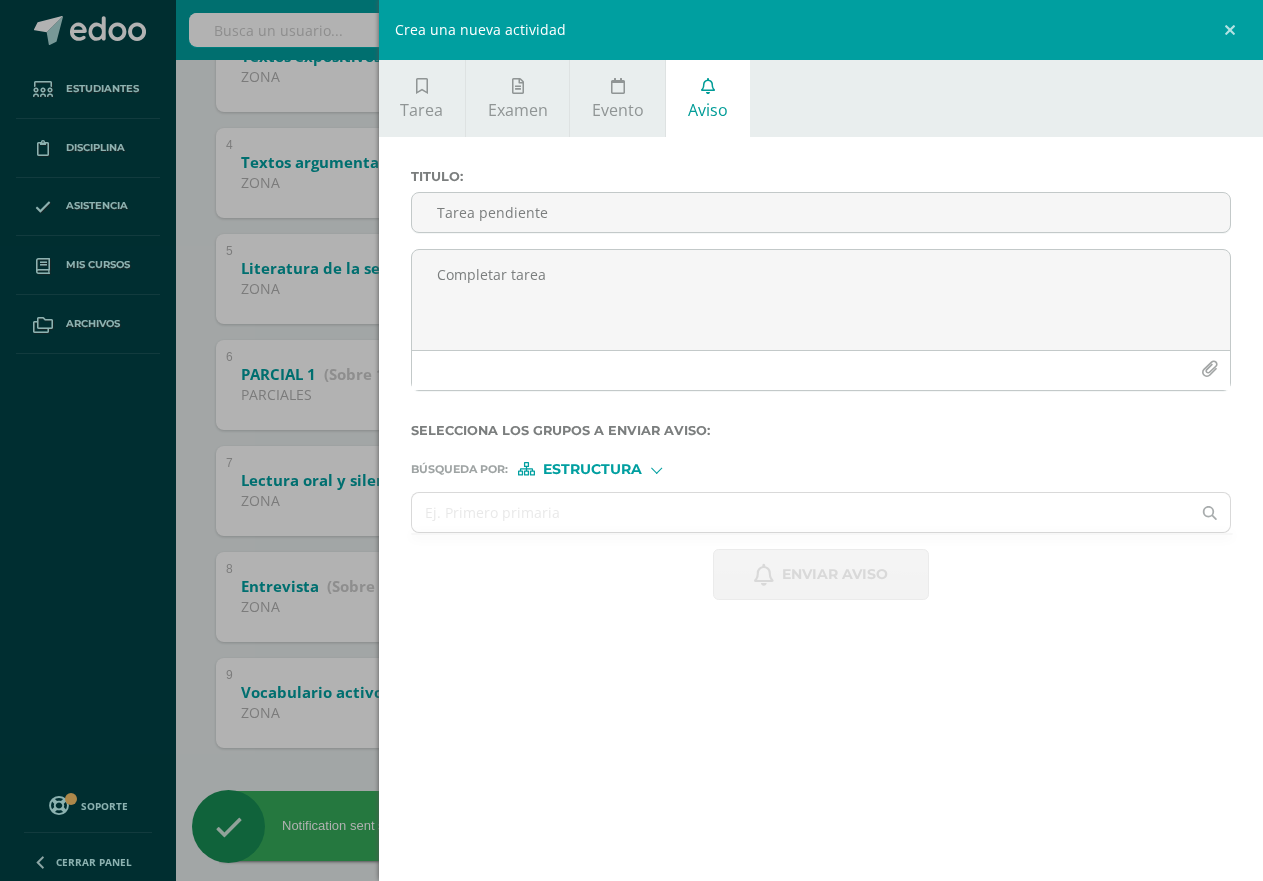 click on "Crea una nueva actividad
Tarea Examen Evento Aviso Título: Fecha: [DATE] 20:00:00 La tarea se asignará a:
Comunicación y Lenguaje: Idioma Español 'C'
Primero Básico Basicos
Progrentis 'A'
Progrentis 'B'
Progrentis 'A'
Progrentis 'B'
Progrentis 'A'
Progrentis 'B'
Progrentis 'A'
Progrentis 'B'
Progrentis 'A'
Progrentis 'B'
Progrentis 'A'
Progrentis 'B'
Comunicación y Lenguaje: Idioma Español 'A'
Progrentis 'A'" at bounding box center [631, 440] 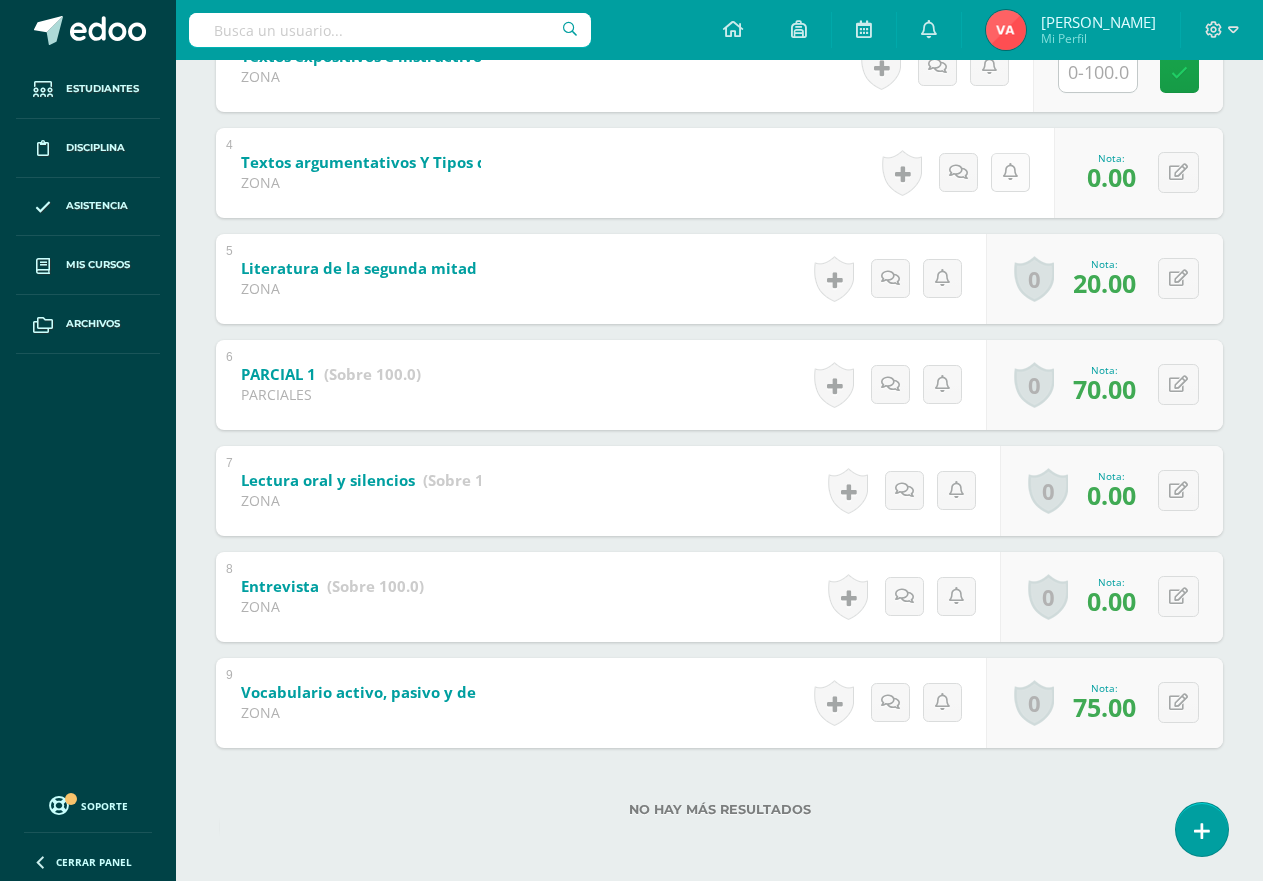 click at bounding box center (1010, 172) 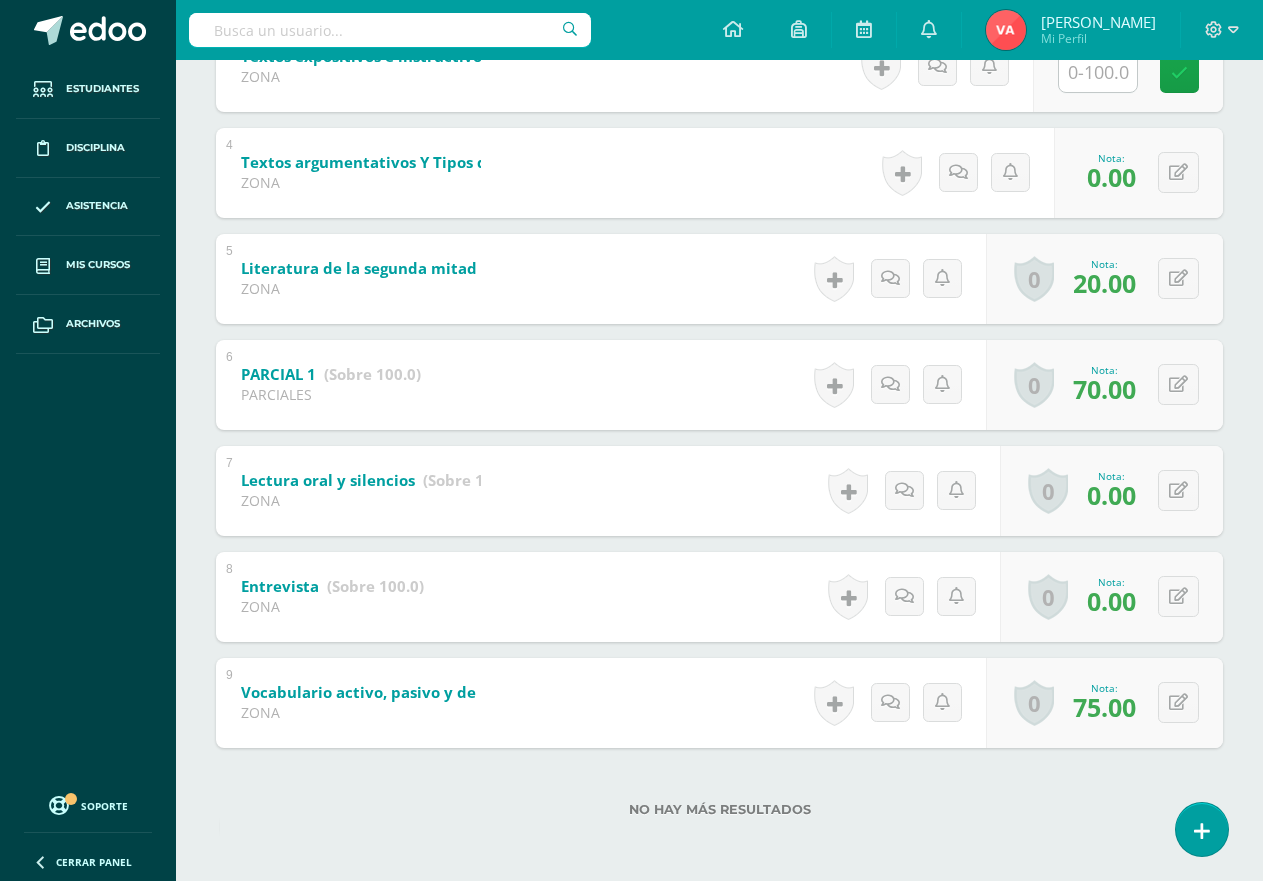 click on "Crea una nueva actividad
Tarea Examen Evento Aviso Título: Fecha: [DATE] 20:00:00 La tarea se asignará a:
Comunicación y Lenguaje: Idioma Español 'C'
Primero Básico Basicos
Progrentis 'A'
Progrentis 'B'
Progrentis 'A'
Progrentis 'B'
Progrentis 'A'
Progrentis 'B'
Progrentis 'A'
Progrentis 'B'
Progrentis 'A'
Progrentis 'B'
Progrentis 'A'
Progrentis 'B'
Comunicación y Lenguaje: Idioma Español 'A'
Progrentis 'A'" at bounding box center (0, 0) 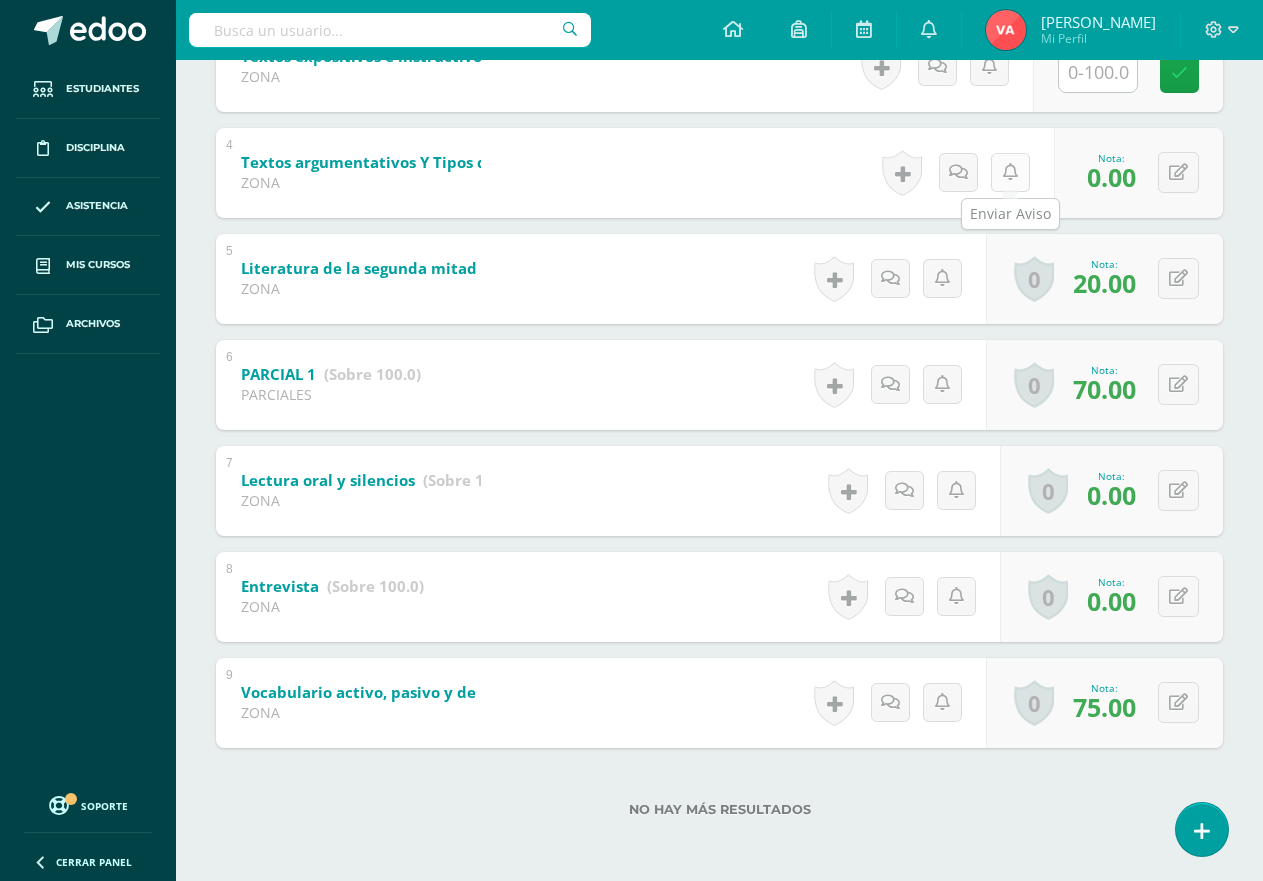 click at bounding box center [1010, 172] 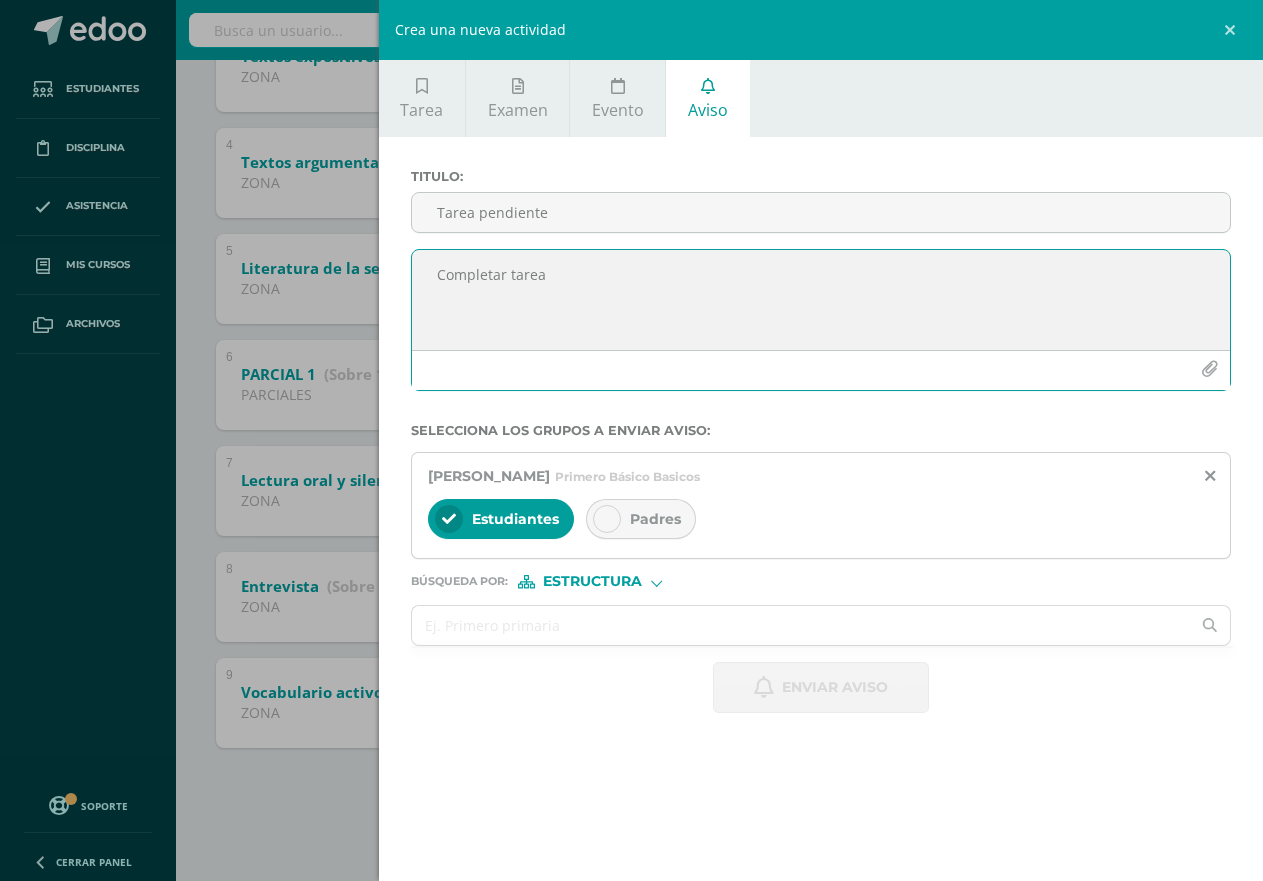 paste on "No entregó tarea" 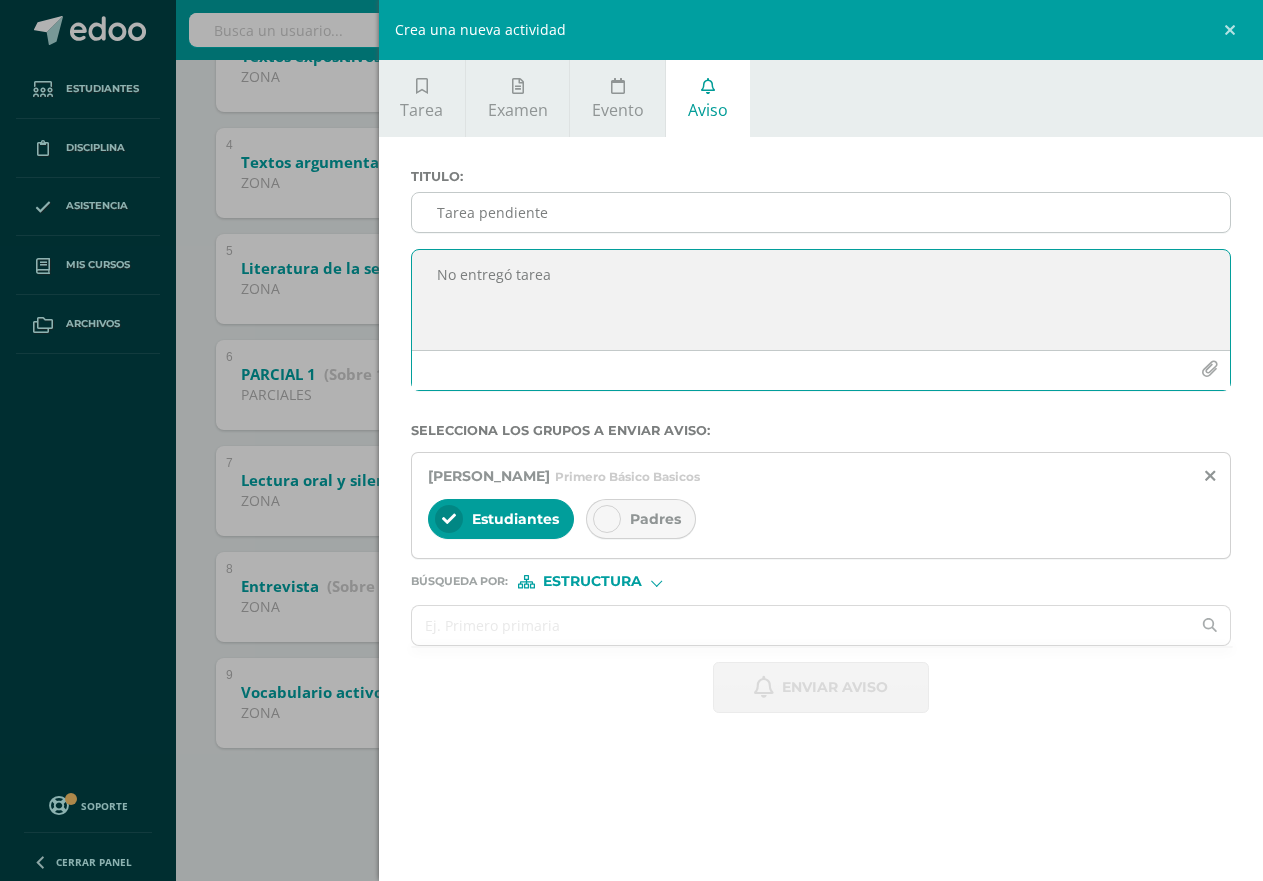 type on "No entregó tarea" 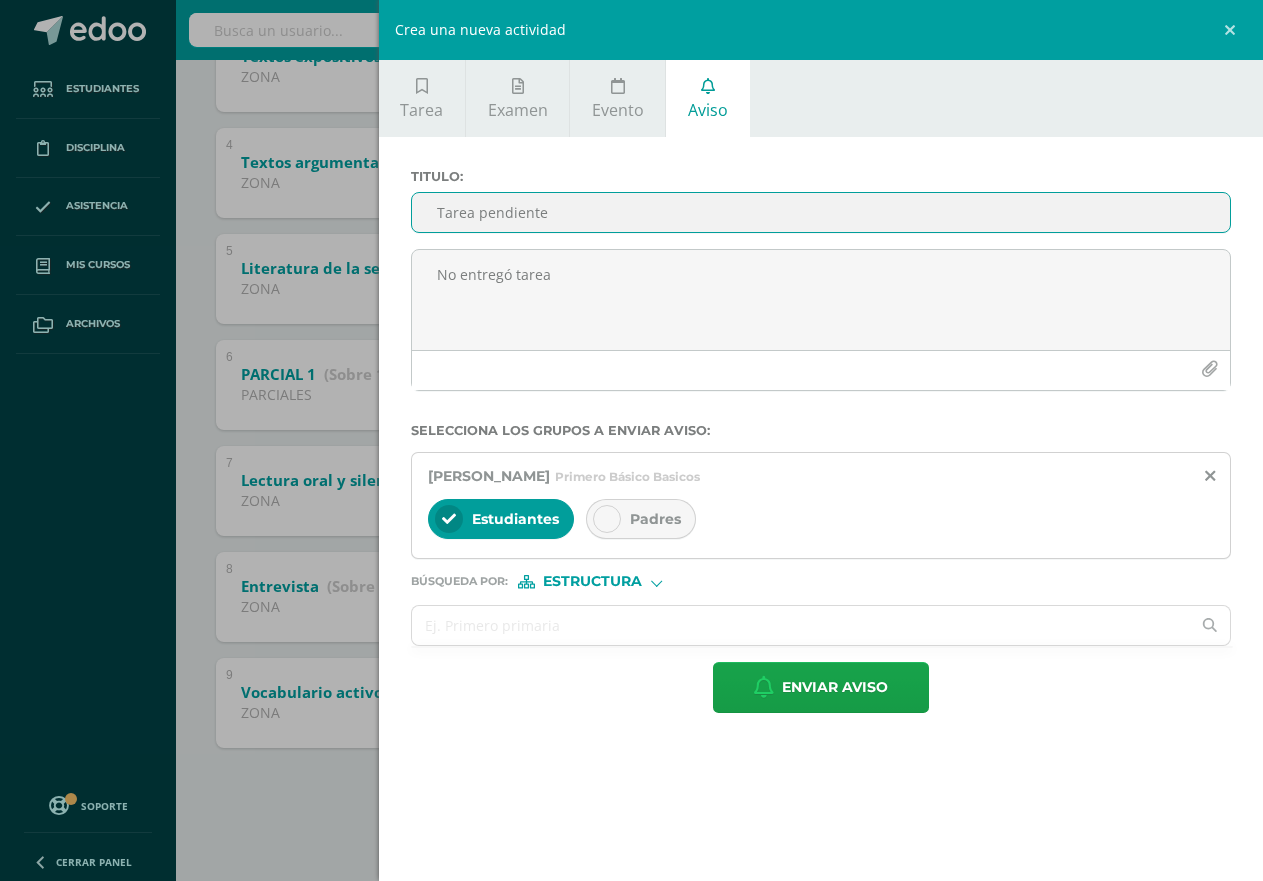 type on "Tarea pendiente" 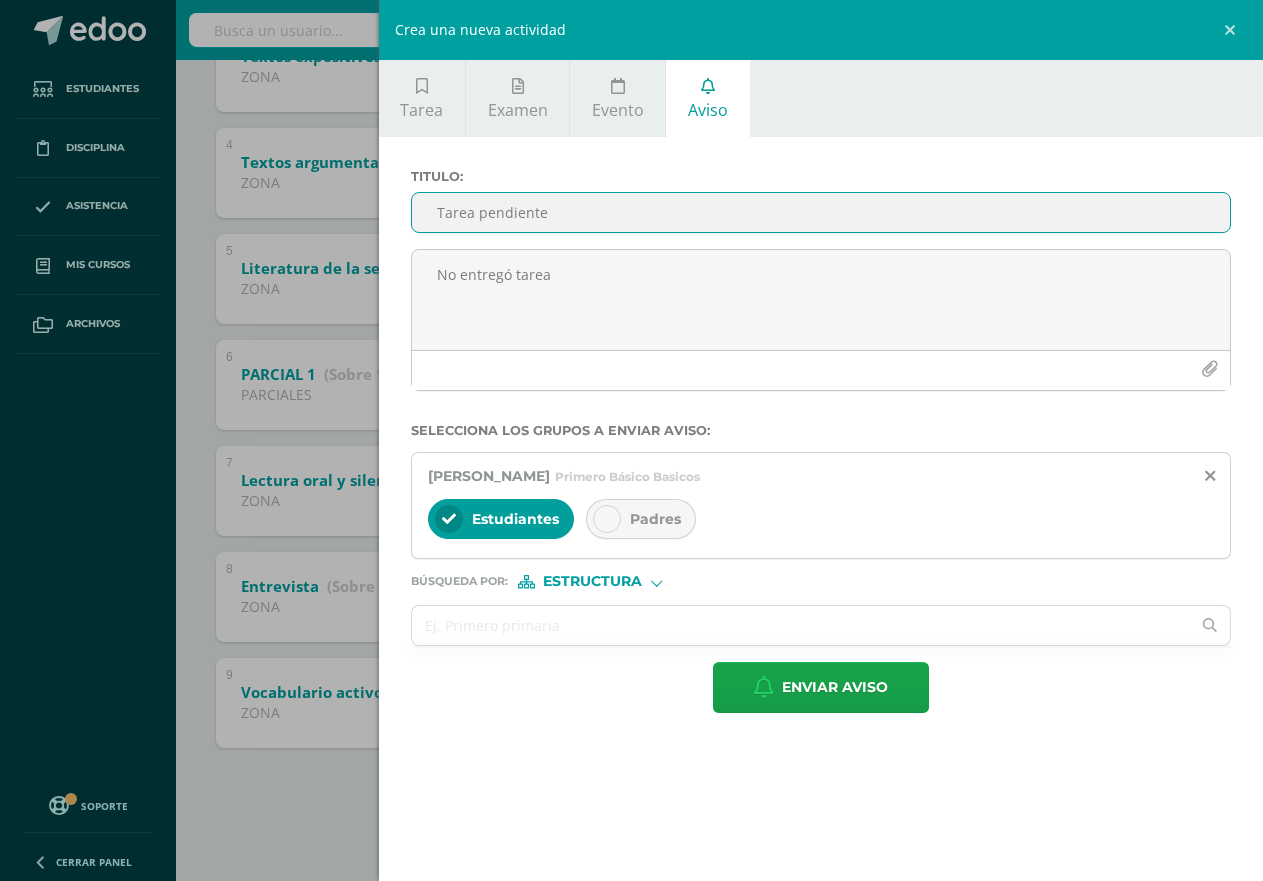 click at bounding box center [607, 519] 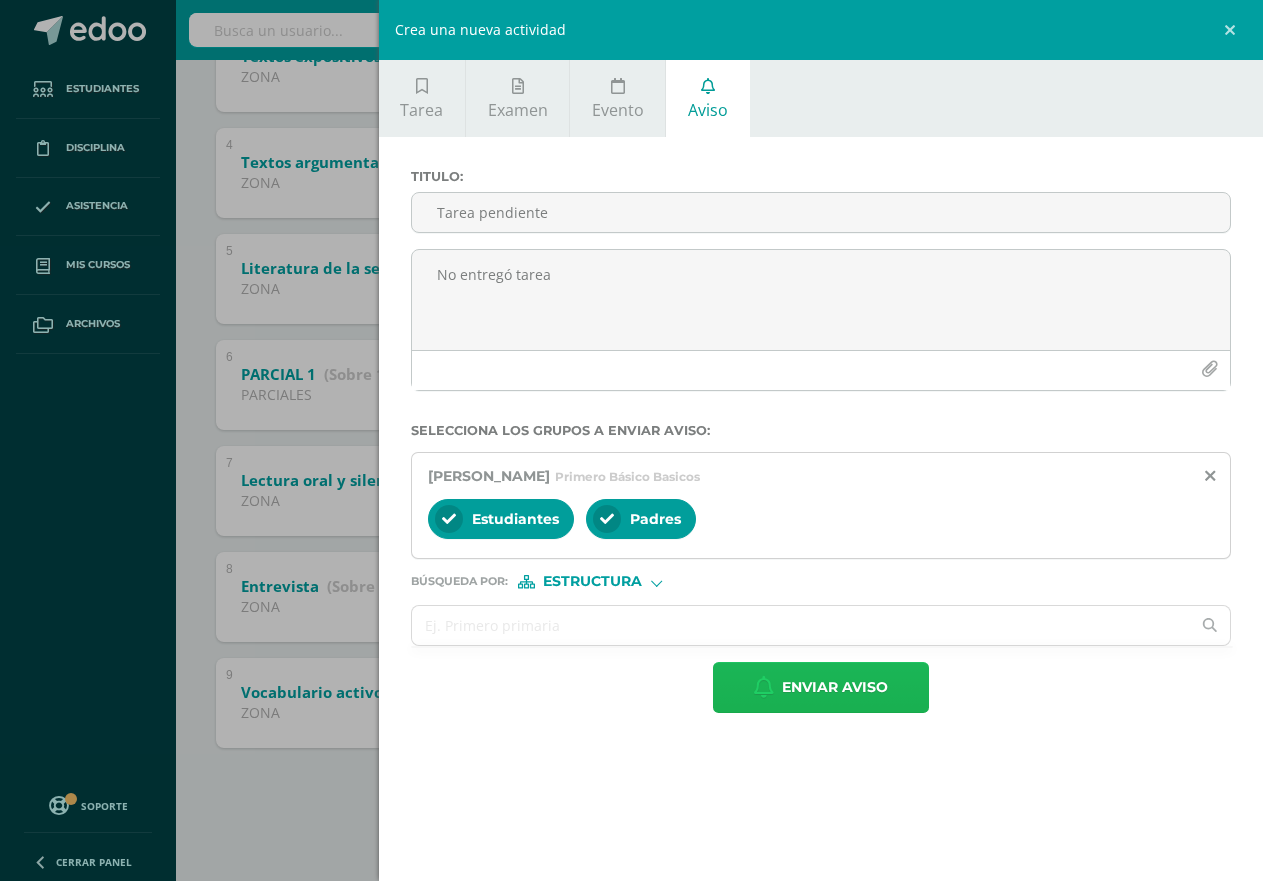 click on "Enviar aviso" at bounding box center (835, 687) 